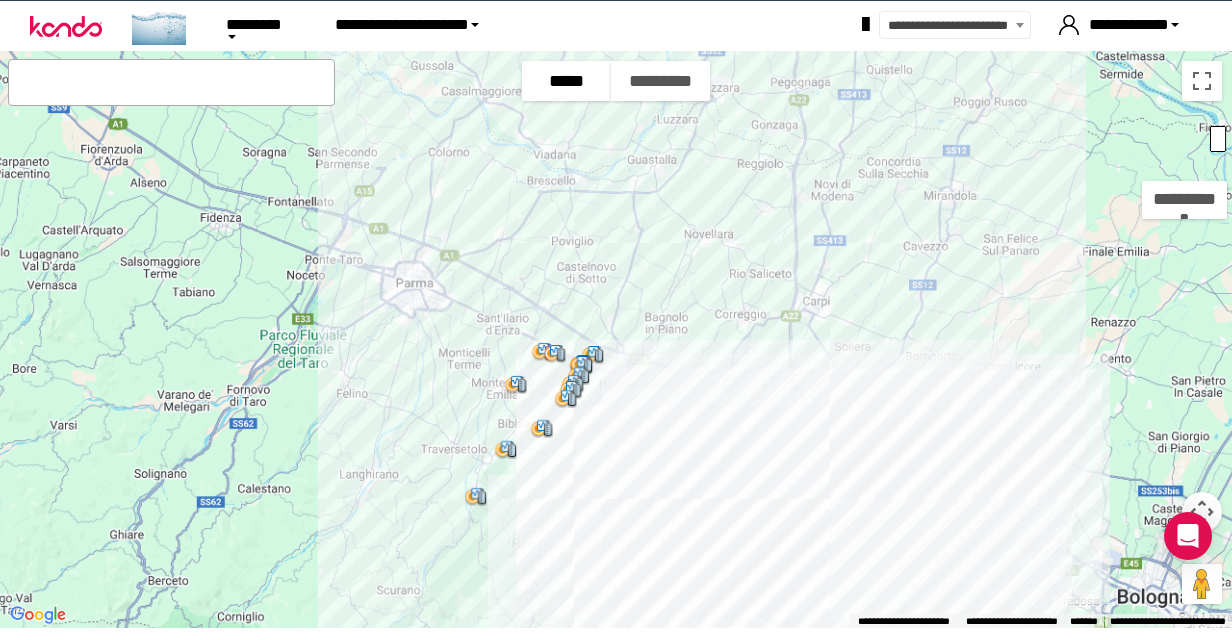 scroll, scrollTop: 0, scrollLeft: 0, axis: both 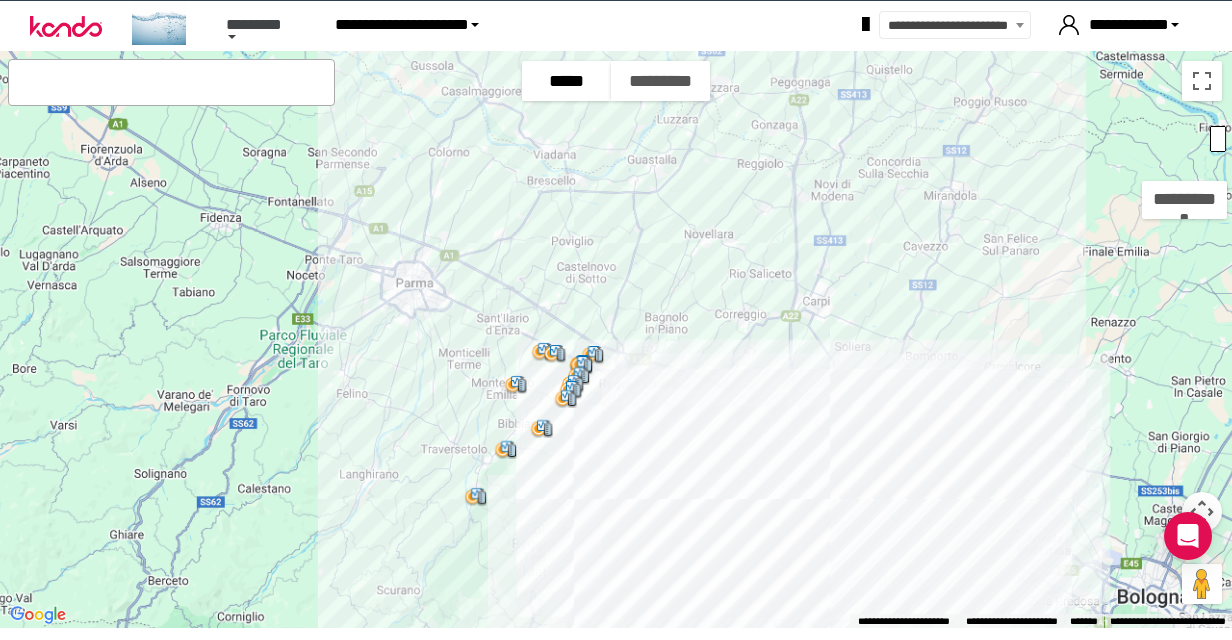 click at bounding box center (232, 37) 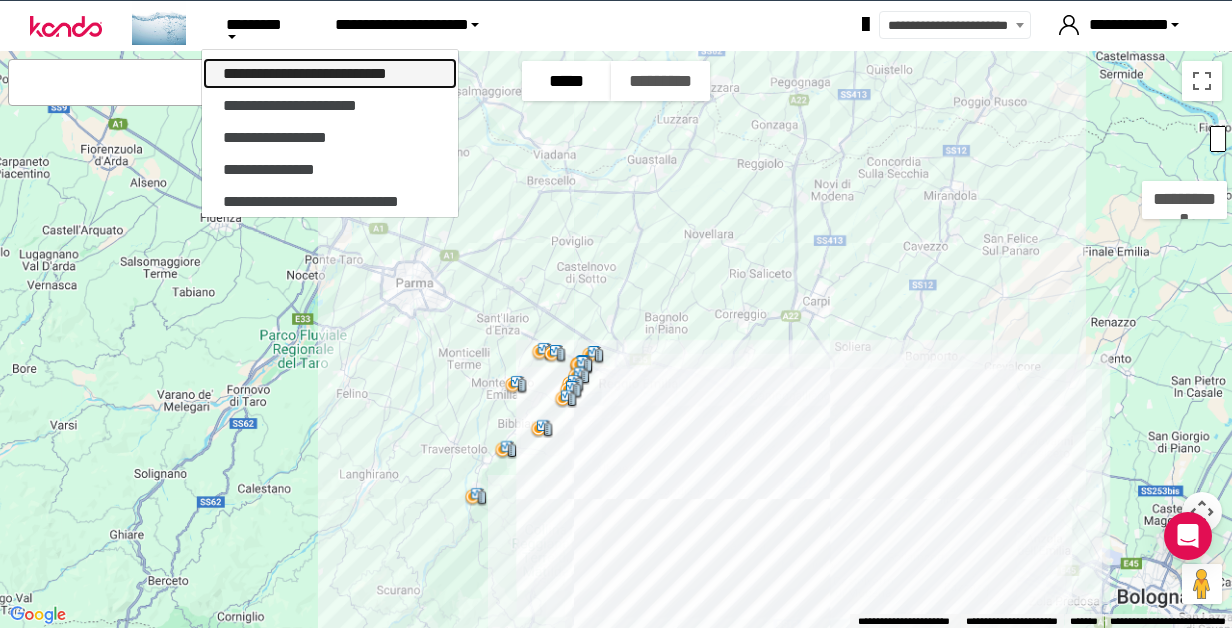 click on "**********" at bounding box center [330, 73] 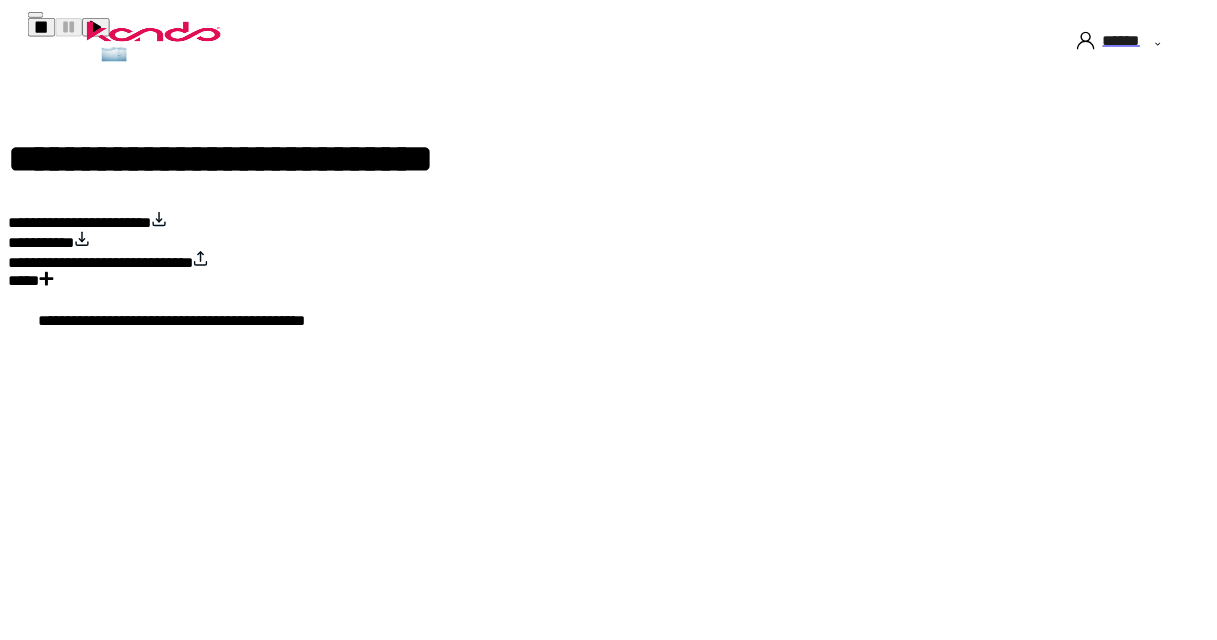 scroll, scrollTop: 0, scrollLeft: 0, axis: both 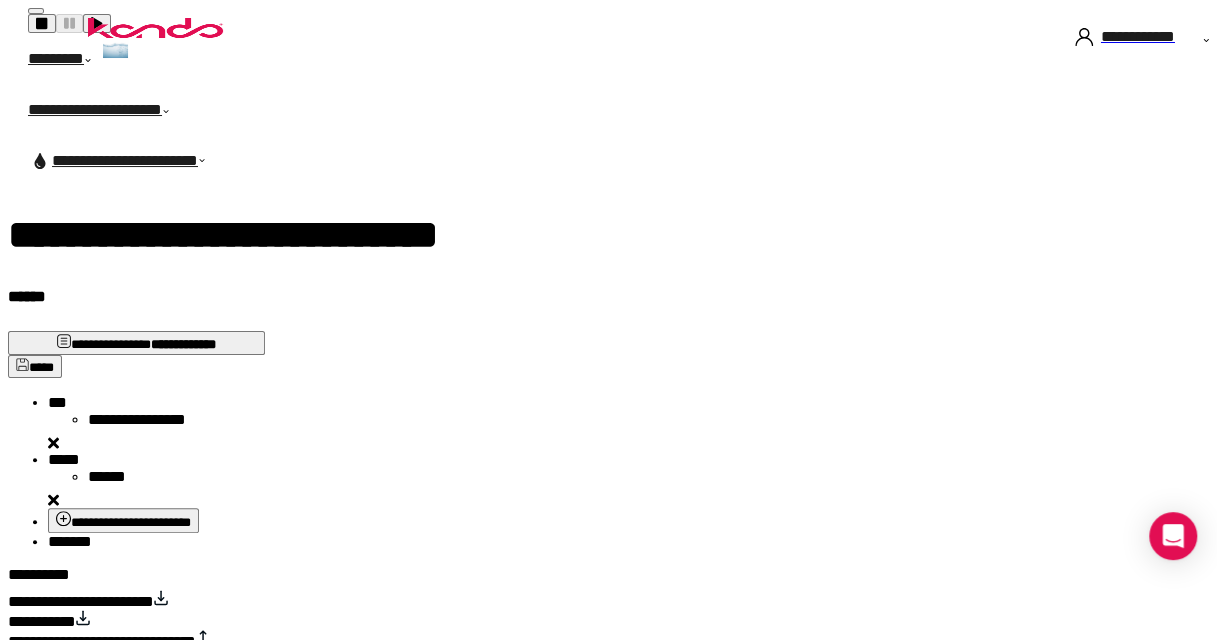 click on "**********" at bounding box center [152, 423] 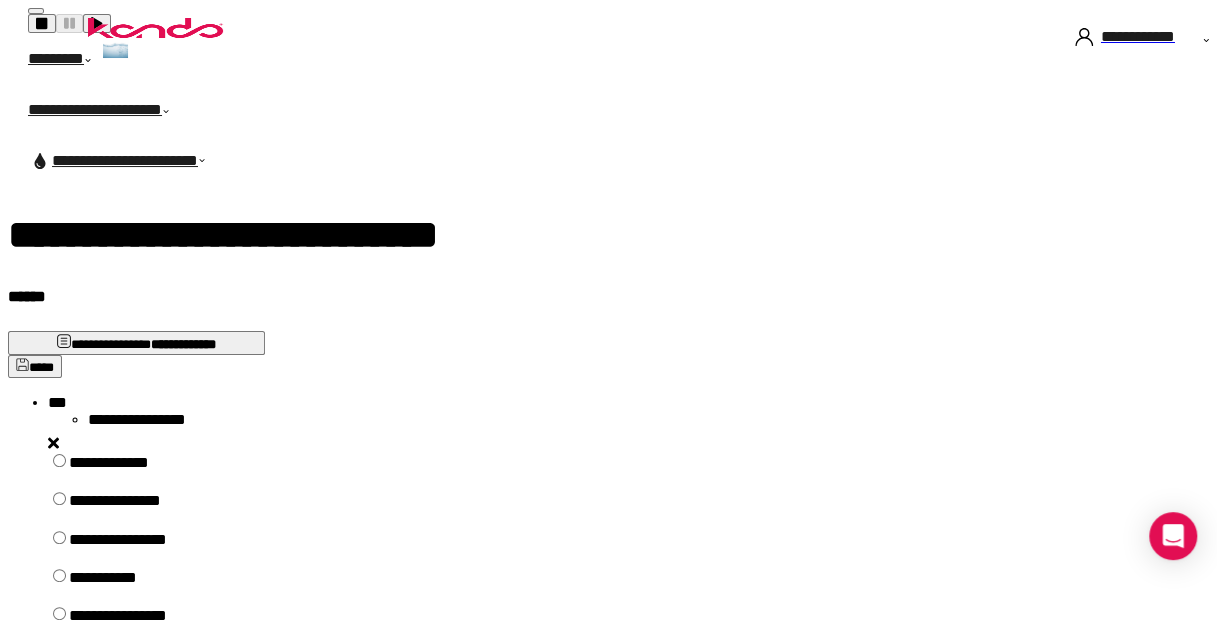 click on "**********" at bounding box center [143, 585] 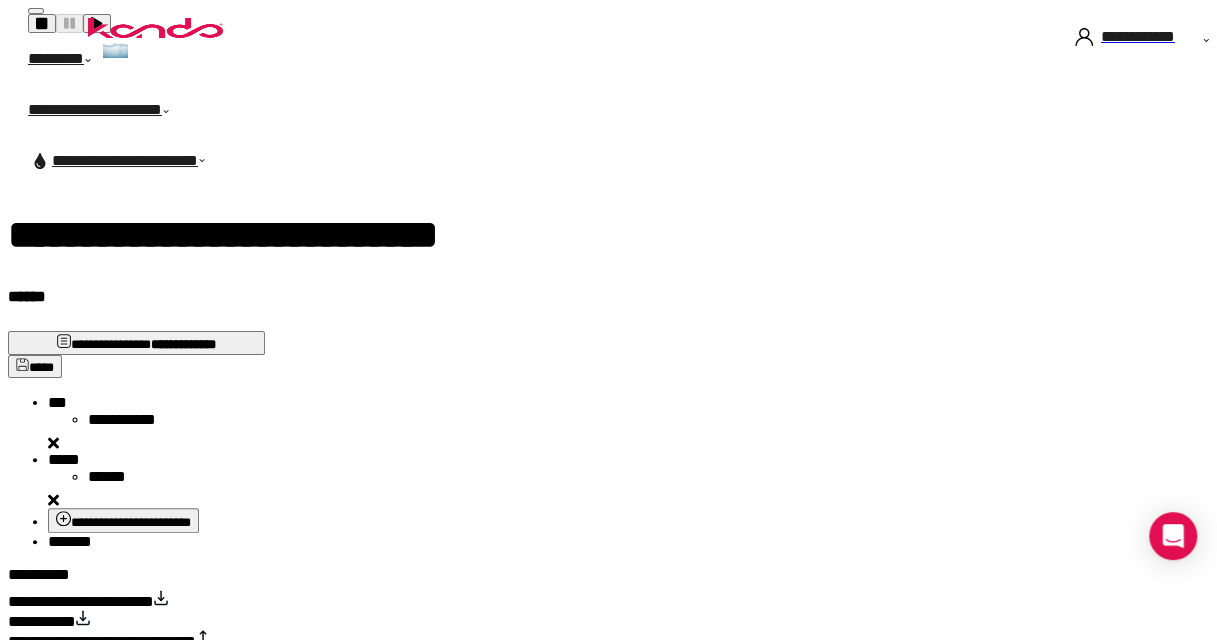 click on "*****" at bounding box center (57, 402) 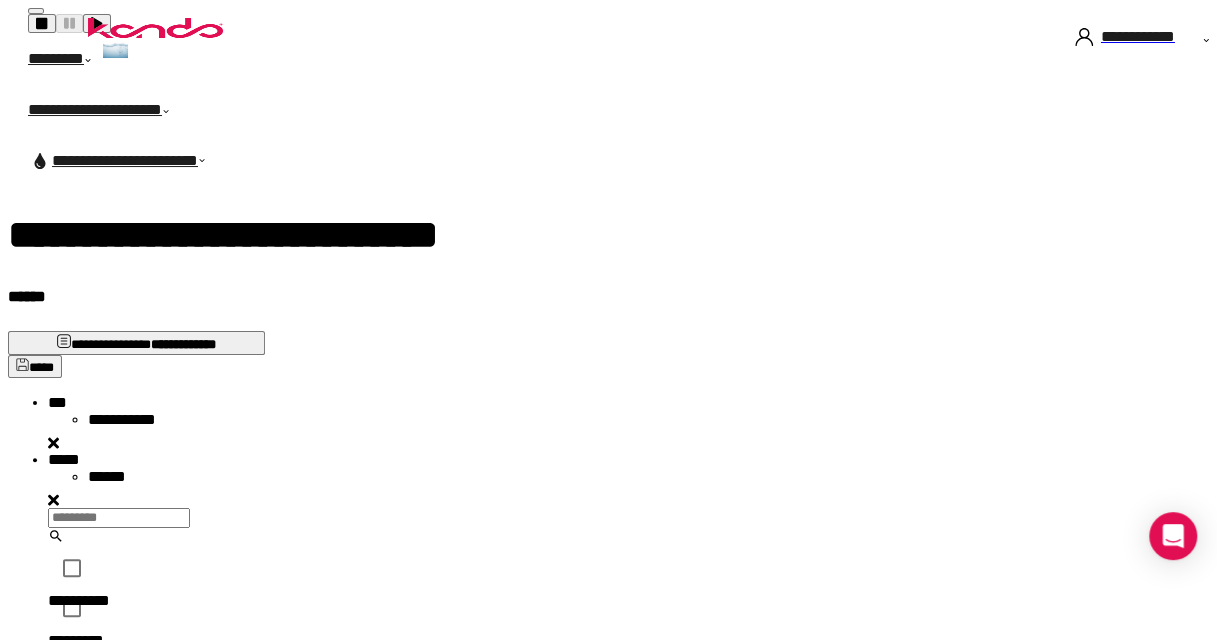 scroll, scrollTop: 16, scrollLeft: 16, axis: both 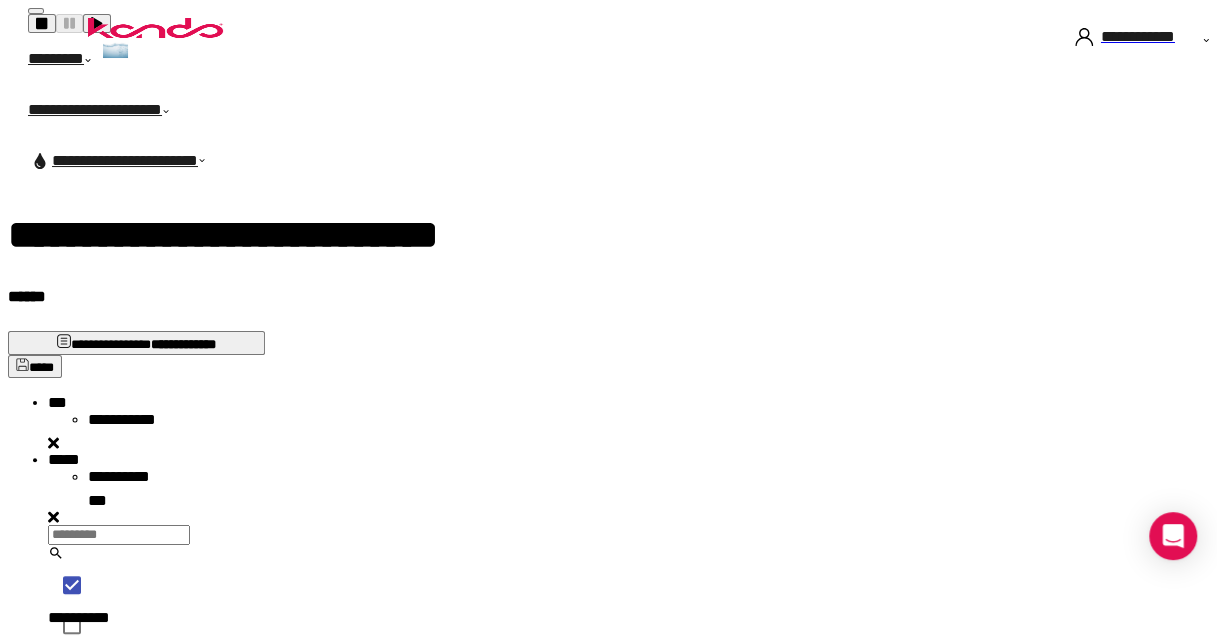 click on "[FIRST] [LAST] [CITY] [STATE] [POSTAL_CODE] [COUNTRY]" at bounding box center (616, 623) 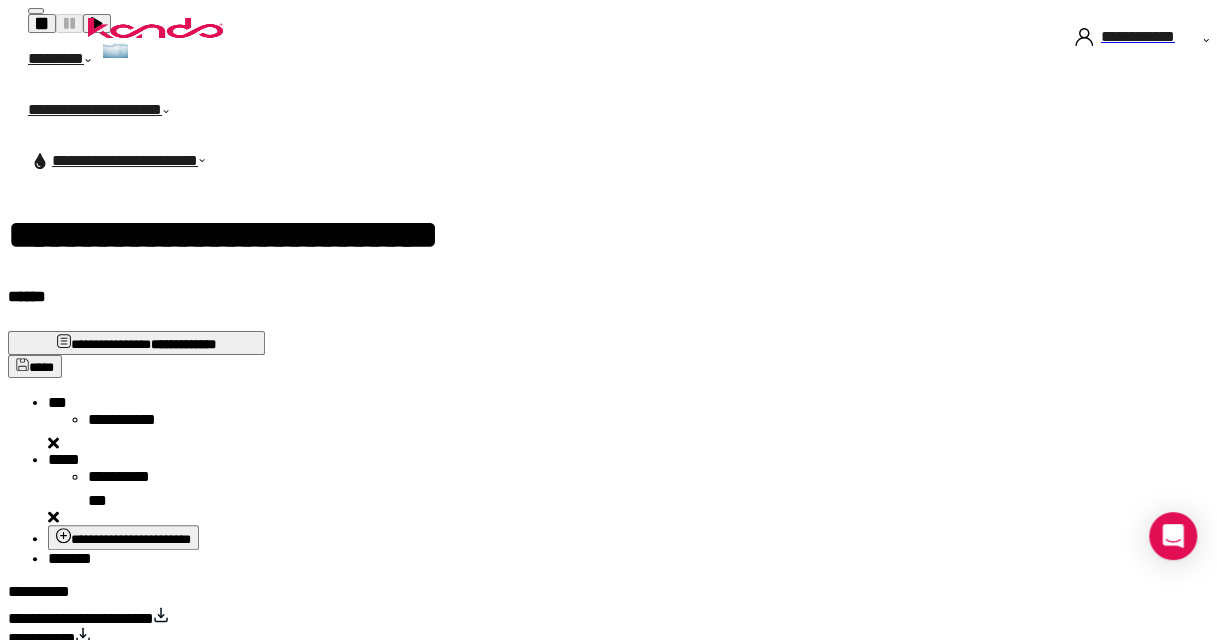 click on "*******" at bounding box center [70, 558] 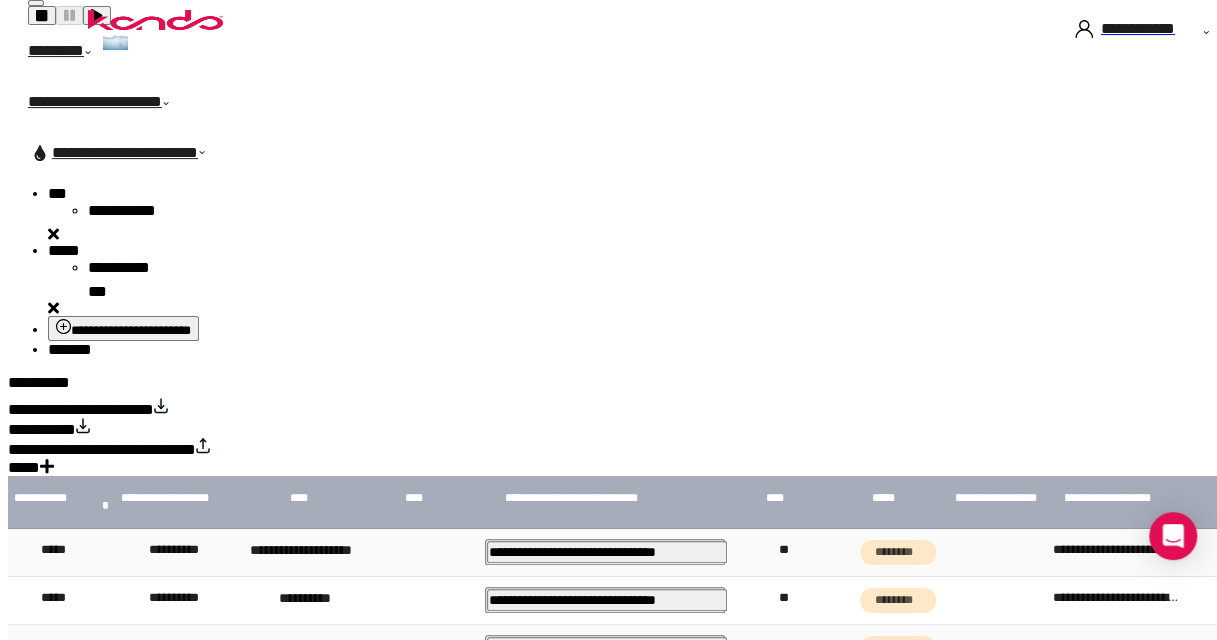 scroll, scrollTop: 224, scrollLeft: 0, axis: vertical 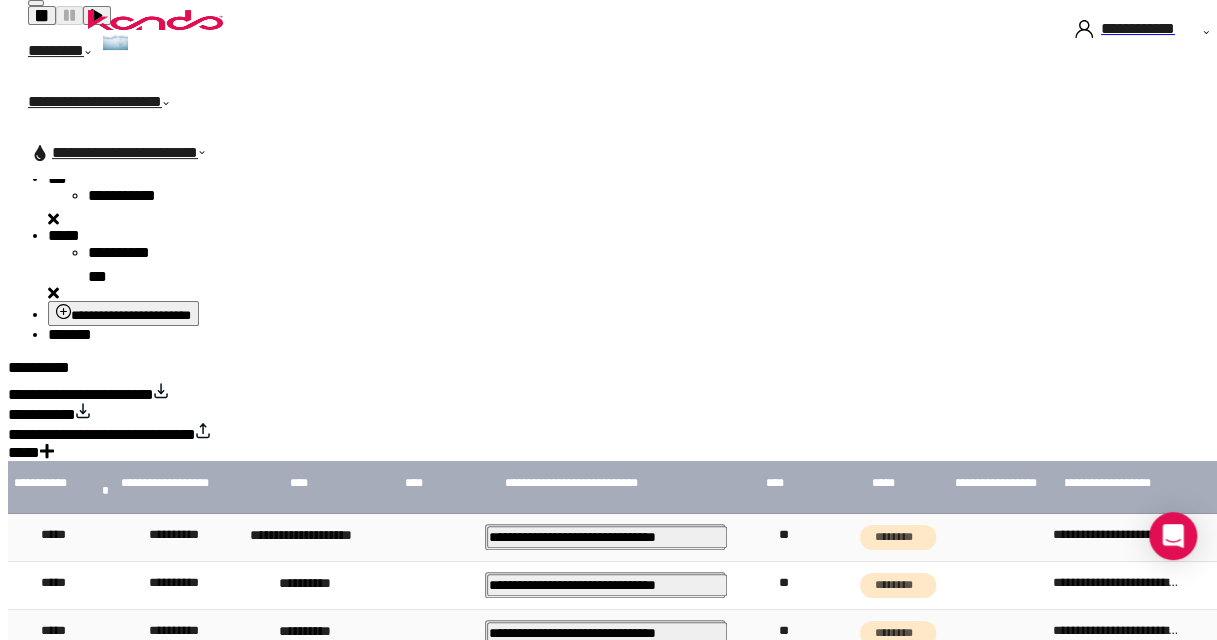 click on "**********" at bounding box center (81, 394) 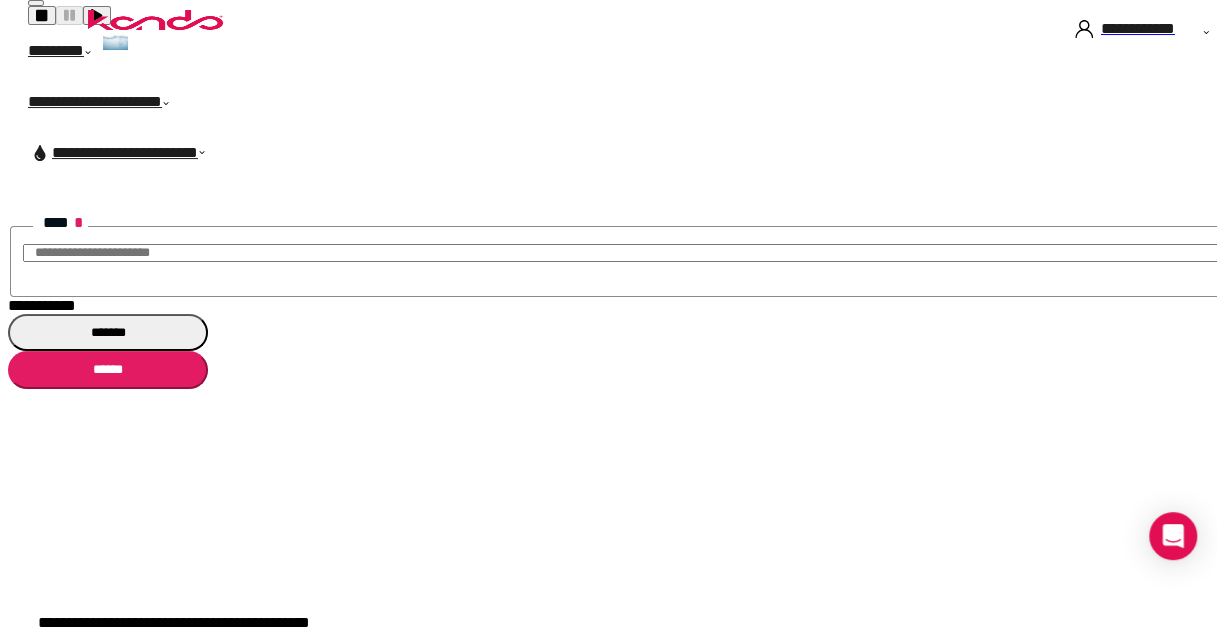 click on "**********" at bounding box center [42, 305] 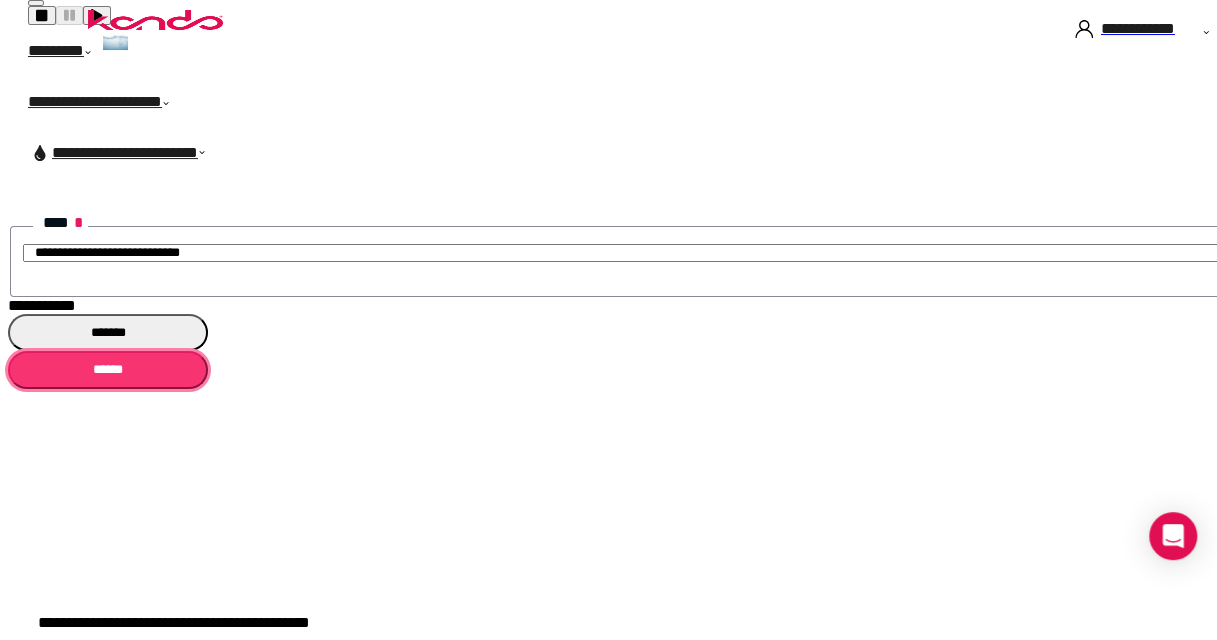 click on "******" at bounding box center (108, 369) 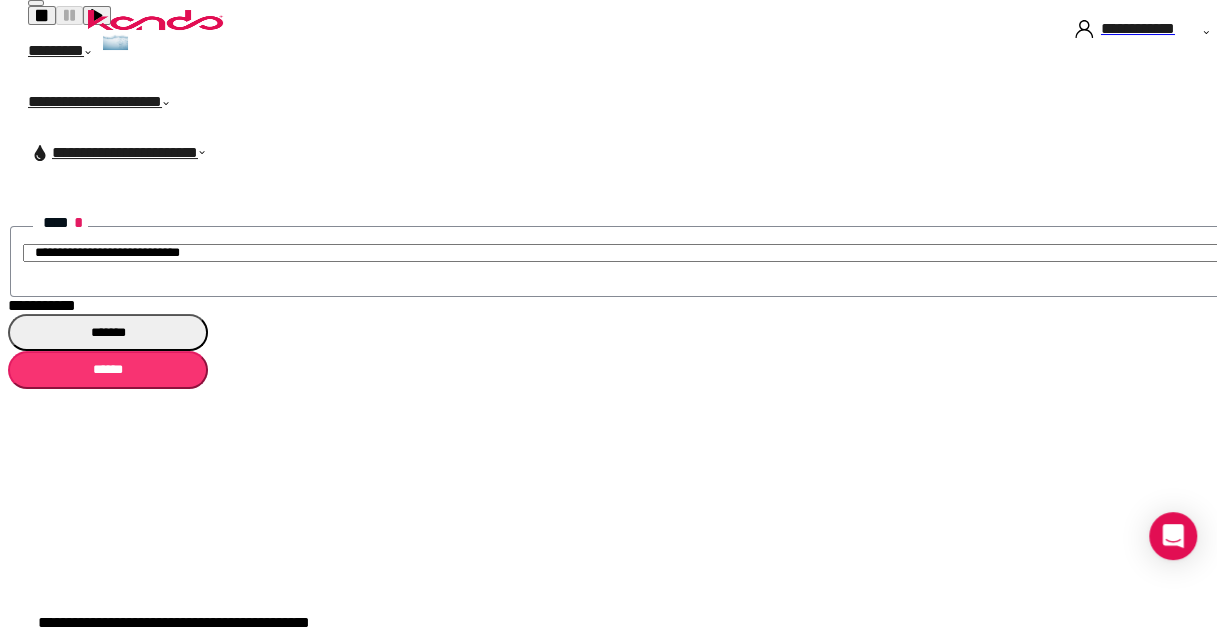 scroll, scrollTop: 0, scrollLeft: 0, axis: both 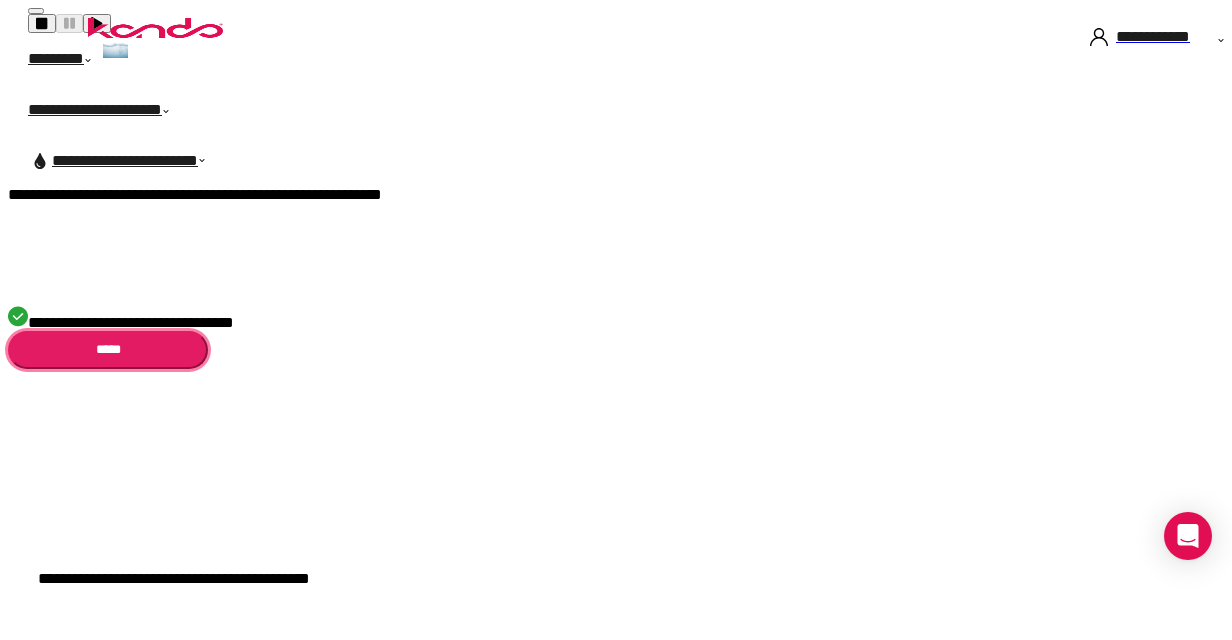 click on "*****" at bounding box center [108, 349] 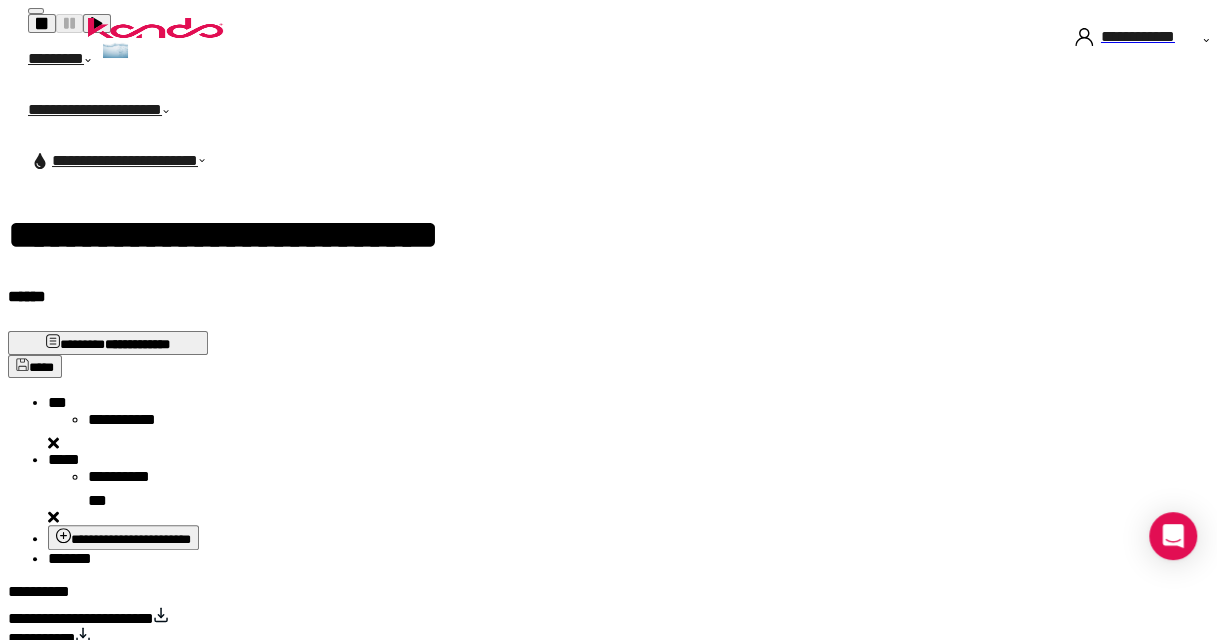 click on "**********" at bounding box center (81, 618) 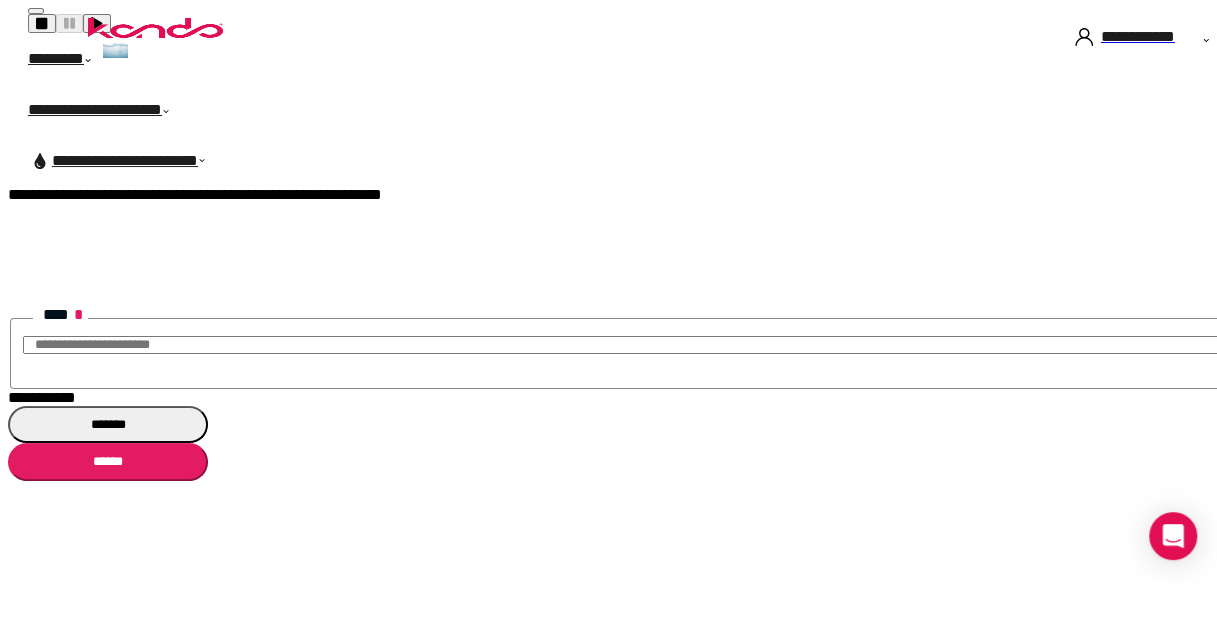 click on "**********" at bounding box center [42, 397] 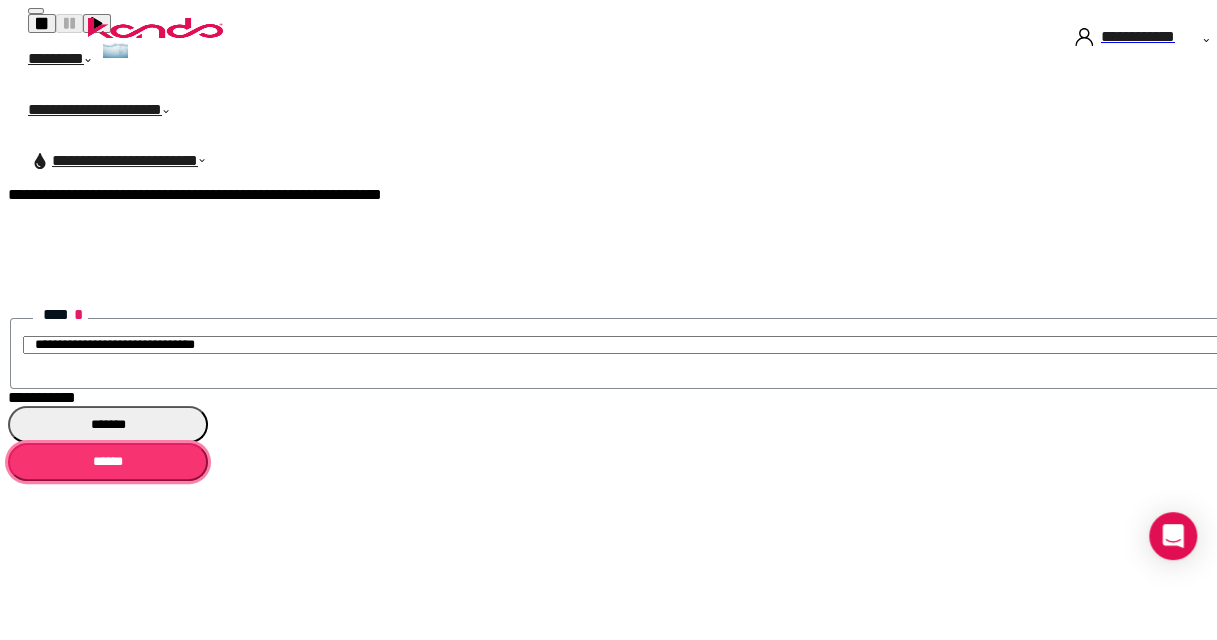 click on "******" at bounding box center (108, 461) 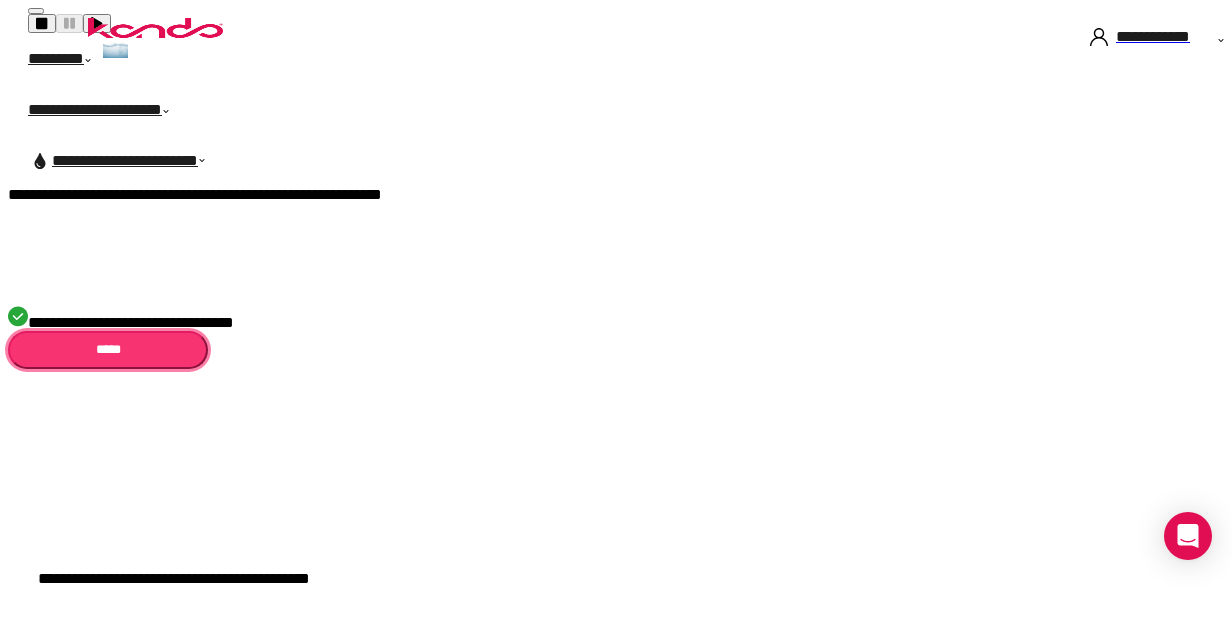 click on "*****" at bounding box center (108, 349) 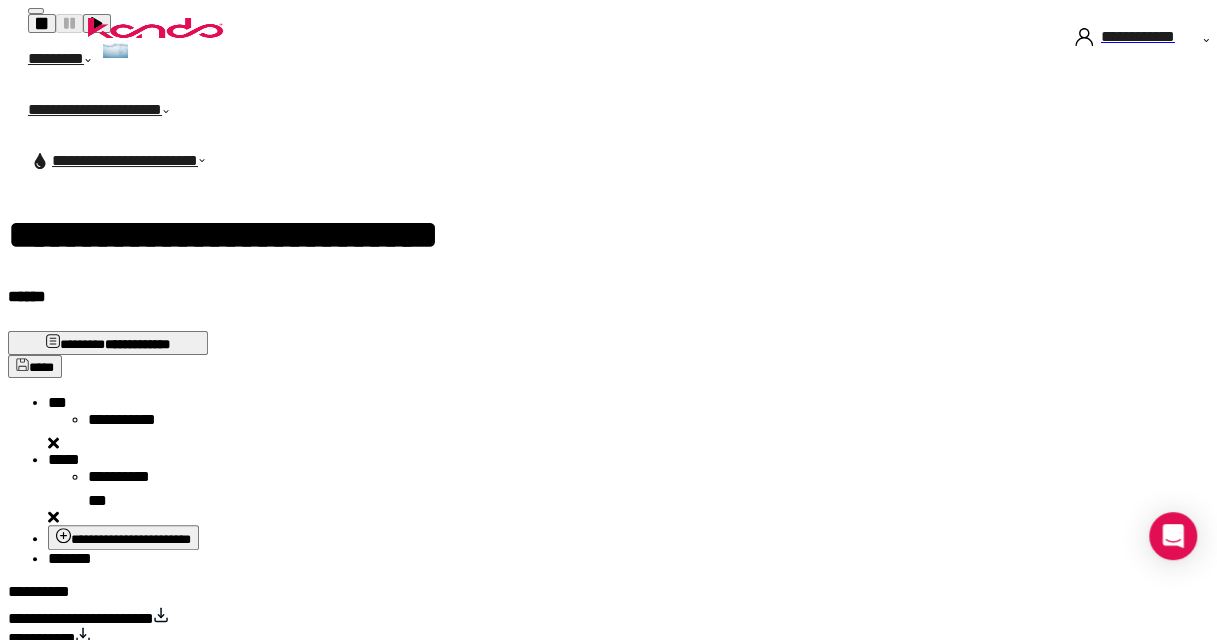 click on "**********" at bounding box center [81, 618] 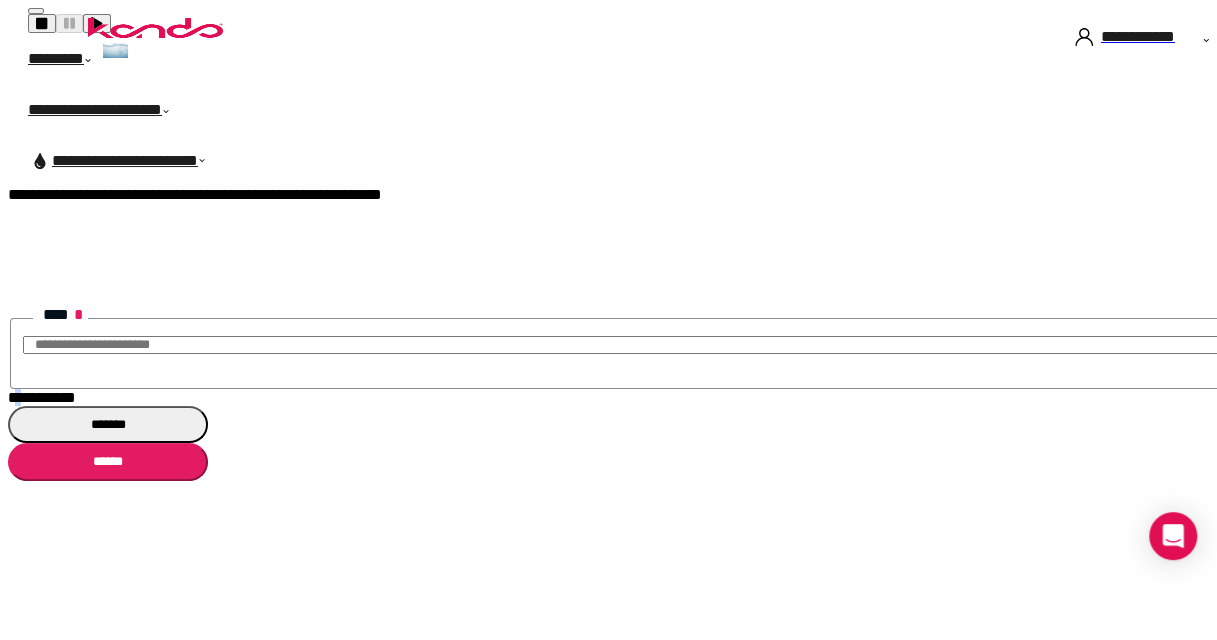 click on "**********" at bounding box center [42, 397] 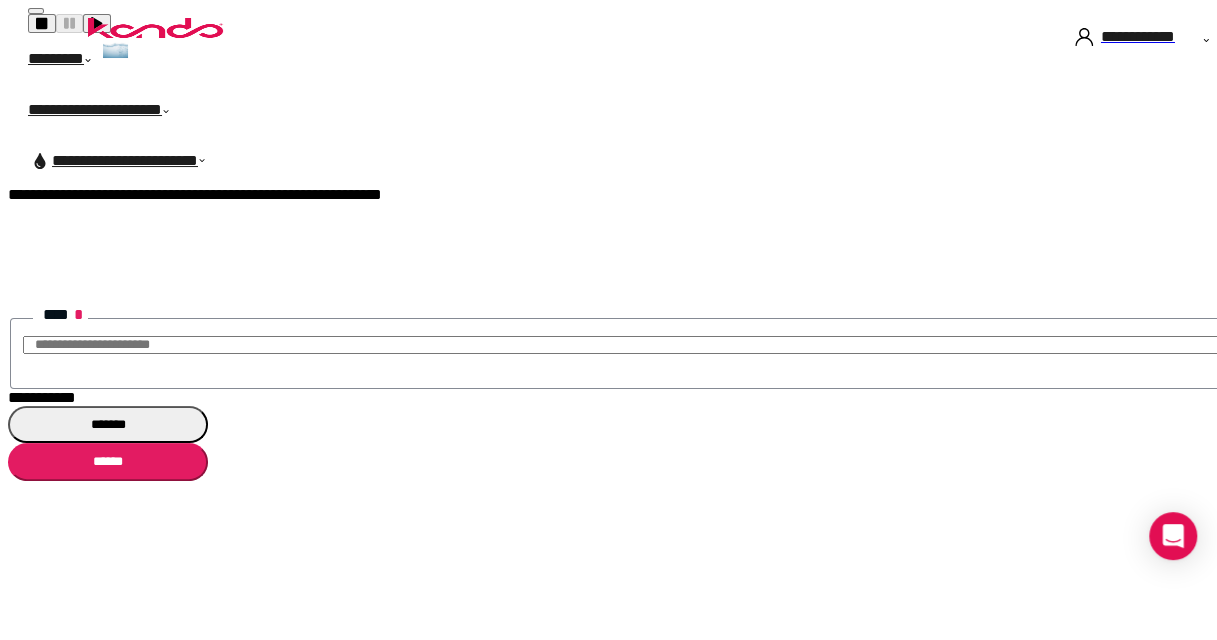 click on "**********" at bounding box center (42, 397) 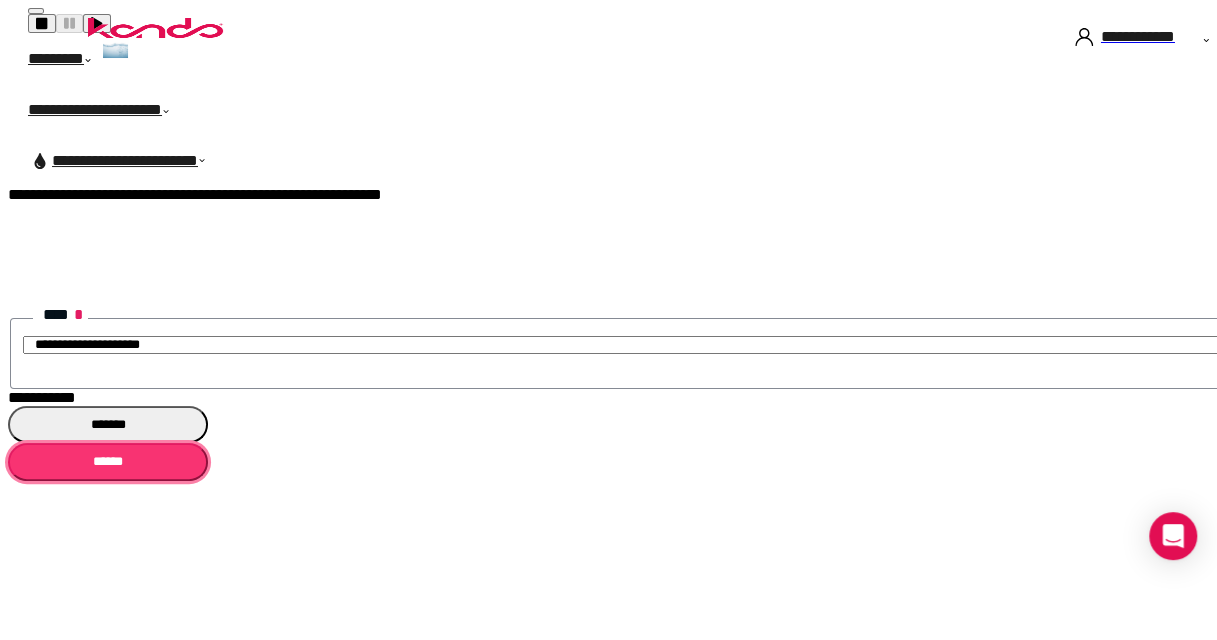 click on "******" at bounding box center (108, 461) 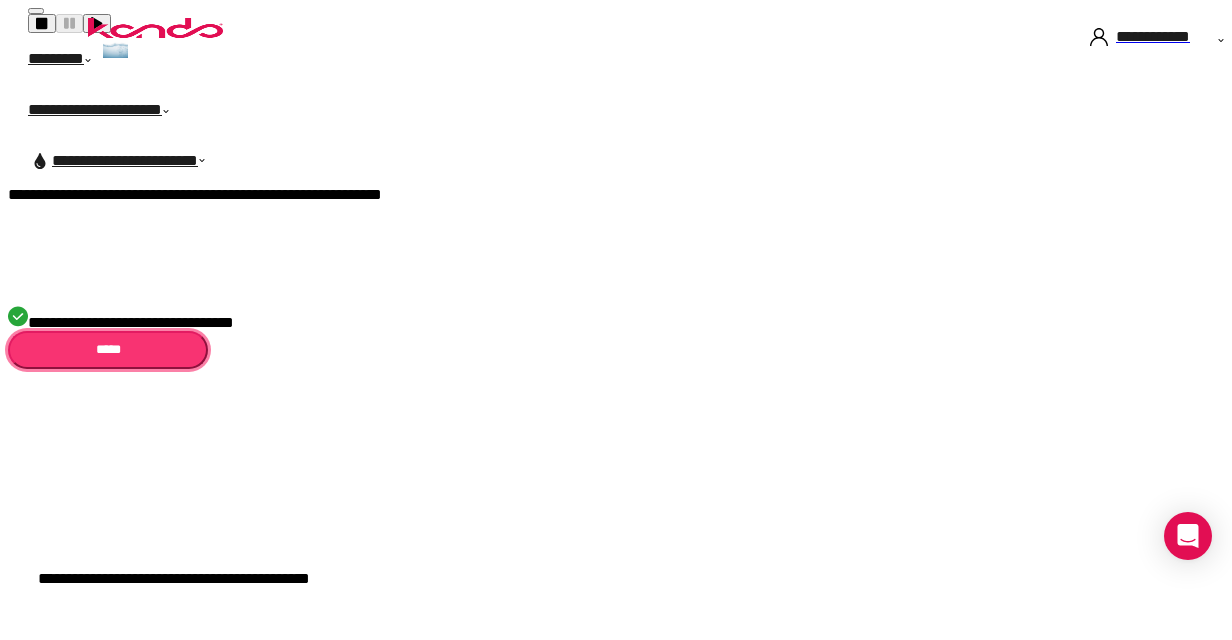 click on "*****" at bounding box center [108, 349] 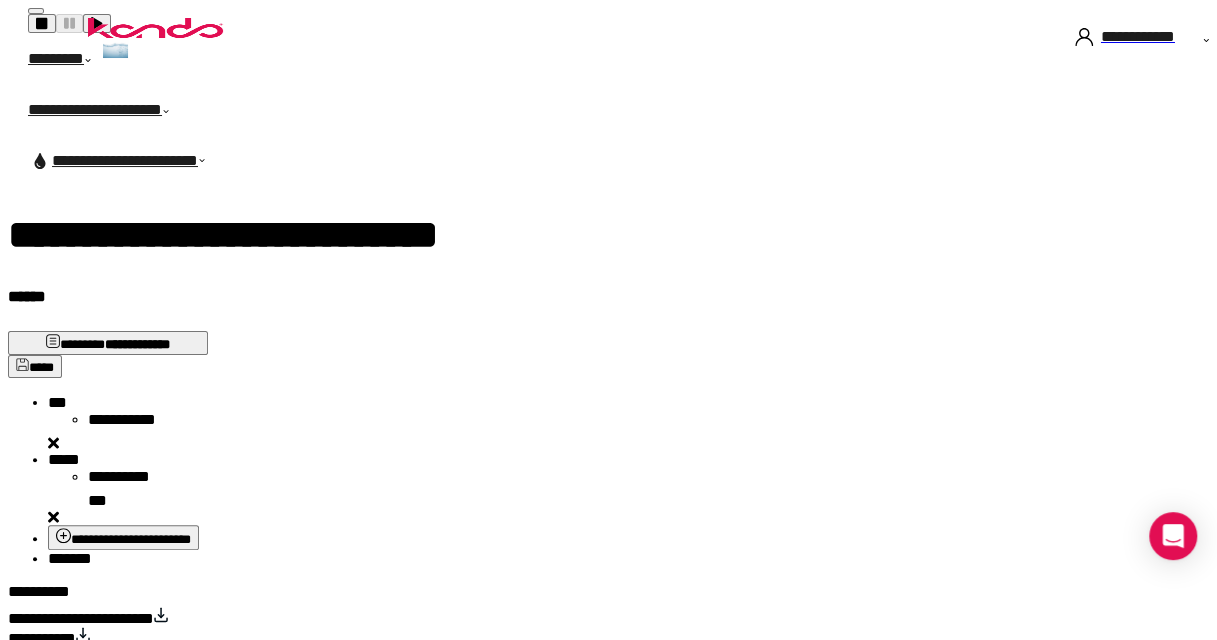 click on "**********" at bounding box center (81, 618) 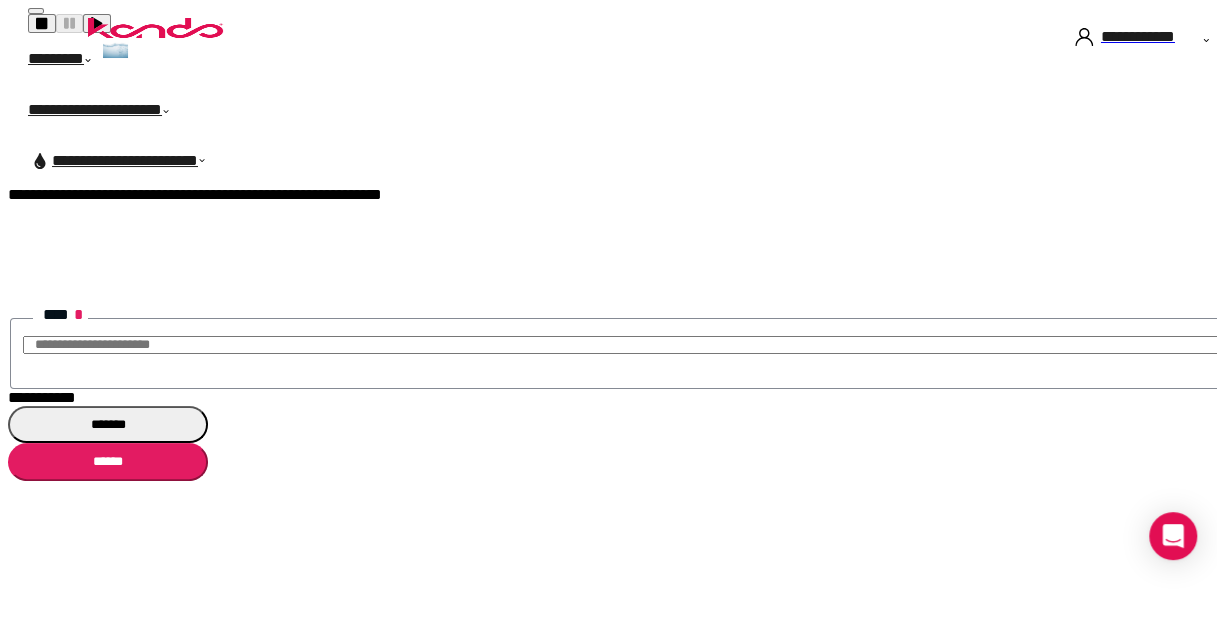 click on "**********" at bounding box center (42, 397) 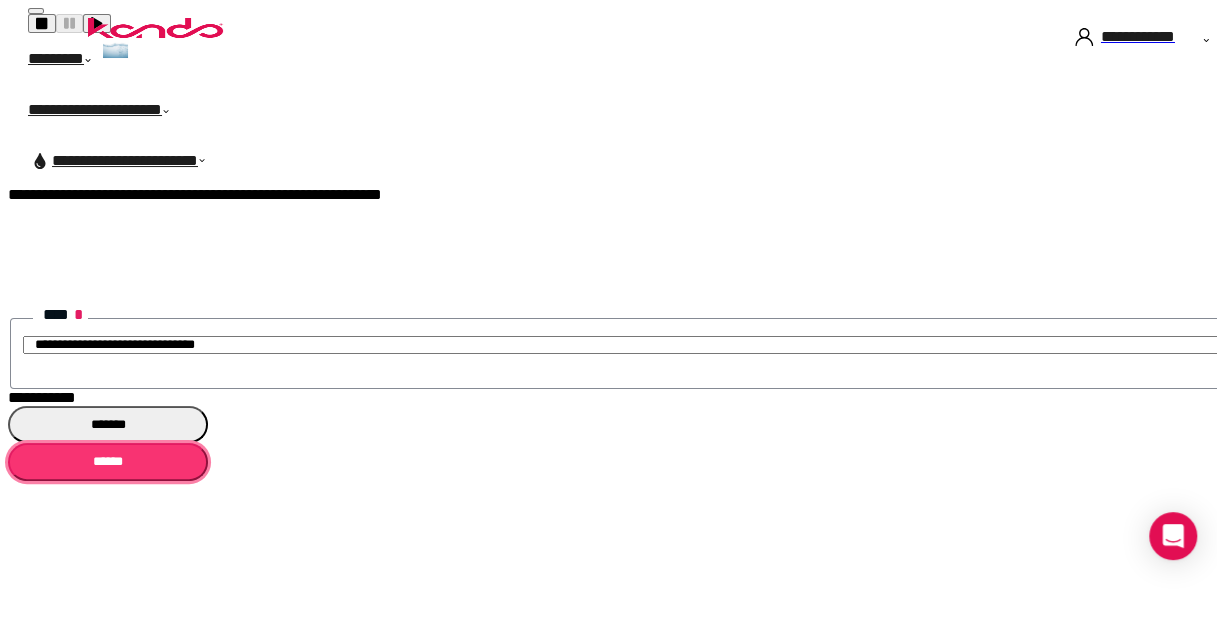click on "******" at bounding box center (108, 461) 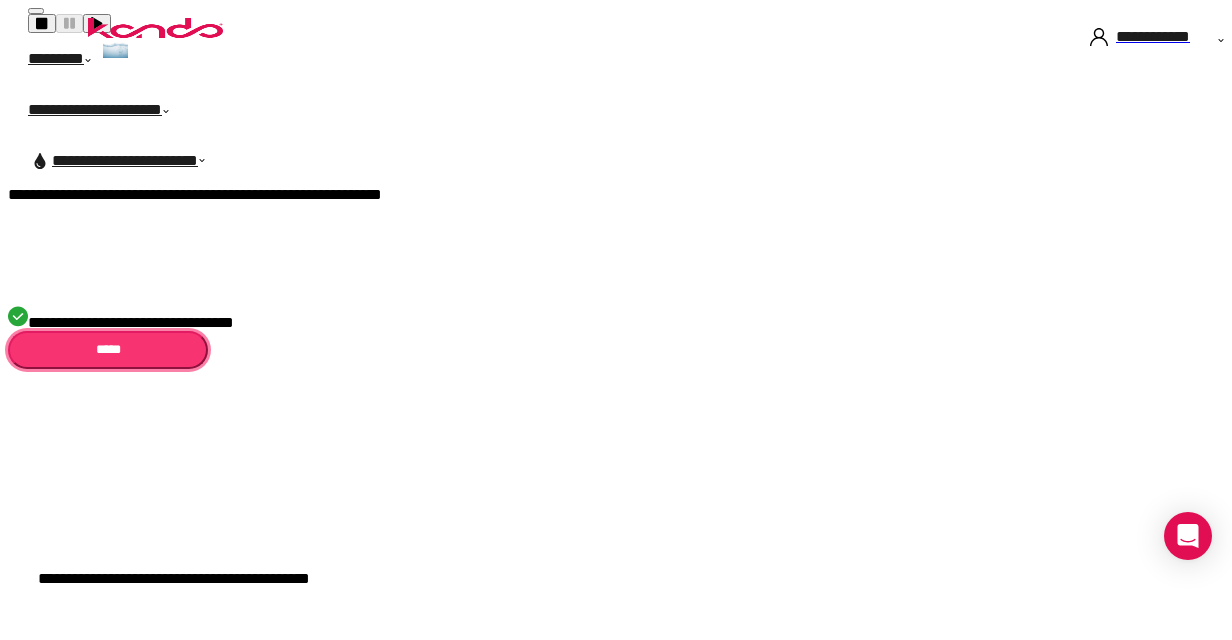 click on "*****" at bounding box center [108, 349] 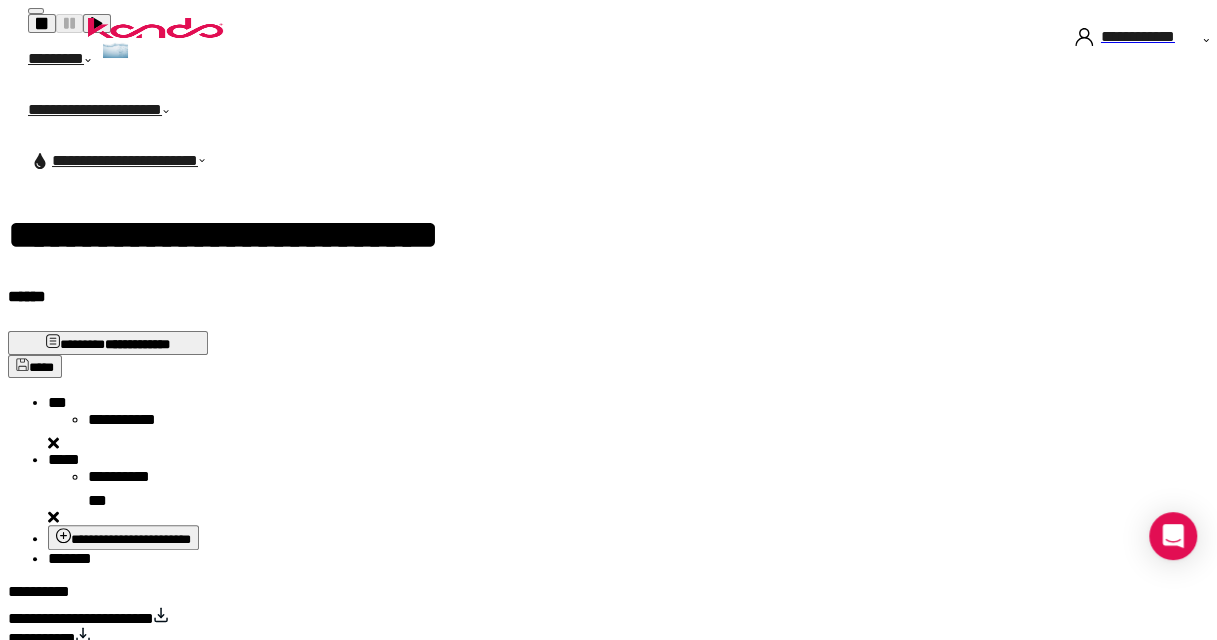 click on "**********" at bounding box center [81, 618] 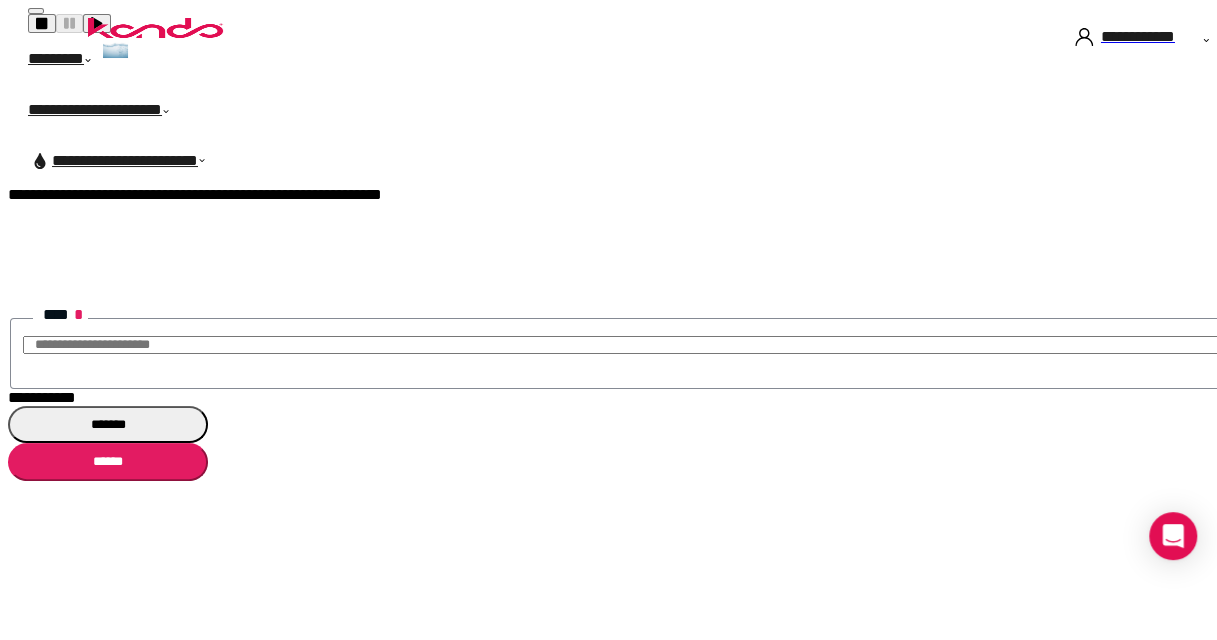 click on "**********" at bounding box center (42, 397) 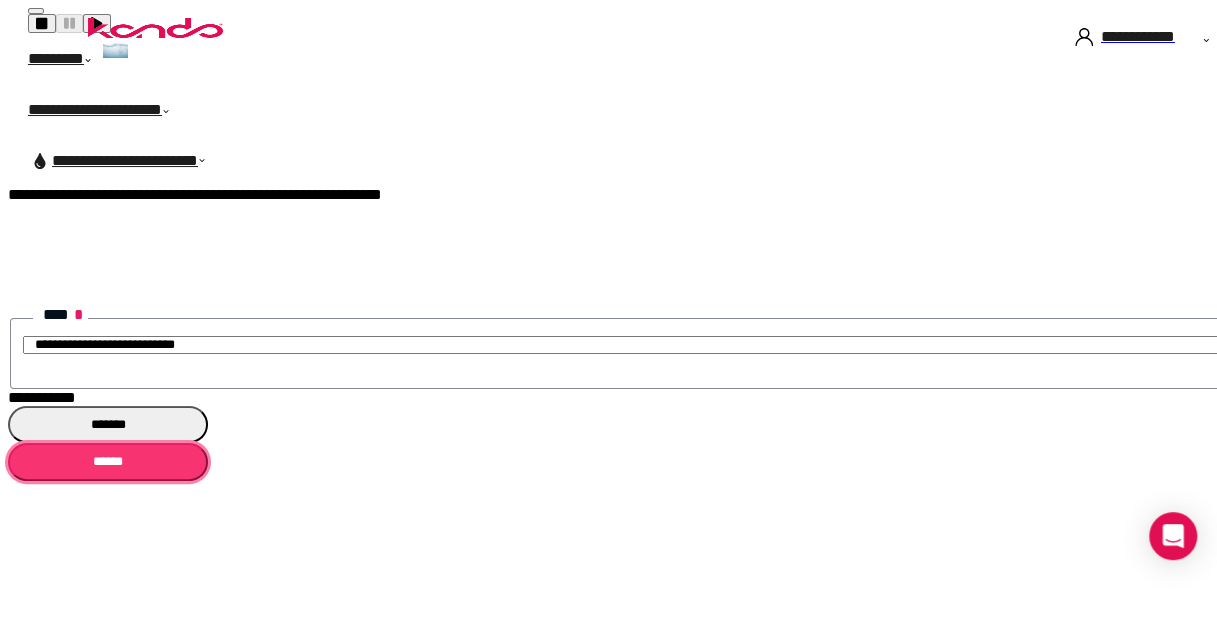 click on "******" at bounding box center [108, 461] 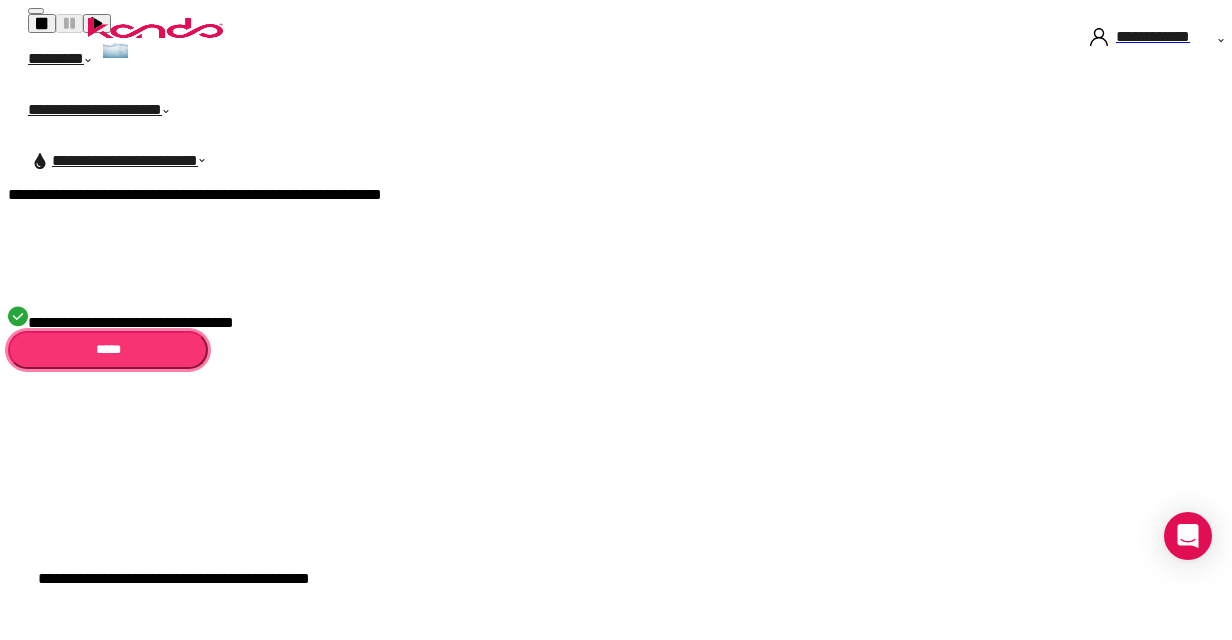 click on "*****" at bounding box center (108, 349) 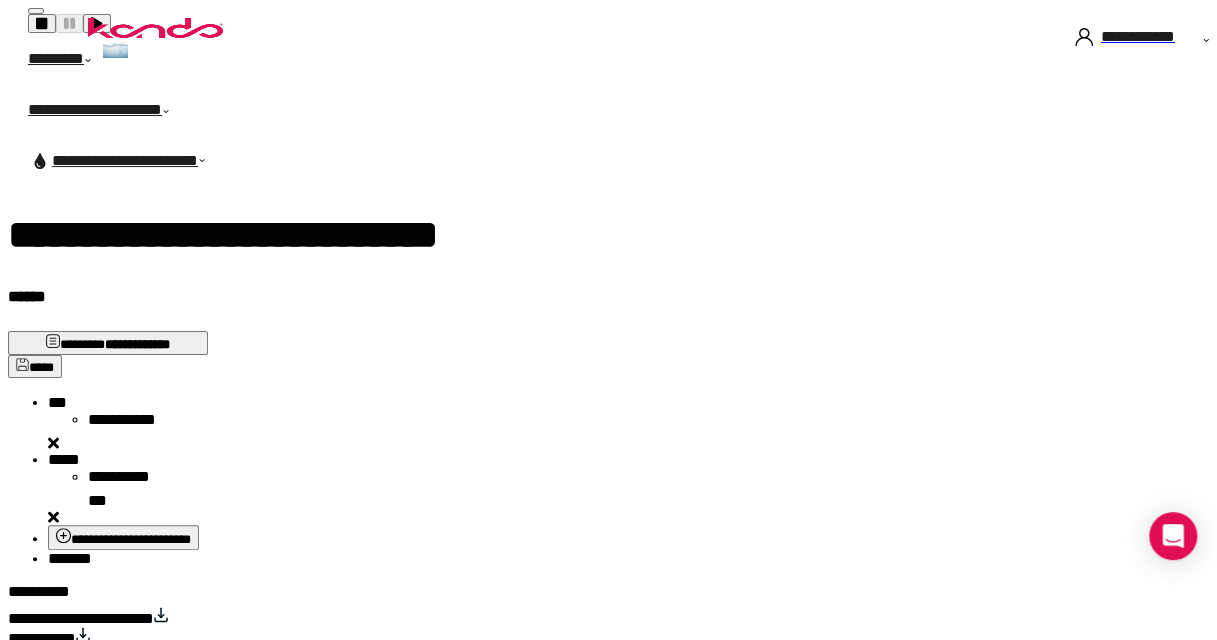 click on "**********" at bounding box center (81, 618) 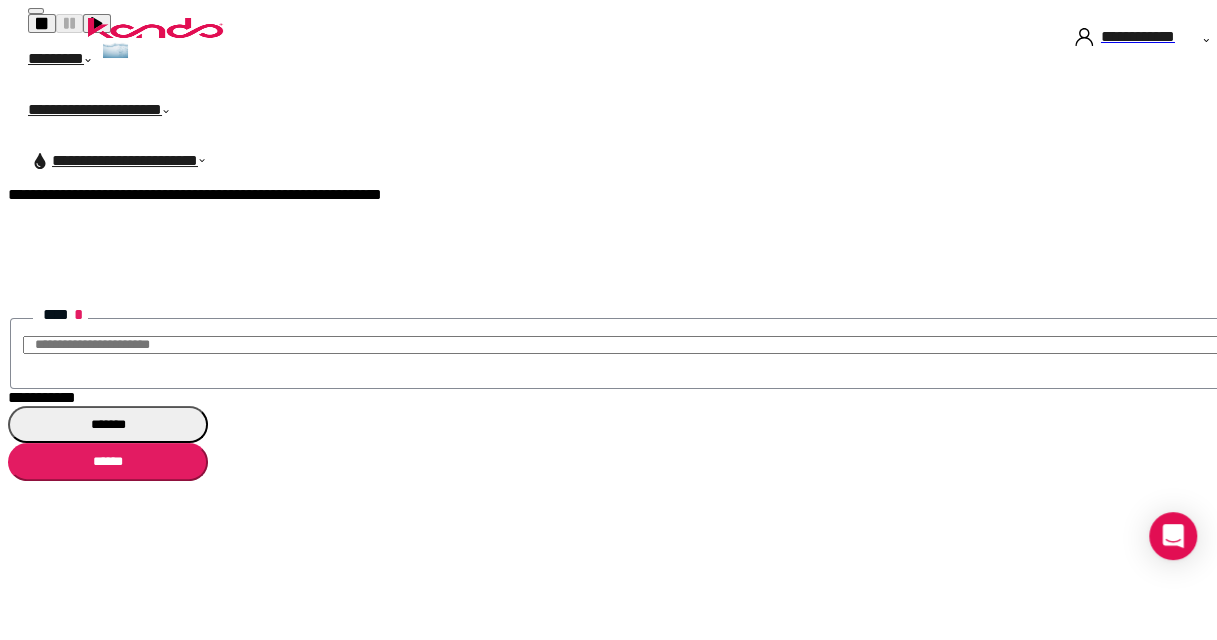 click on "**********" at bounding box center (42, 397) 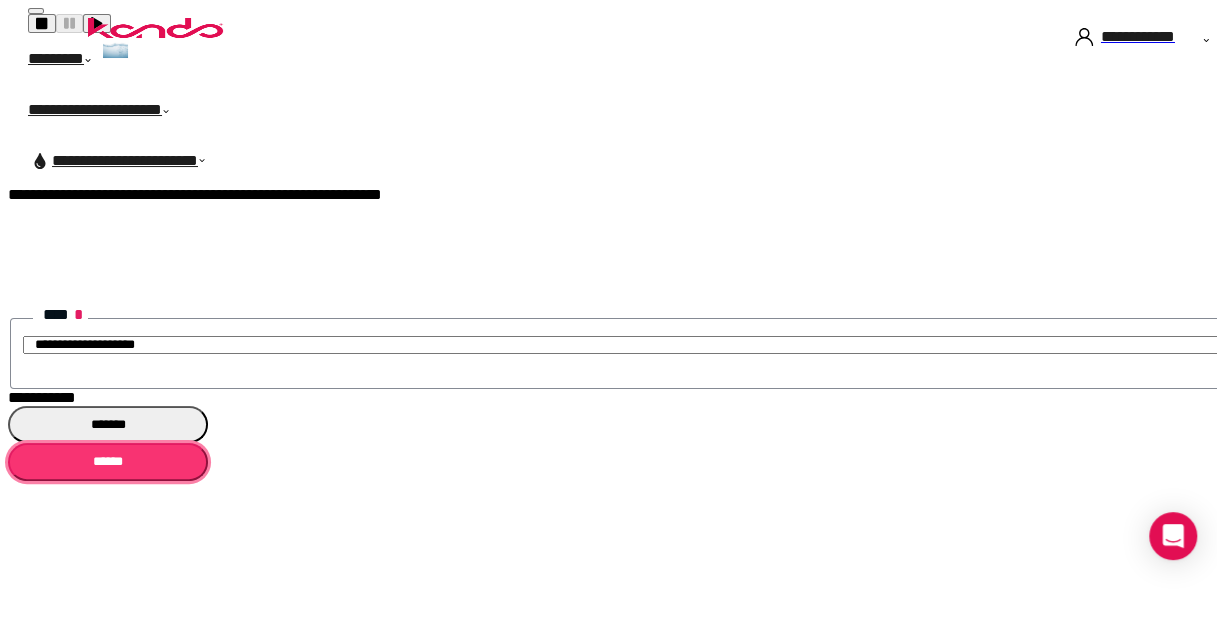 click on "******" at bounding box center [108, 461] 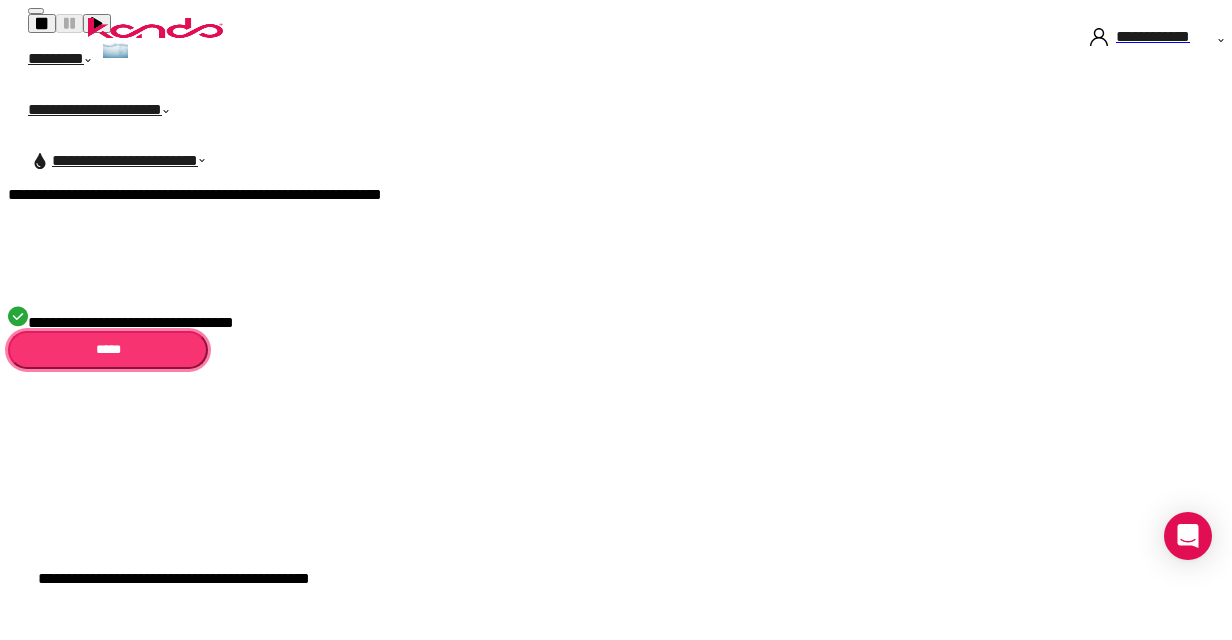 click on "*****" at bounding box center [108, 349] 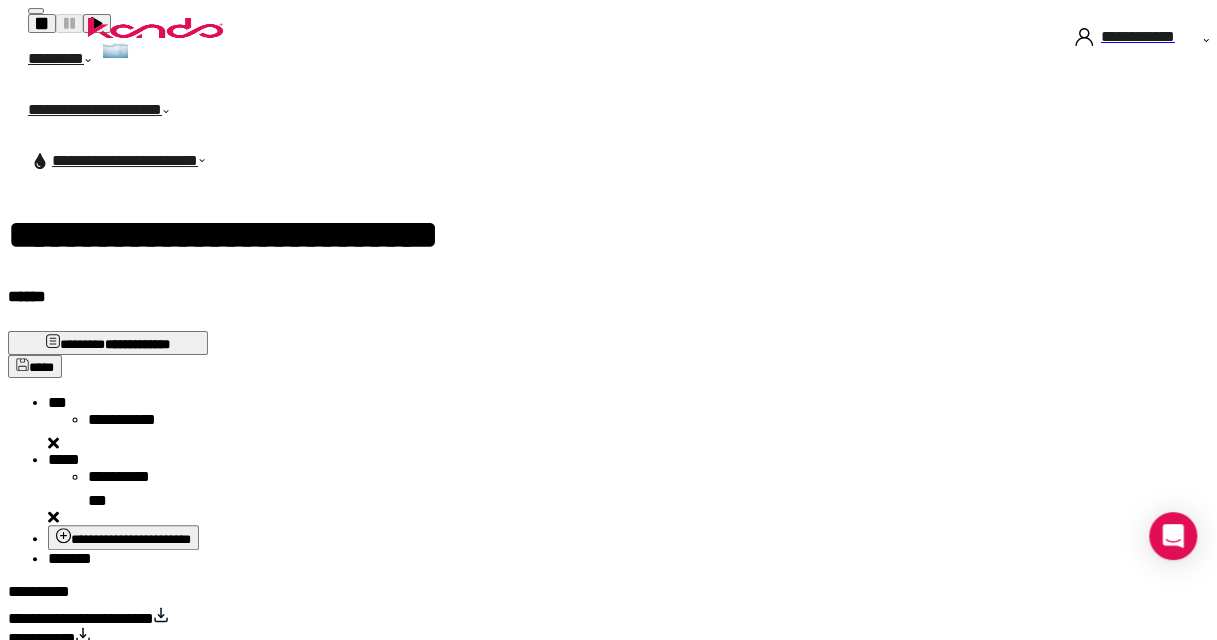 click on "**********" at bounding box center [81, 618] 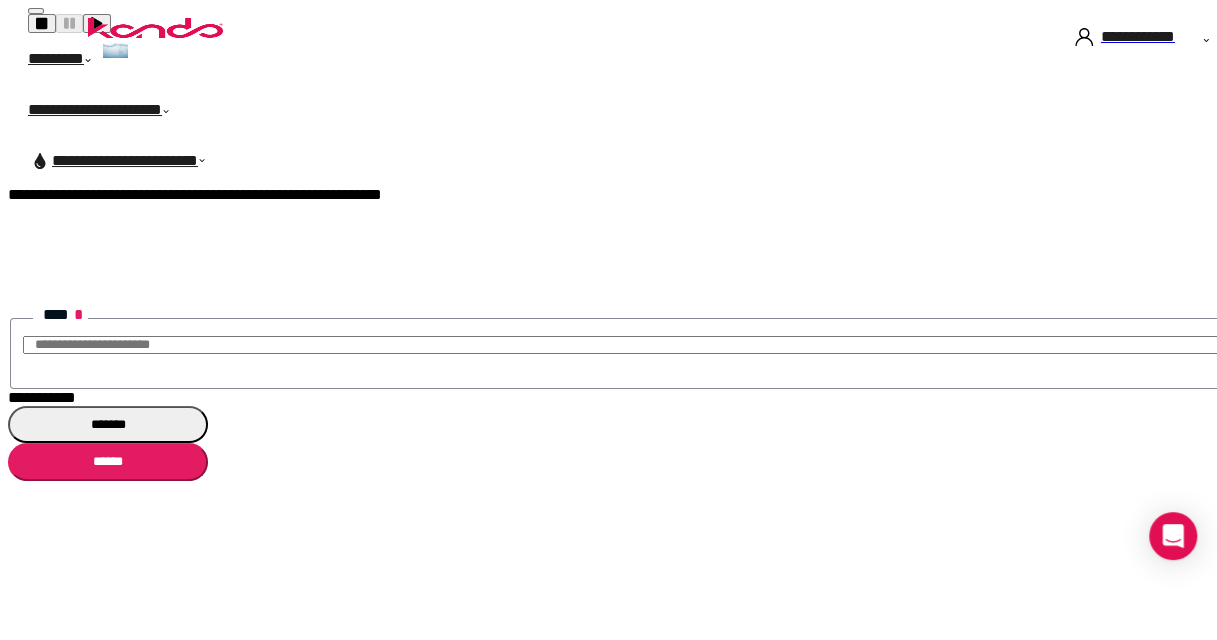 click on "**********" at bounding box center (42, 397) 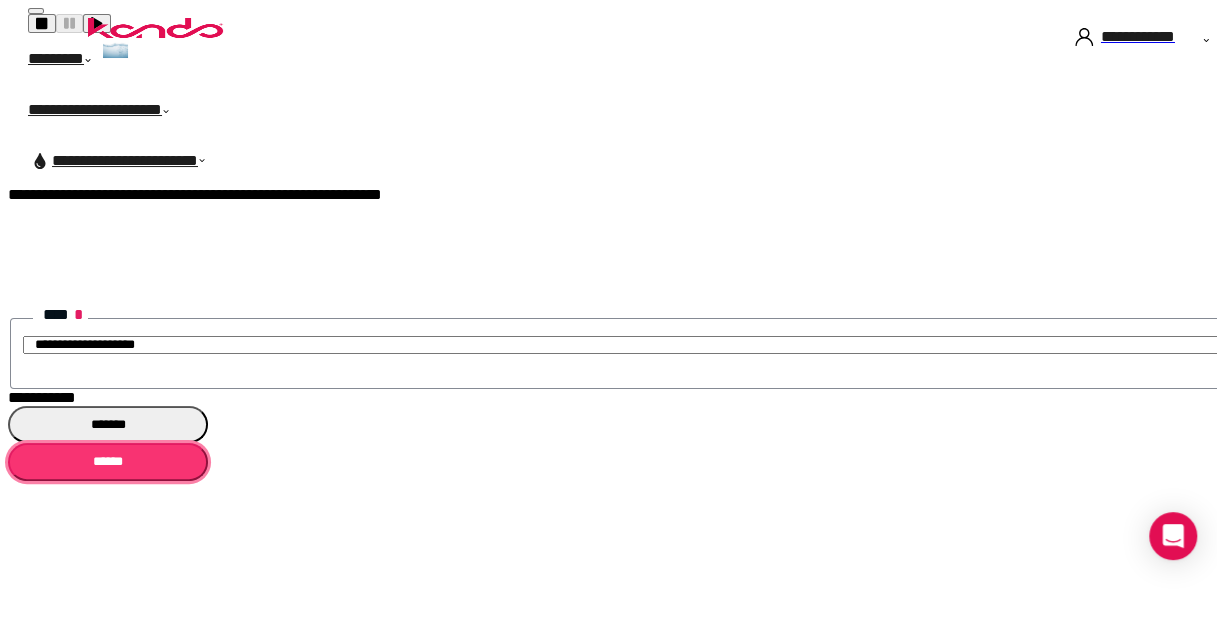 click on "******" at bounding box center [108, 461] 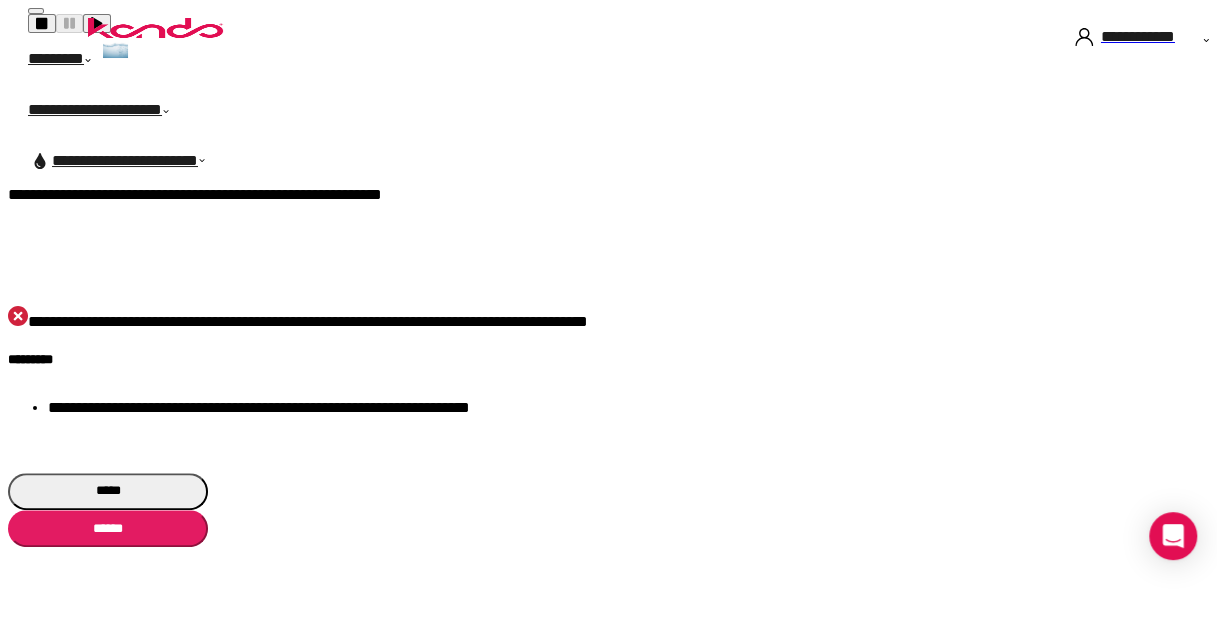 scroll, scrollTop: 76, scrollLeft: 0, axis: vertical 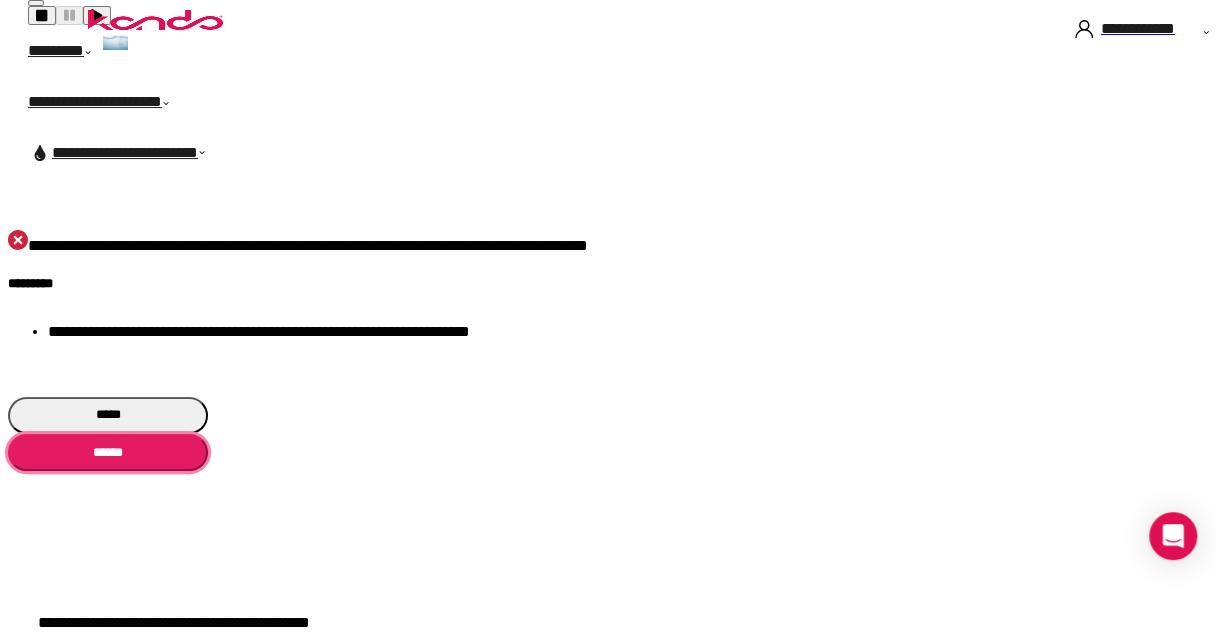 click on "******" at bounding box center (108, 452) 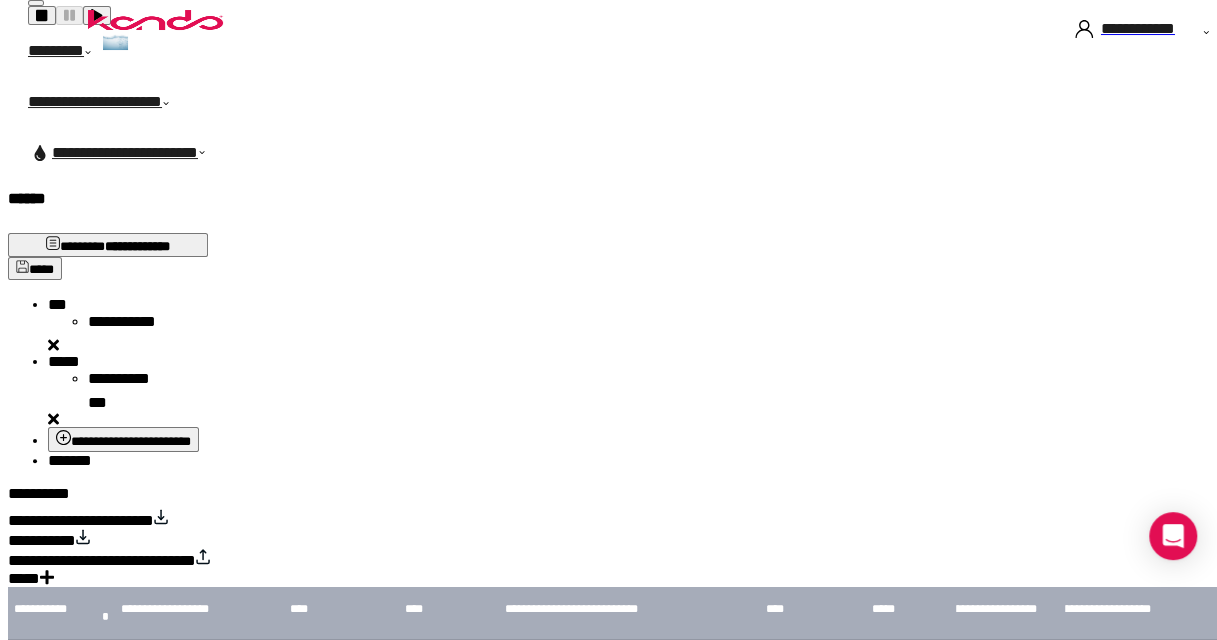 scroll, scrollTop: 0, scrollLeft: 0, axis: both 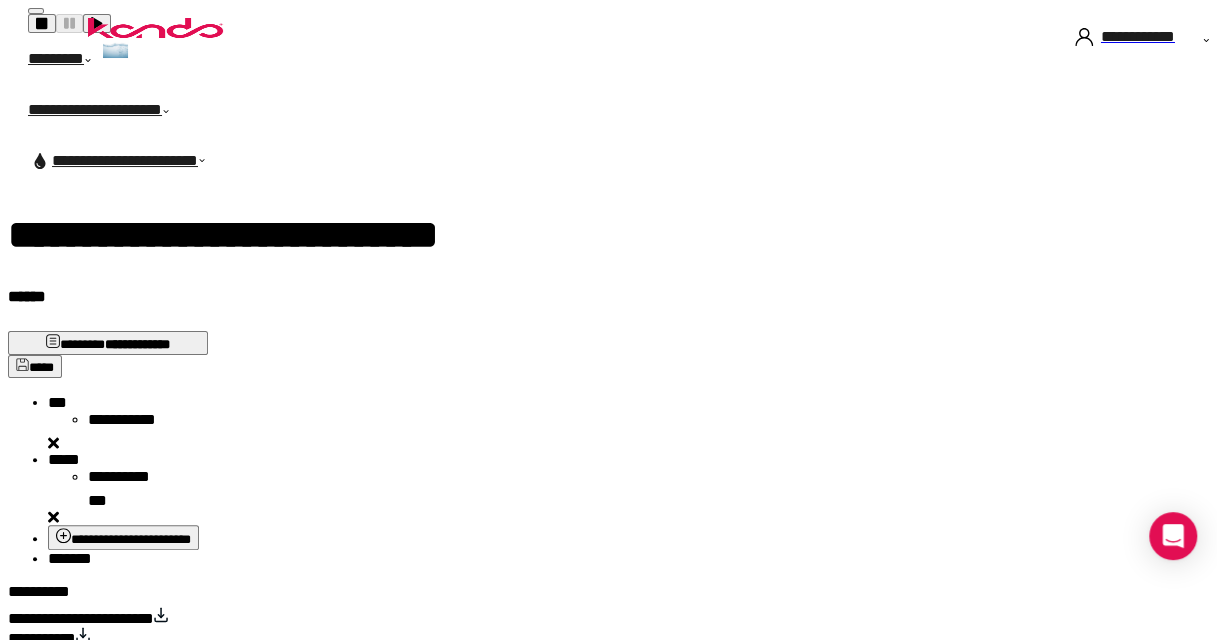 click on "*****" at bounding box center (57, 402) 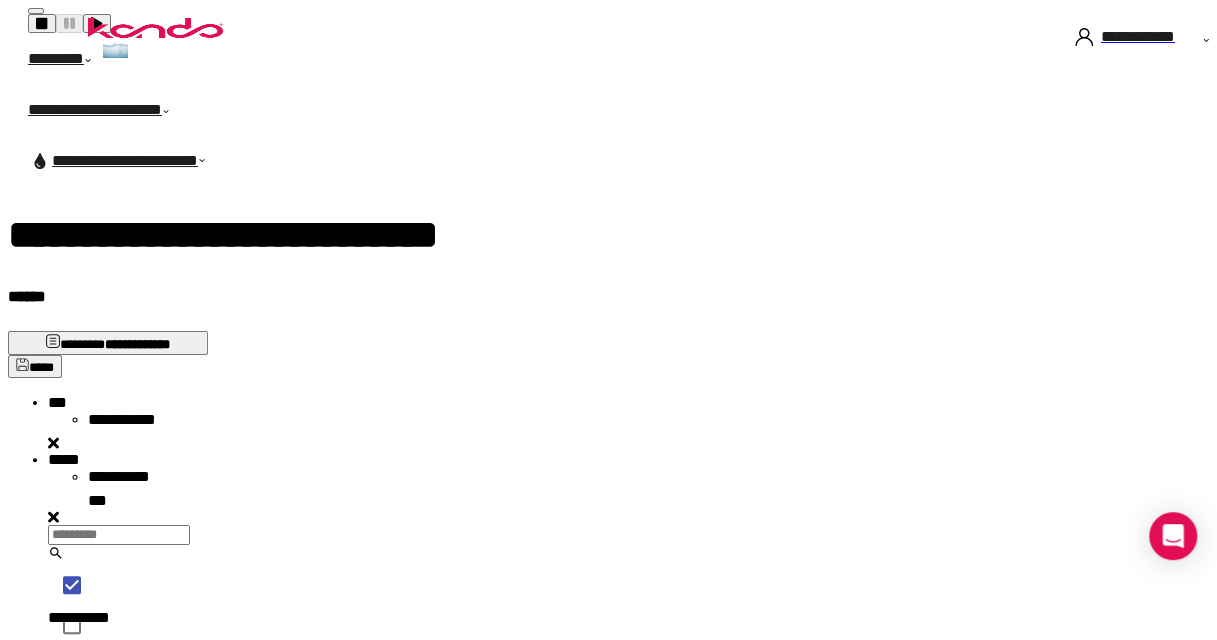 scroll, scrollTop: 16, scrollLeft: 16, axis: both 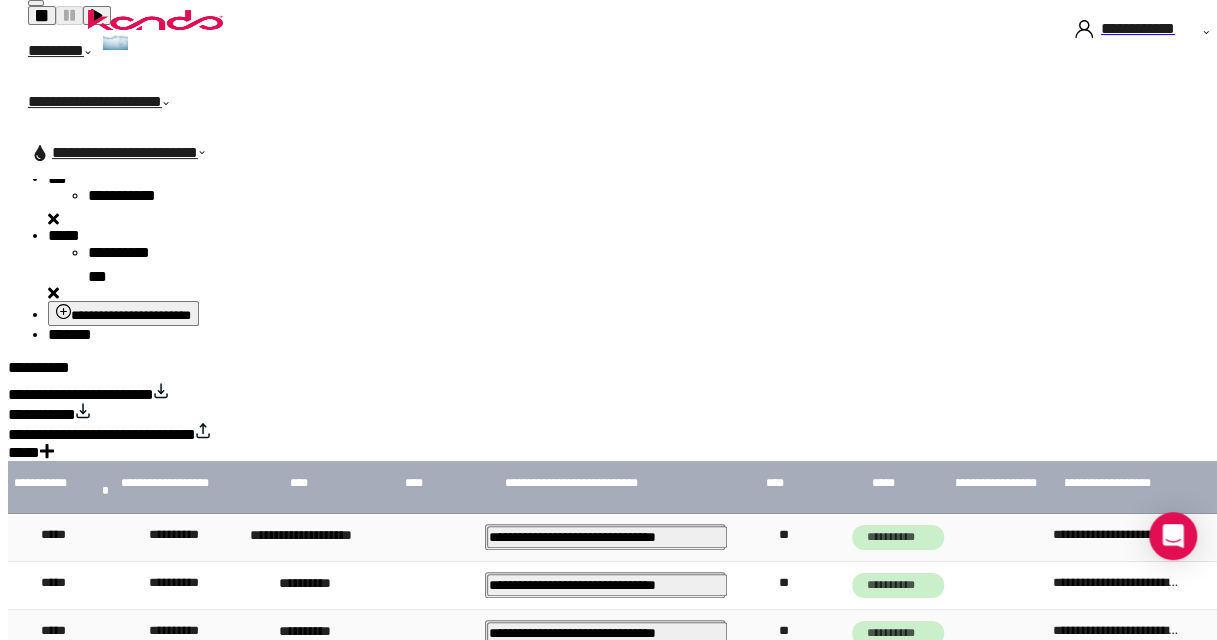 click on "**********" at bounding box center (616, 422) 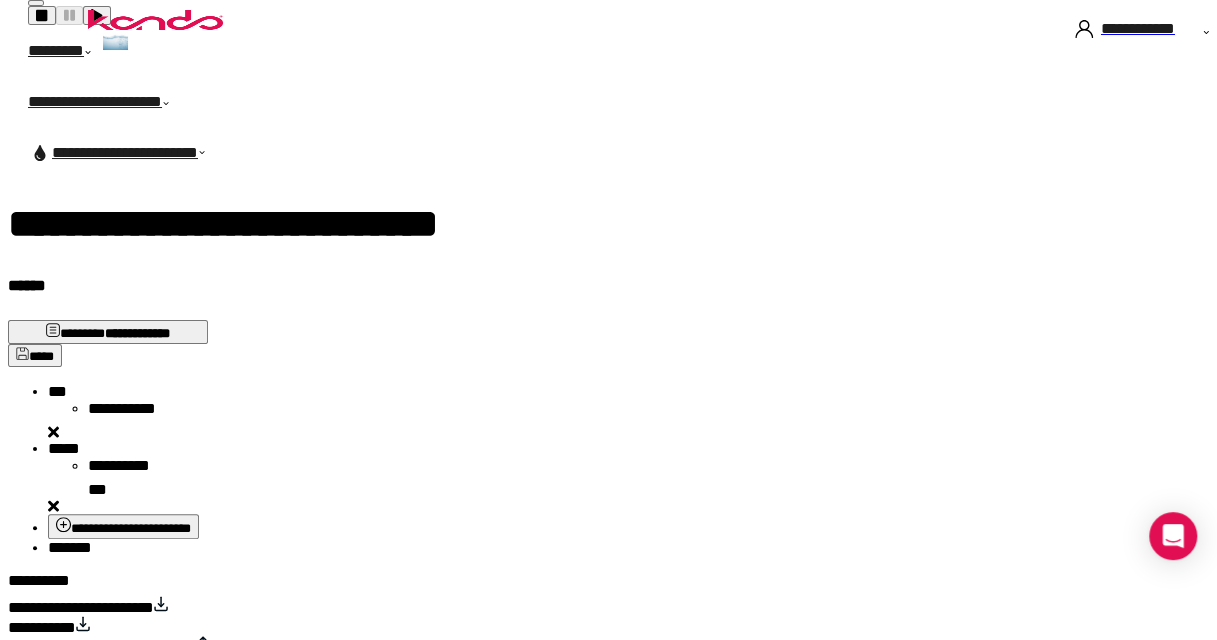 scroll, scrollTop: 0, scrollLeft: 0, axis: both 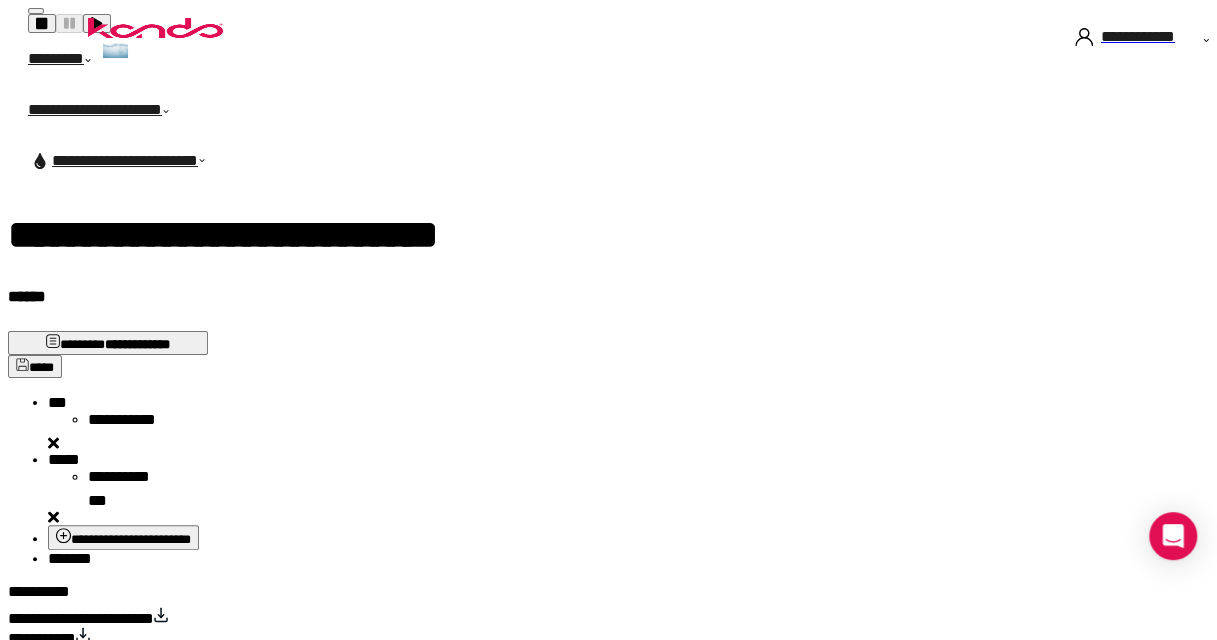click on "*****" at bounding box center [57, 402] 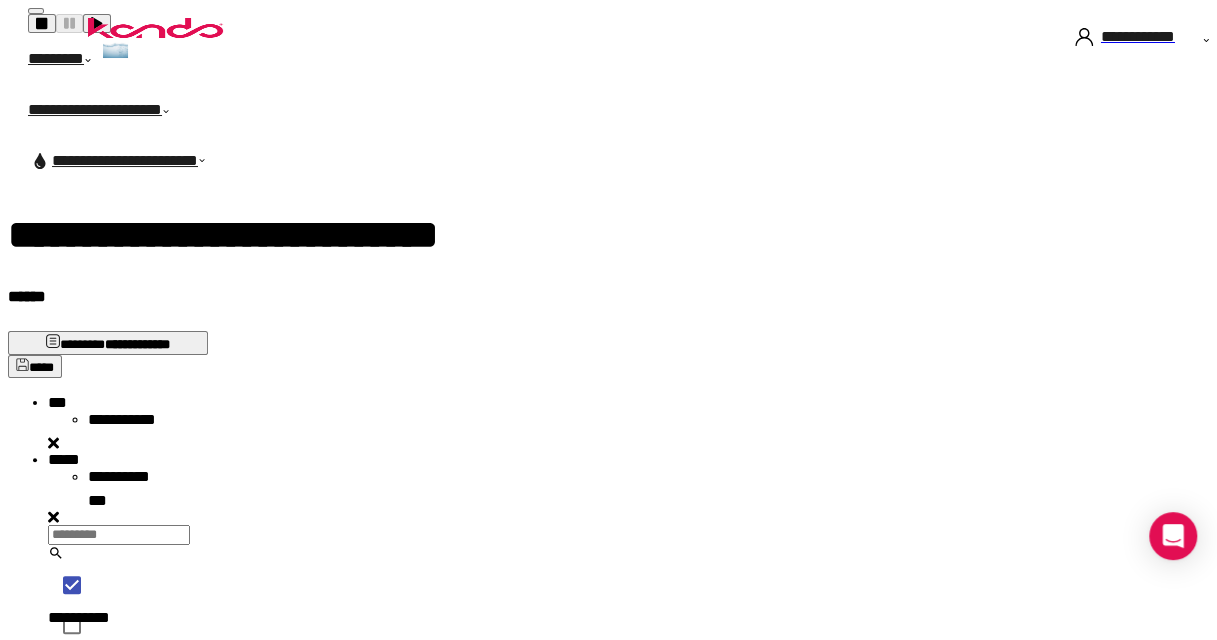 scroll, scrollTop: 16, scrollLeft: 16, axis: both 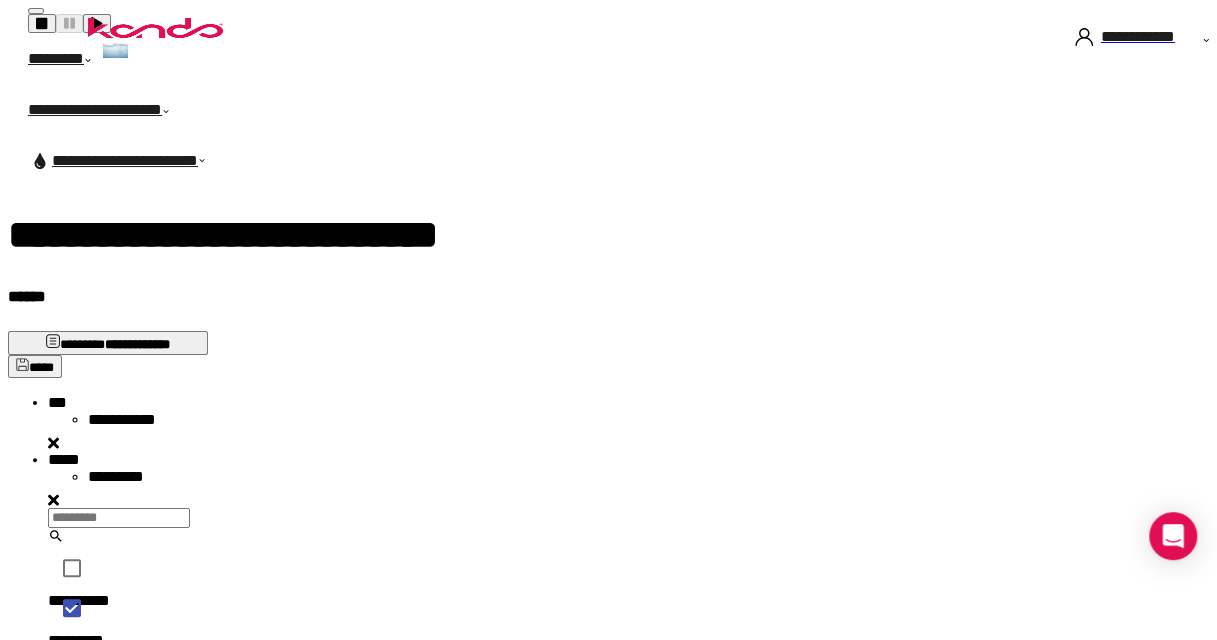 click on "*******" at bounding box center (70, 826) 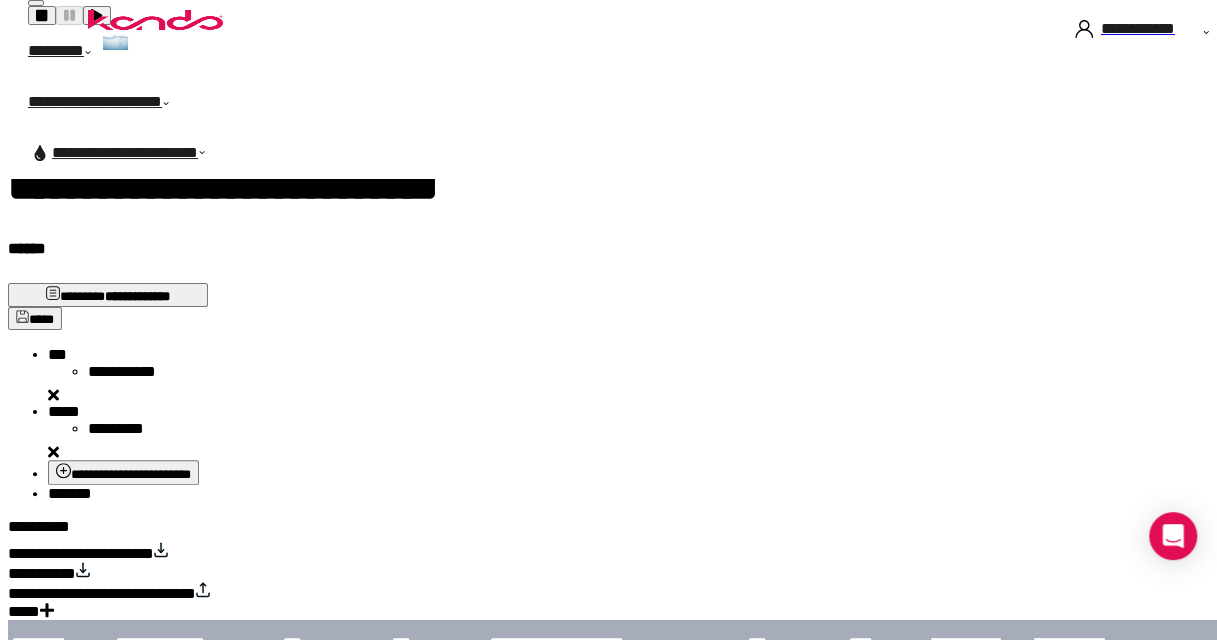 scroll, scrollTop: 0, scrollLeft: 0, axis: both 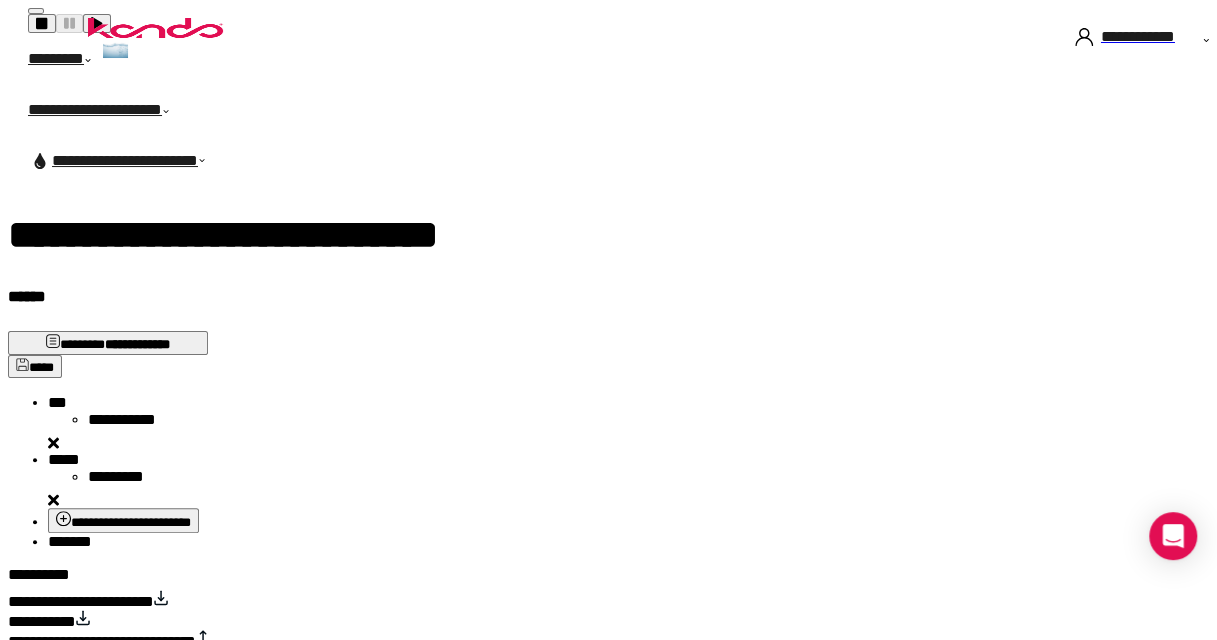 click on "*****" at bounding box center [57, 402] 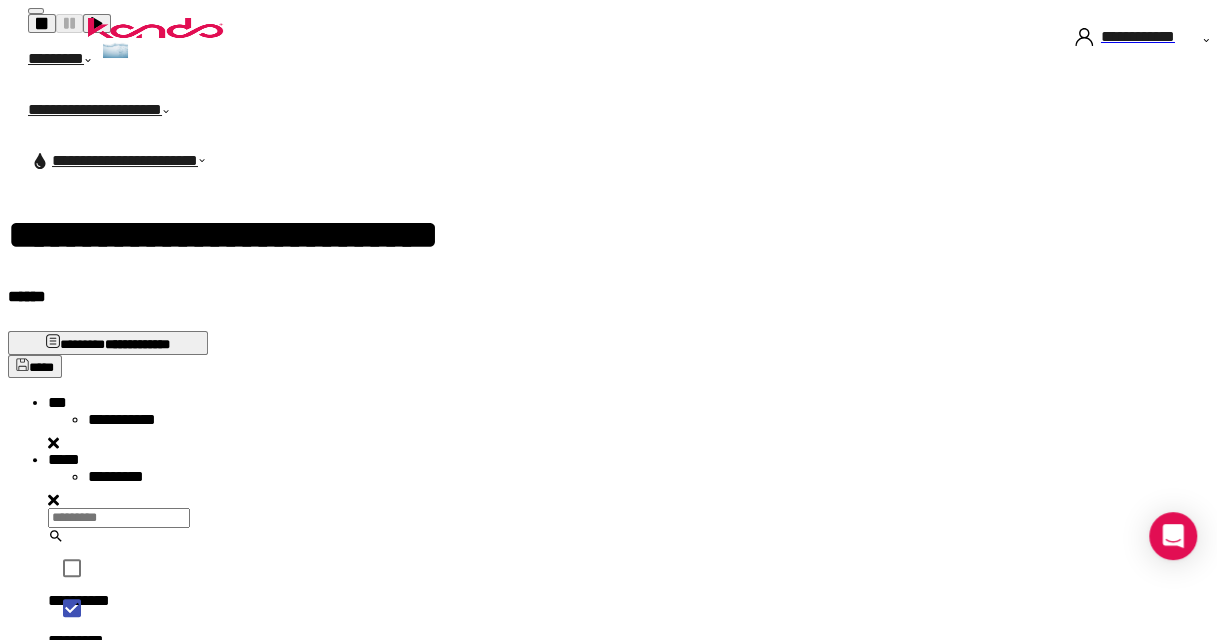 scroll, scrollTop: 16, scrollLeft: 16, axis: both 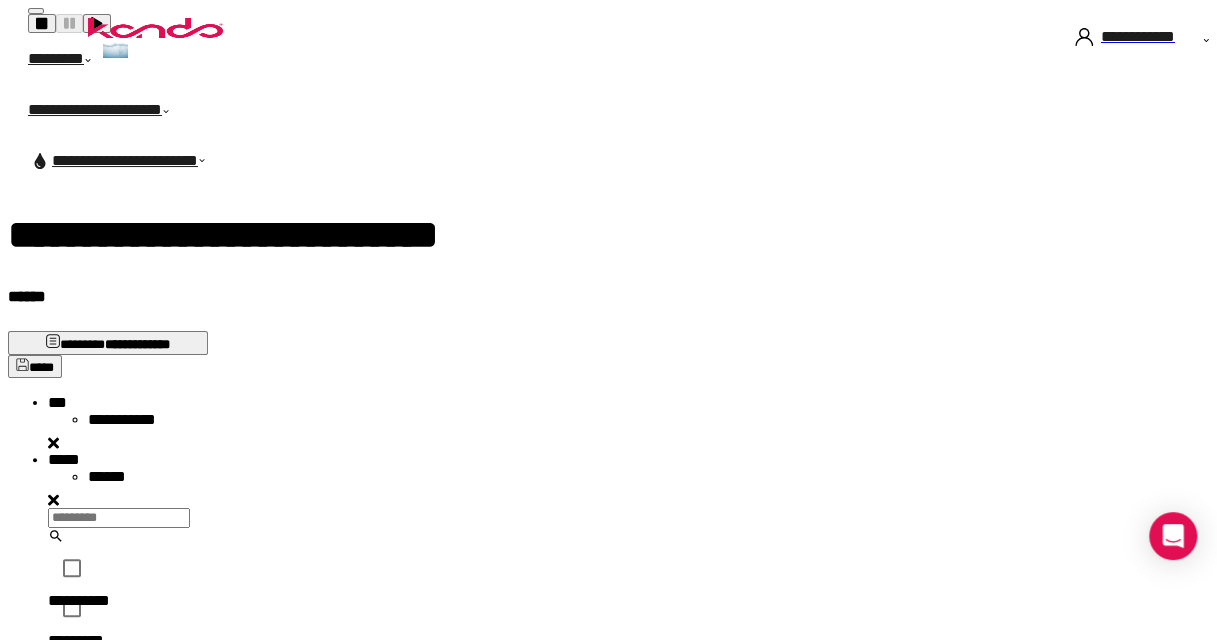 click on "*******" at bounding box center [70, 826] 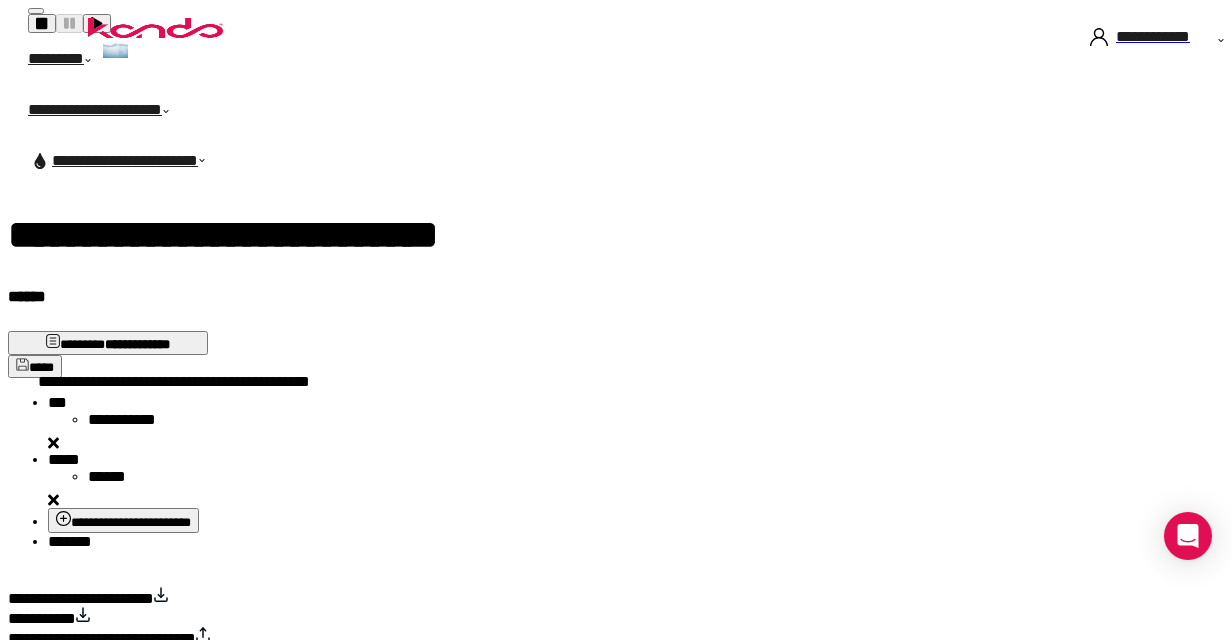 click on "******" at bounding box center (133, 423) 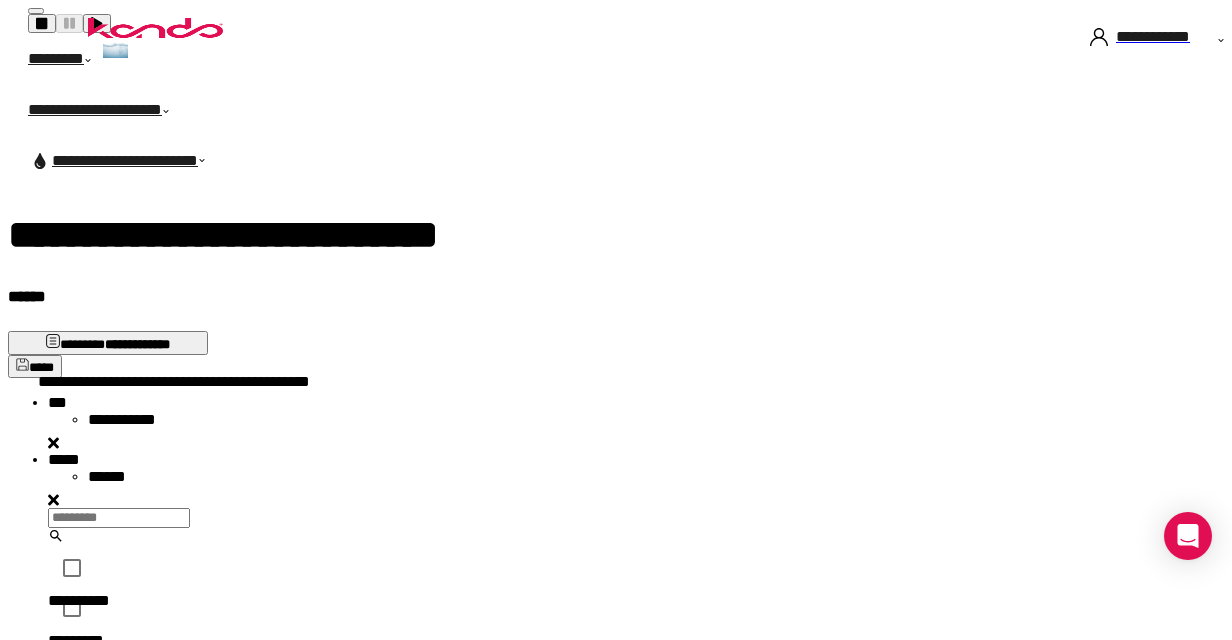 scroll, scrollTop: 16, scrollLeft: 16, axis: both 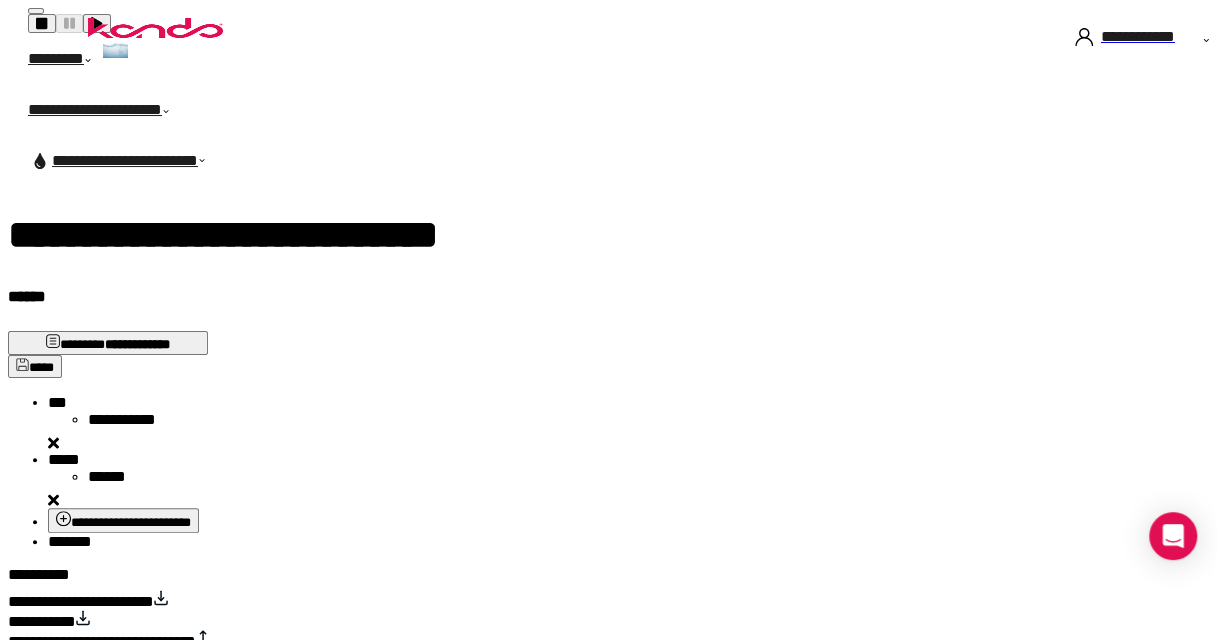 click on "******" at bounding box center [133, 423] 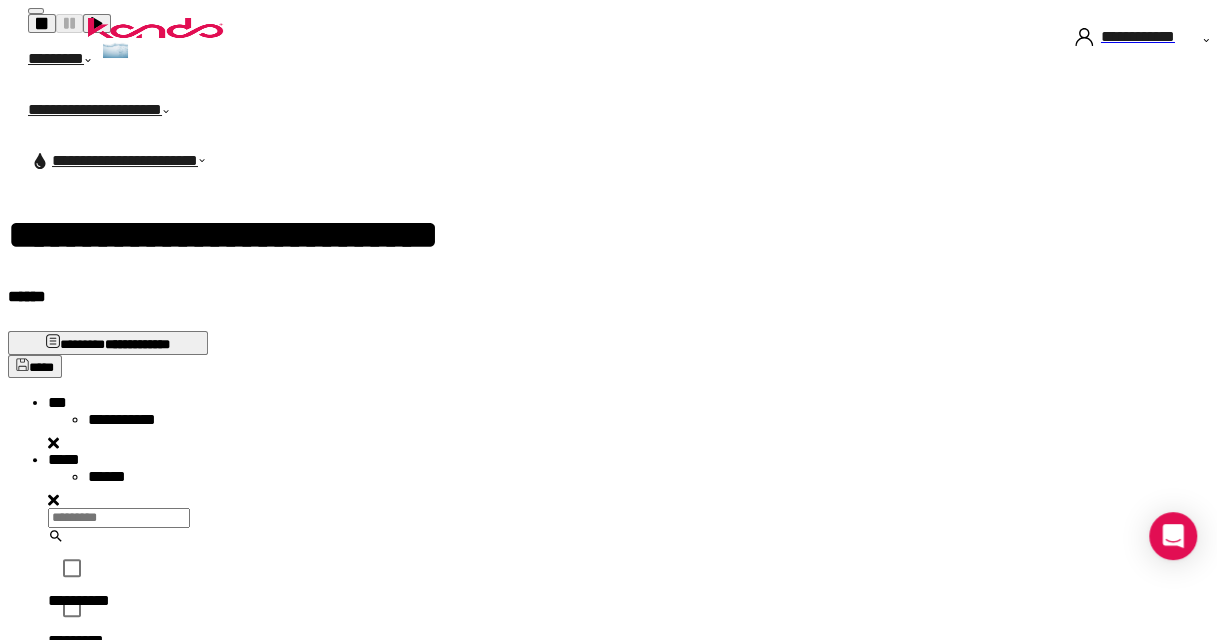 scroll, scrollTop: 16, scrollLeft: 16, axis: both 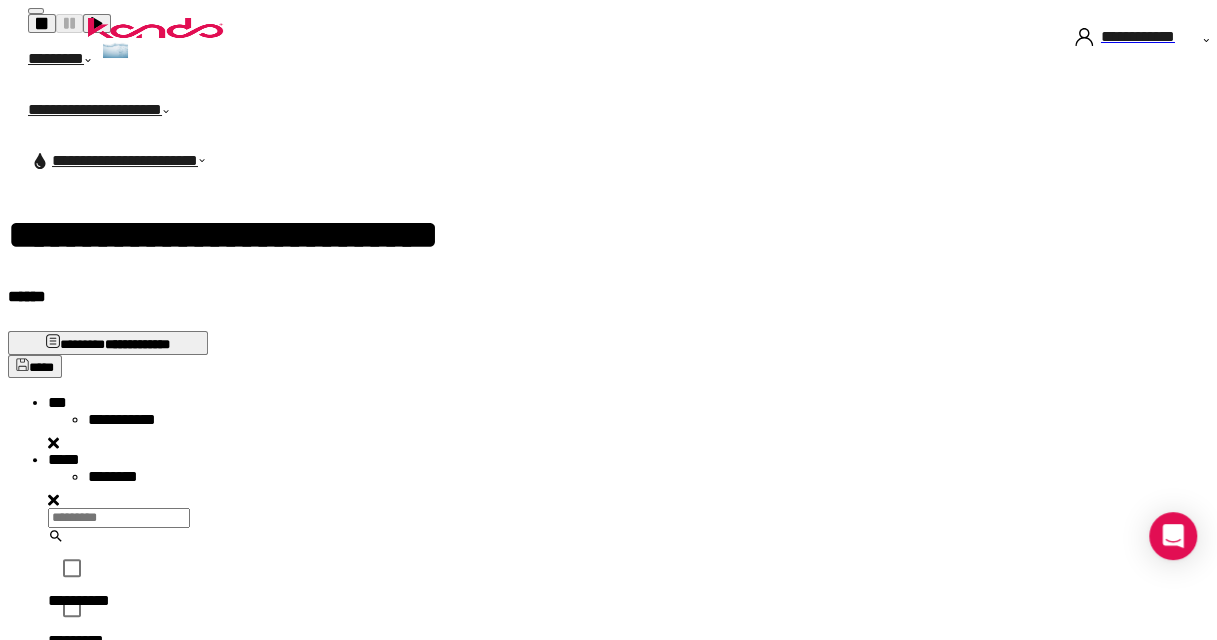 click on "*******" at bounding box center [70, 826] 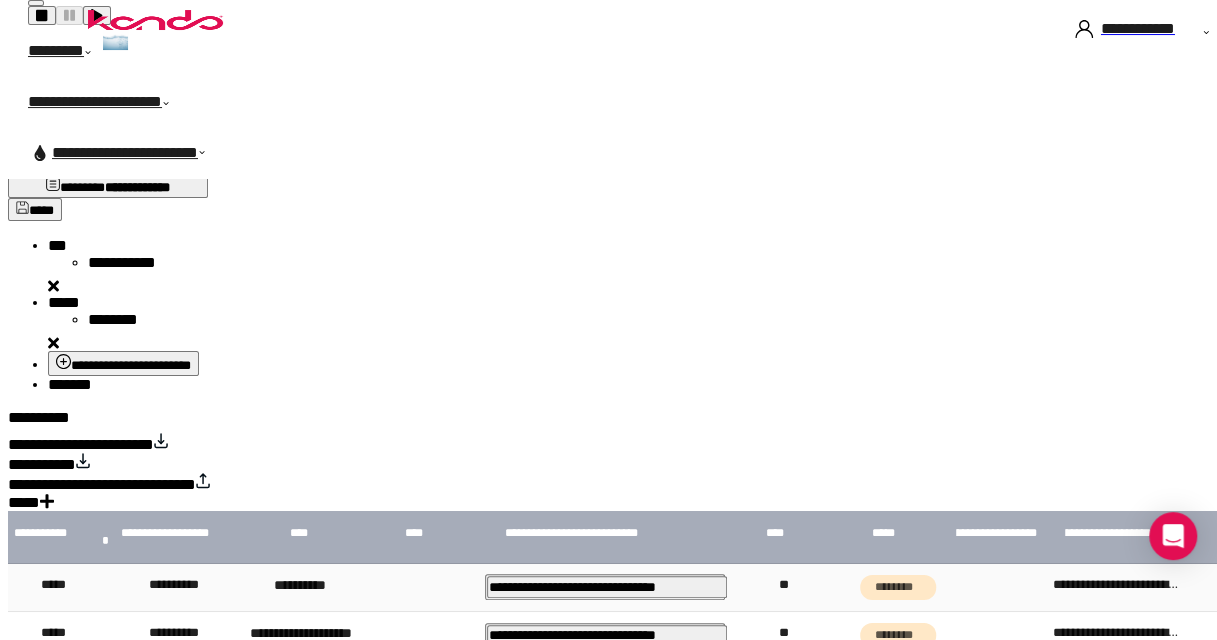 scroll, scrollTop: 186, scrollLeft: 0, axis: vertical 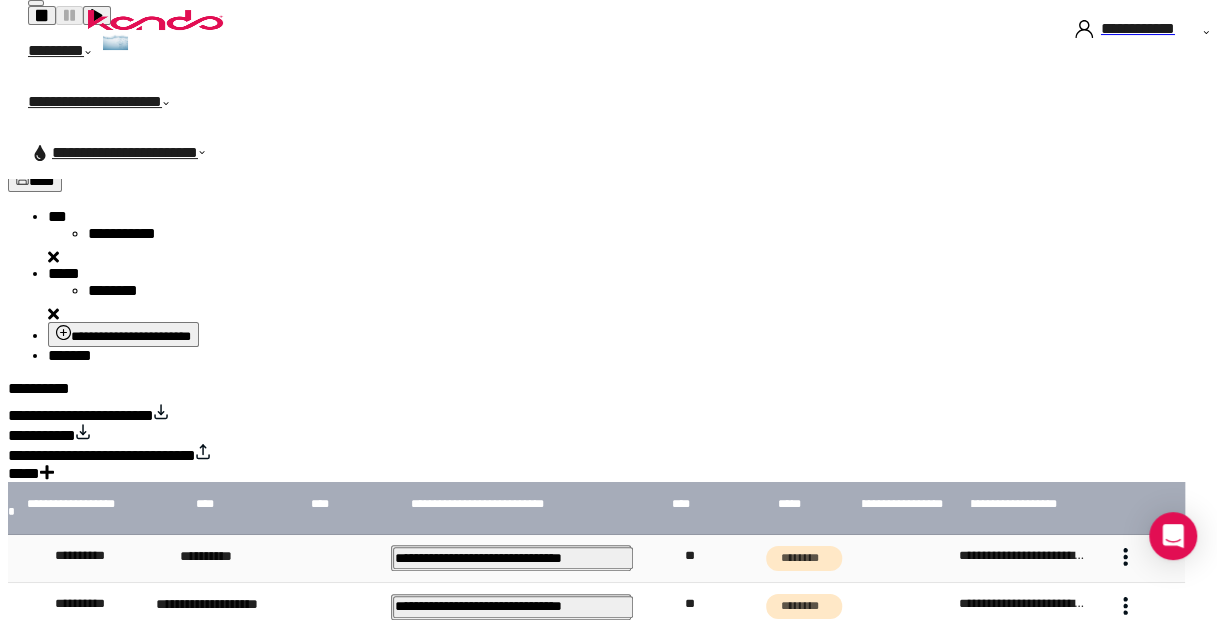 click on "**********" at bounding box center [1022, 558] 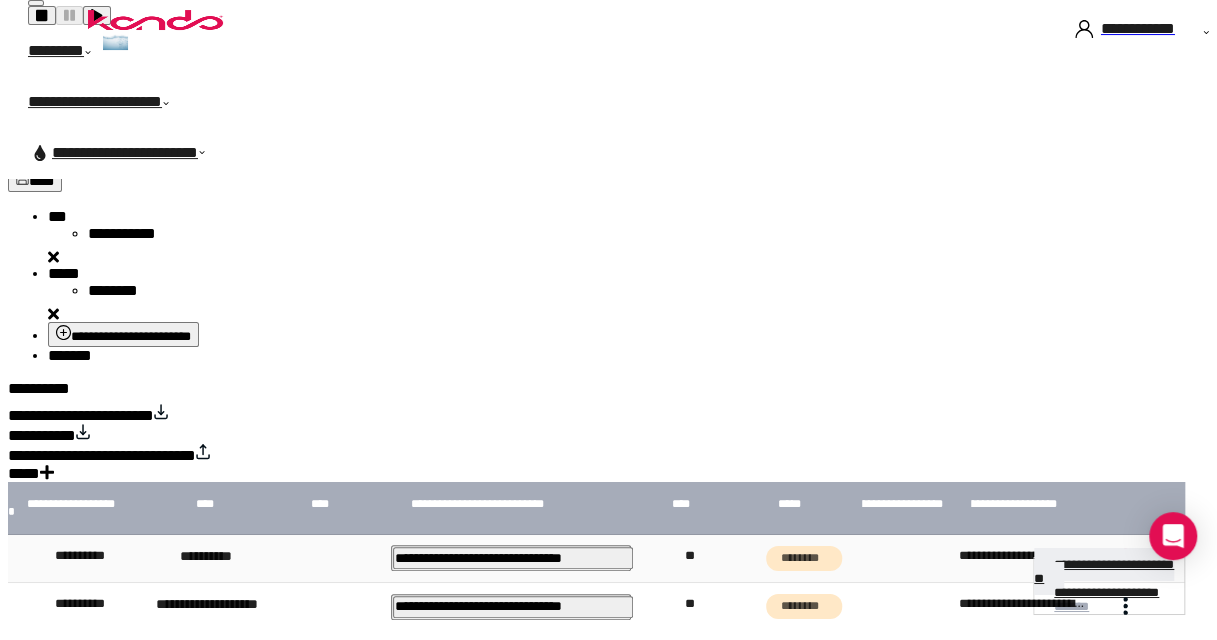 click on "**********" at bounding box center (1104, 571) 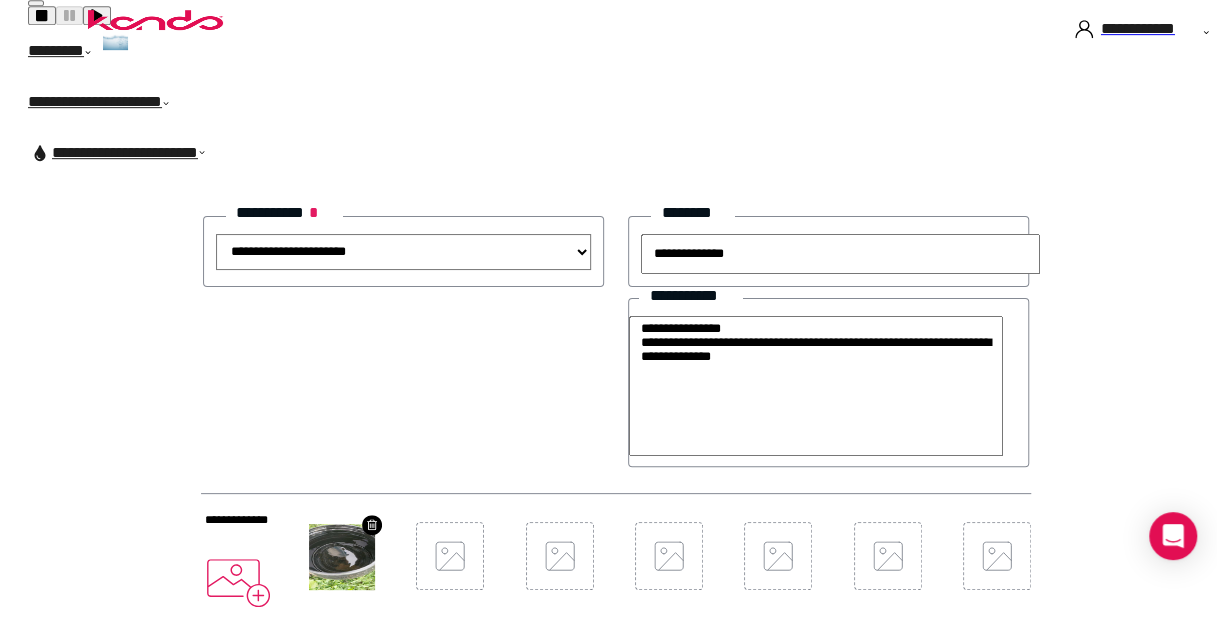 scroll, scrollTop: 546, scrollLeft: 0, axis: vertical 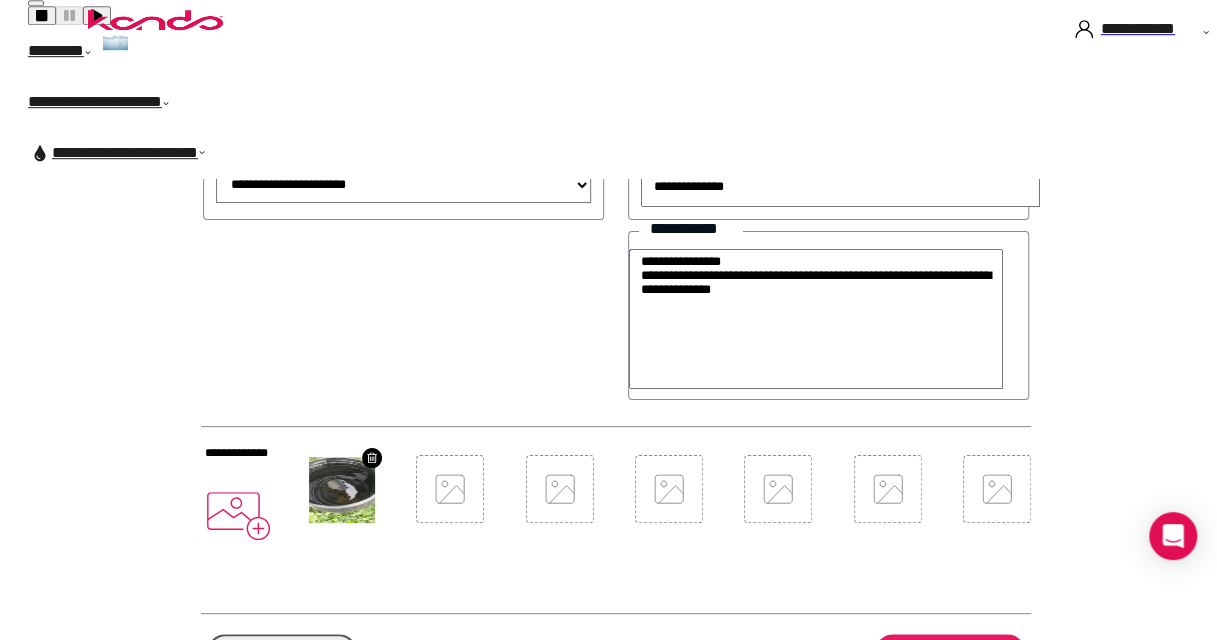 click on "******" at bounding box center (282, 652) 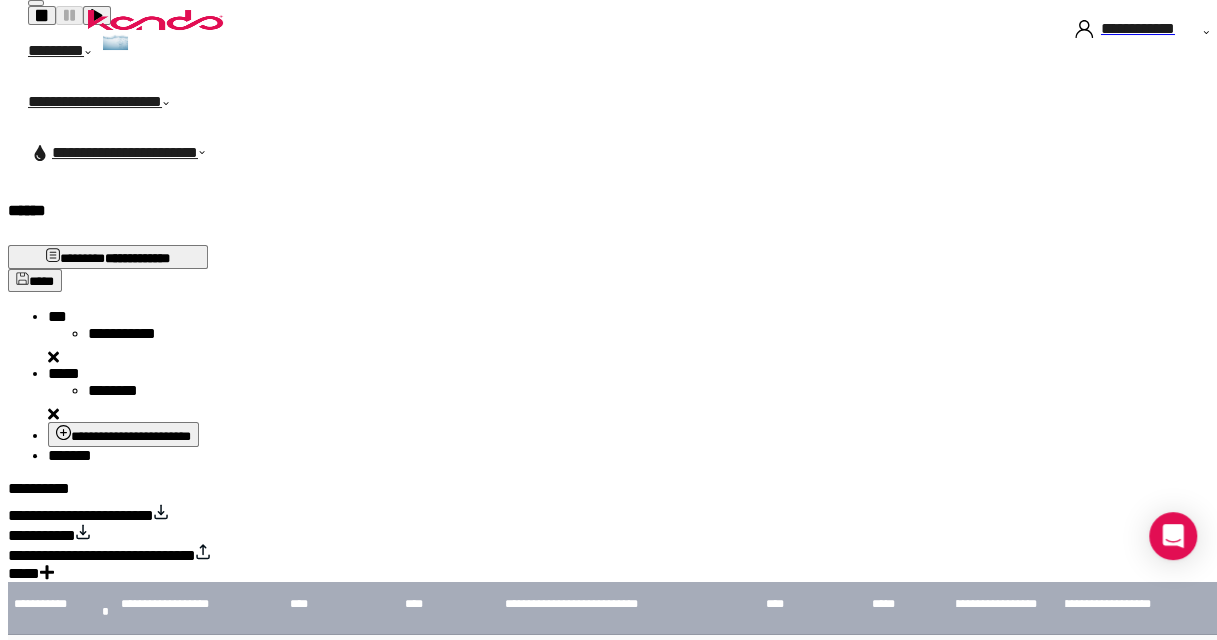 scroll, scrollTop: 186, scrollLeft: 0, axis: vertical 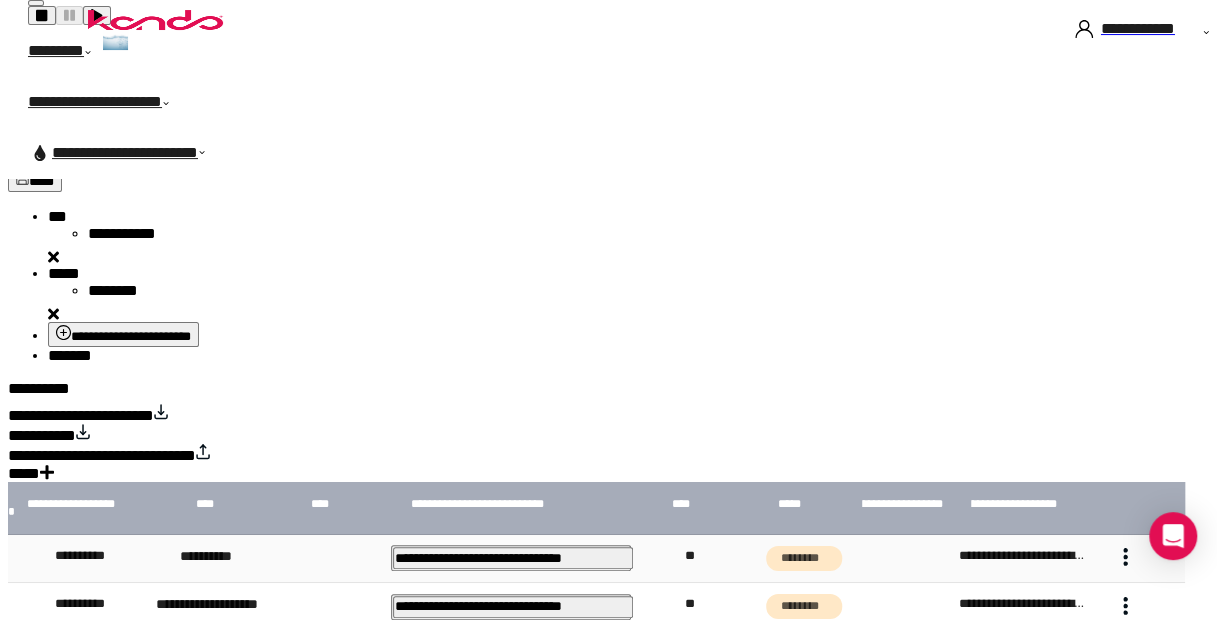 click at bounding box center [1126, 607] 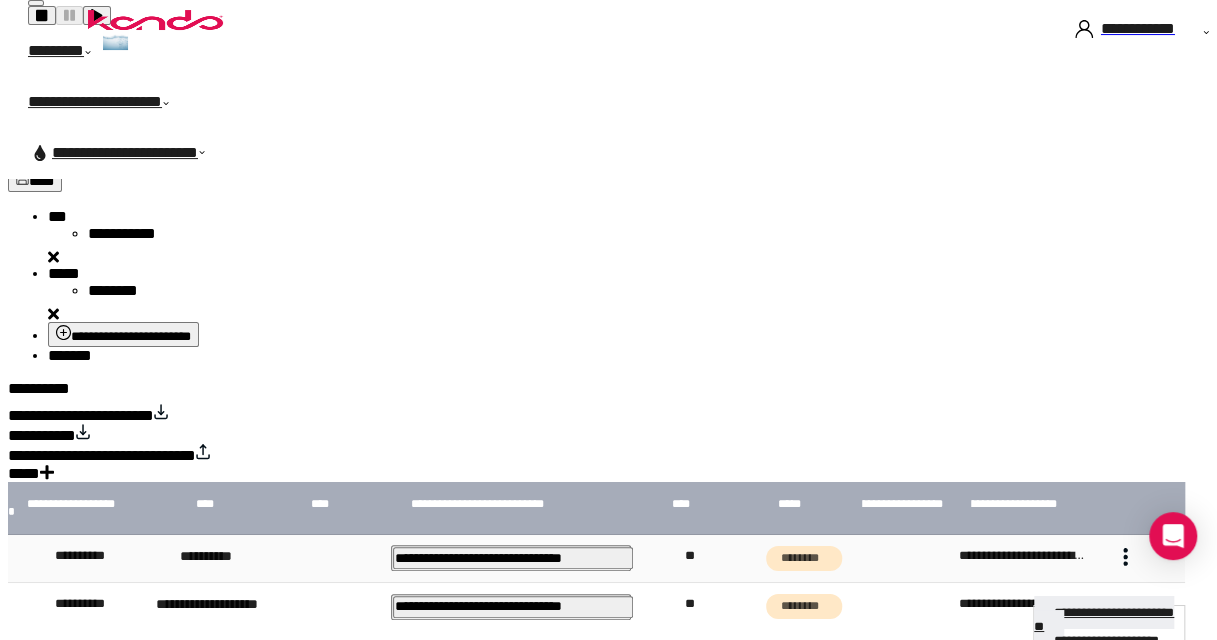 click on "**********" at bounding box center [1104, 619] 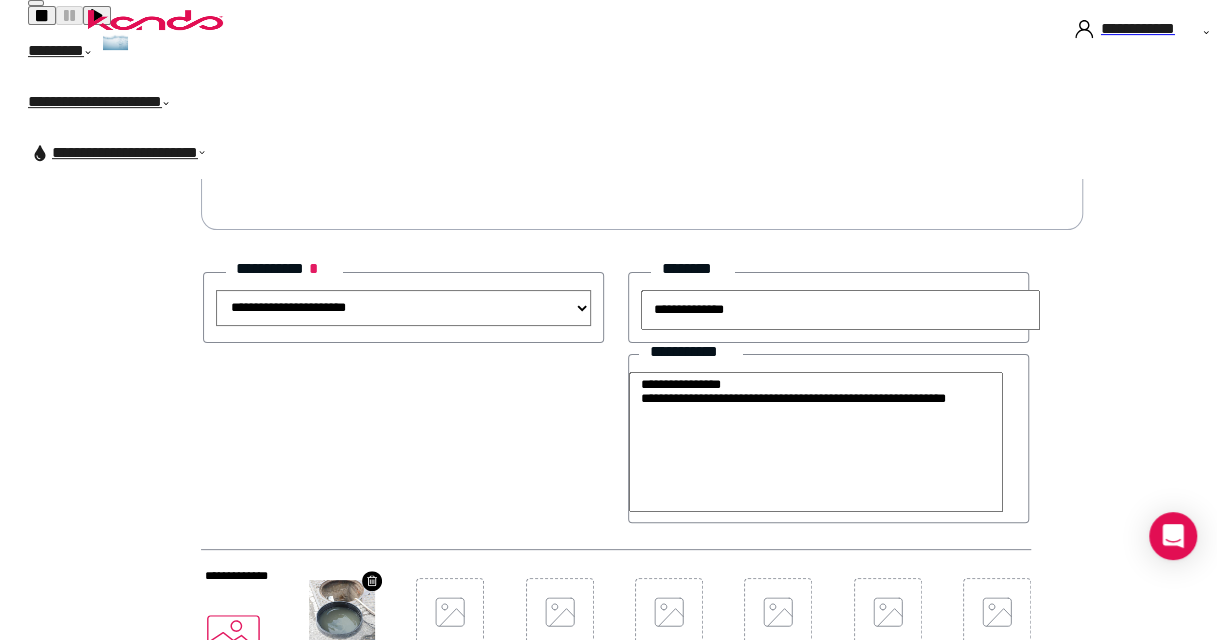 scroll, scrollTop: 595, scrollLeft: 0, axis: vertical 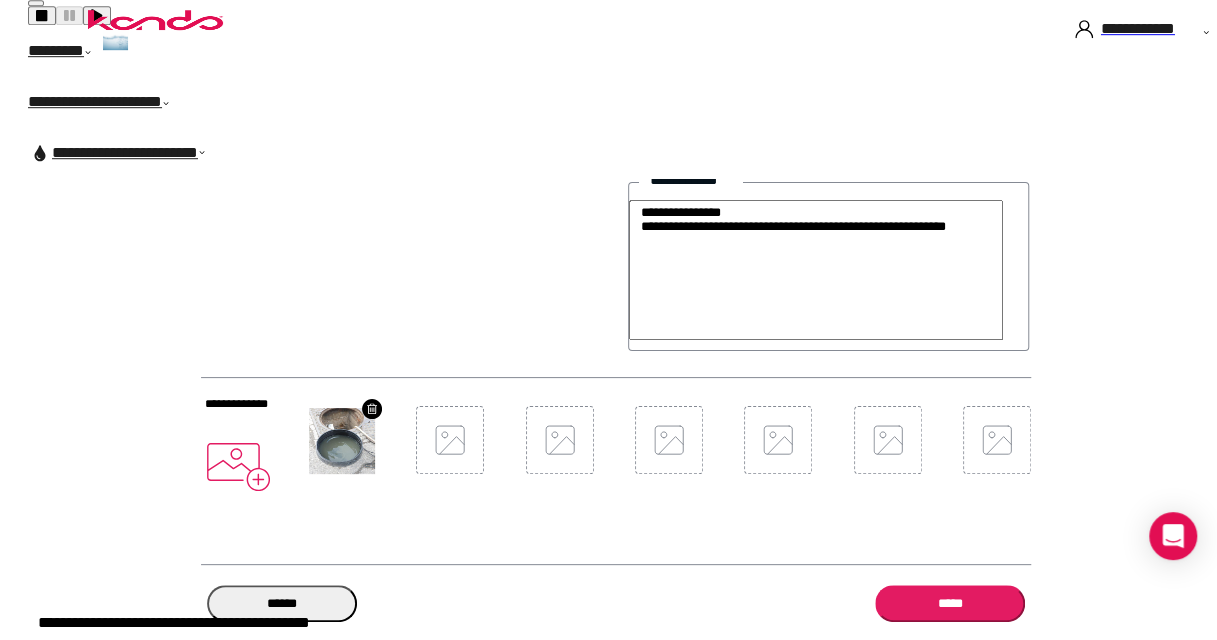 click on "******" at bounding box center (282, 603) 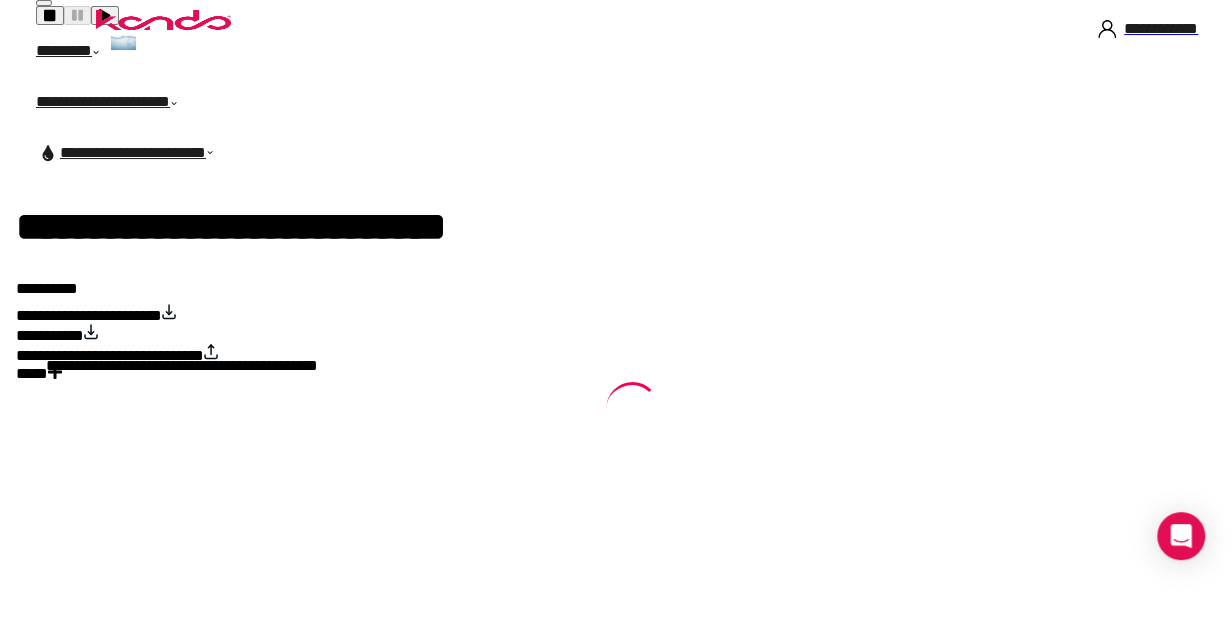 scroll, scrollTop: 0, scrollLeft: 0, axis: both 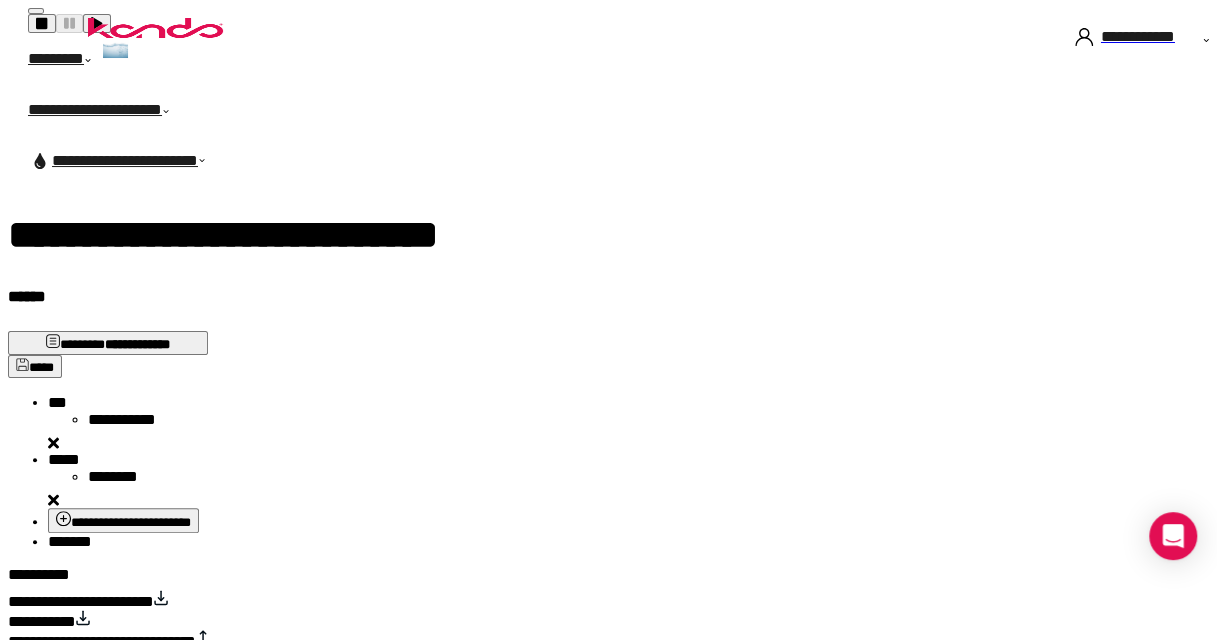 click on "**********" at bounding box center [81, 601] 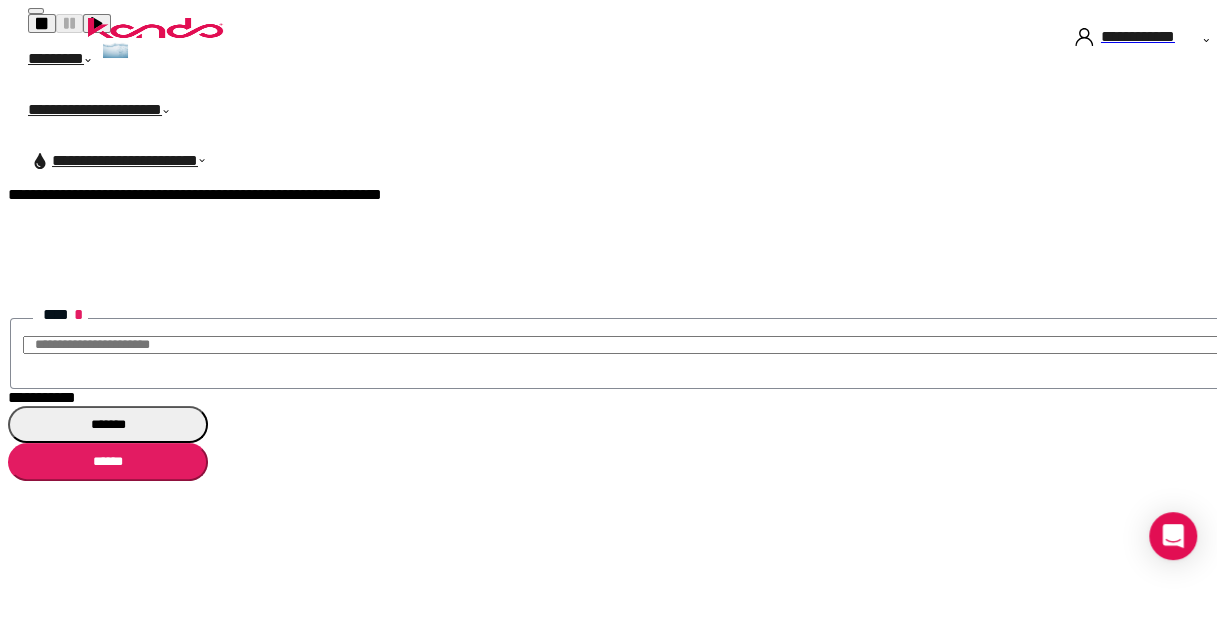 click on "**********" at bounding box center [42, 397] 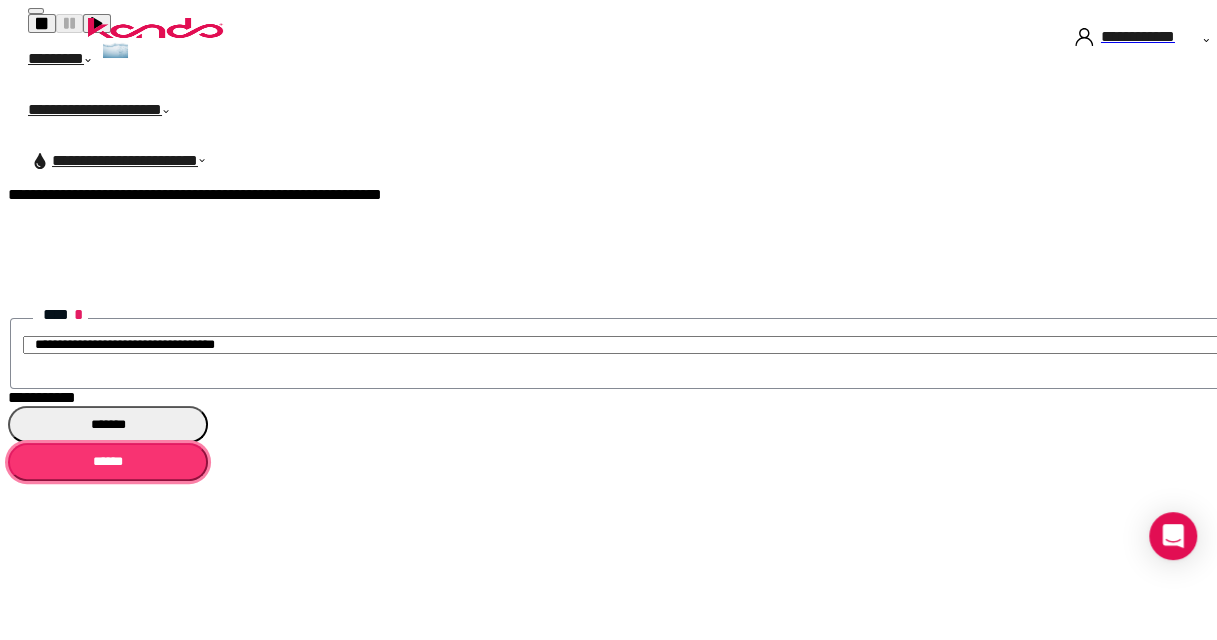 click on "******" at bounding box center [108, 461] 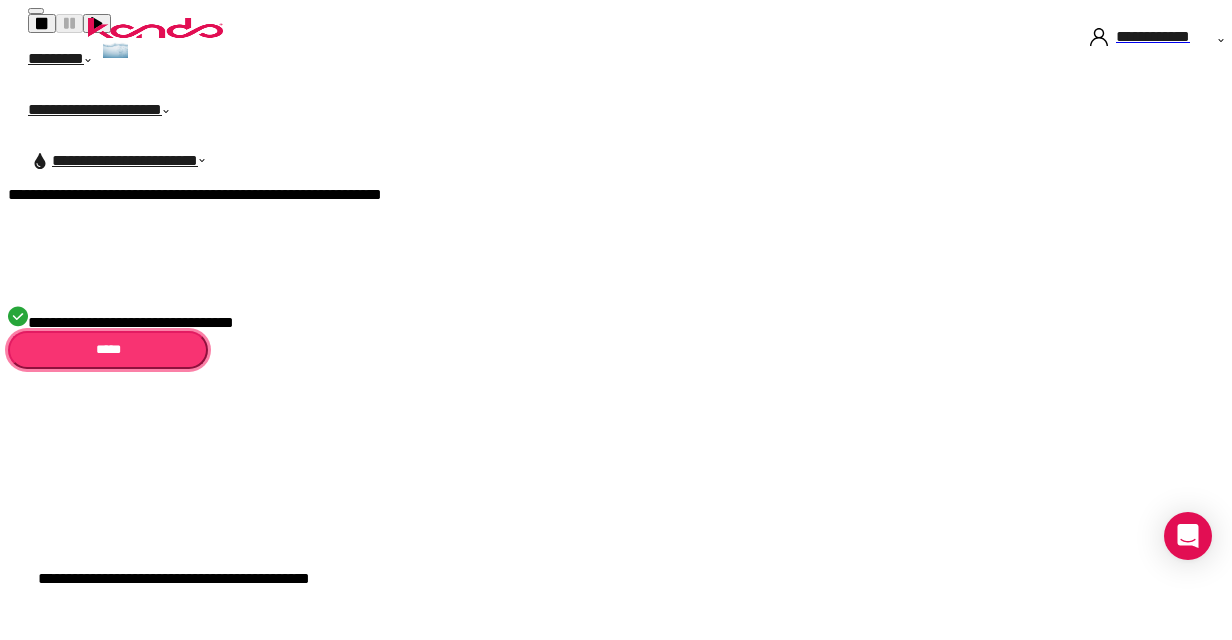 click on "*****" at bounding box center [108, 349] 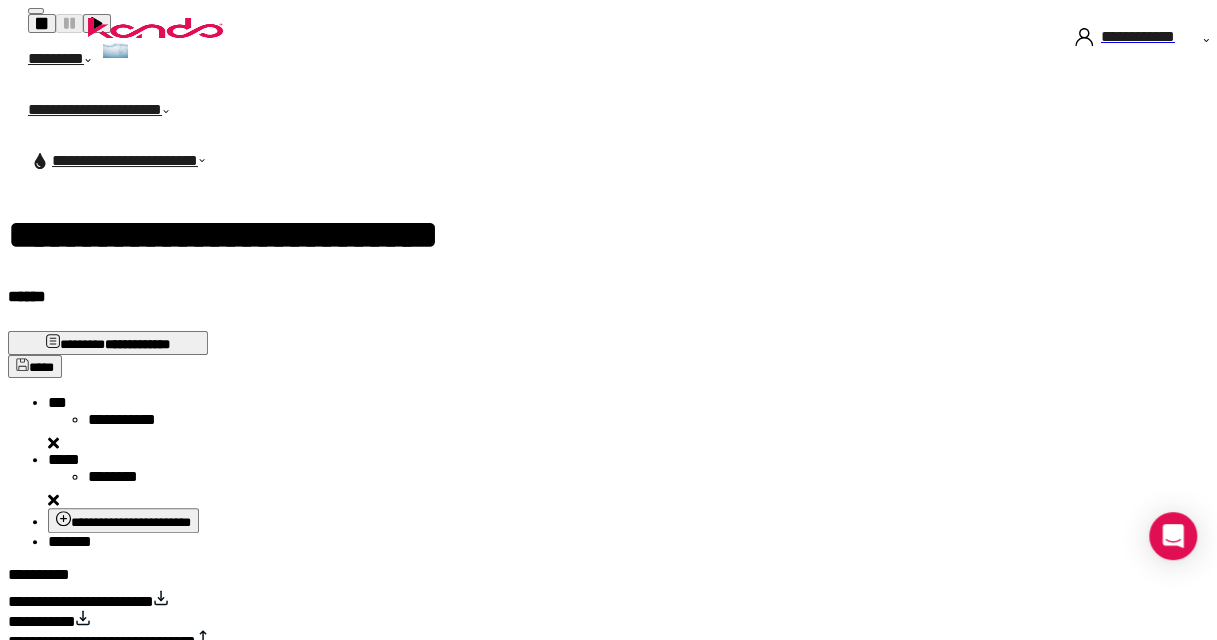 click on "**********" at bounding box center (81, 601) 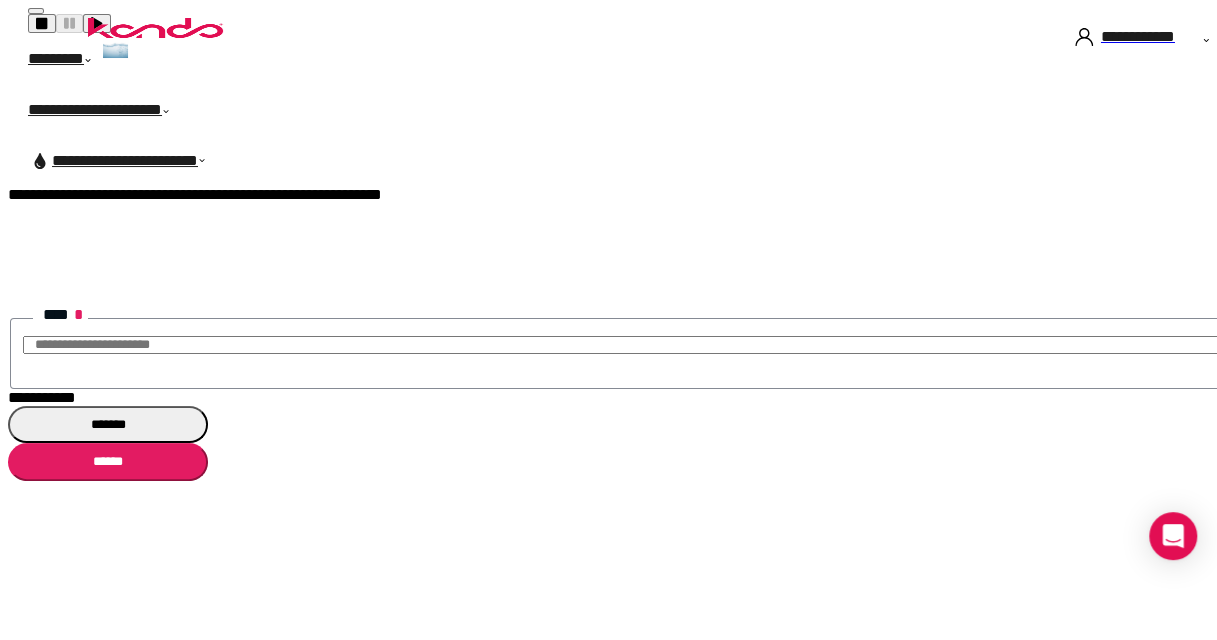click on "**********" at bounding box center [42, 397] 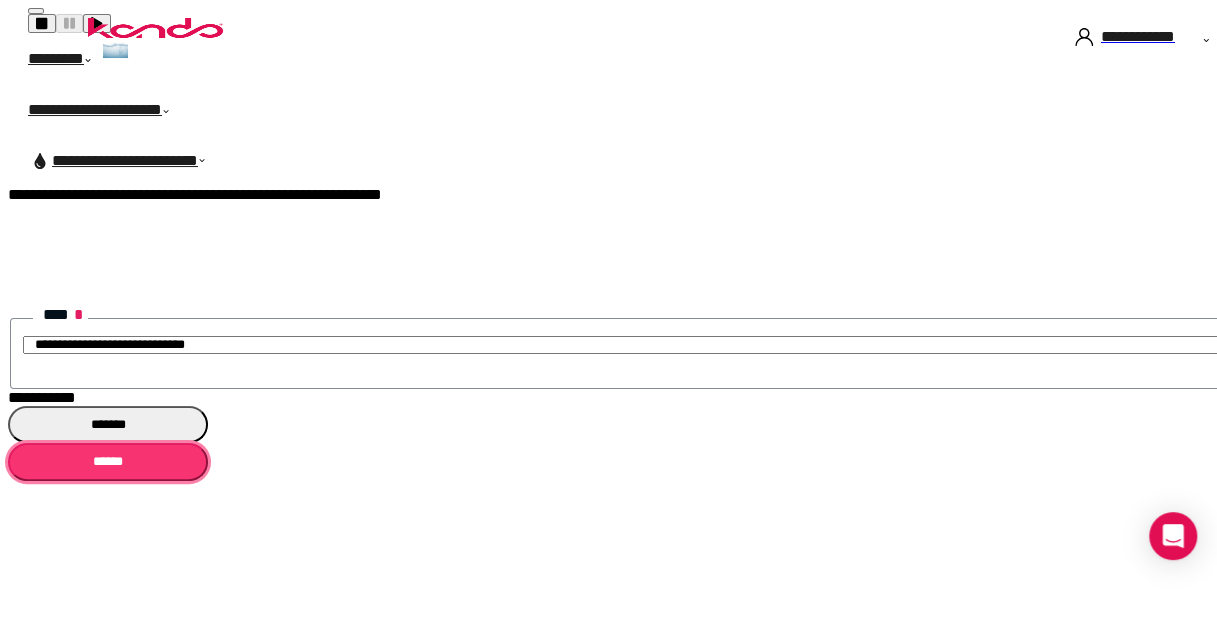 click on "******" at bounding box center [108, 461] 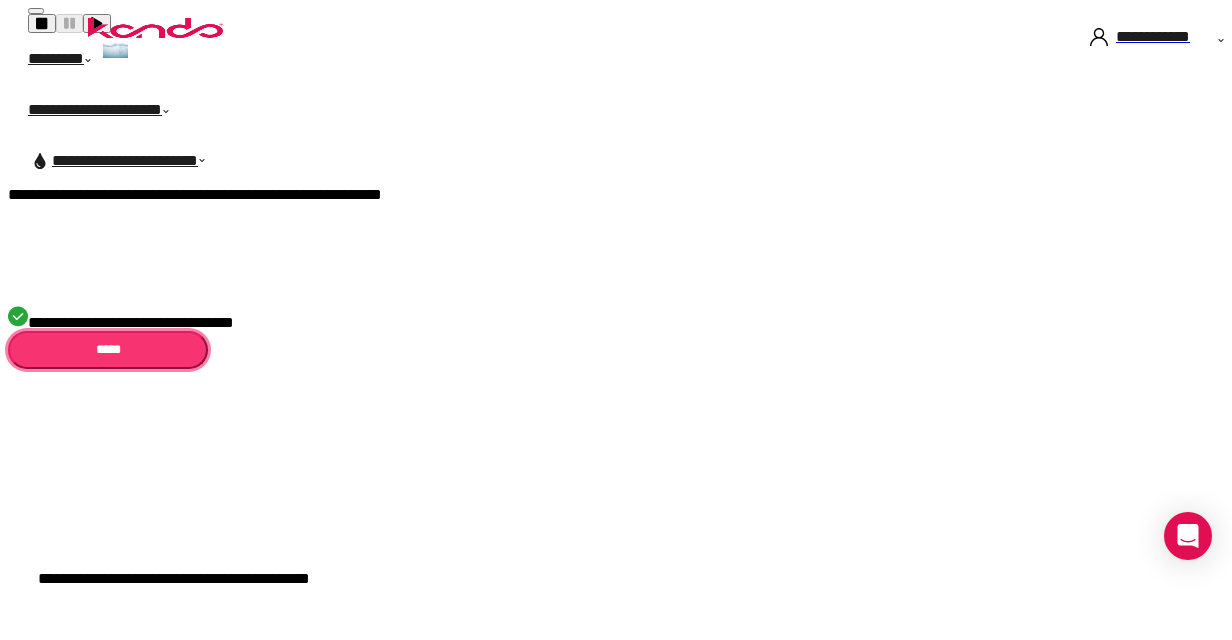 click on "*****" at bounding box center [108, 349] 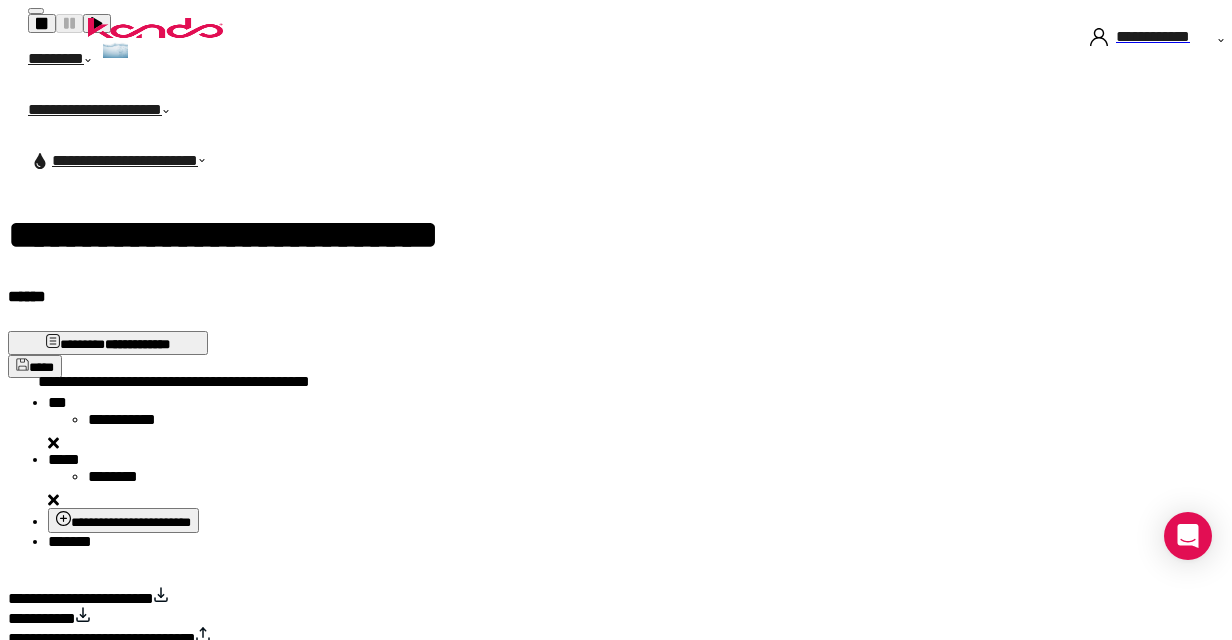 click on "*****" at bounding box center [57, 402] 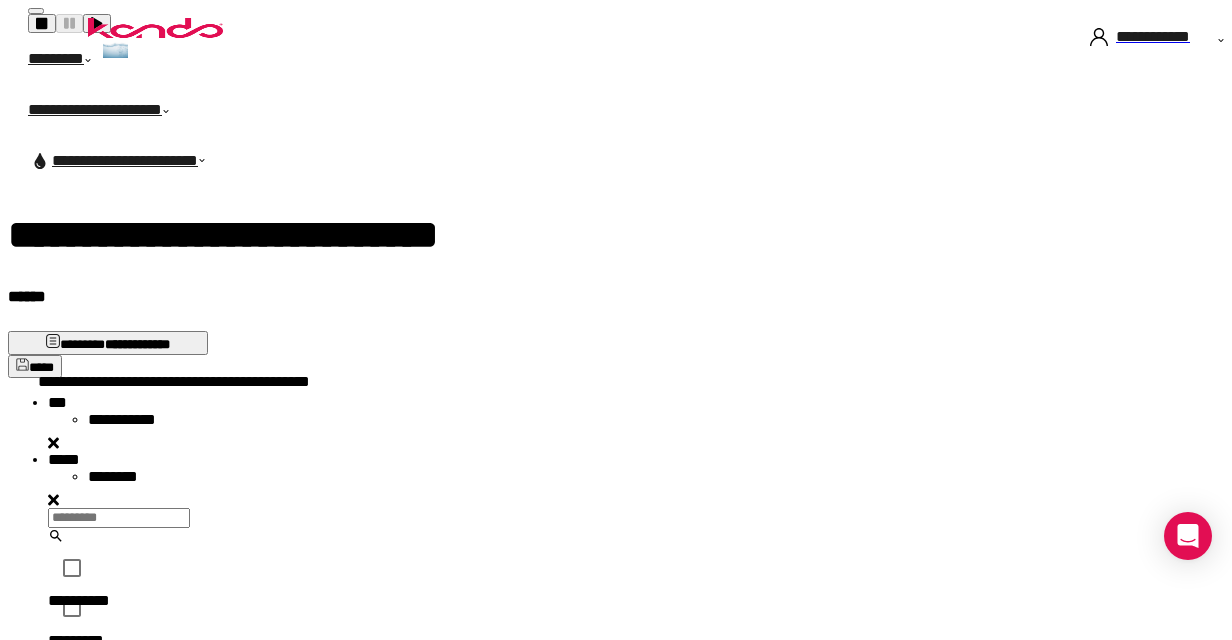 scroll, scrollTop: 16, scrollLeft: 16, axis: both 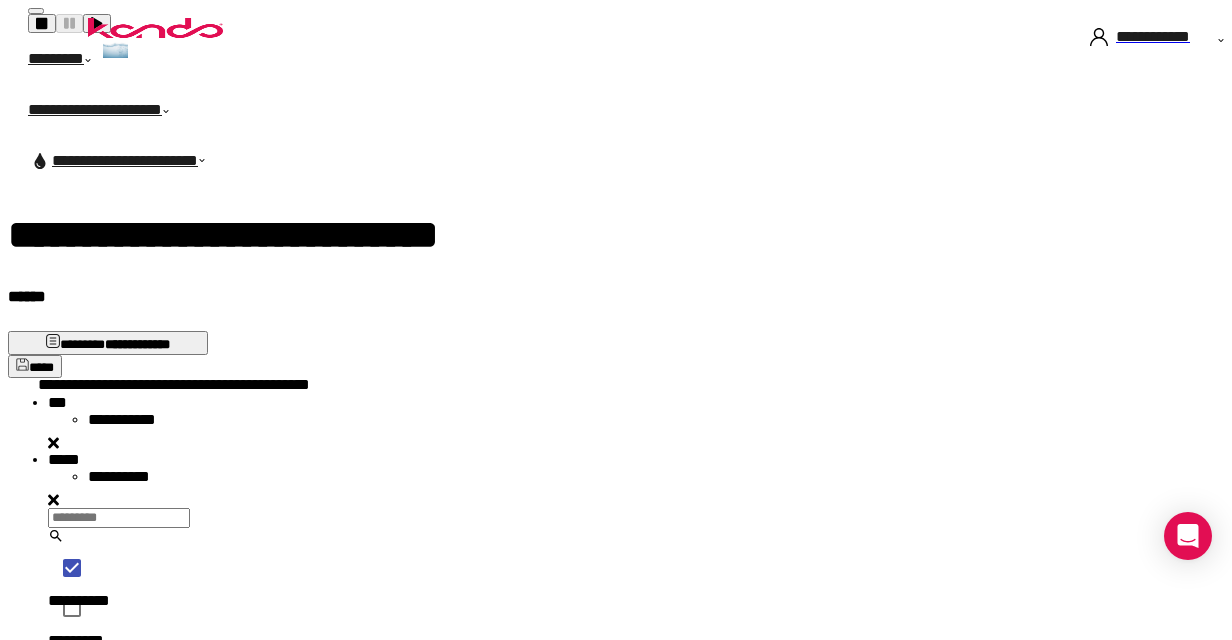 click on "**********" at bounding box center (123, 805) 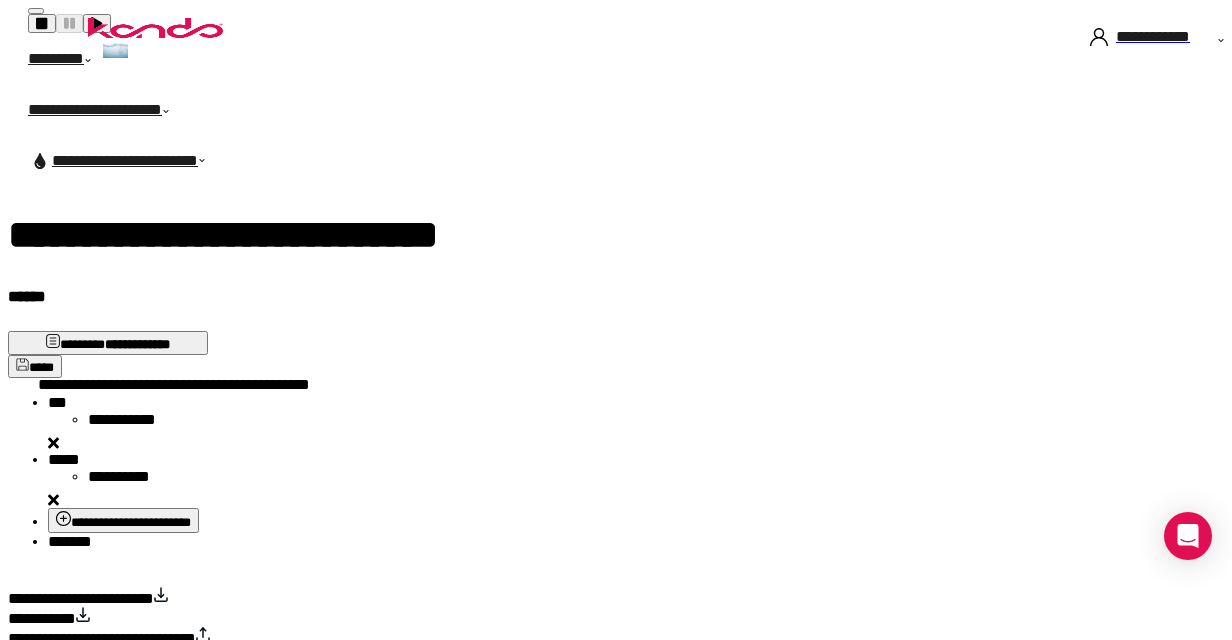 click on "*******" at bounding box center (70, 541) 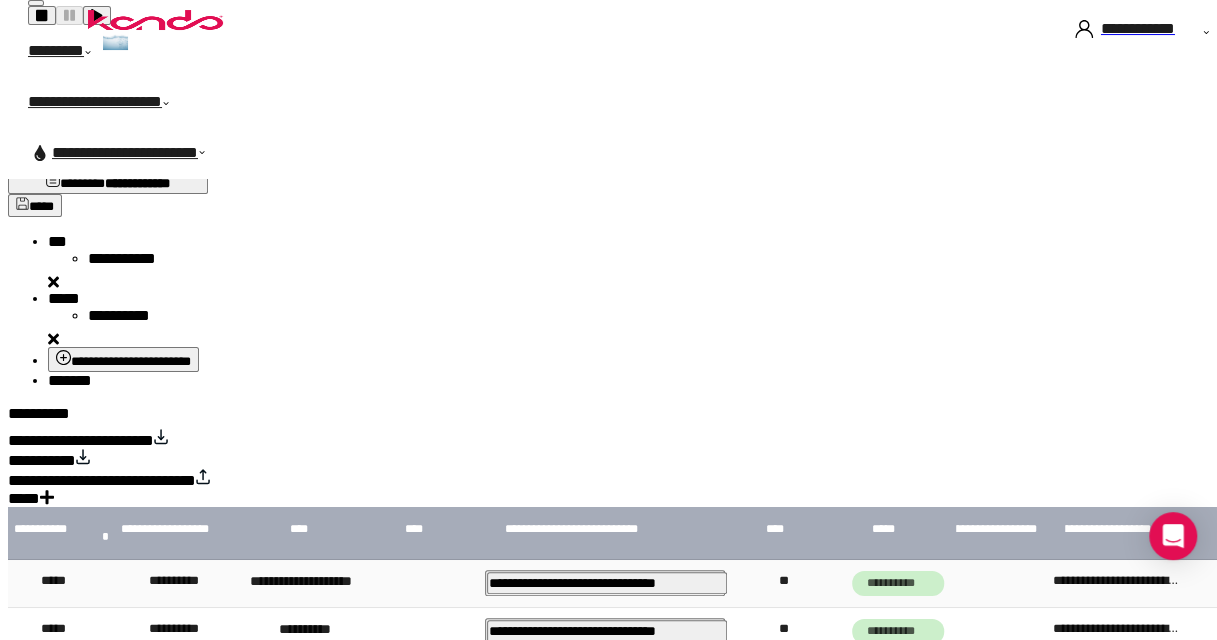 scroll, scrollTop: 200, scrollLeft: 0, axis: vertical 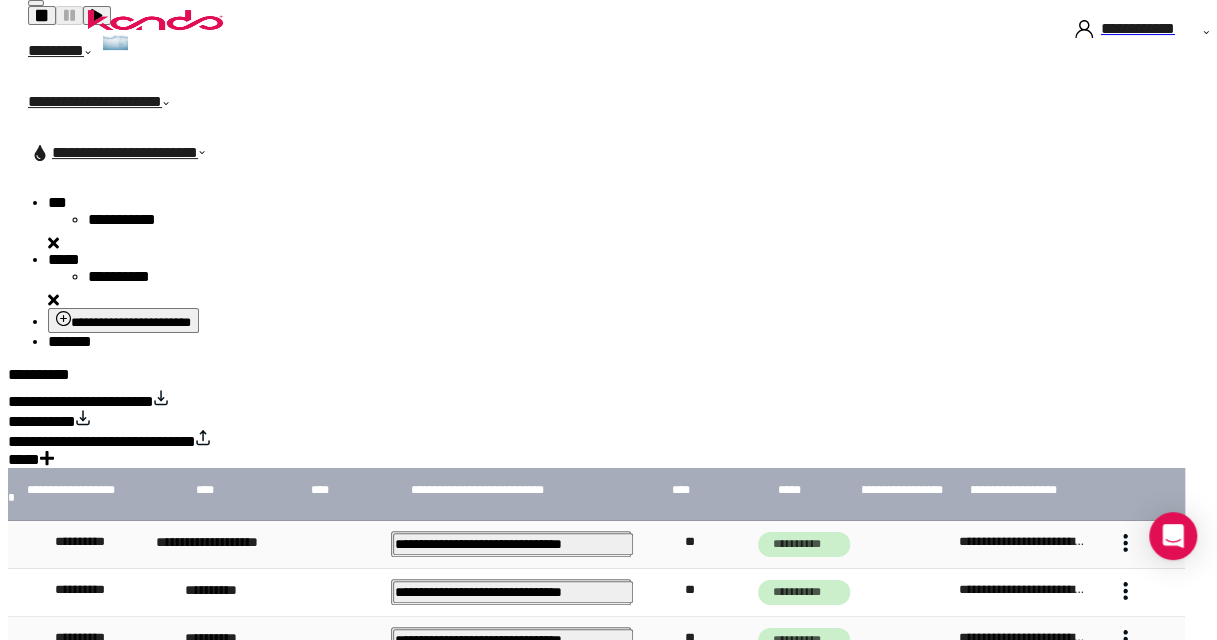 click at bounding box center (1126, 592) 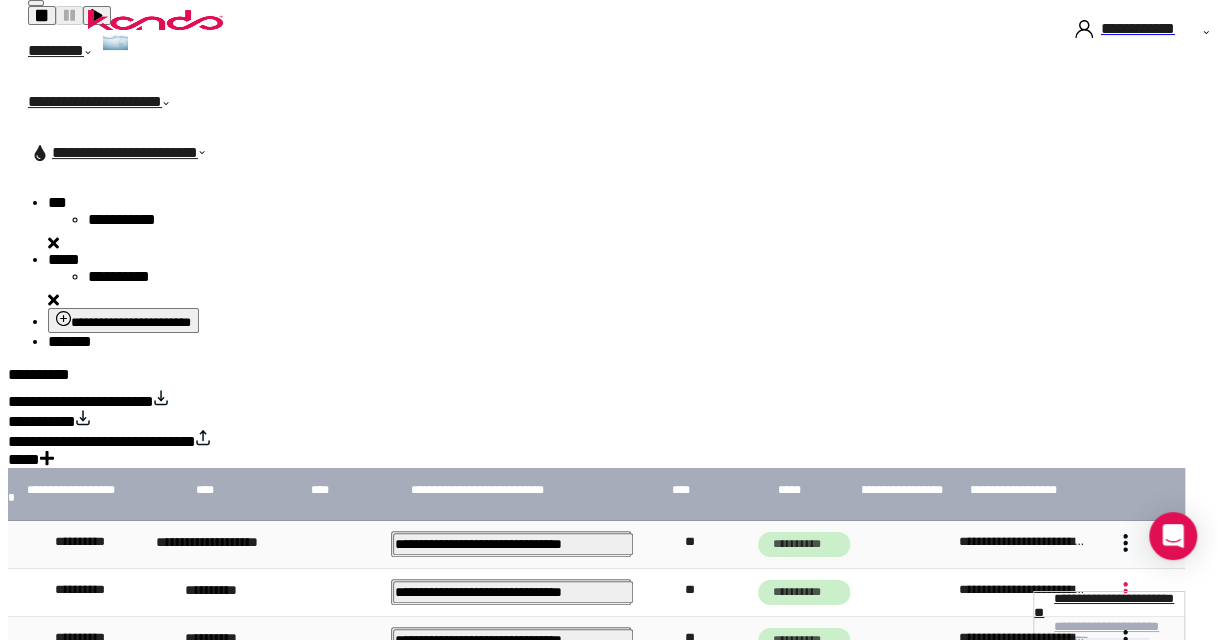 click on "**********" at bounding box center (1104, 605) 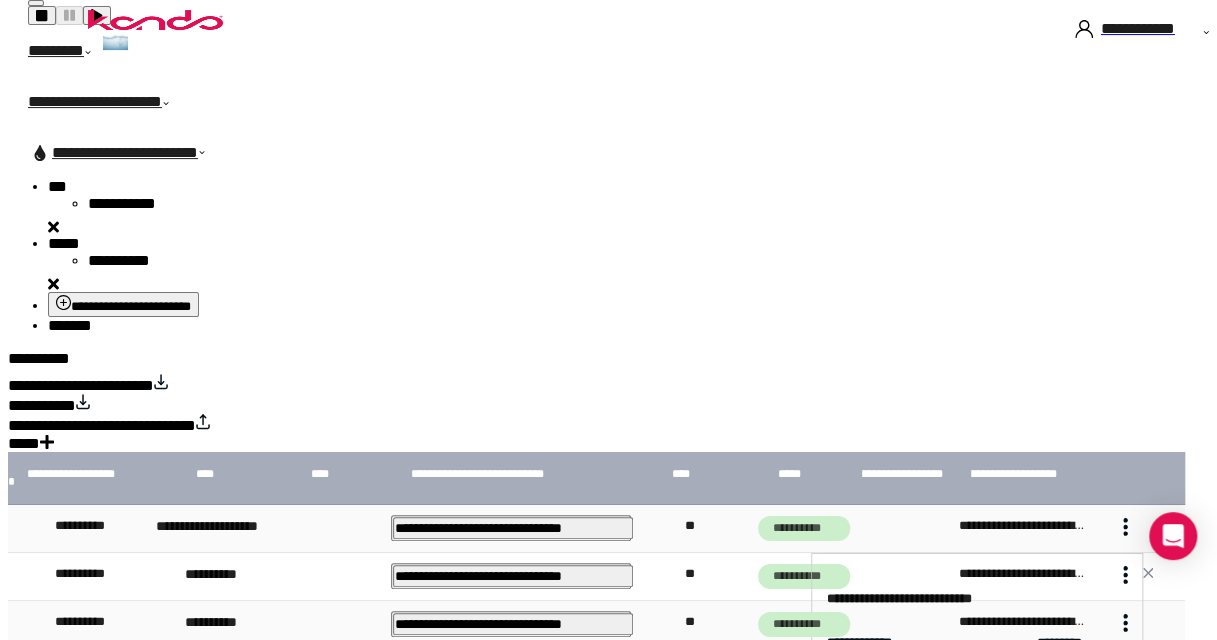 scroll, scrollTop: 224, scrollLeft: 0, axis: vertical 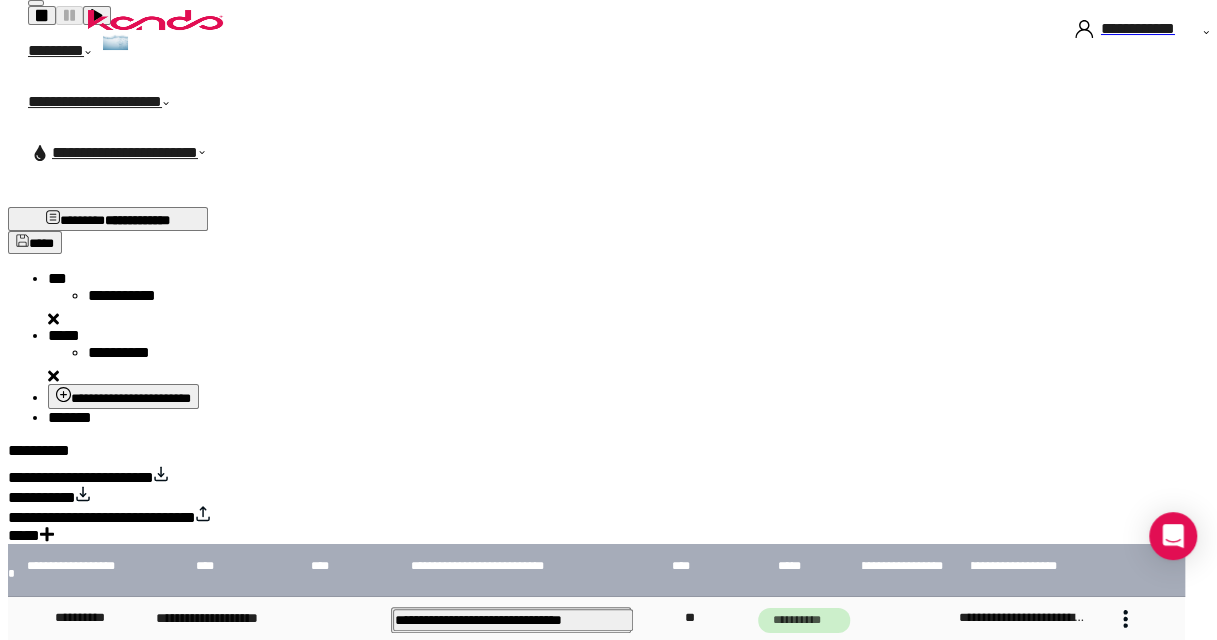 click at bounding box center [1148, 665] 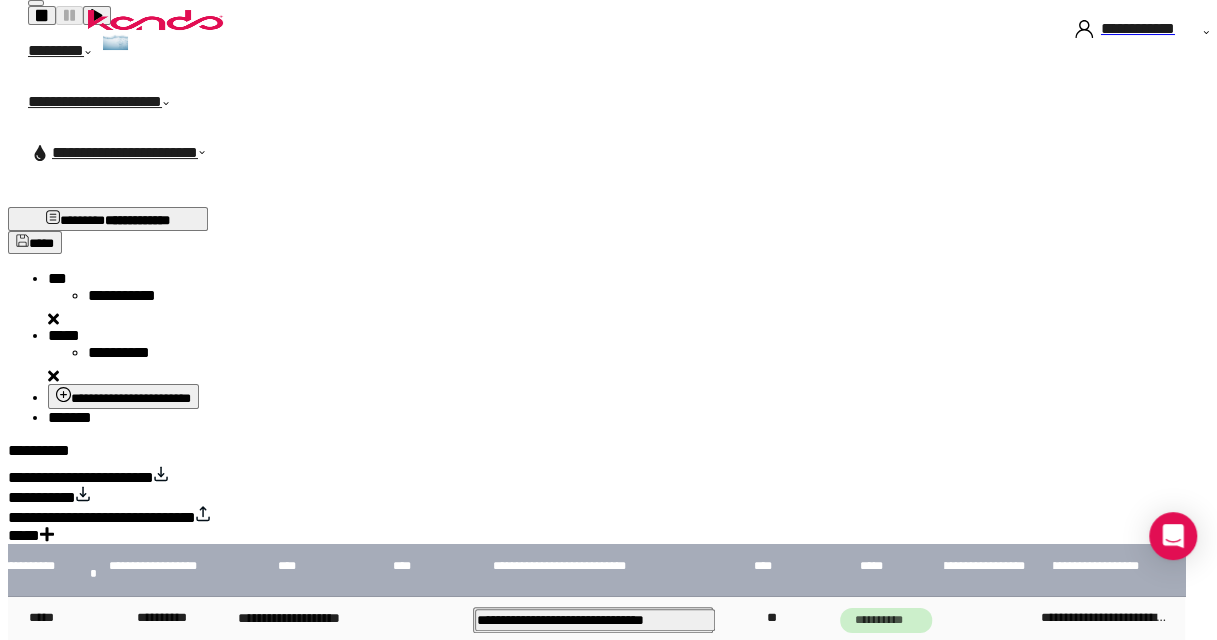 scroll, scrollTop: 0, scrollLeft: 0, axis: both 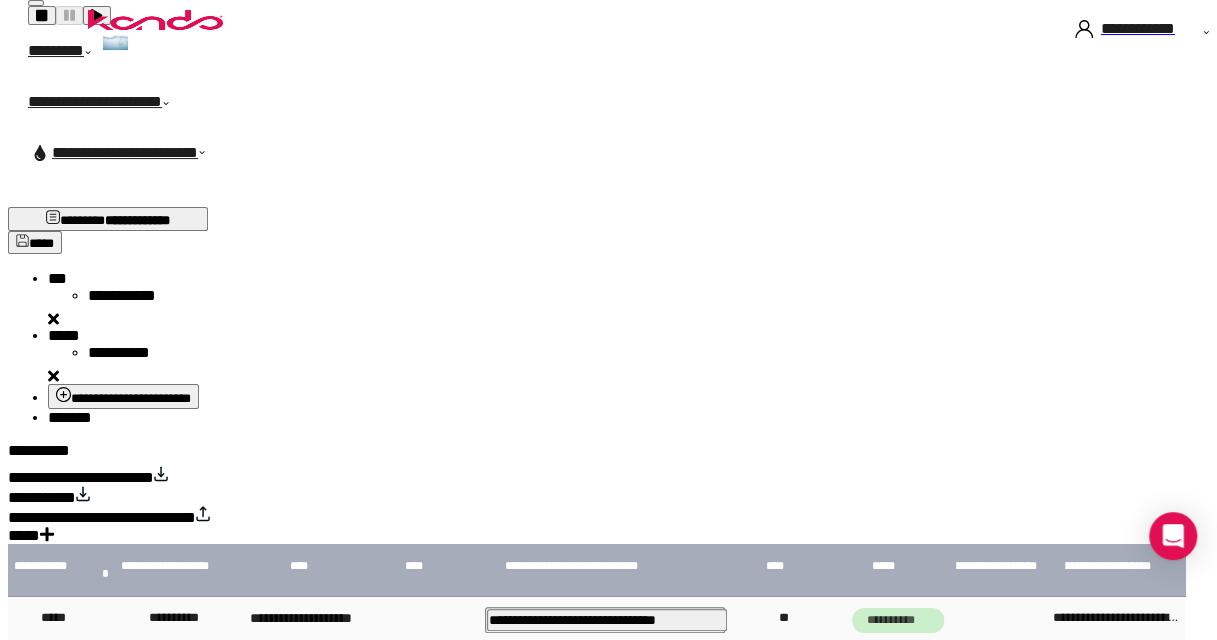 click on "*****" at bounding box center (57, 278) 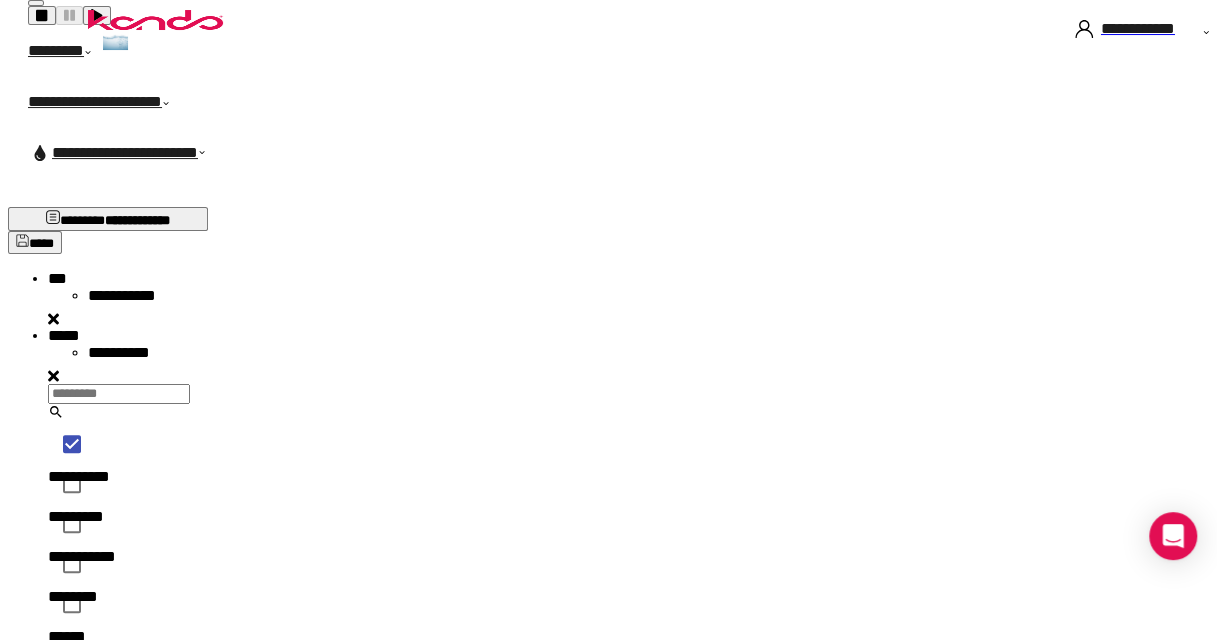 scroll, scrollTop: 16, scrollLeft: 16, axis: both 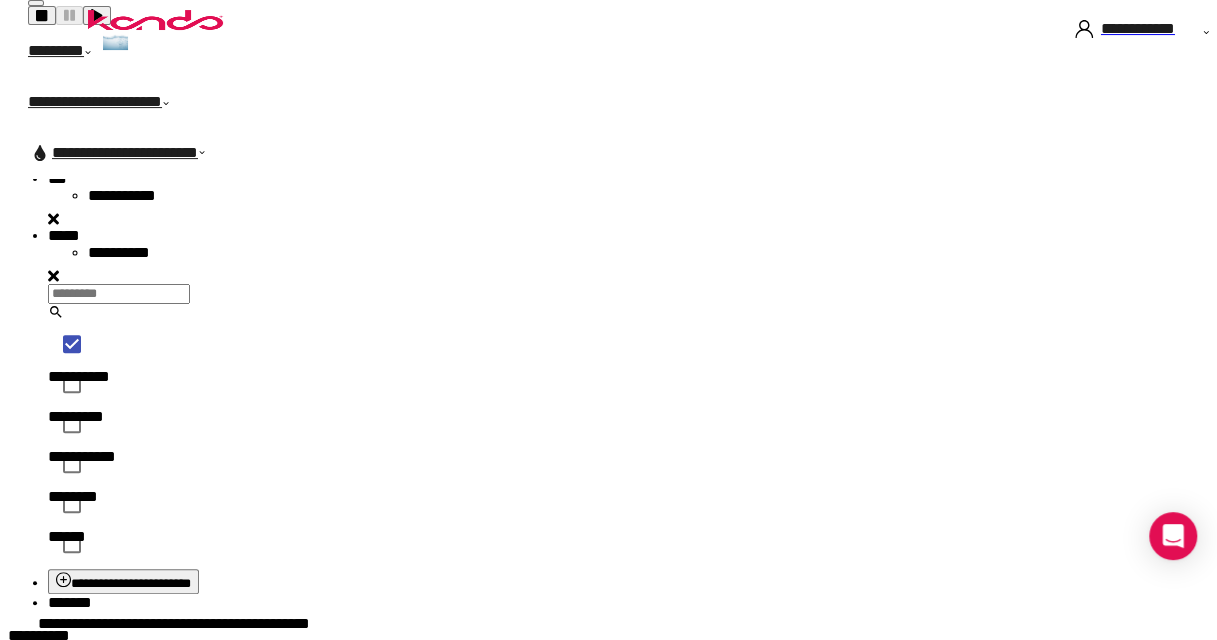 click on "**********" at bounding box center [636, 581] 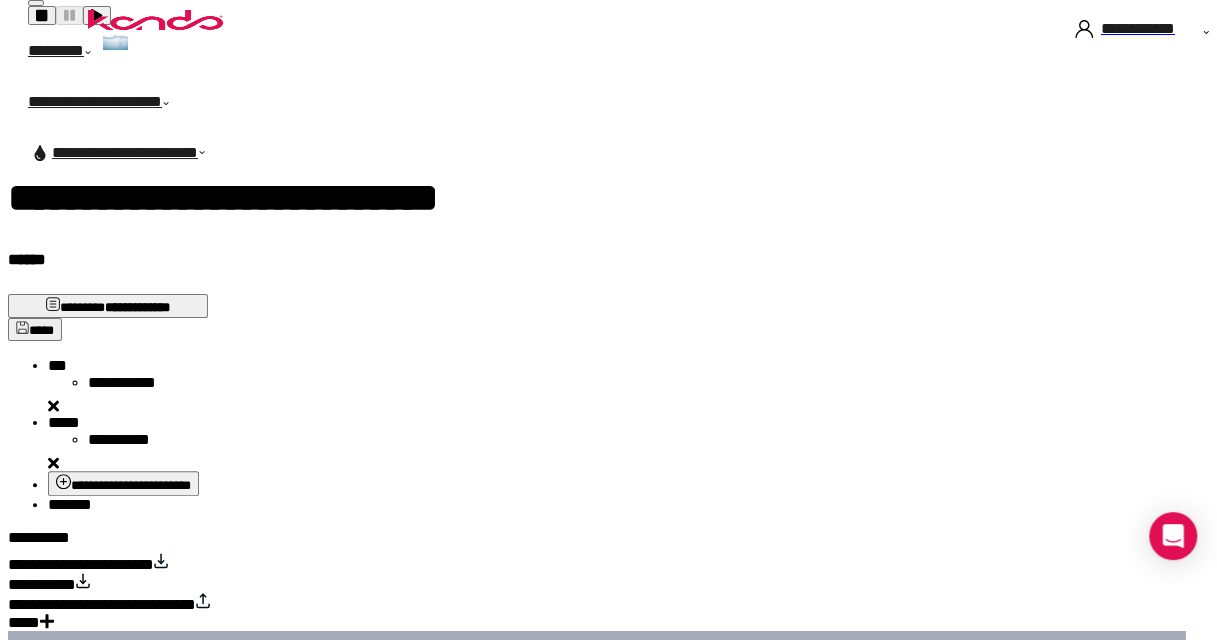 scroll, scrollTop: 24, scrollLeft: 0, axis: vertical 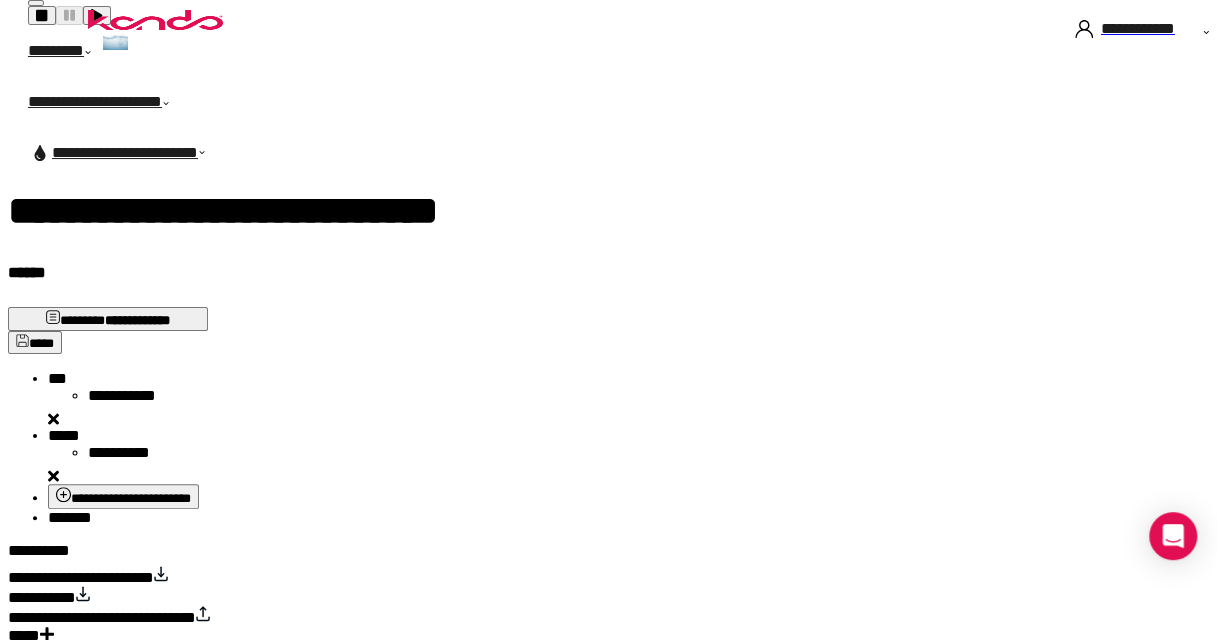 click on "**********" at bounding box center (133, 399) 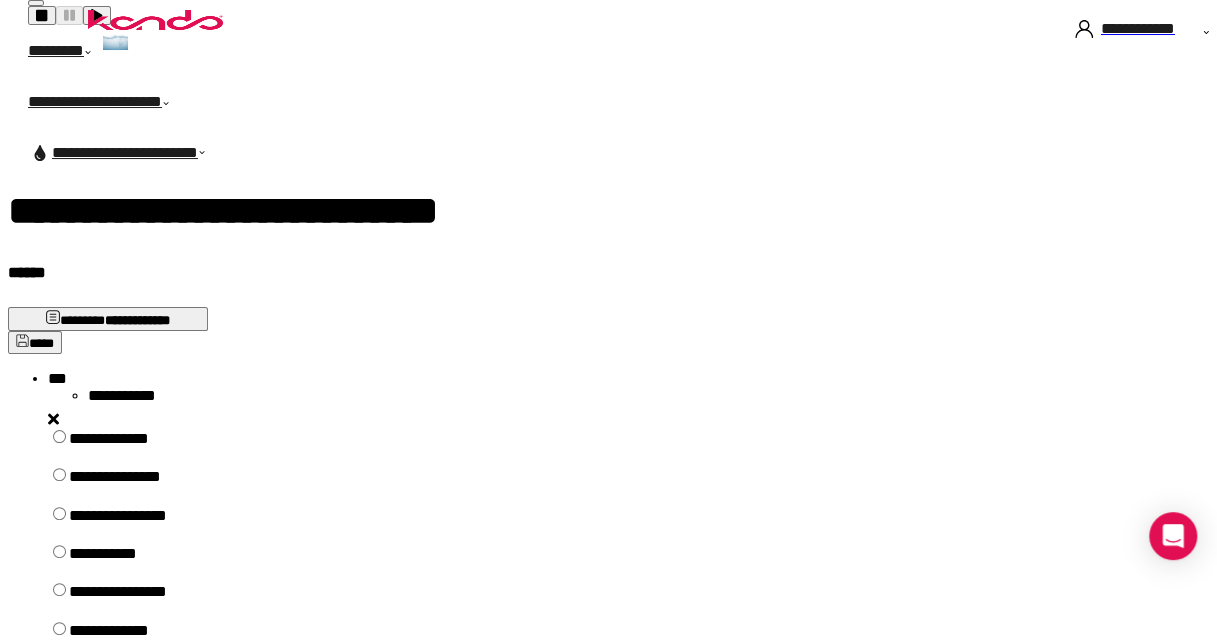 click on "**********" at bounding box center [143, 599] 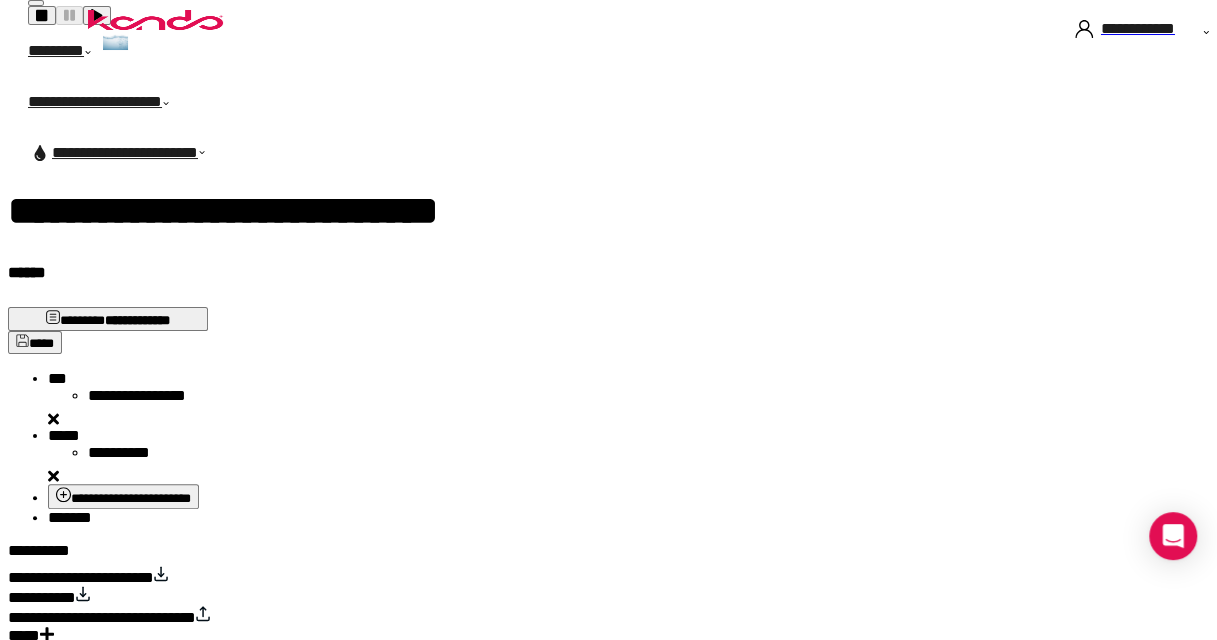 click on "*******" at bounding box center (70, 517) 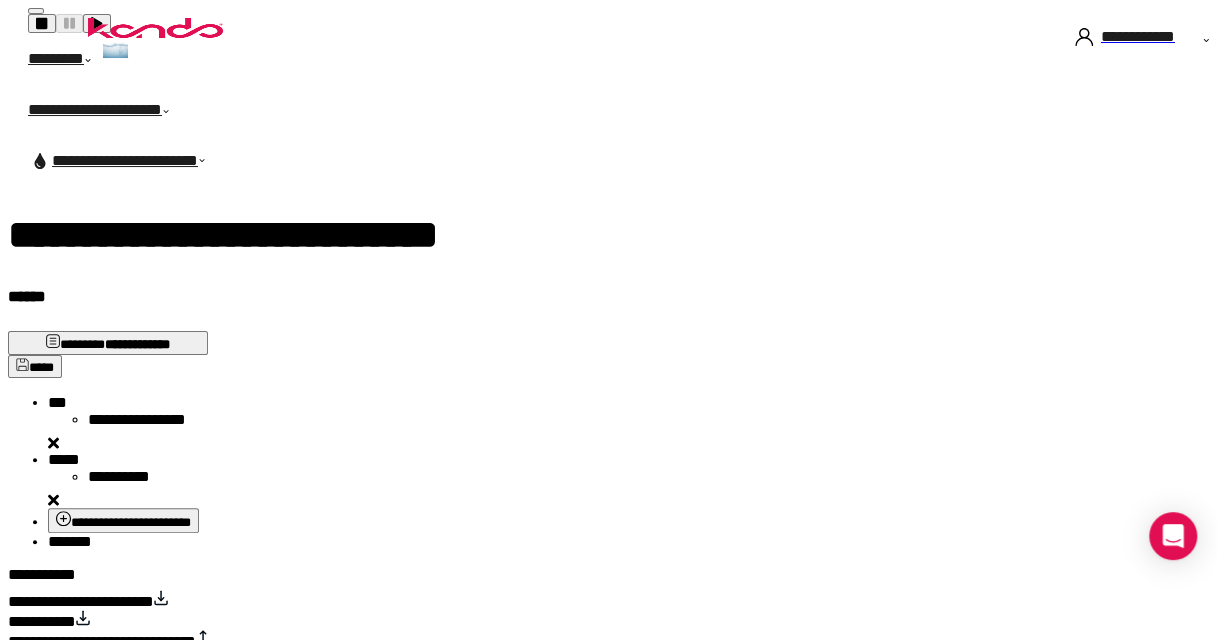 scroll, scrollTop: 100, scrollLeft: 0, axis: vertical 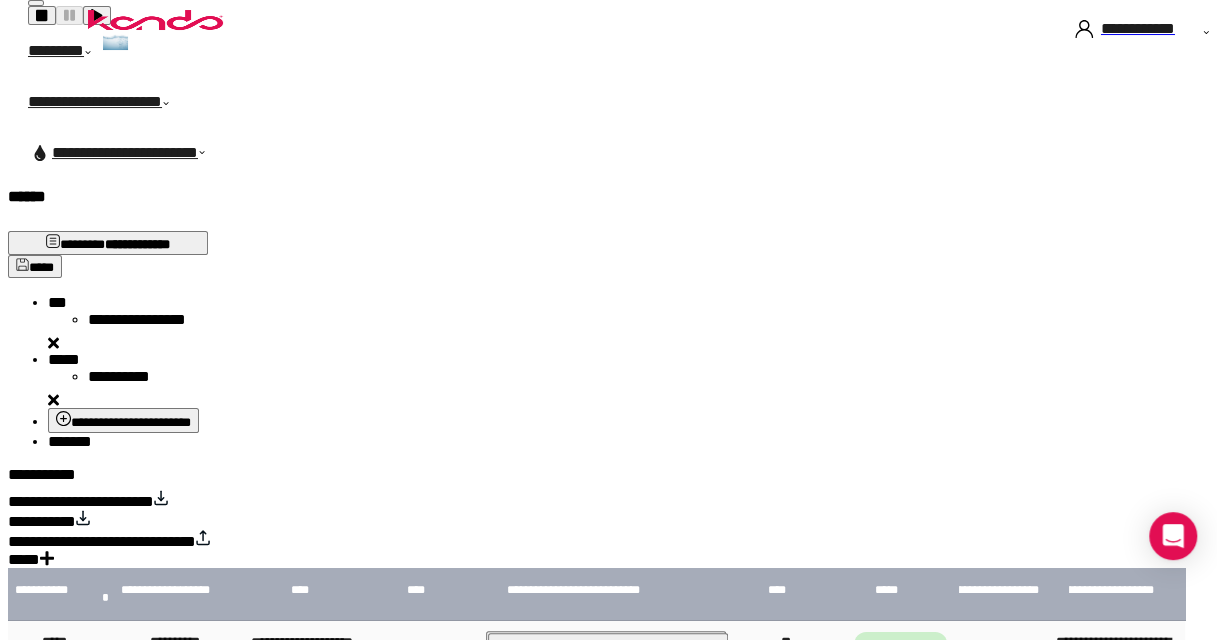 click on "*****" at bounding box center (57, 302) 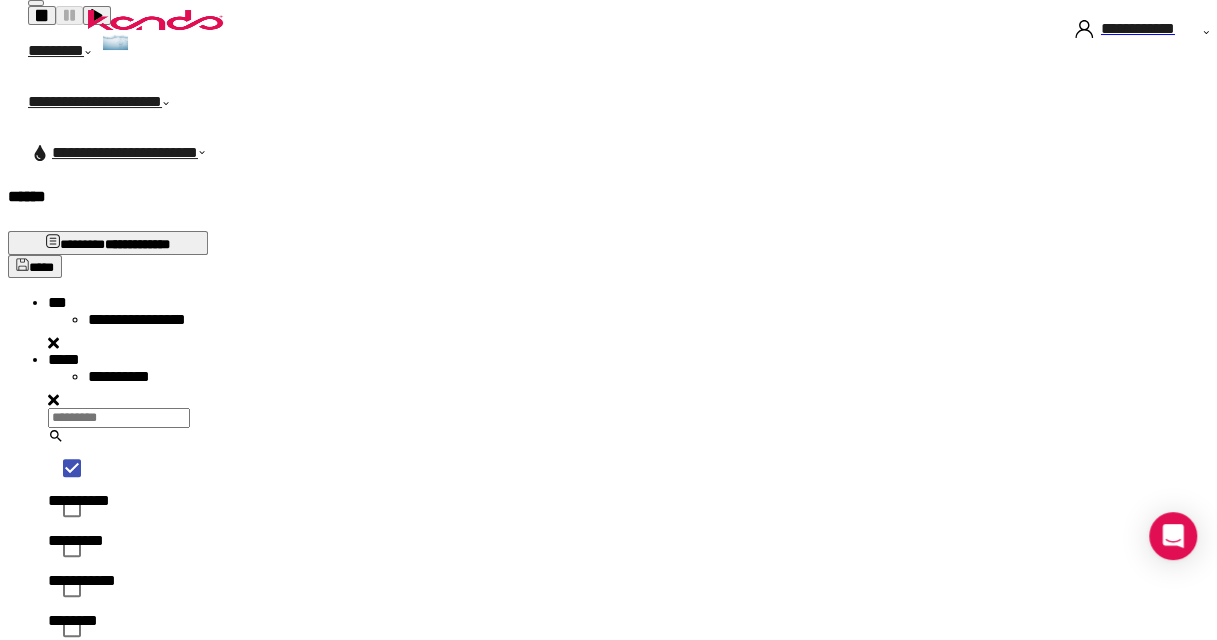 scroll, scrollTop: 16, scrollLeft: 16, axis: both 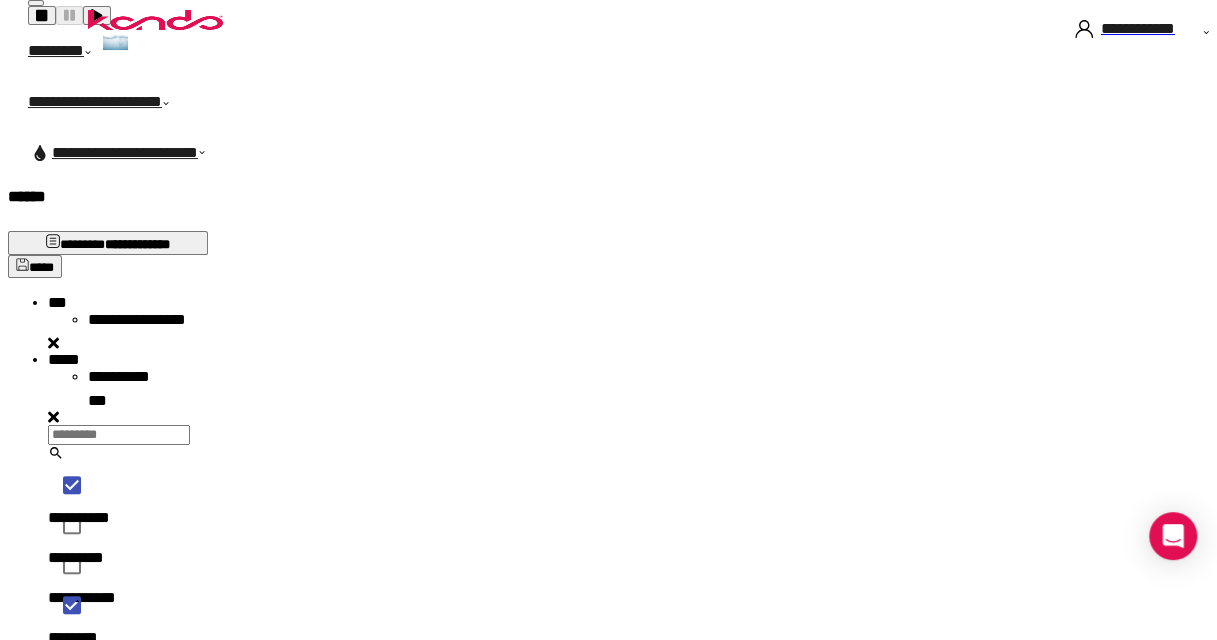 click on "**********" at bounding box center [636, 722] 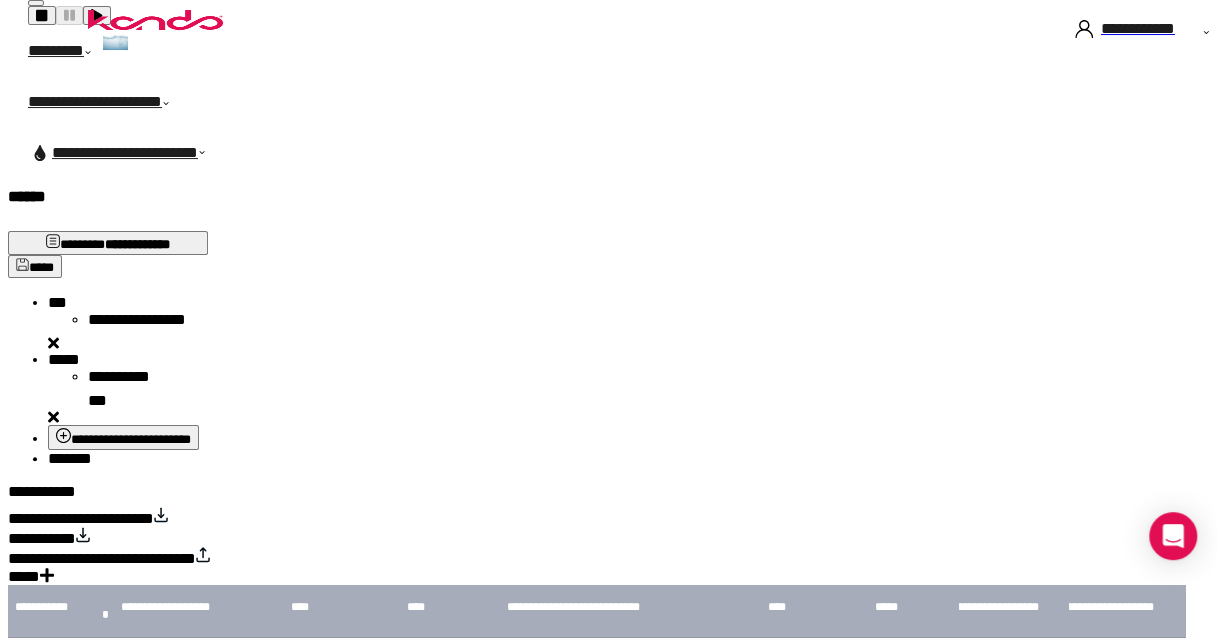 click on "*******" at bounding box center [70, 458] 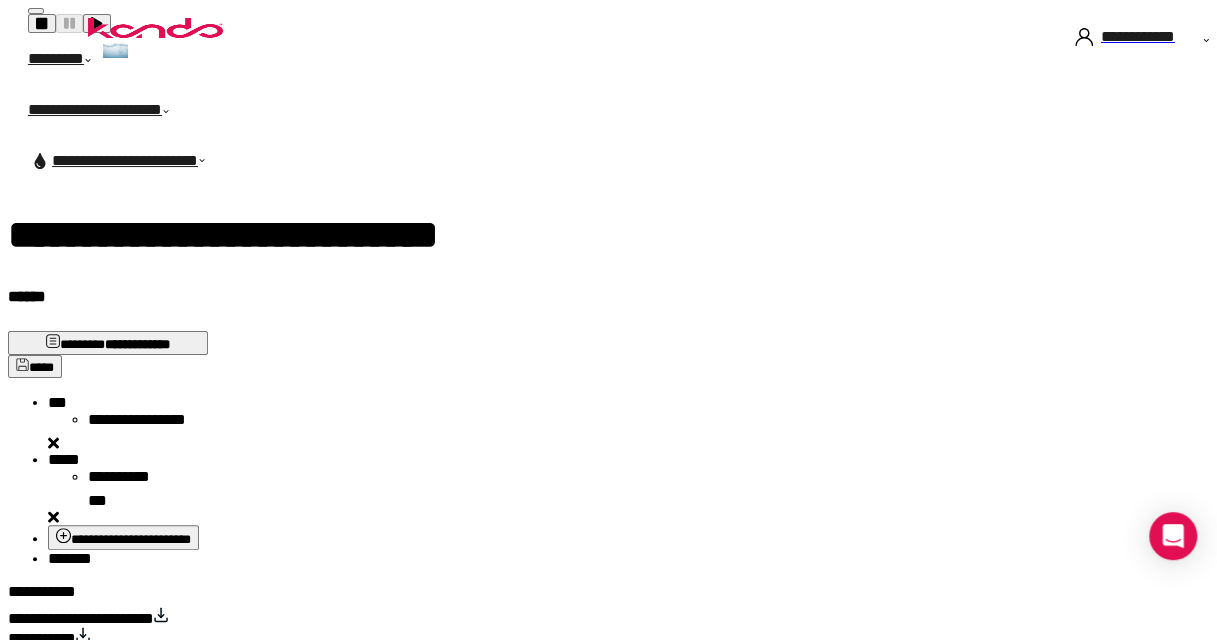 scroll, scrollTop: 1107, scrollLeft: 0, axis: vertical 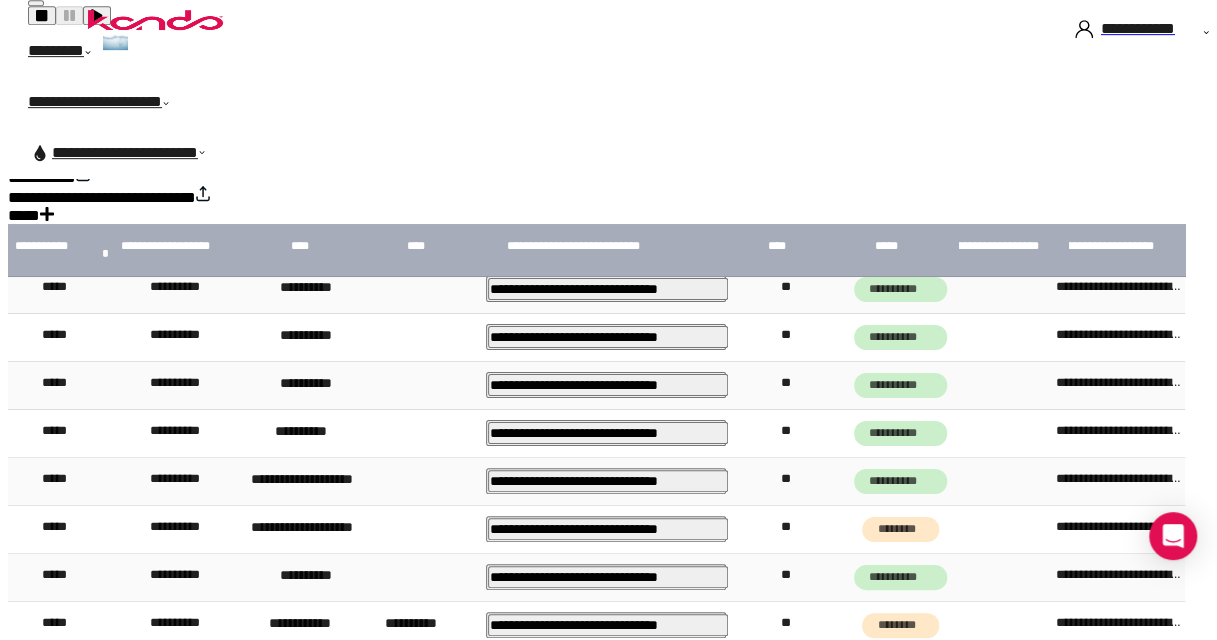 click on "**********" at bounding box center [1002, 893] 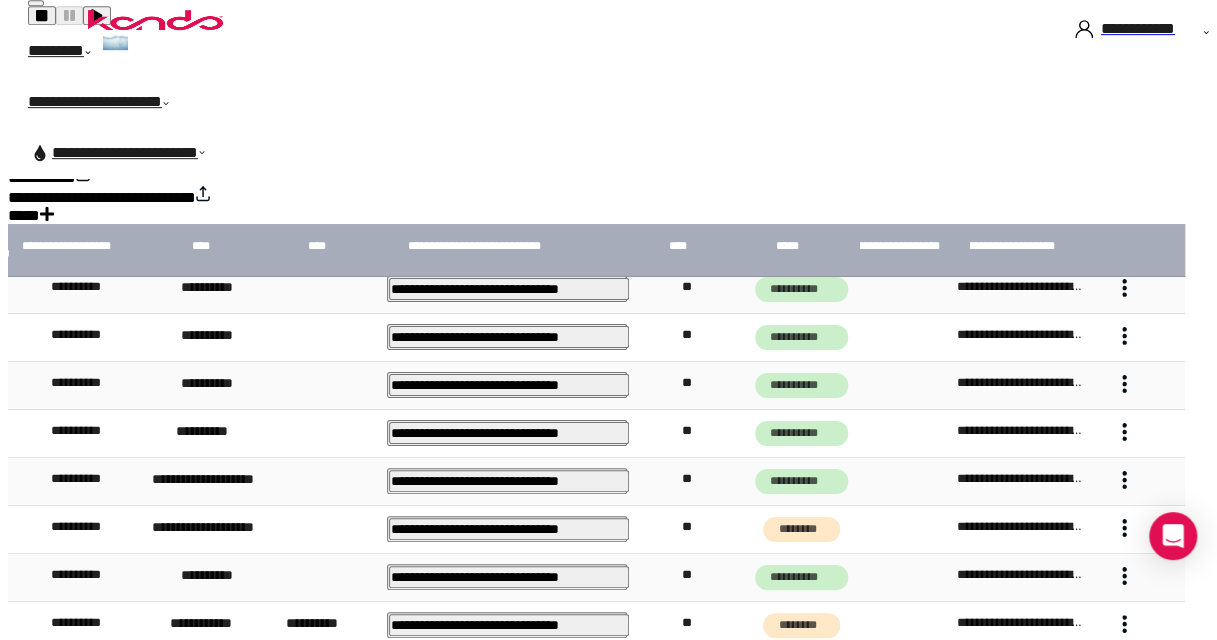 scroll, scrollTop: 107, scrollLeft: 230, axis: both 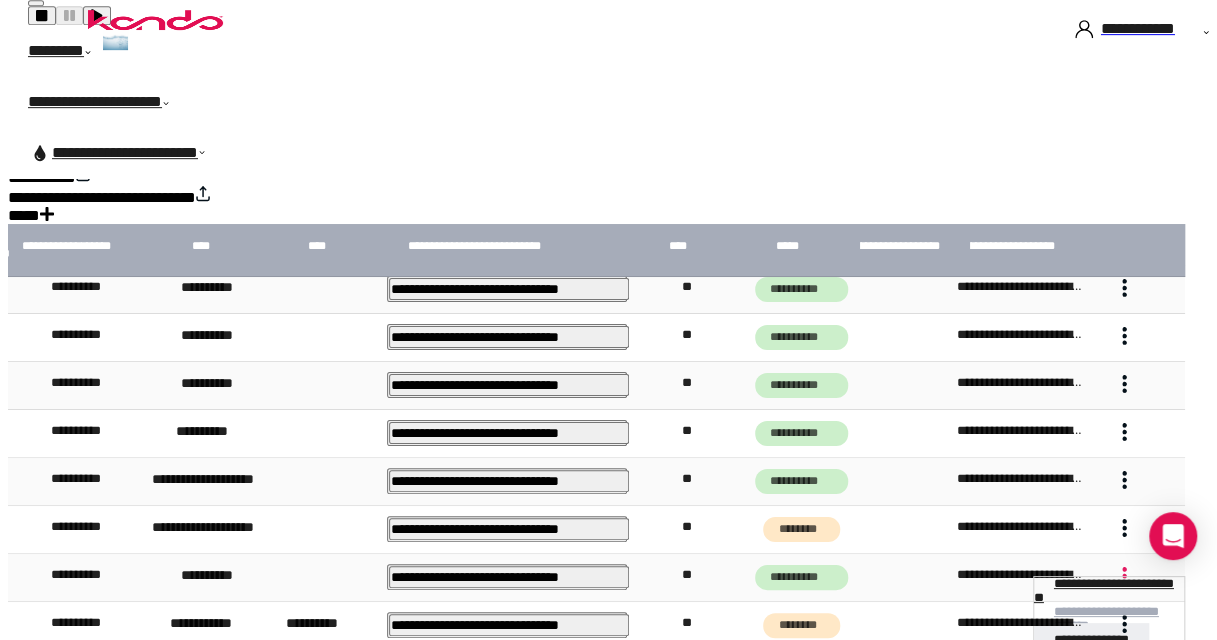 click on "**********" at bounding box center (1104, 590) 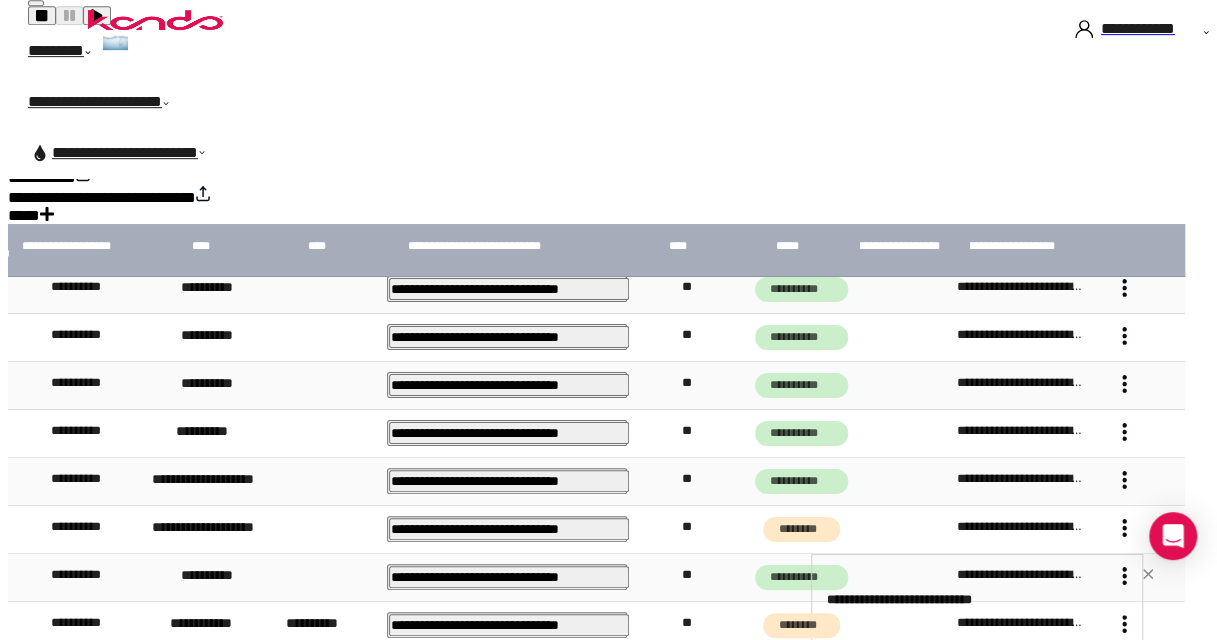 scroll, scrollTop: 221, scrollLeft: 0, axis: vertical 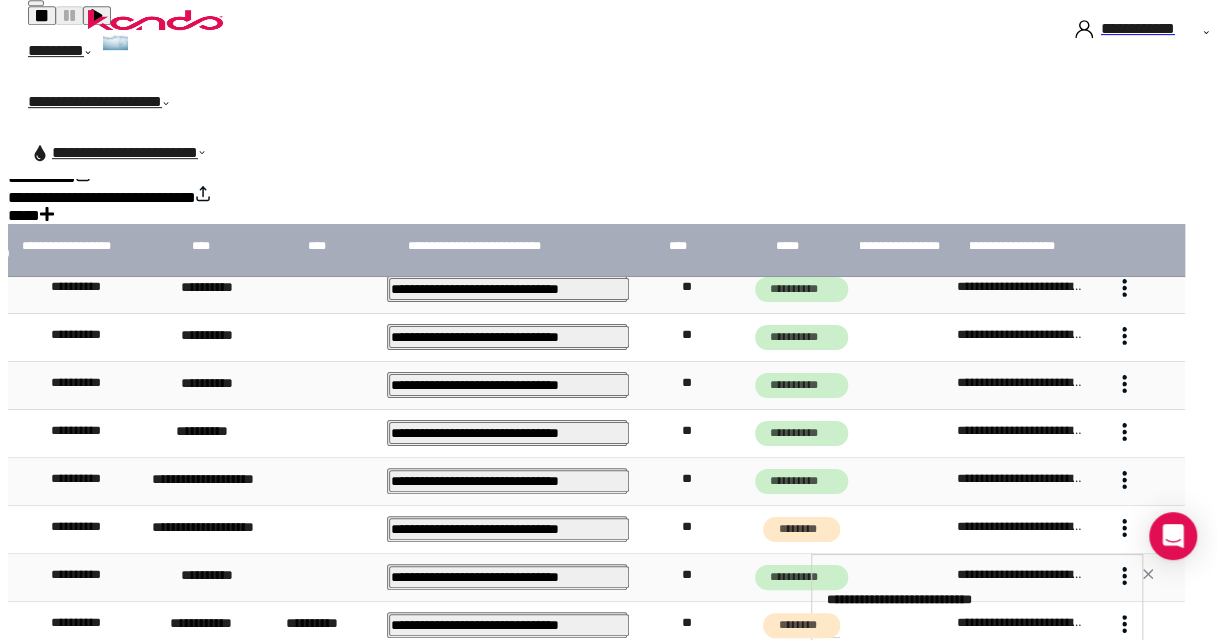 click at bounding box center [1148, 574] 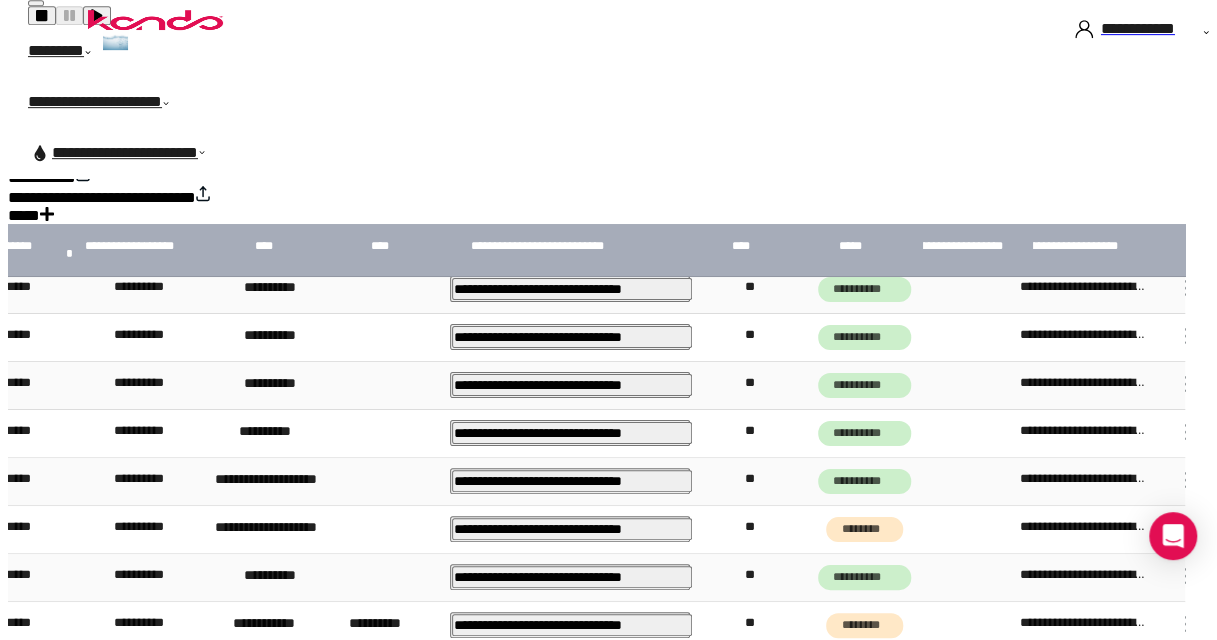 scroll, scrollTop: 107, scrollLeft: 0, axis: vertical 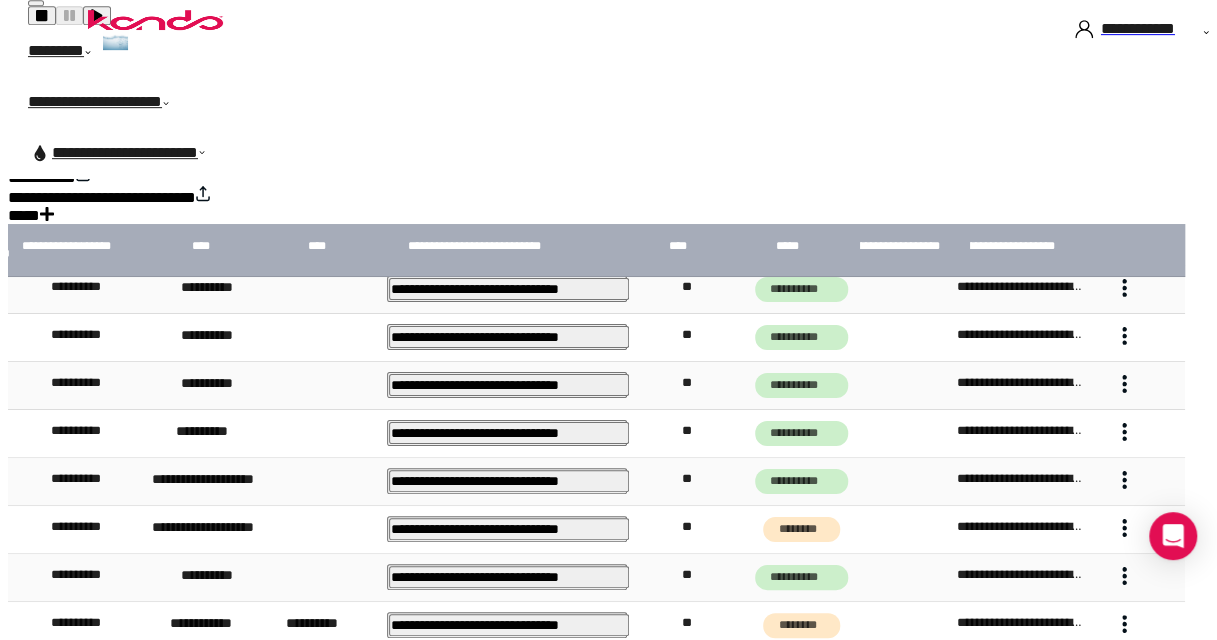 click at bounding box center (1124, 487) 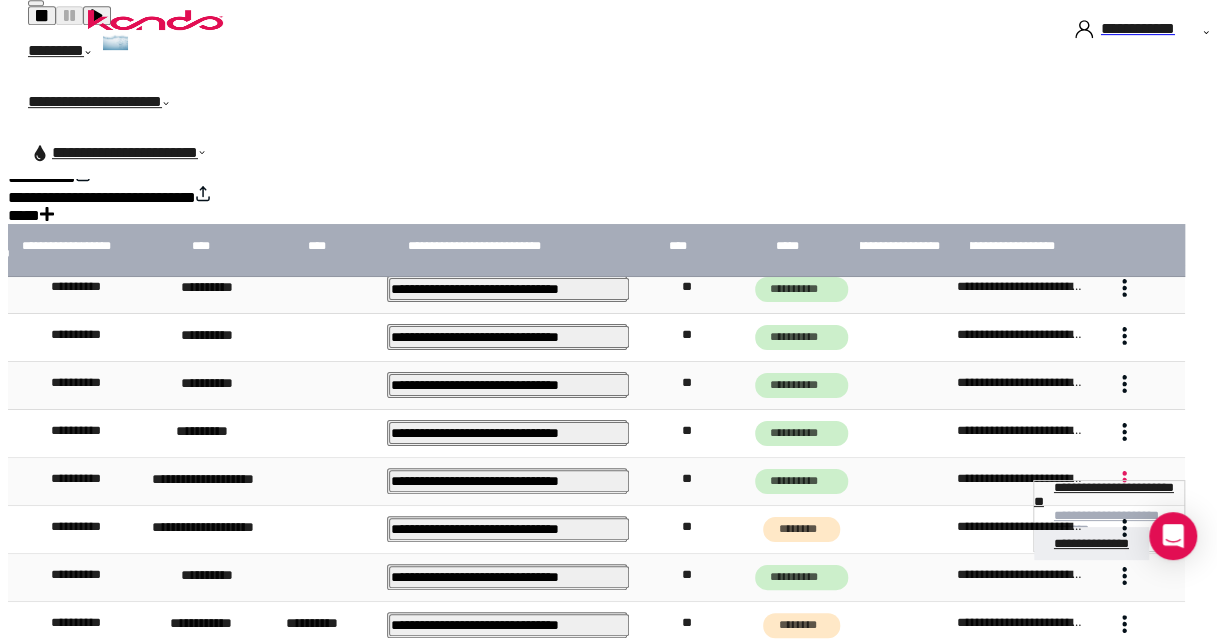 click on "**********" at bounding box center [1104, 494] 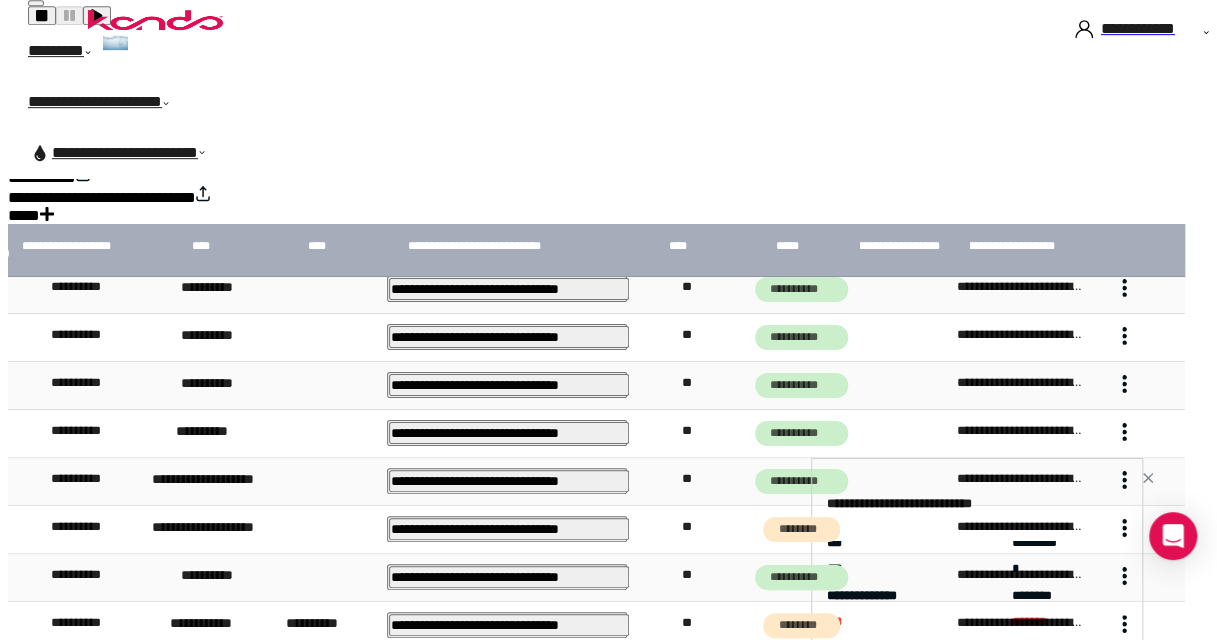 scroll, scrollTop: 421, scrollLeft: 0, axis: vertical 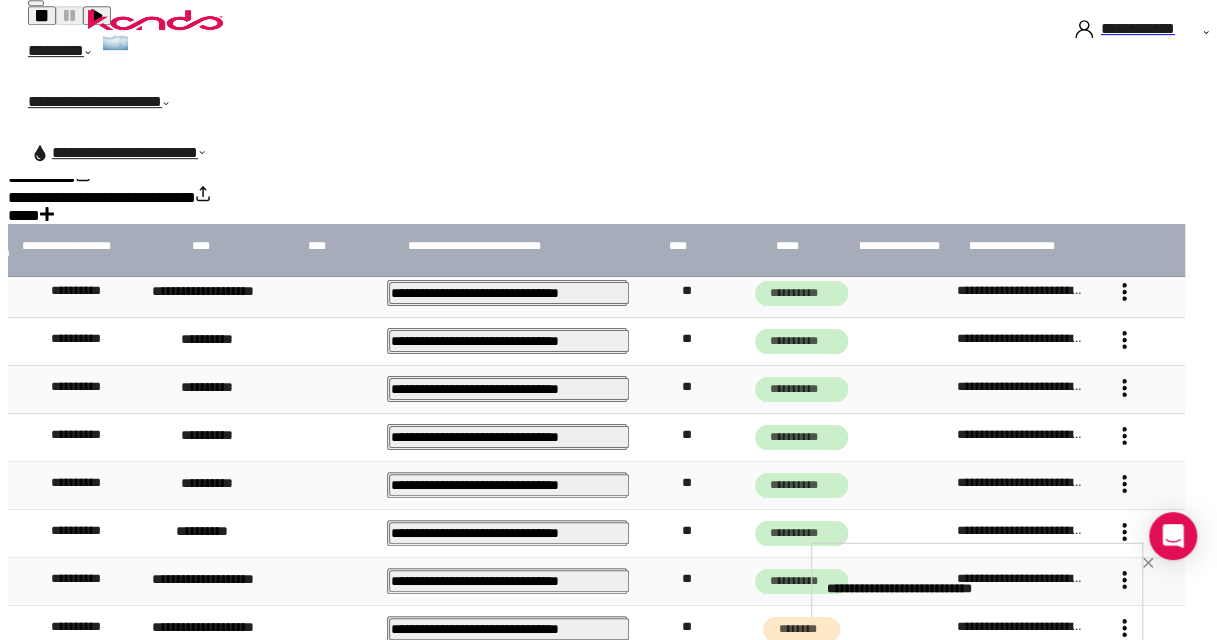 click at bounding box center (1148, 562) 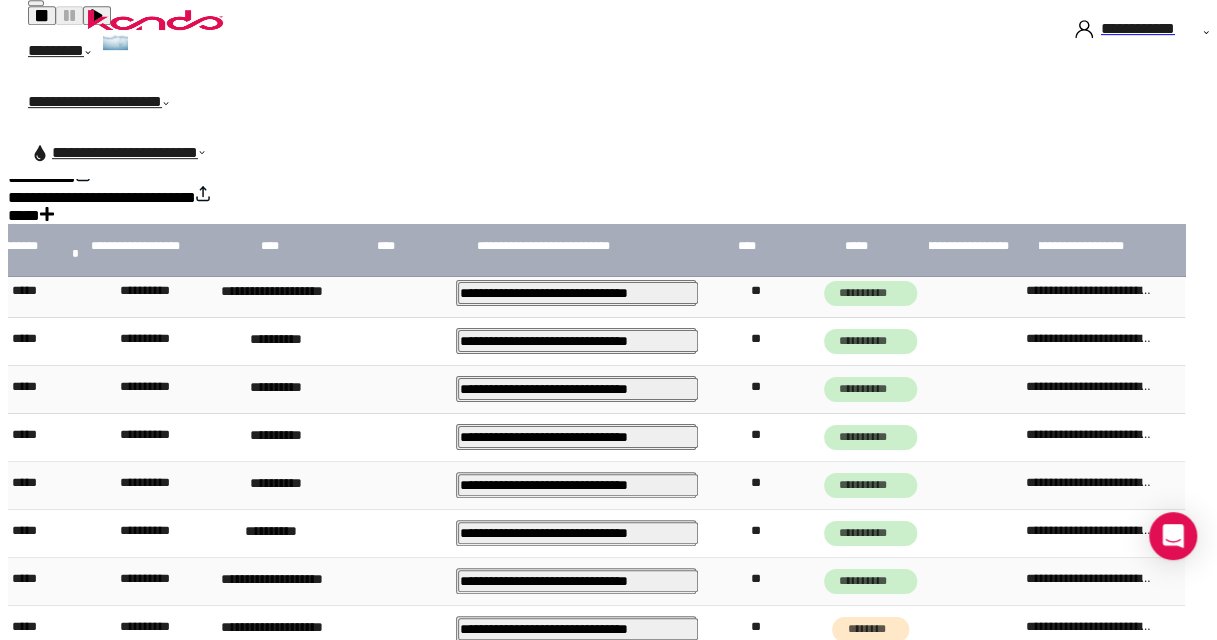 scroll, scrollTop: 7, scrollLeft: 0, axis: vertical 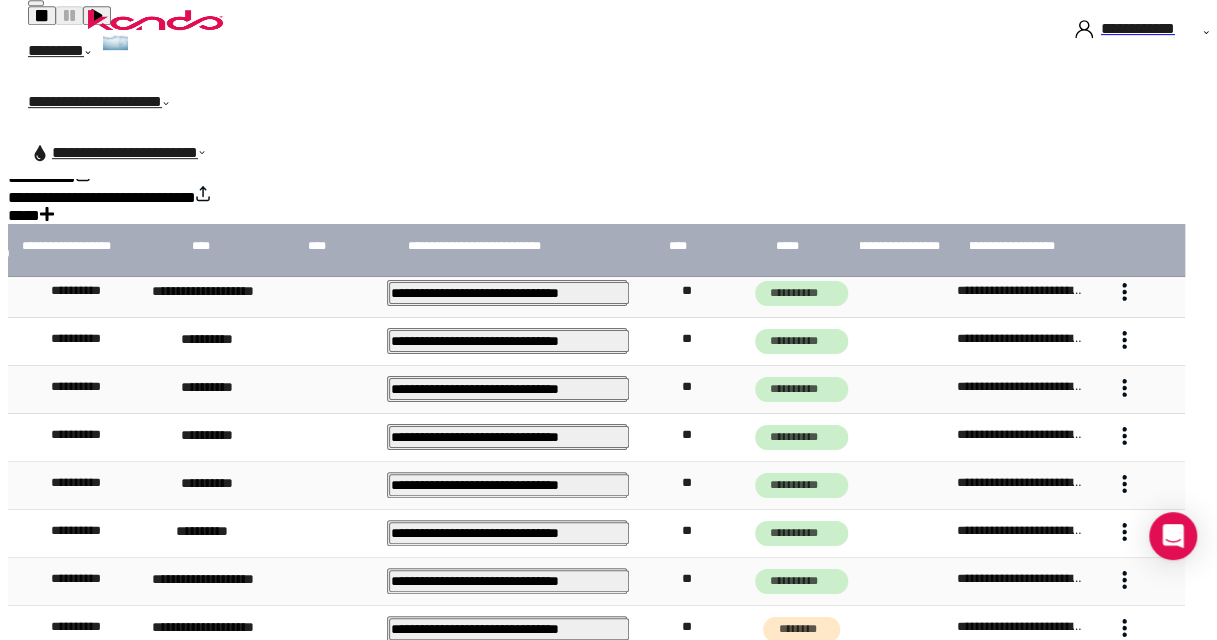 click at bounding box center (1124, 539) 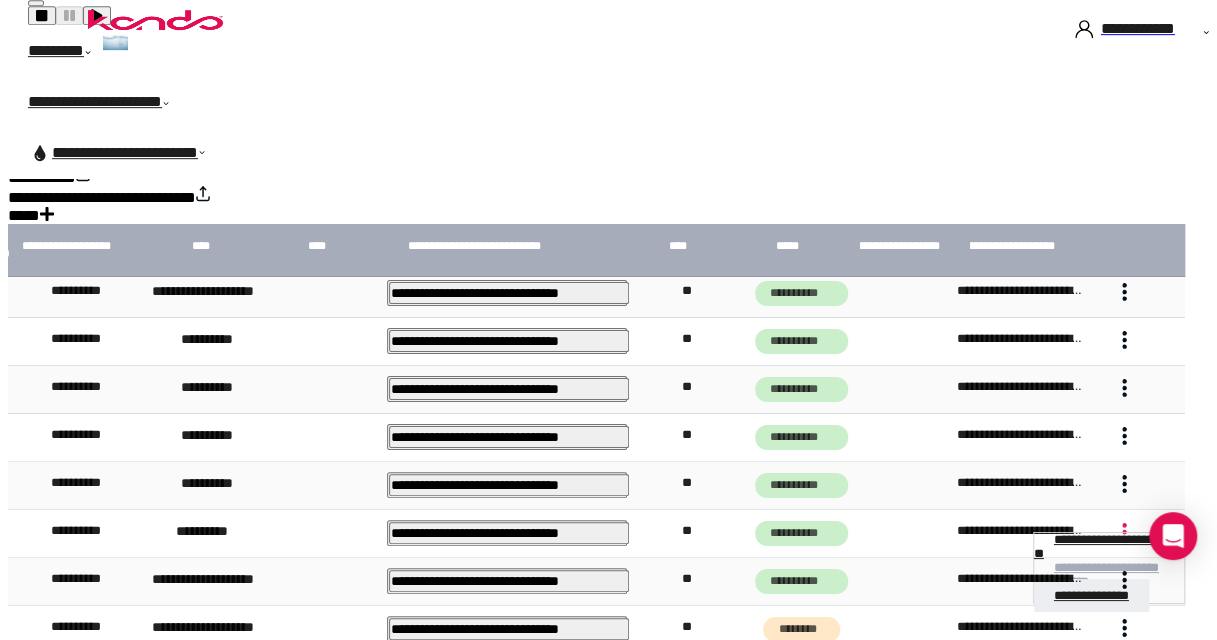 click on "**********" at bounding box center [1104, 546] 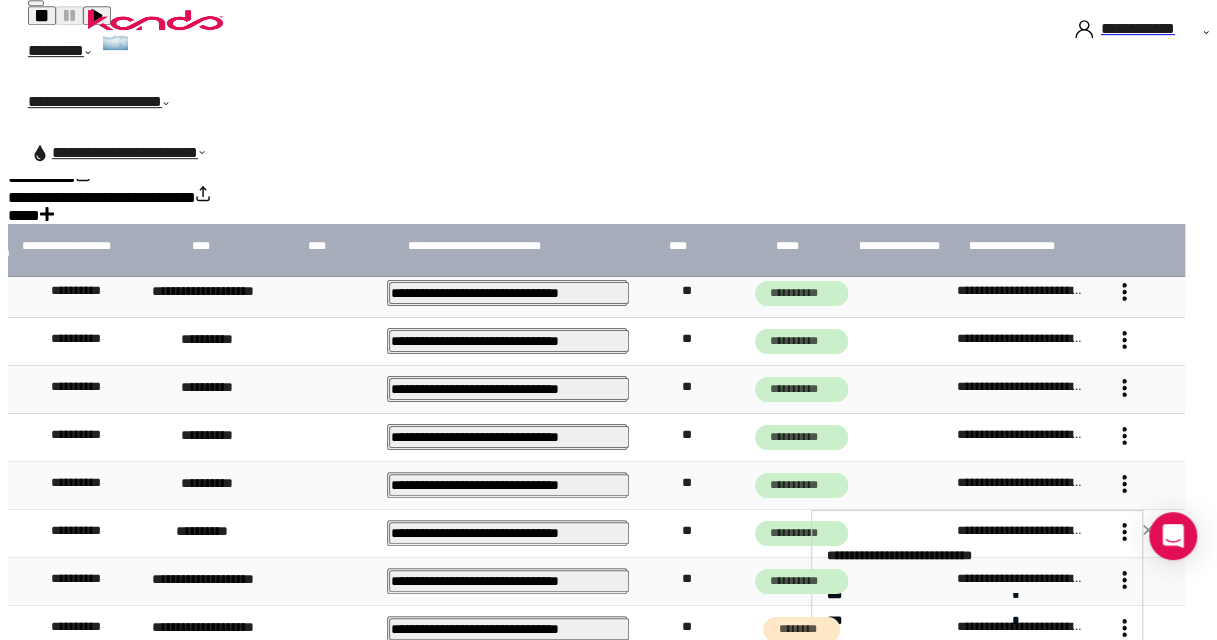 scroll, scrollTop: 421, scrollLeft: 0, axis: vertical 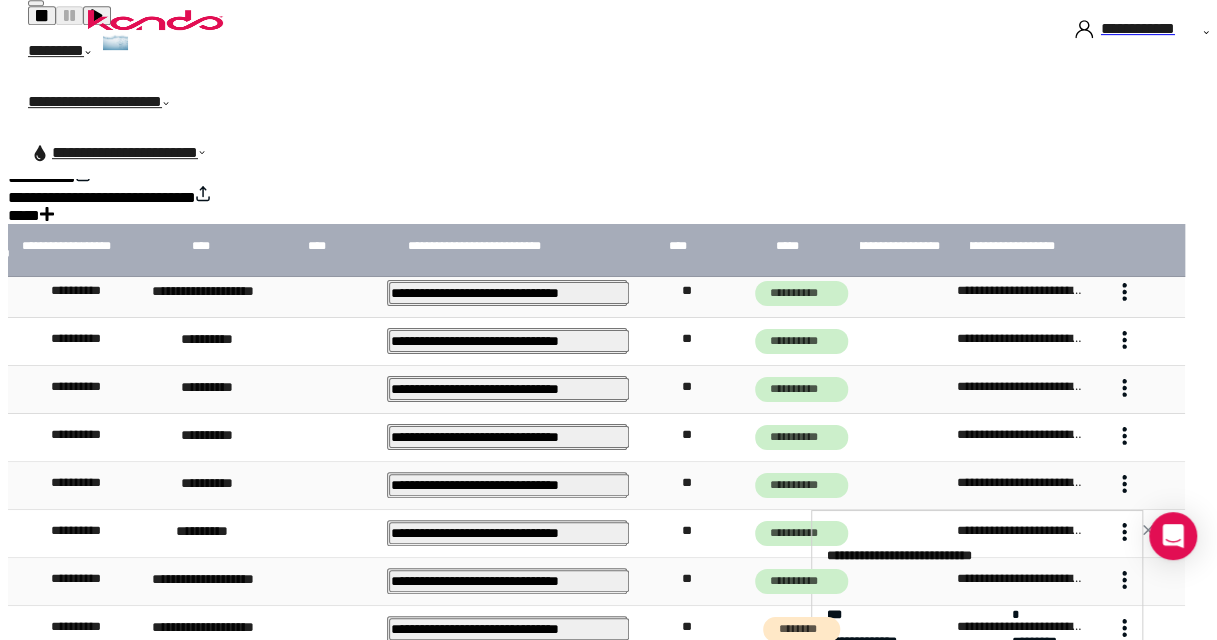 click on "**********" at bounding box center (992, 545) 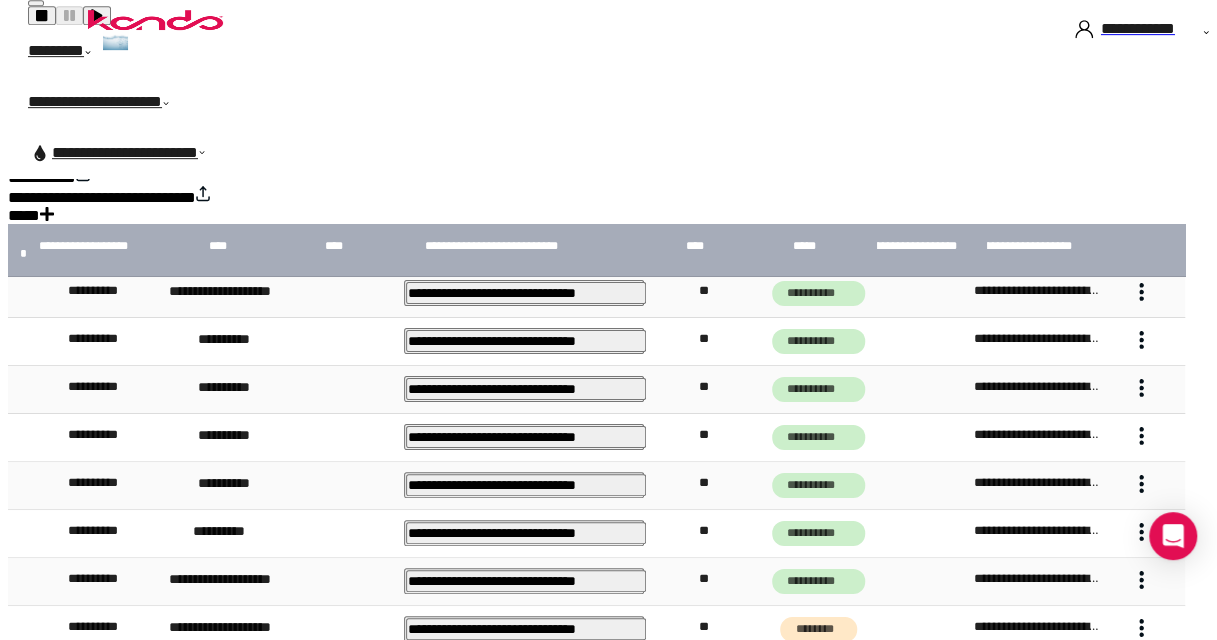 scroll, scrollTop: 7, scrollLeft: 0, axis: vertical 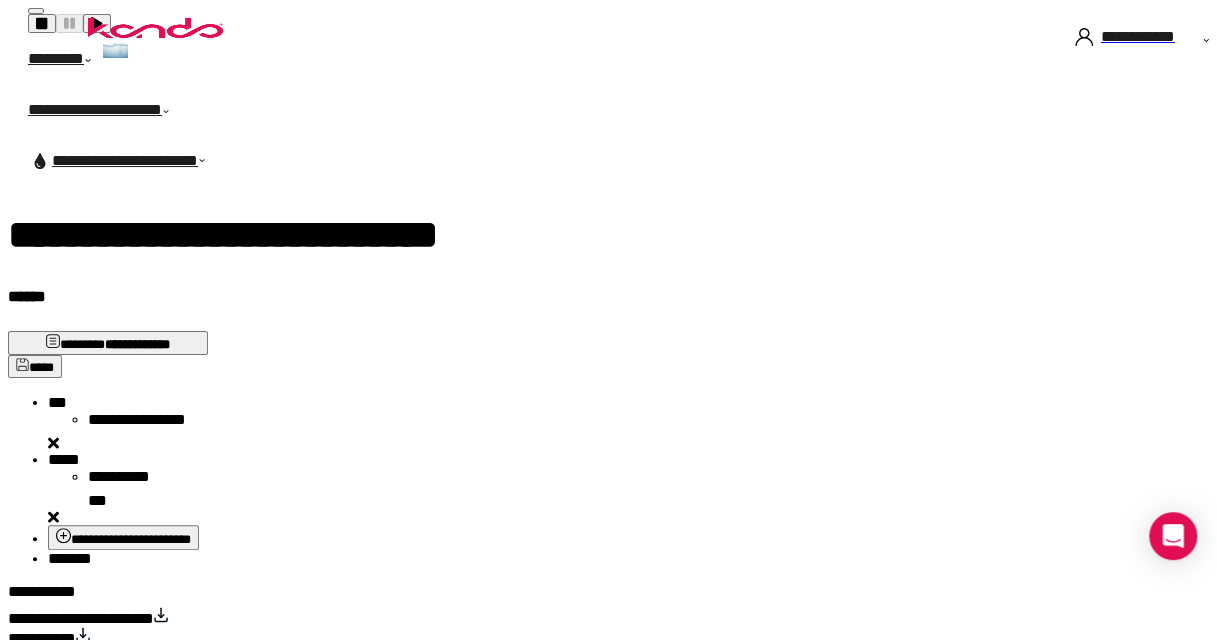 click on "*****" at bounding box center (57, 402) 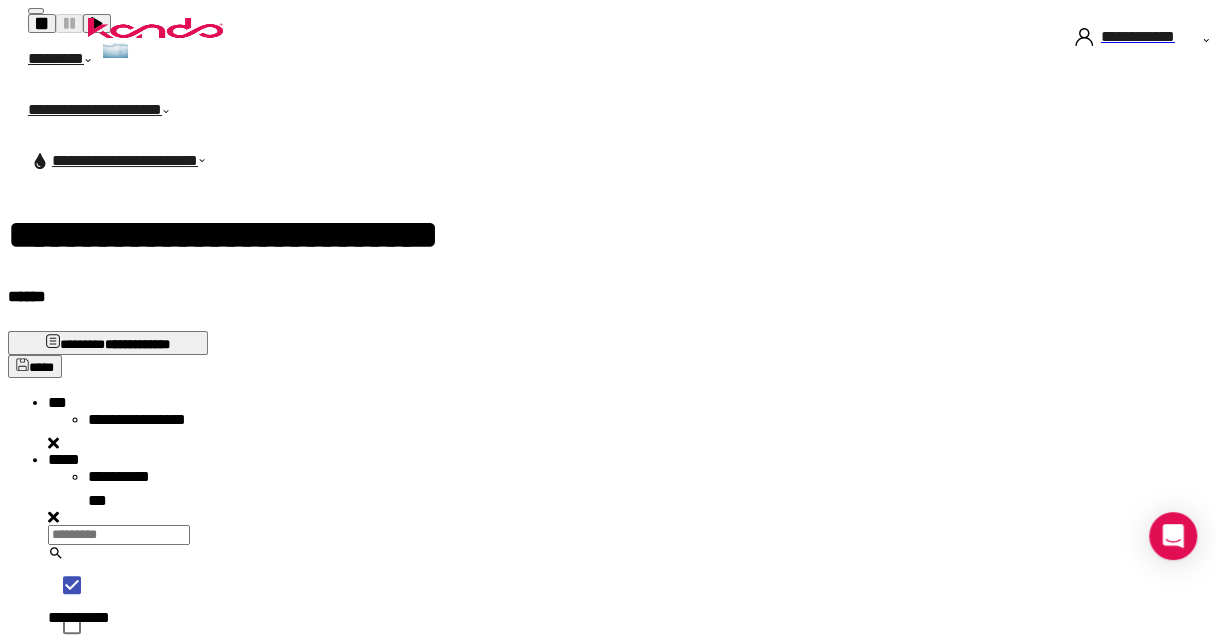 scroll, scrollTop: 16, scrollLeft: 16, axis: both 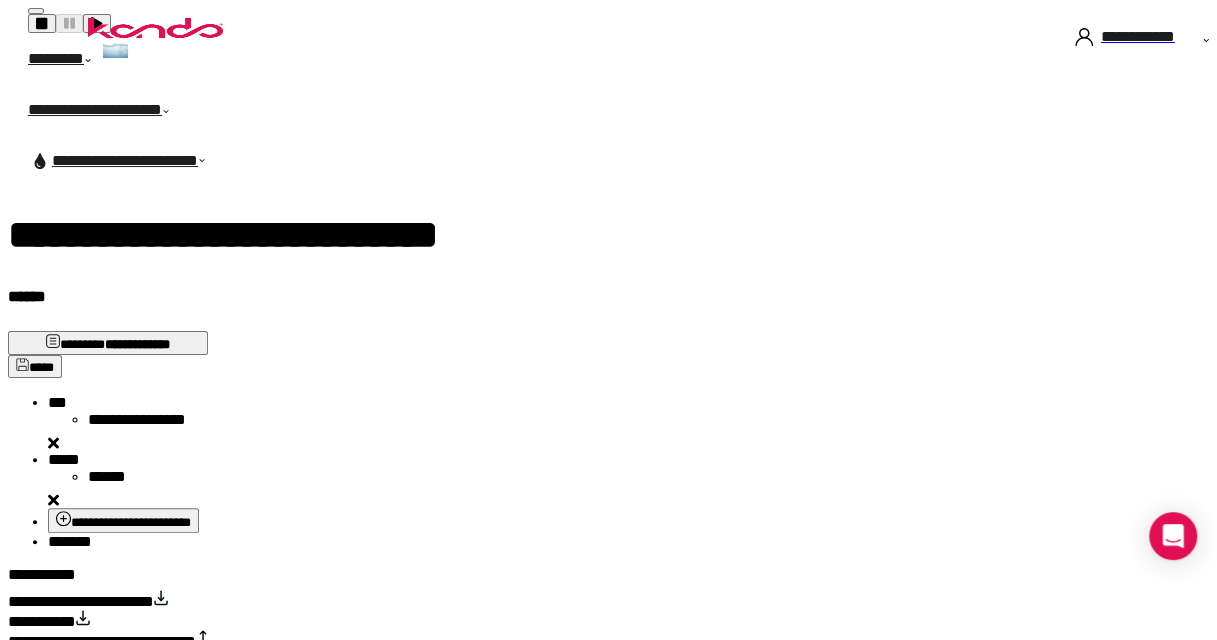 click on "*******" at bounding box center (70, 541) 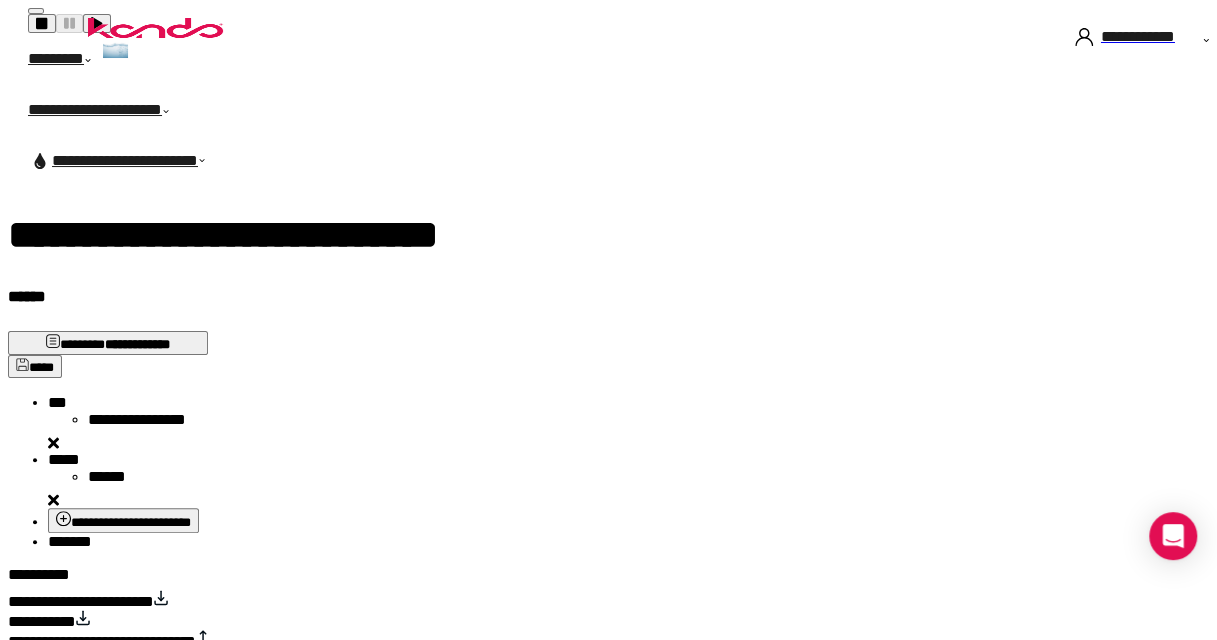 click on "*****" at bounding box center [57, 402] 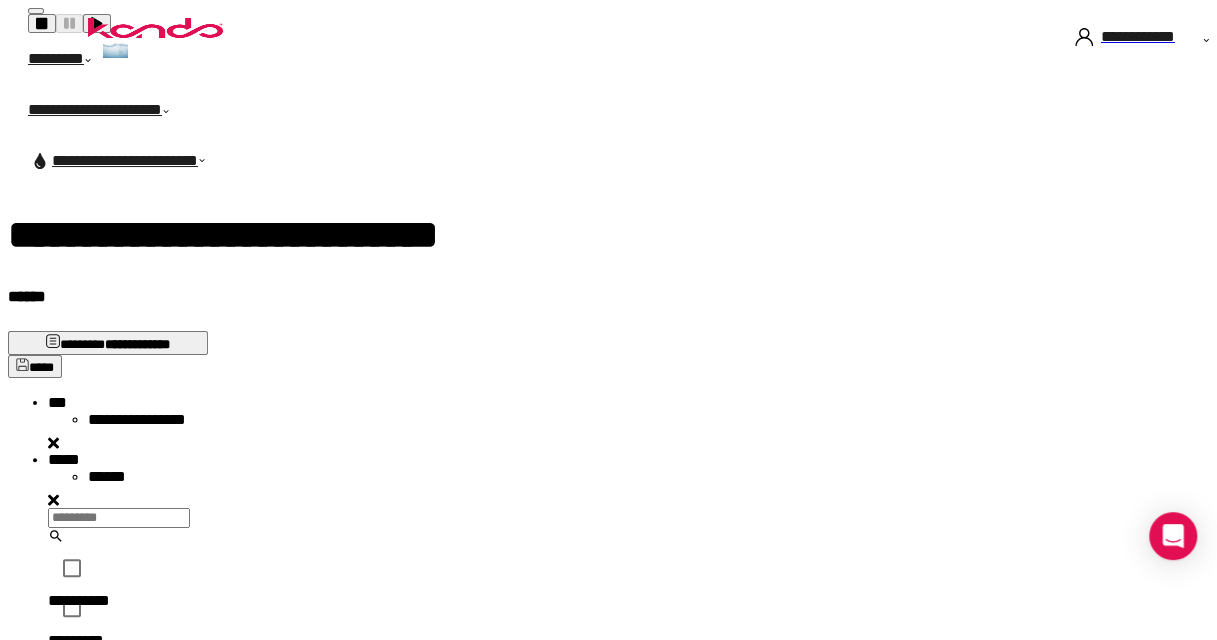 scroll, scrollTop: 16, scrollLeft: 16, axis: both 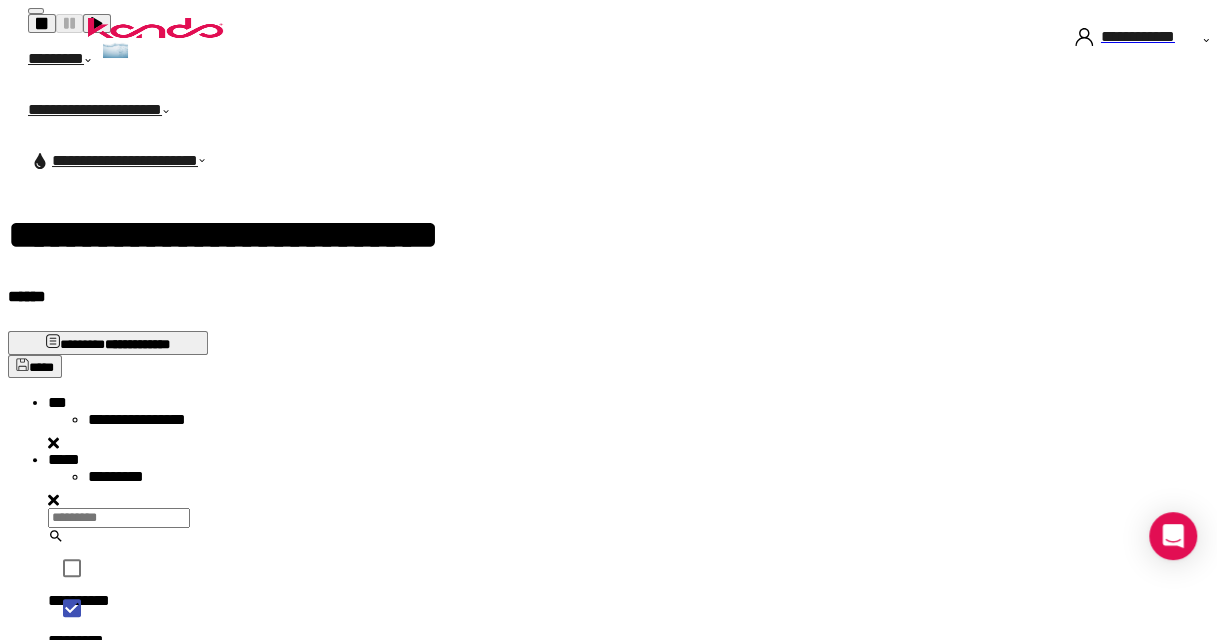 click on "**********" at bounding box center (123, 805) 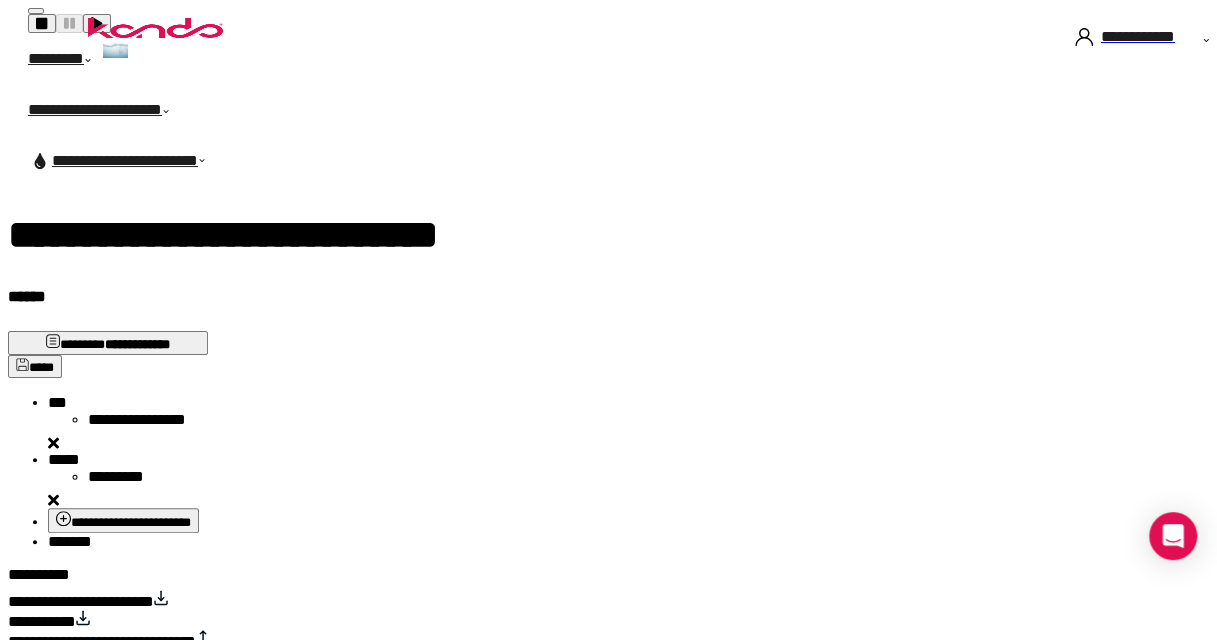 click on "*******" at bounding box center [70, 541] 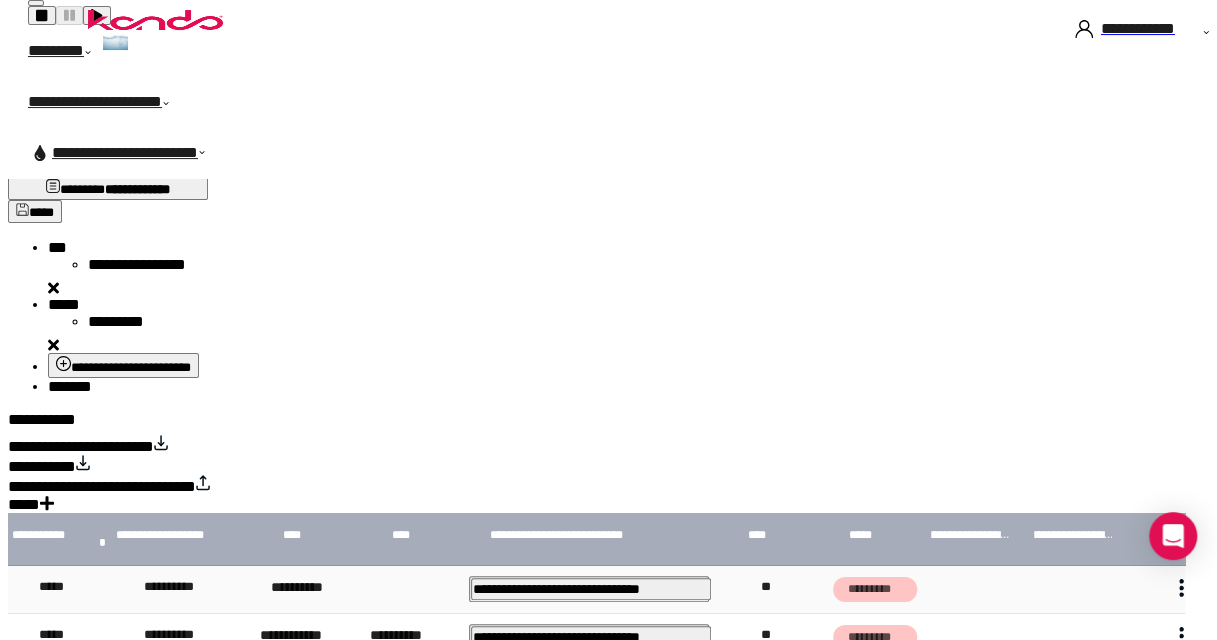 scroll, scrollTop: 200, scrollLeft: 0, axis: vertical 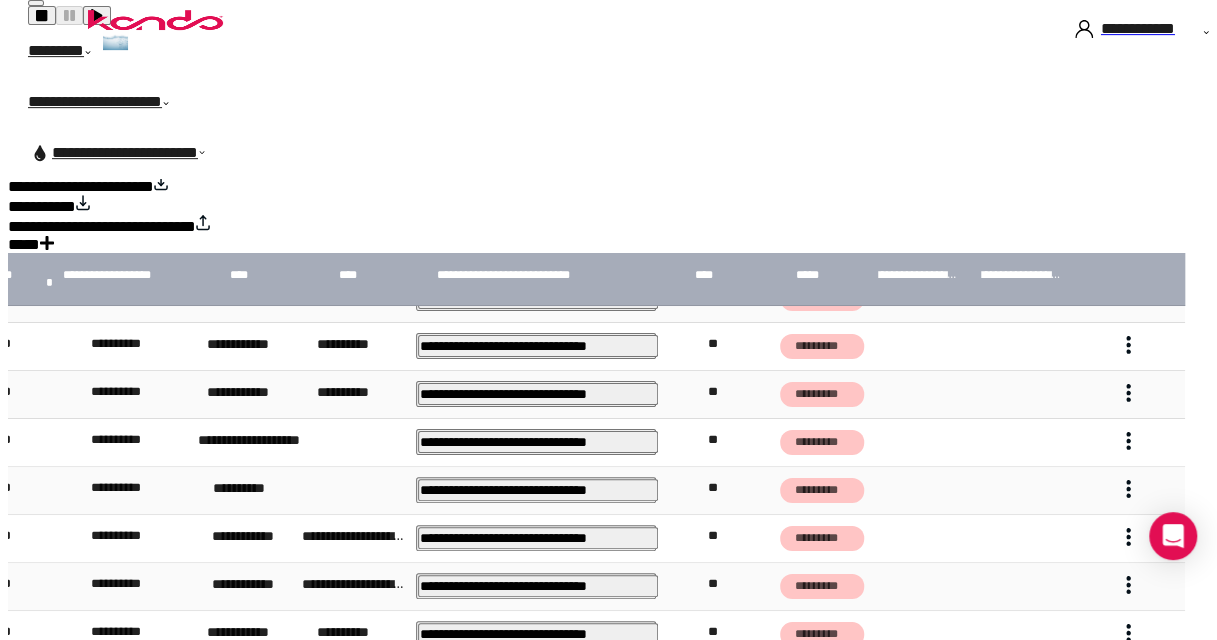 click at bounding box center (1128, 442) 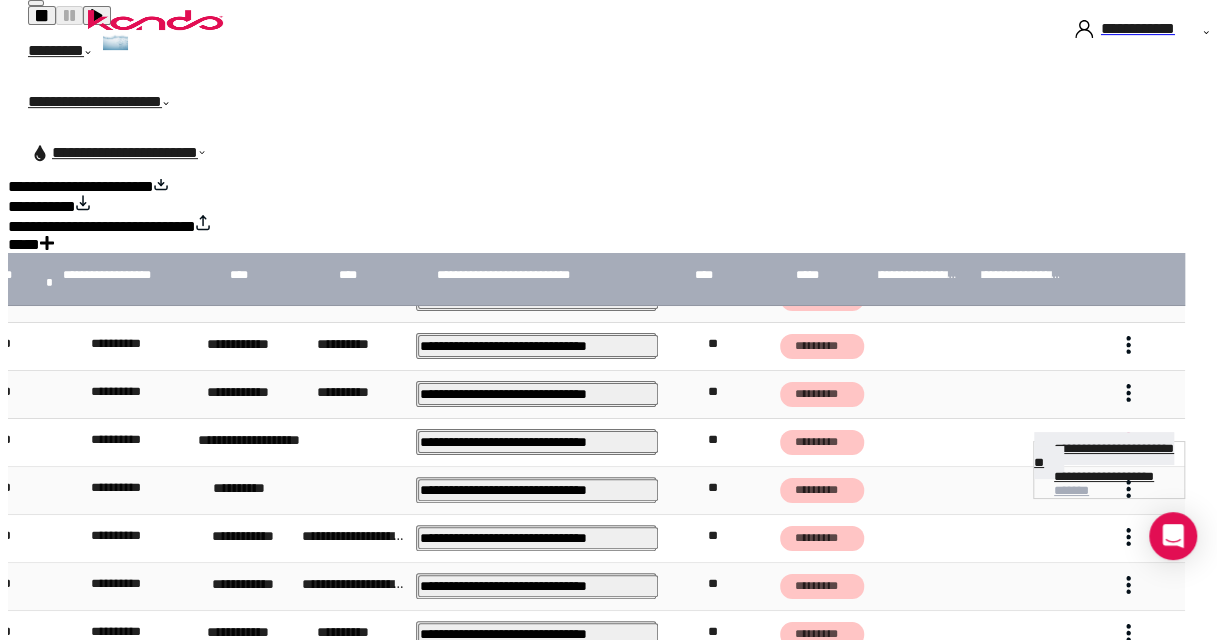 click on "**********" at bounding box center (1104, 455) 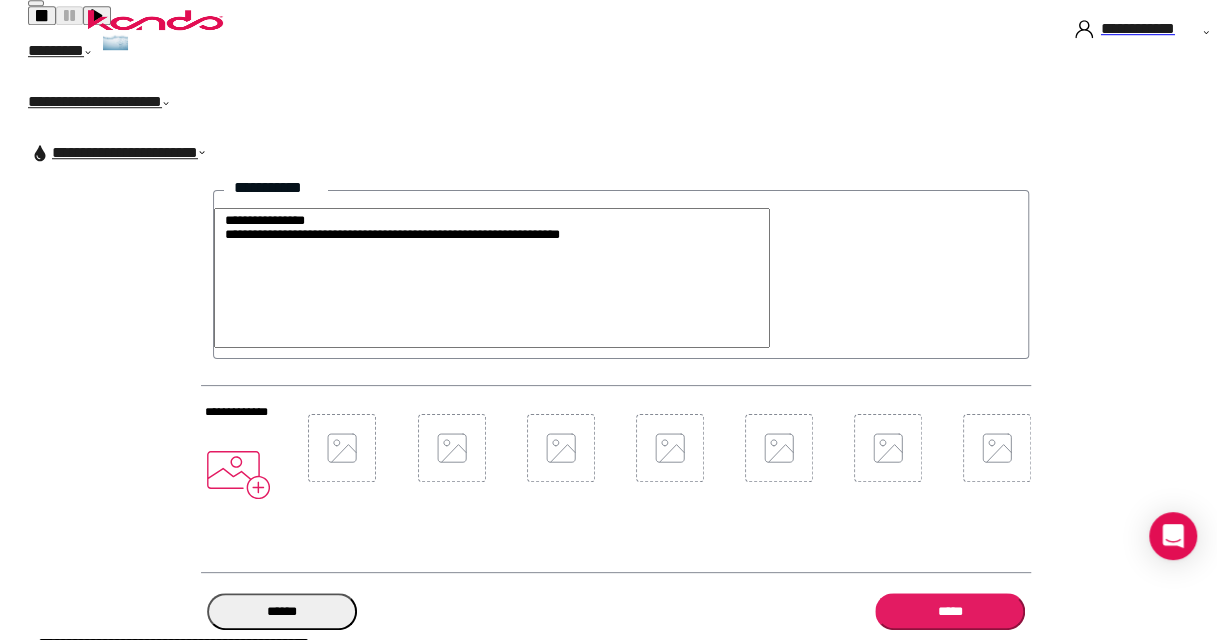 scroll, scrollTop: 693, scrollLeft: 0, axis: vertical 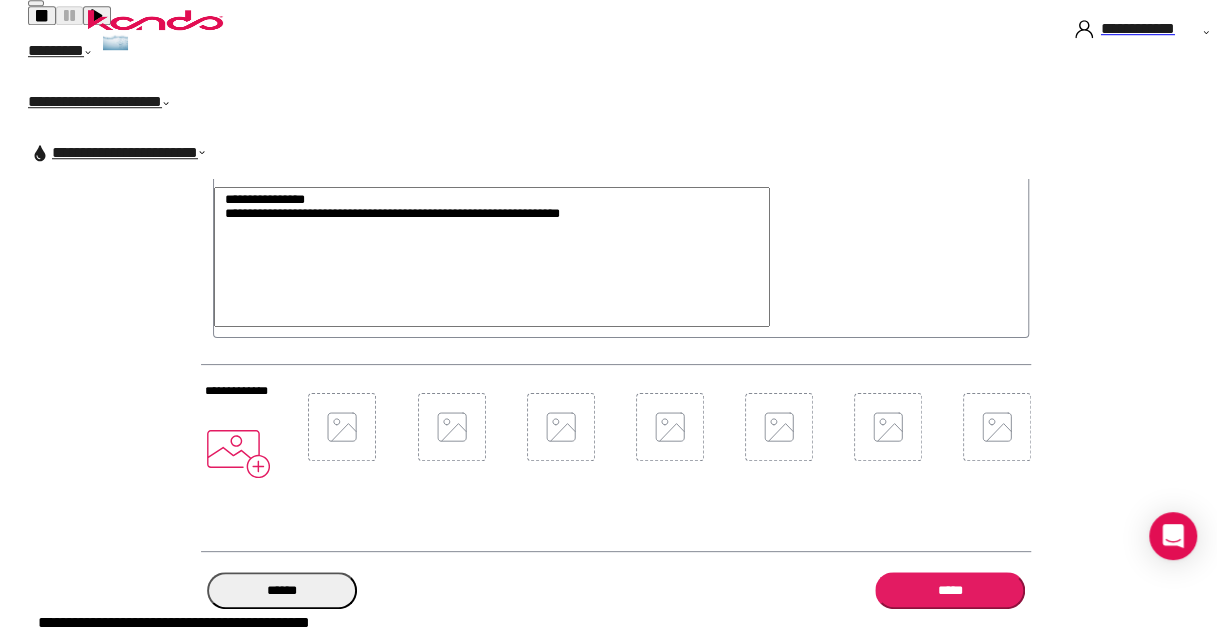 click on "******" at bounding box center (282, 590) 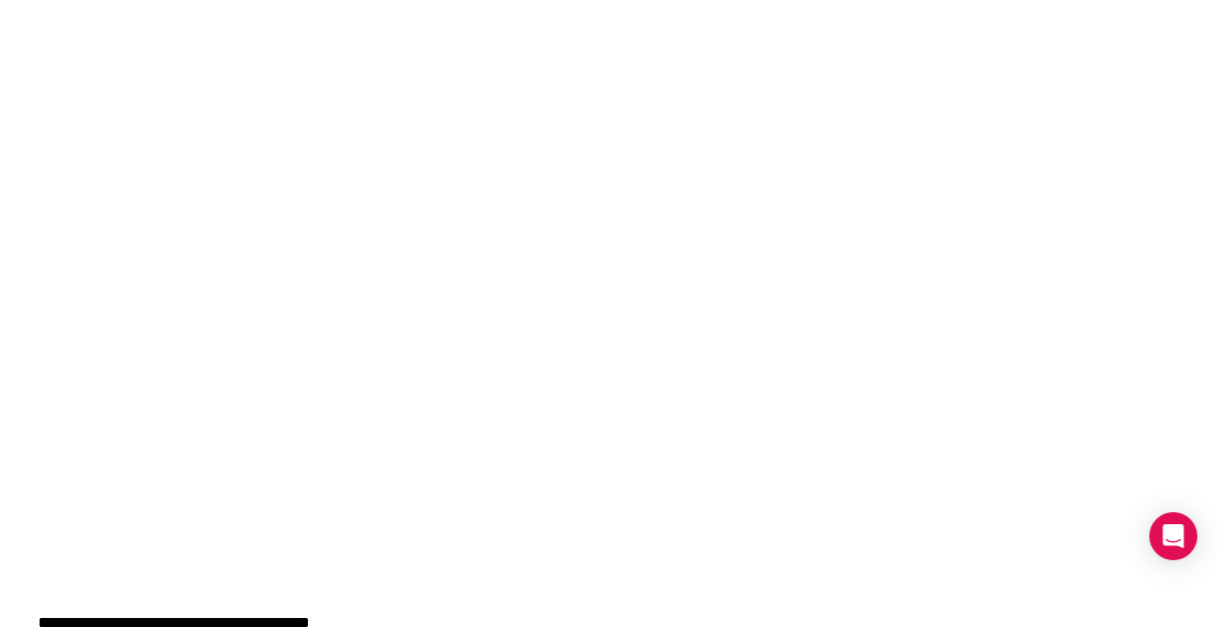 scroll, scrollTop: 0, scrollLeft: 0, axis: both 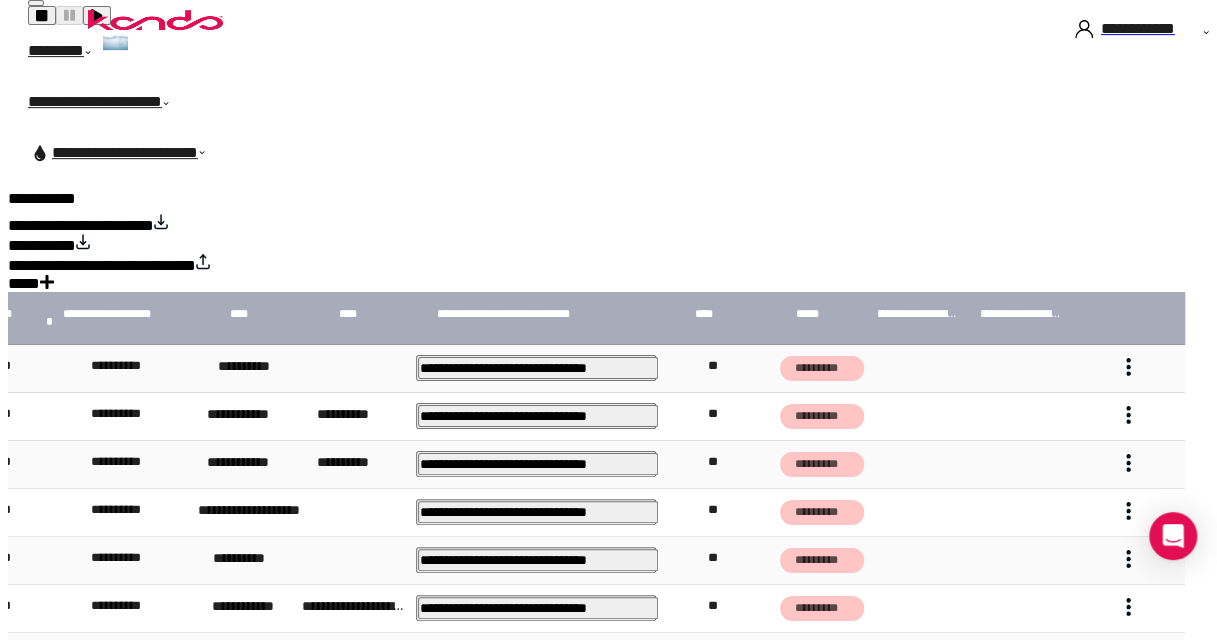 click at bounding box center (1128, 463) 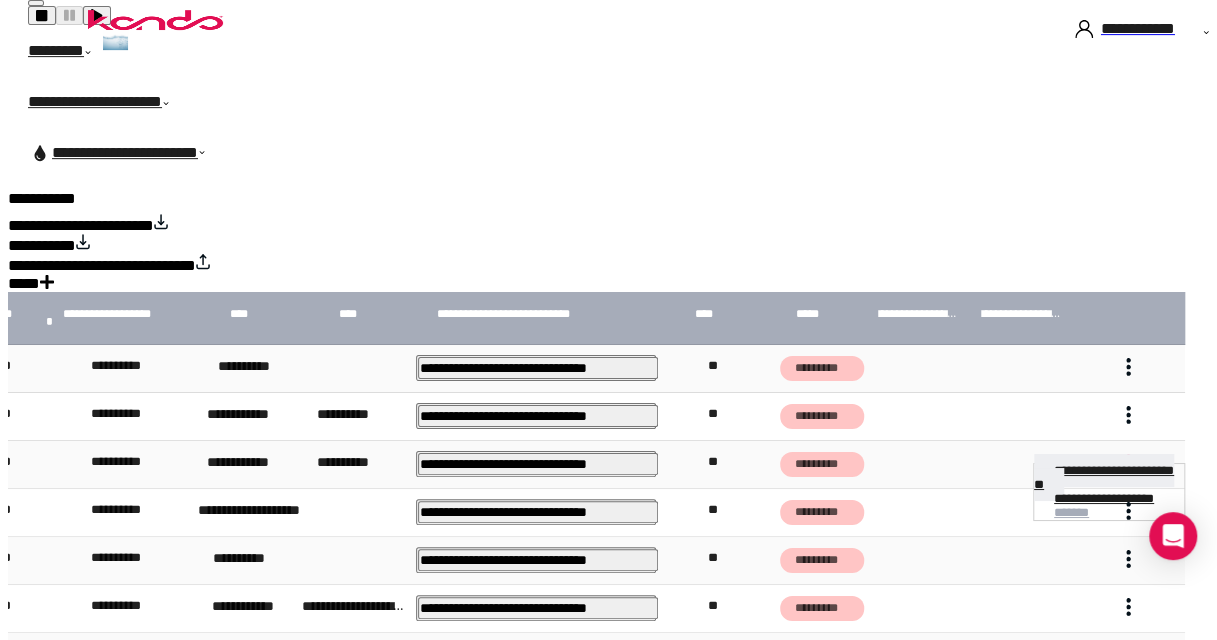 click on "**********" at bounding box center [1104, 477] 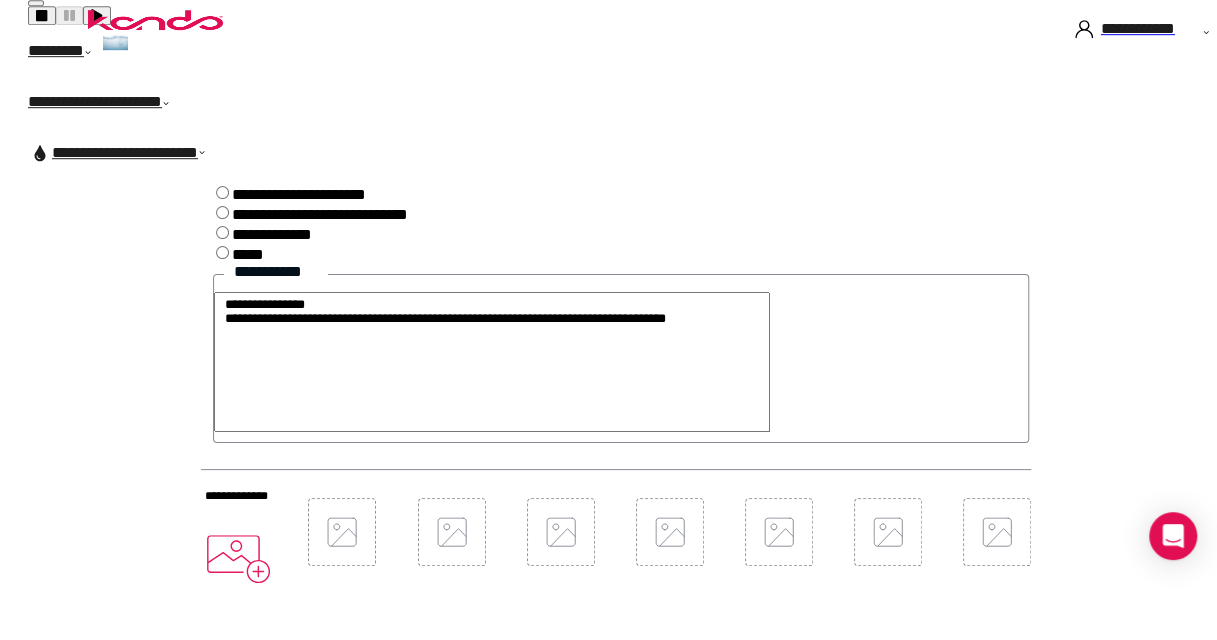 scroll, scrollTop: 693, scrollLeft: 0, axis: vertical 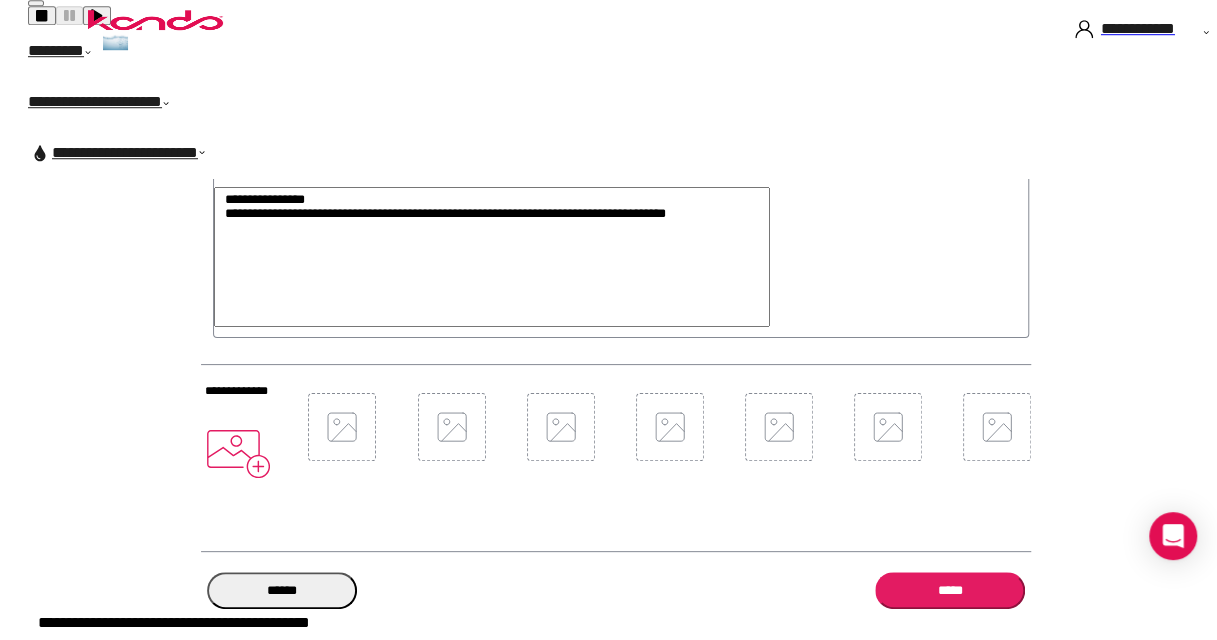 click on "******" at bounding box center (282, 590) 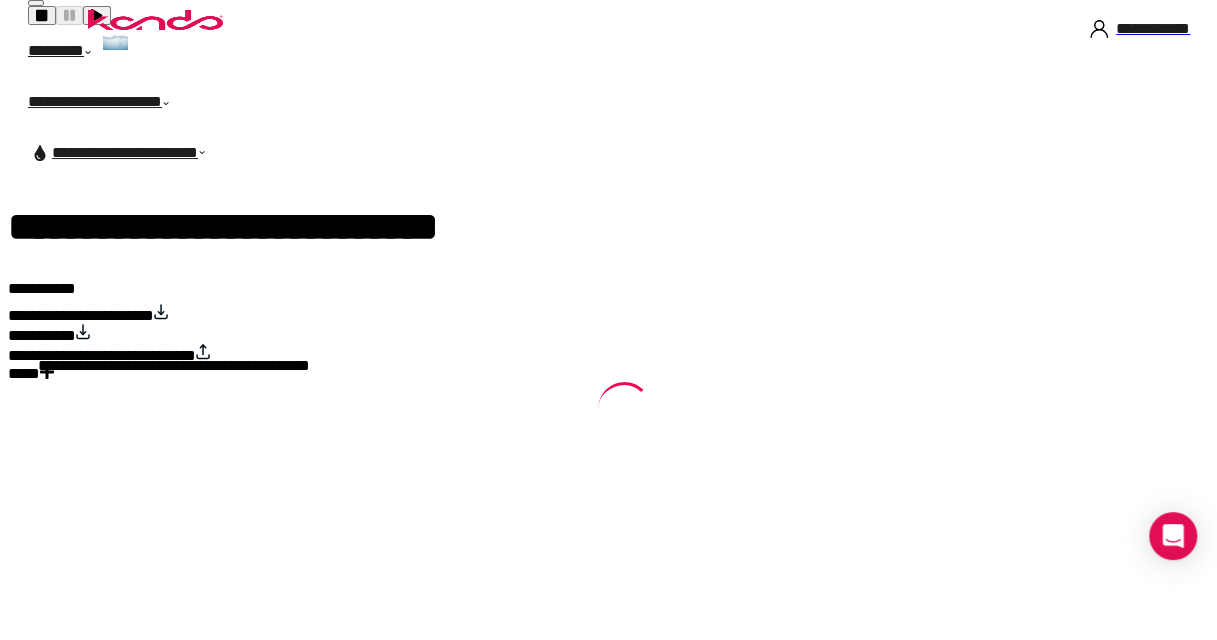 scroll, scrollTop: 0, scrollLeft: 0, axis: both 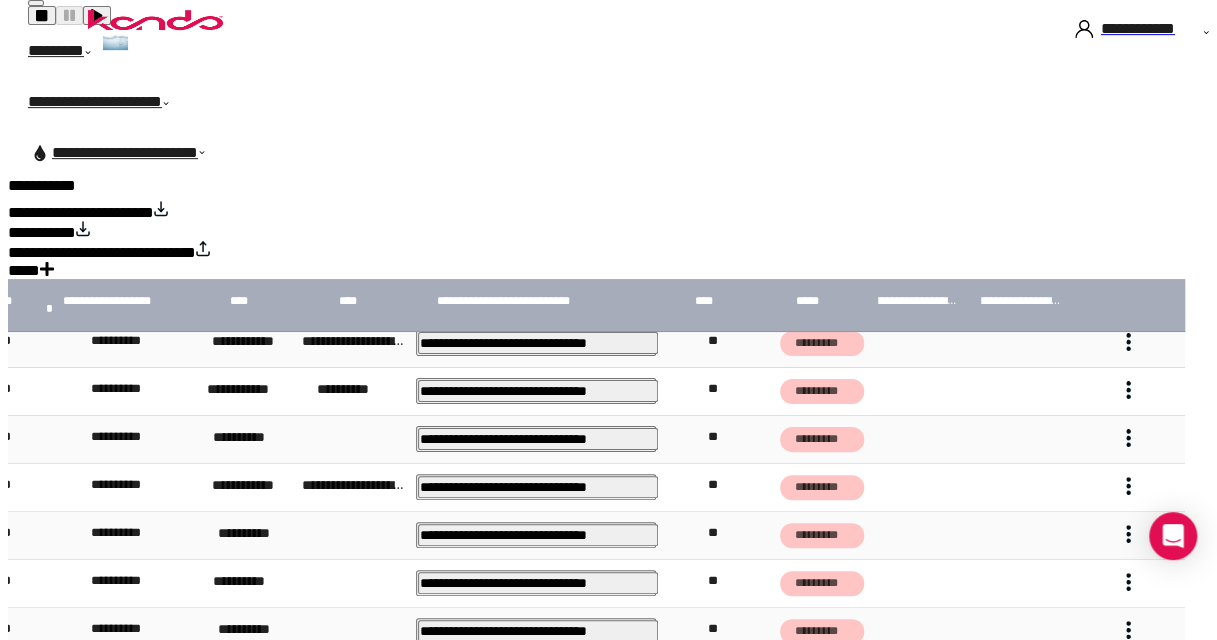 click at bounding box center (1128, 439) 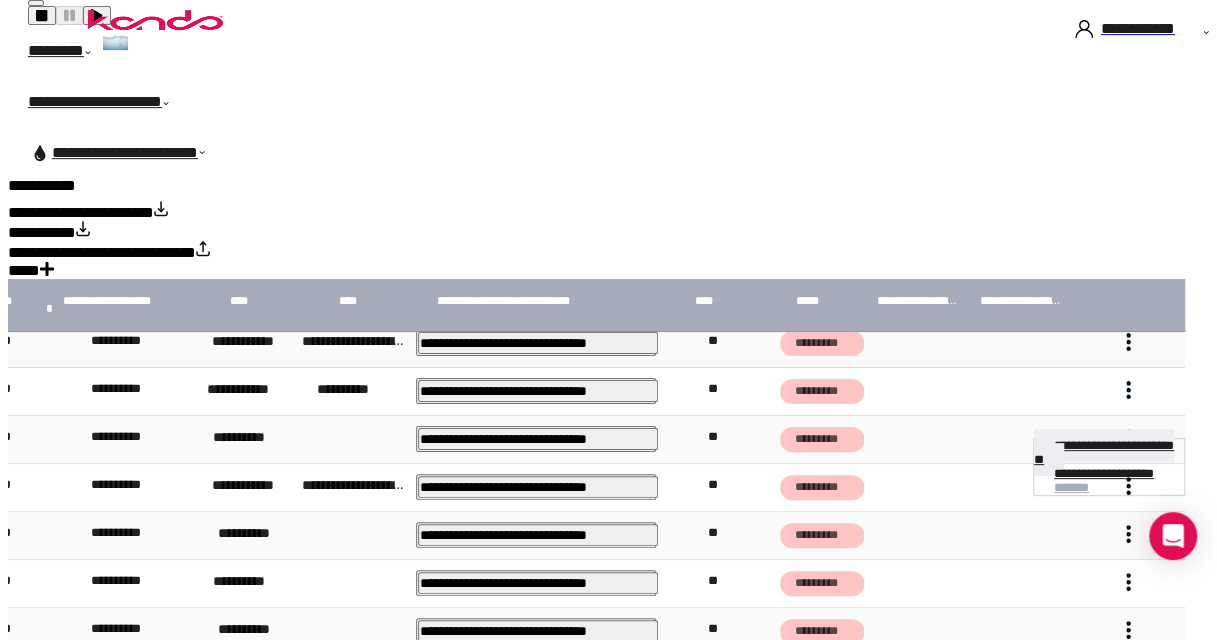 click on "**********" at bounding box center [1104, 452] 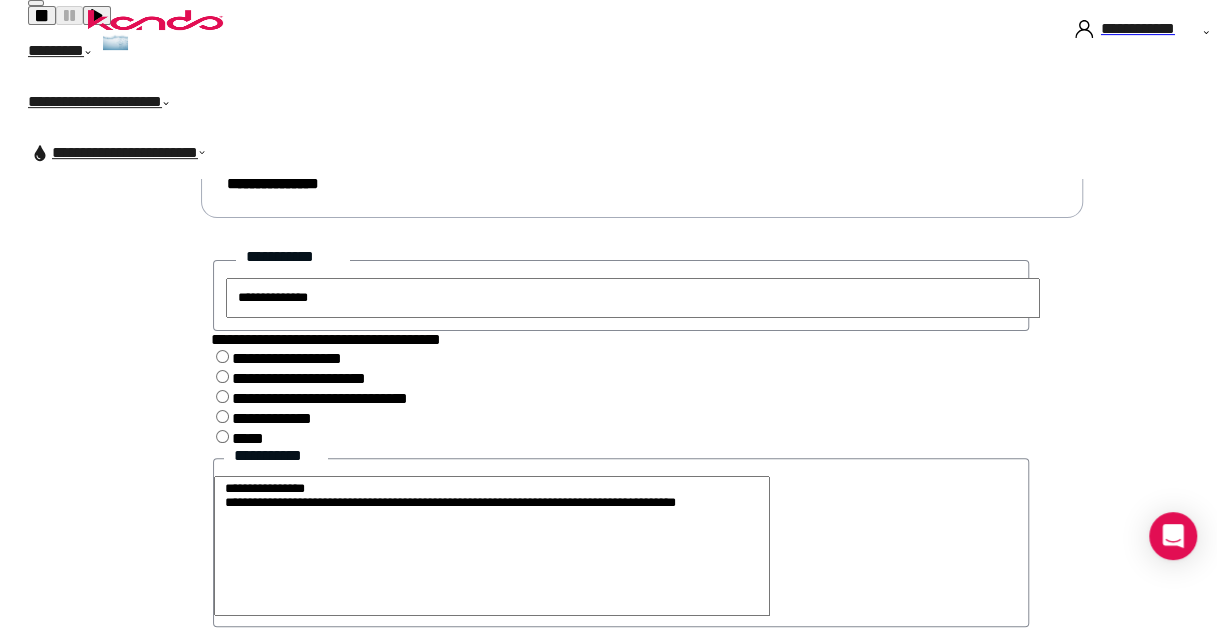 scroll, scrollTop: 693, scrollLeft: 0, axis: vertical 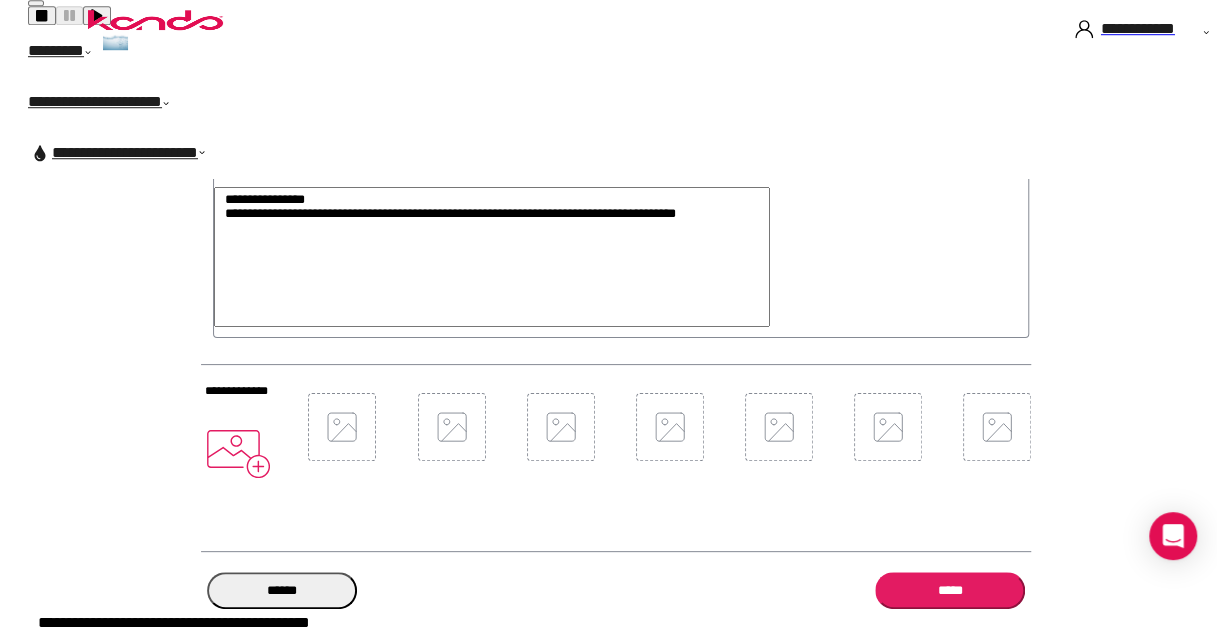 click on "******" at bounding box center [282, 590] 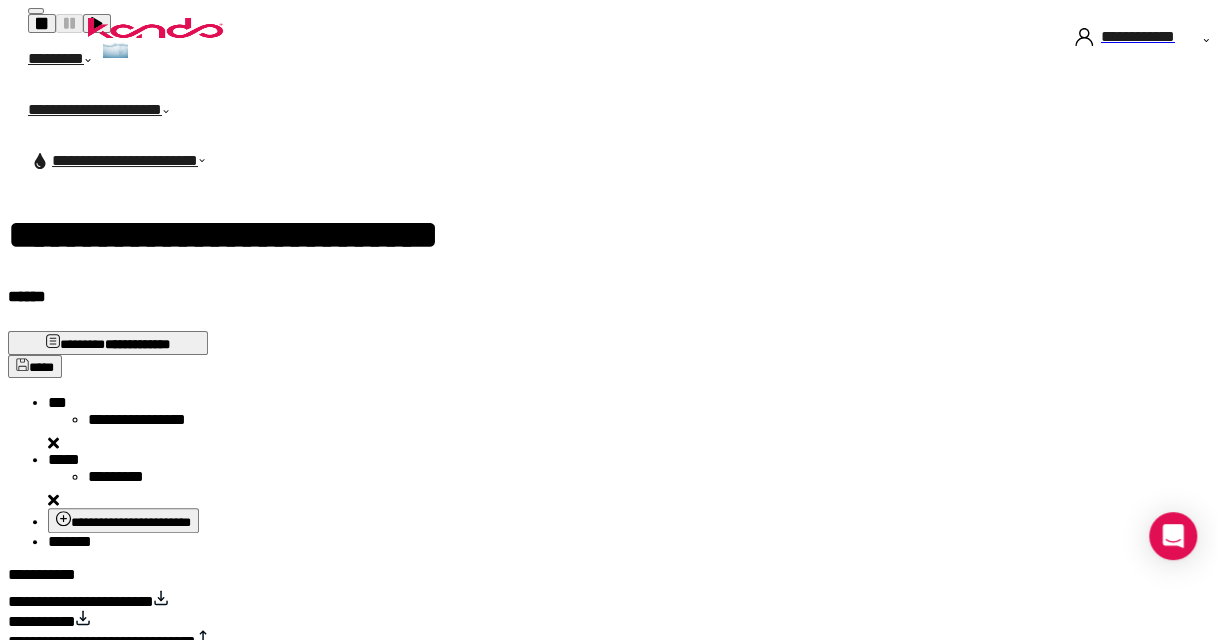 scroll, scrollTop: 200, scrollLeft: 0, axis: vertical 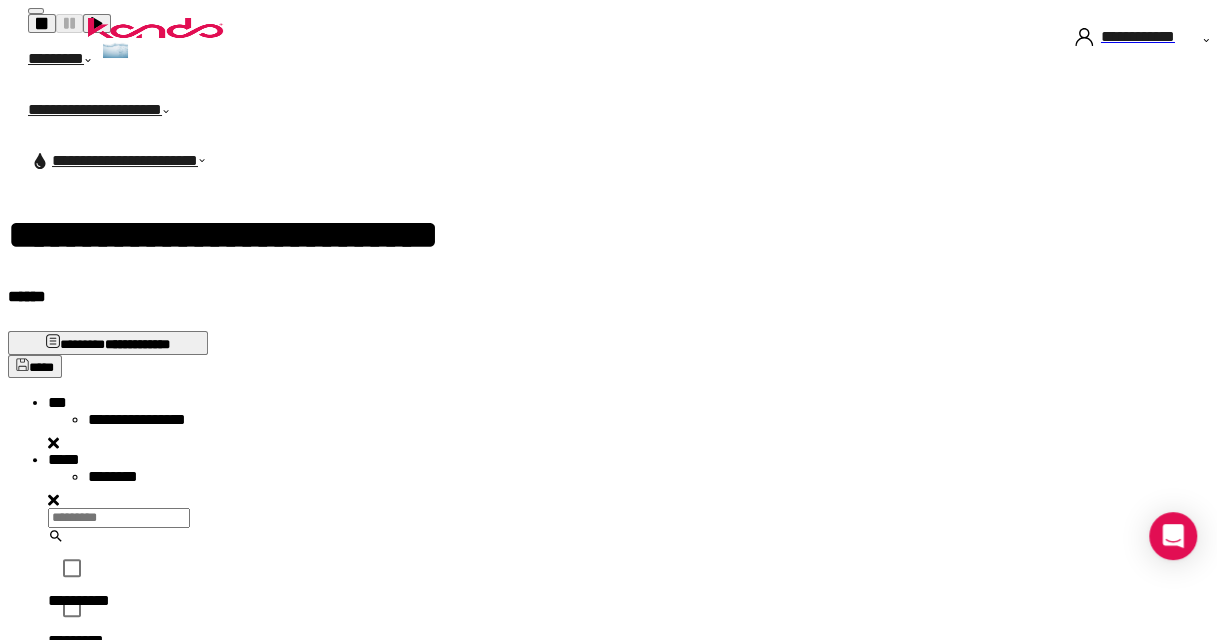 click on "**********" at bounding box center [123, 807] 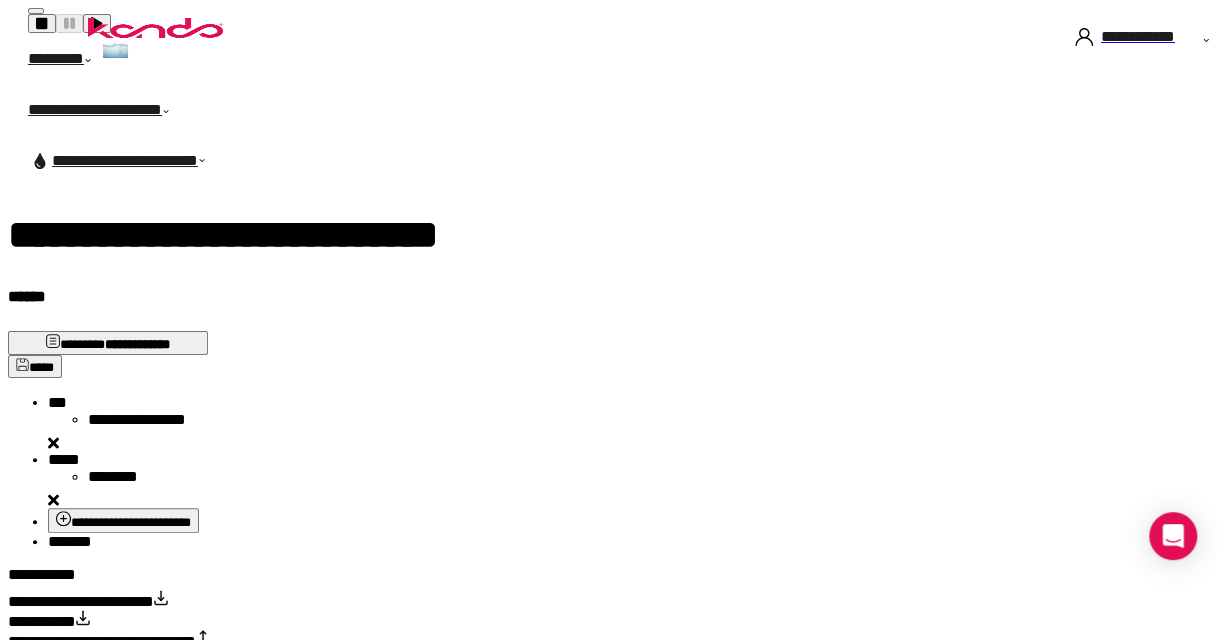 click on "**********" at bounding box center [123, 520] 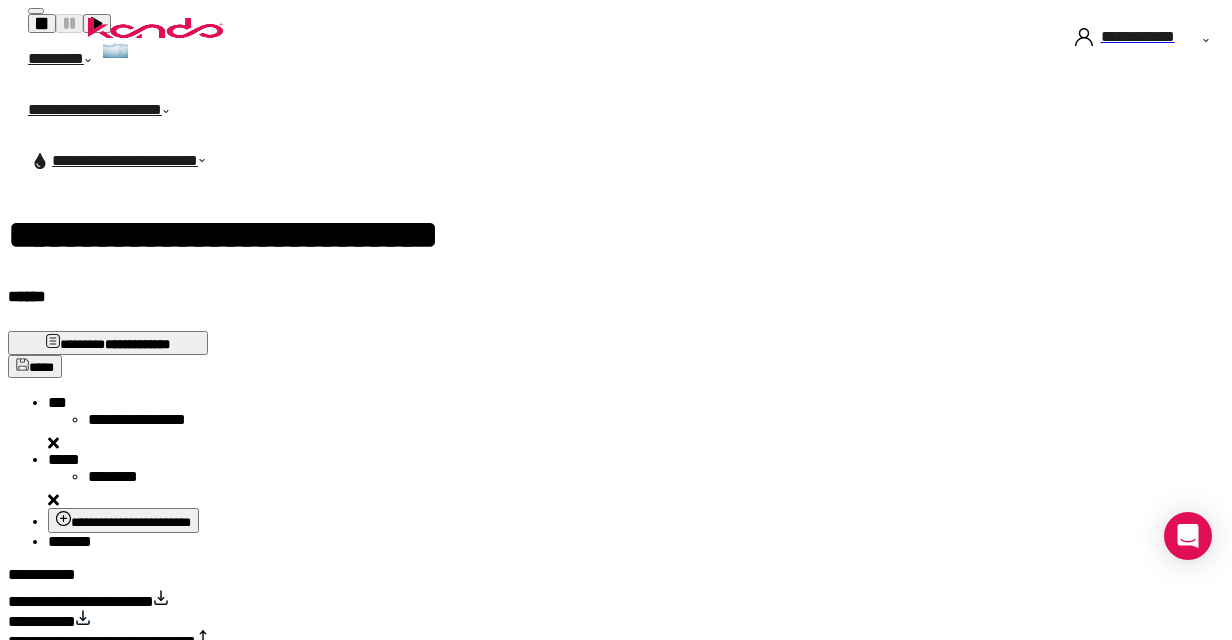 scroll, scrollTop: 0, scrollLeft: 0, axis: both 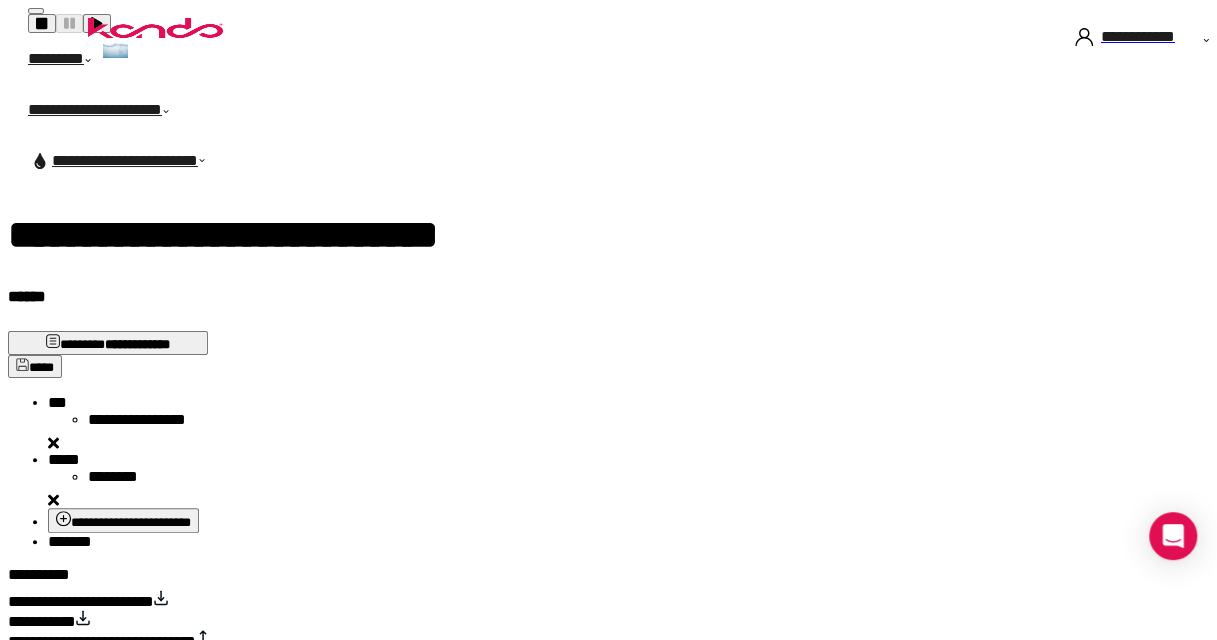 click on "**********" at bounding box center [81, 601] 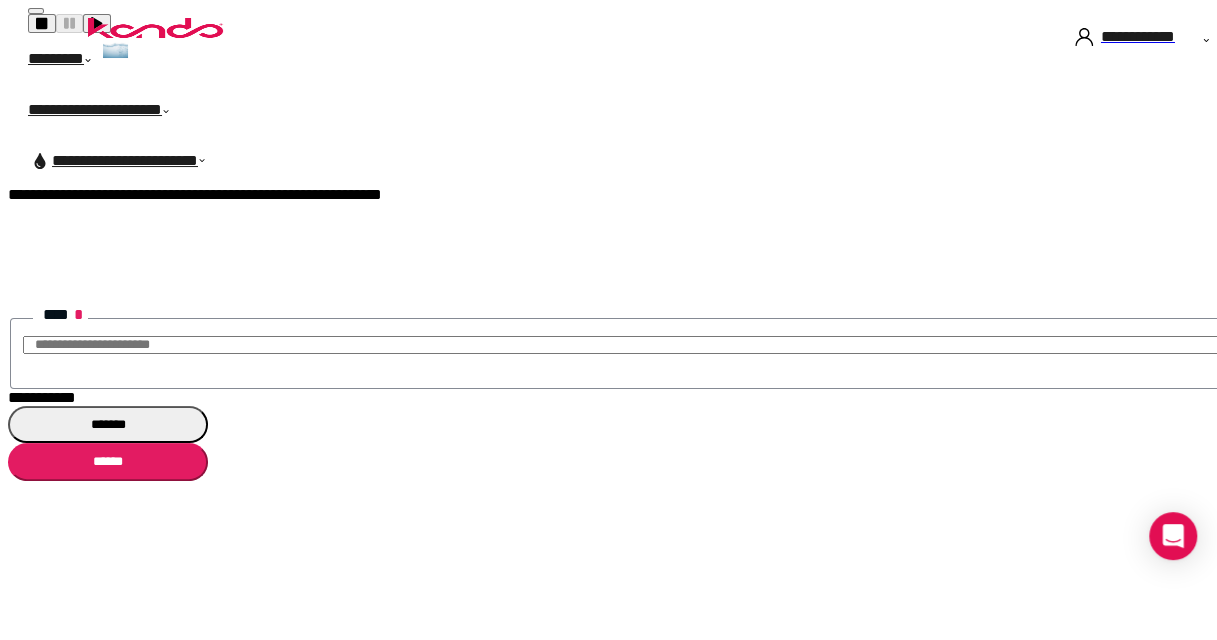 click on "**********" at bounding box center (42, 397) 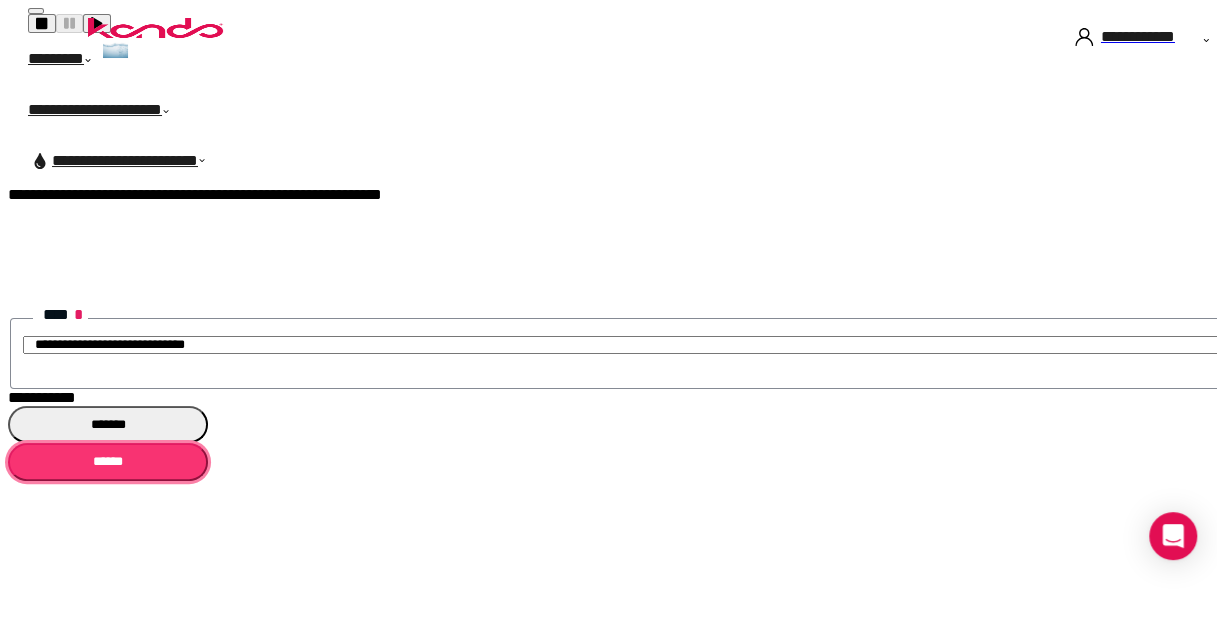 click on "******" at bounding box center [108, 461] 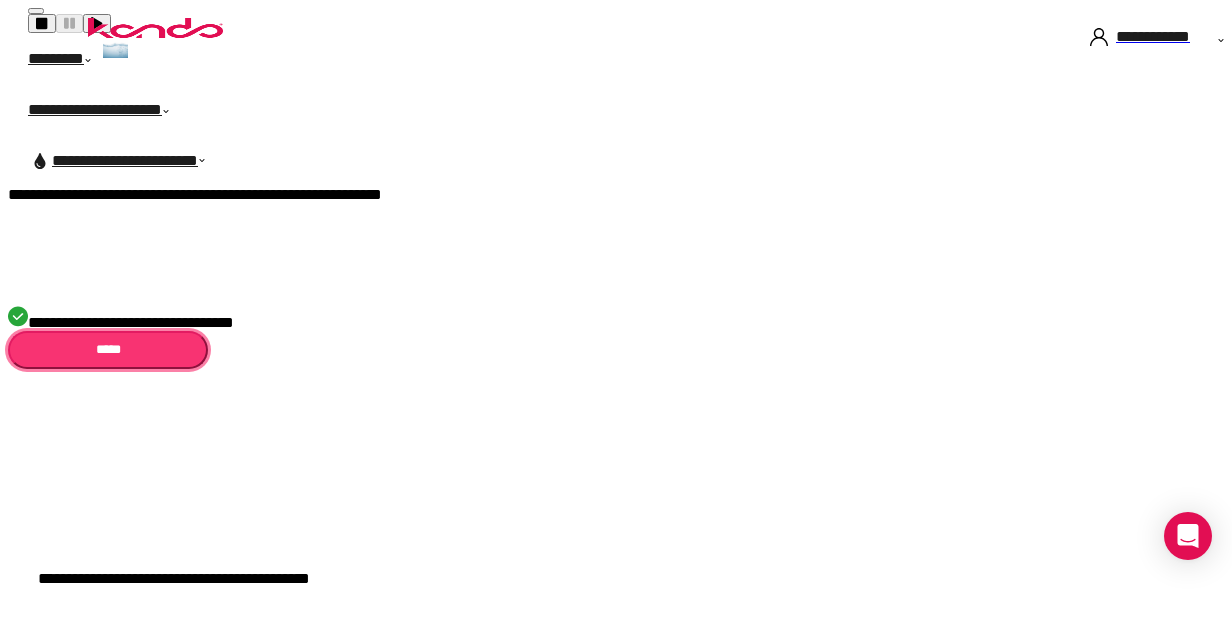 click on "*****" at bounding box center (108, 349) 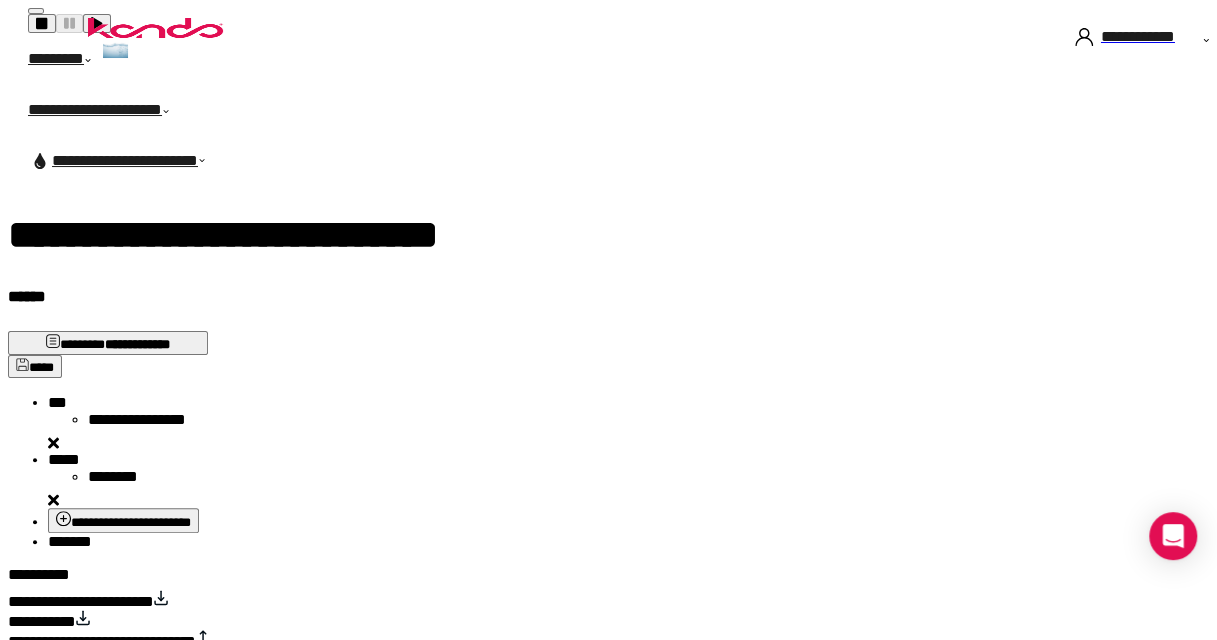 click on "**********" at bounding box center [81, 601] 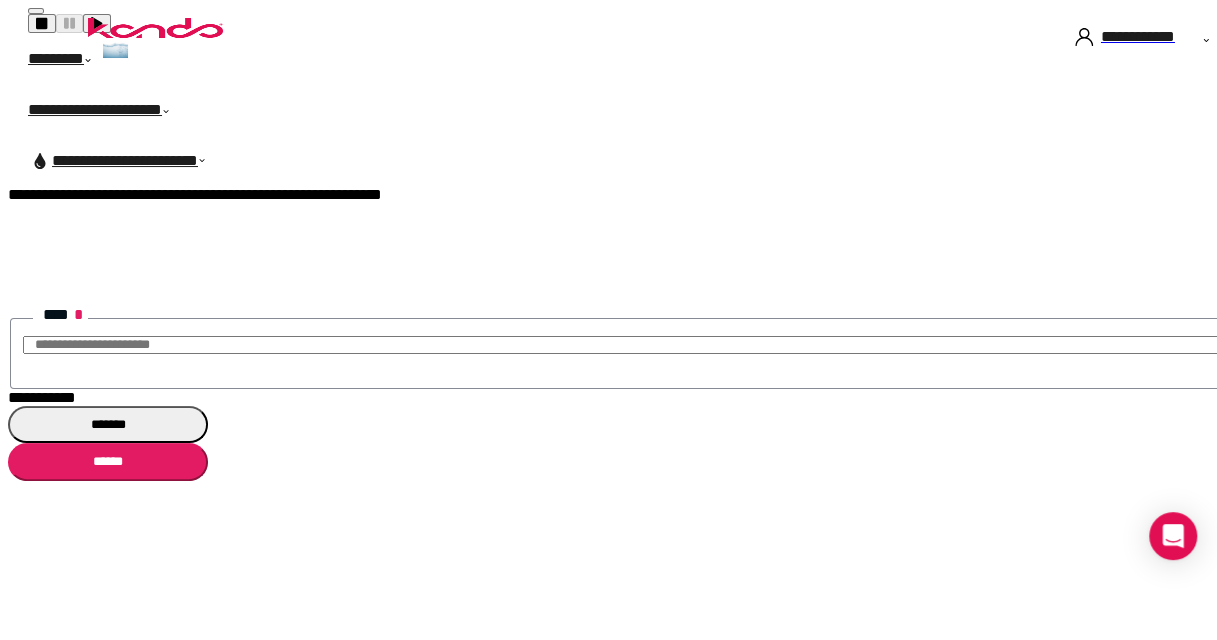 click on "**********" at bounding box center [42, 397] 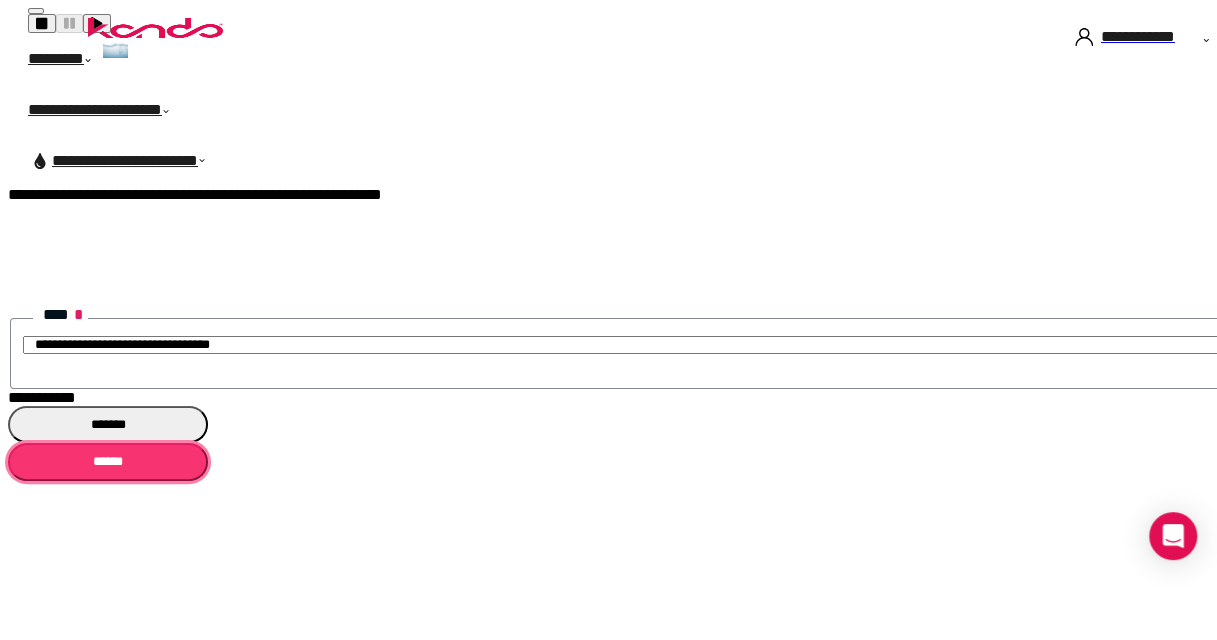click on "******" at bounding box center (108, 461) 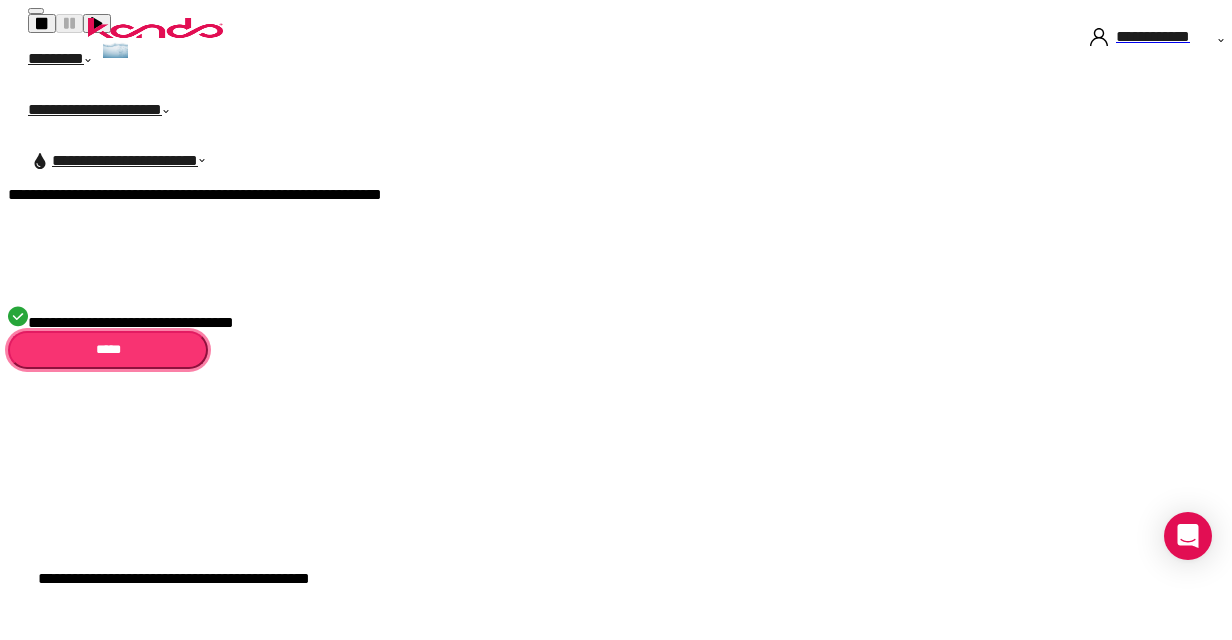 click on "*****" at bounding box center [108, 349] 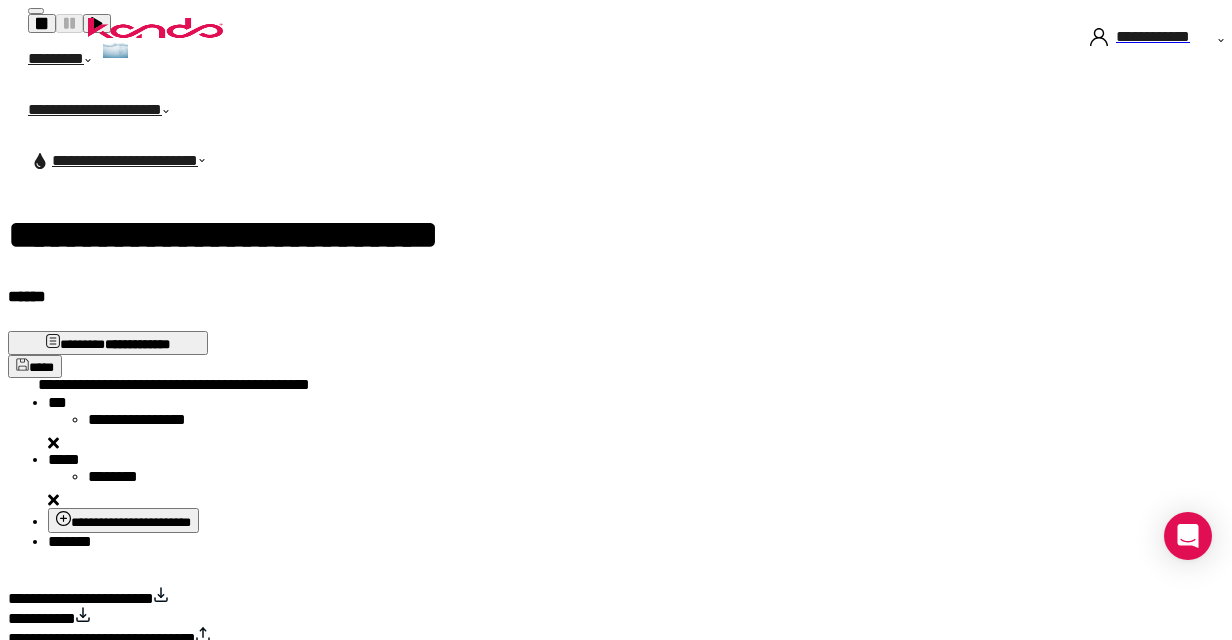 click on "*****" at bounding box center (57, 402) 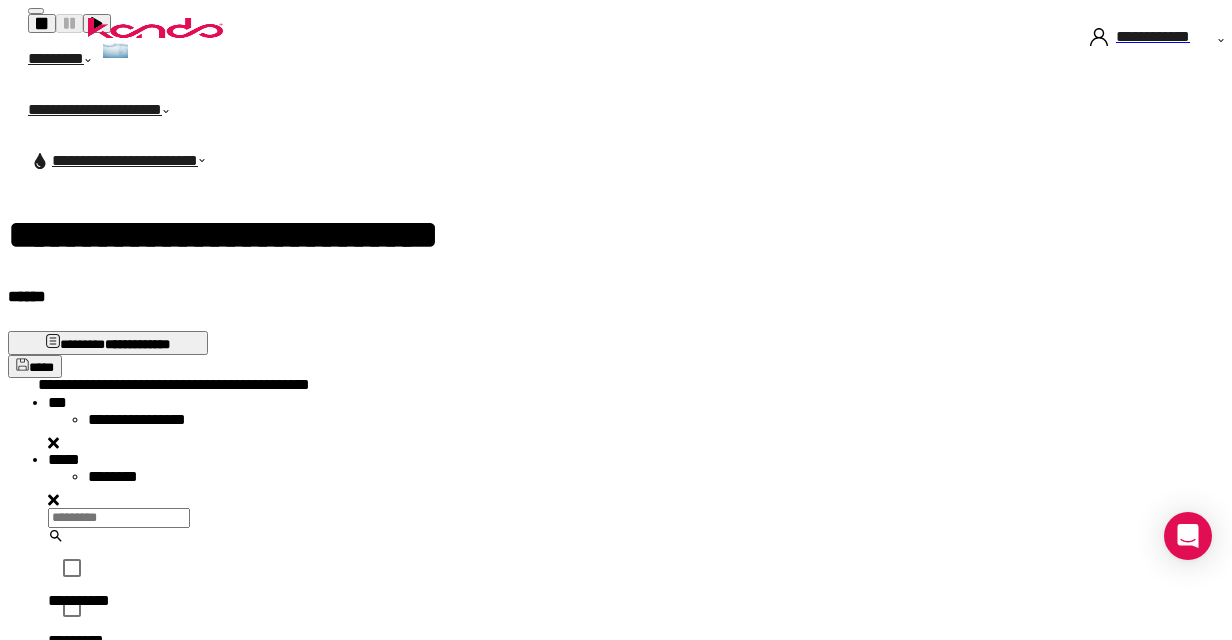scroll, scrollTop: 16, scrollLeft: 16, axis: both 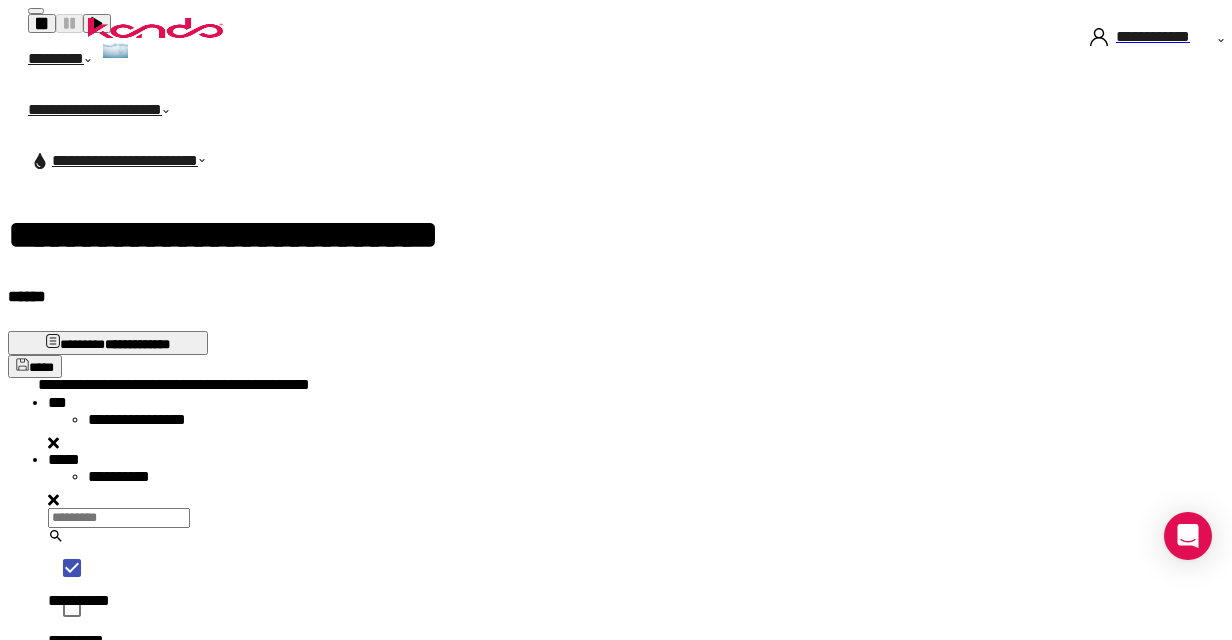 click on "**********" at bounding box center (644, 805) 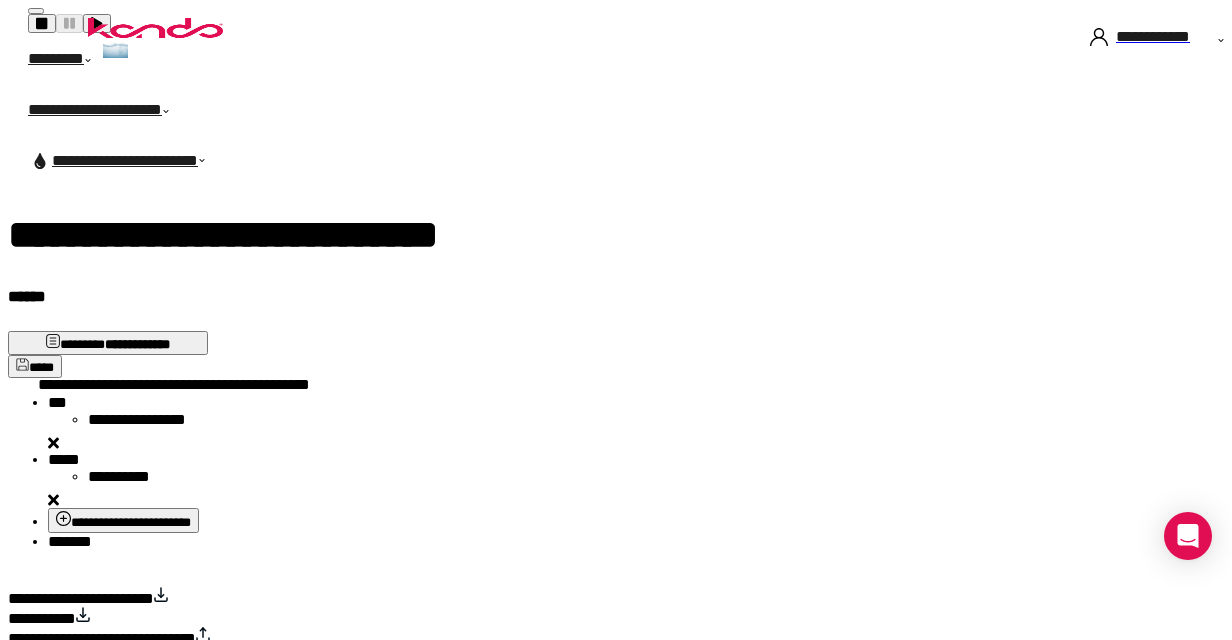 click on "*******" at bounding box center (70, 541) 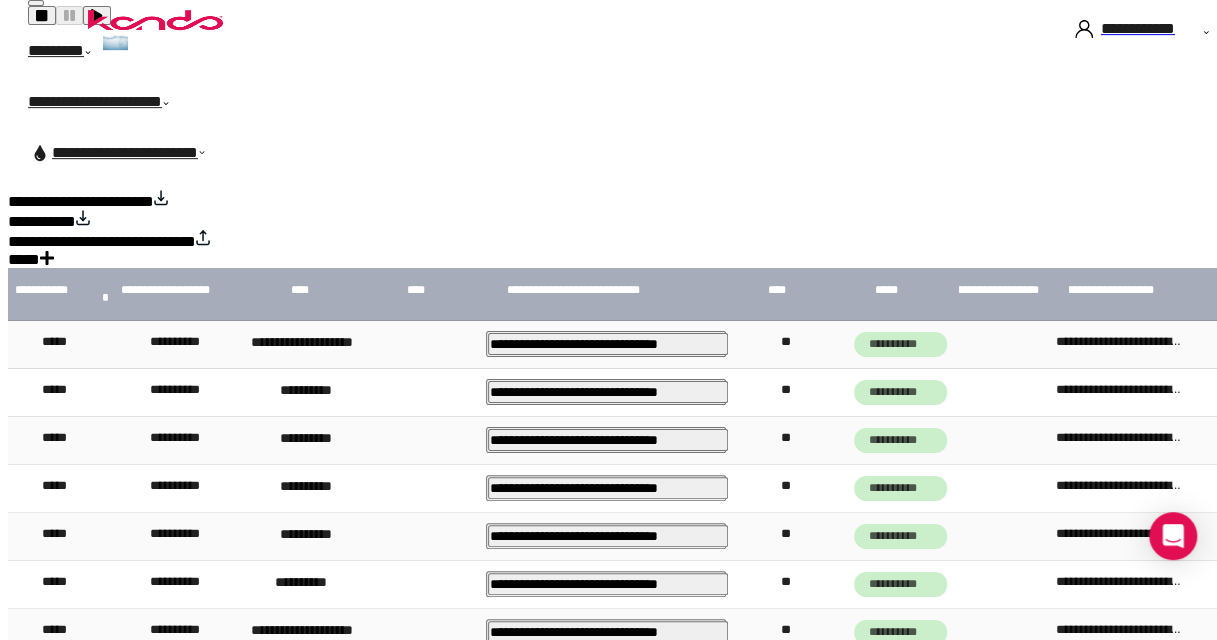 scroll, scrollTop: 403, scrollLeft: 0, axis: vertical 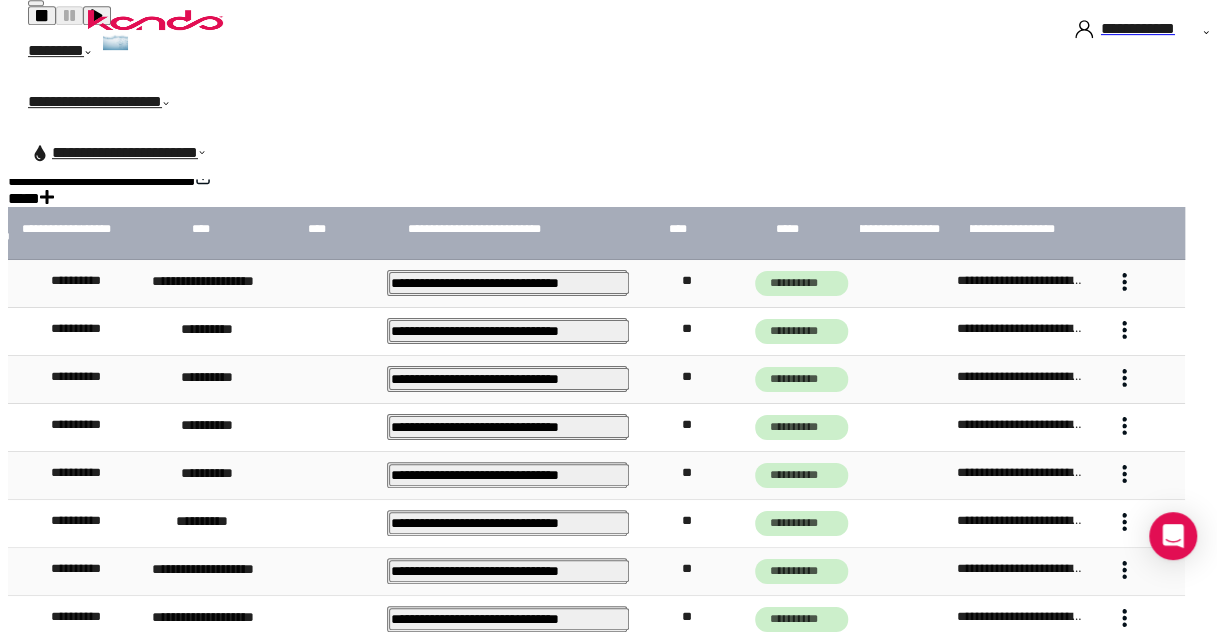 click at bounding box center (1124, 330) 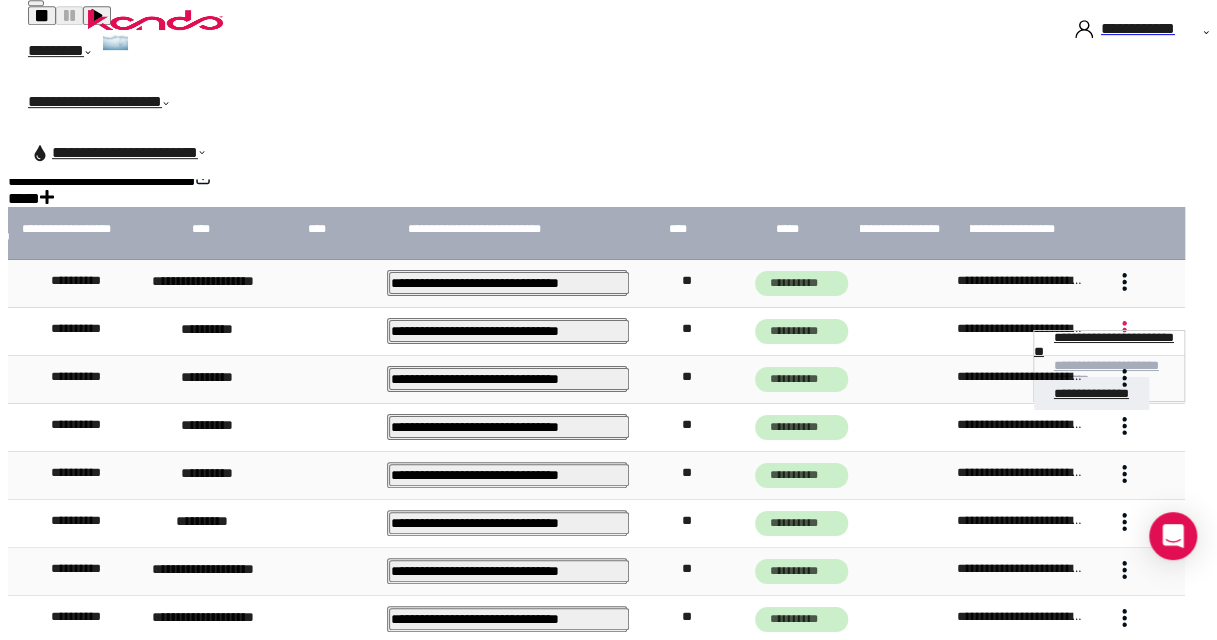 click on "**********" at bounding box center [1104, 344] 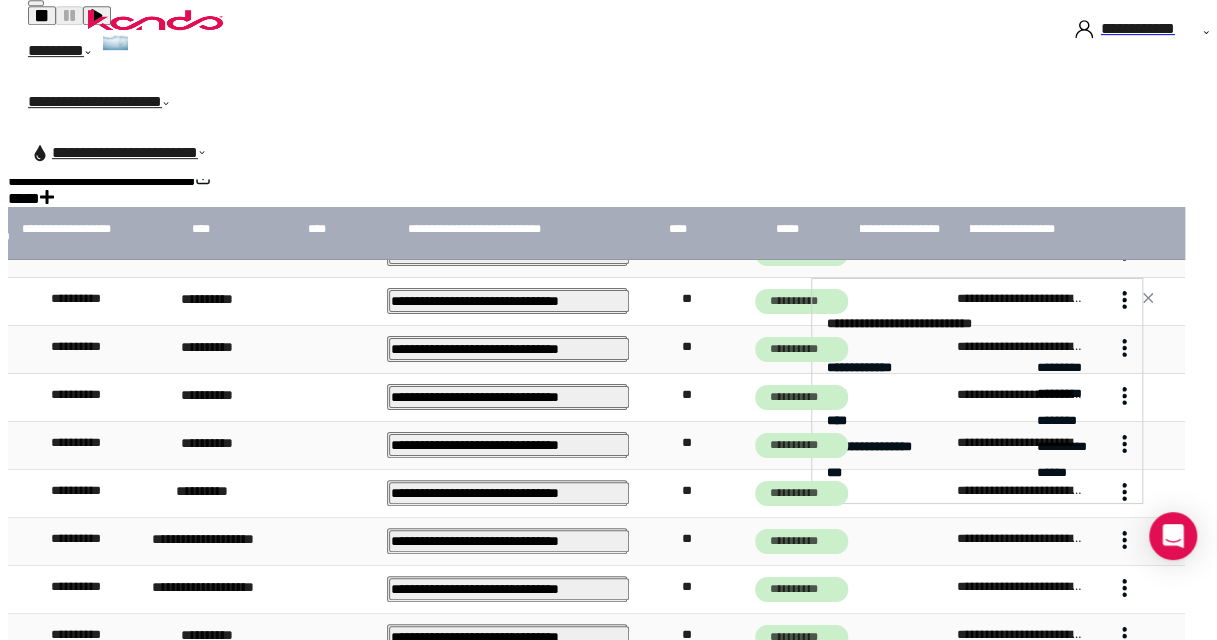 scroll, scrollTop: 0, scrollLeft: 230, axis: horizontal 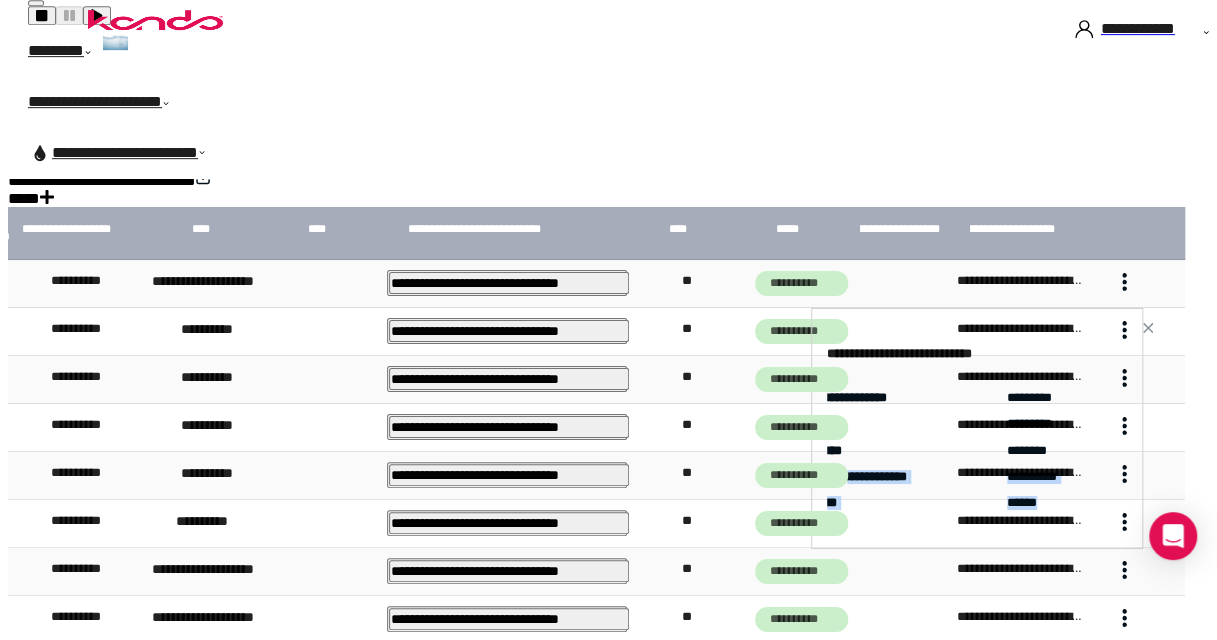 drag, startPoint x: 1064, startPoint y: 218, endPoint x: 863, endPoint y: 186, distance: 203.53133 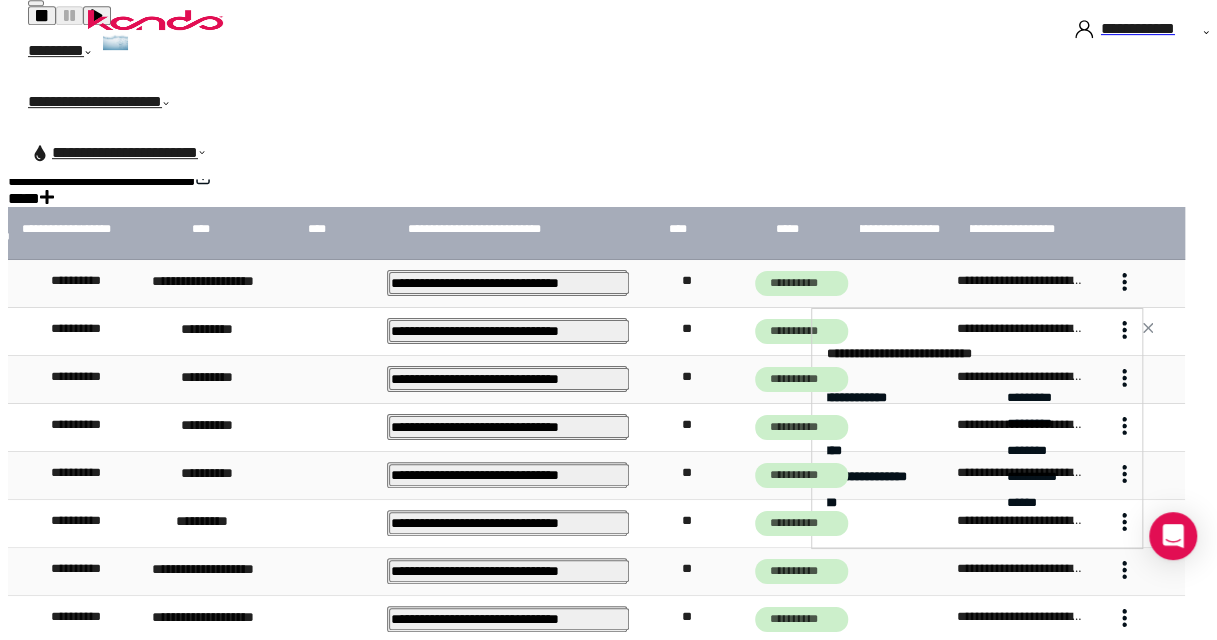click on "**********" at bounding box center [992, 428] 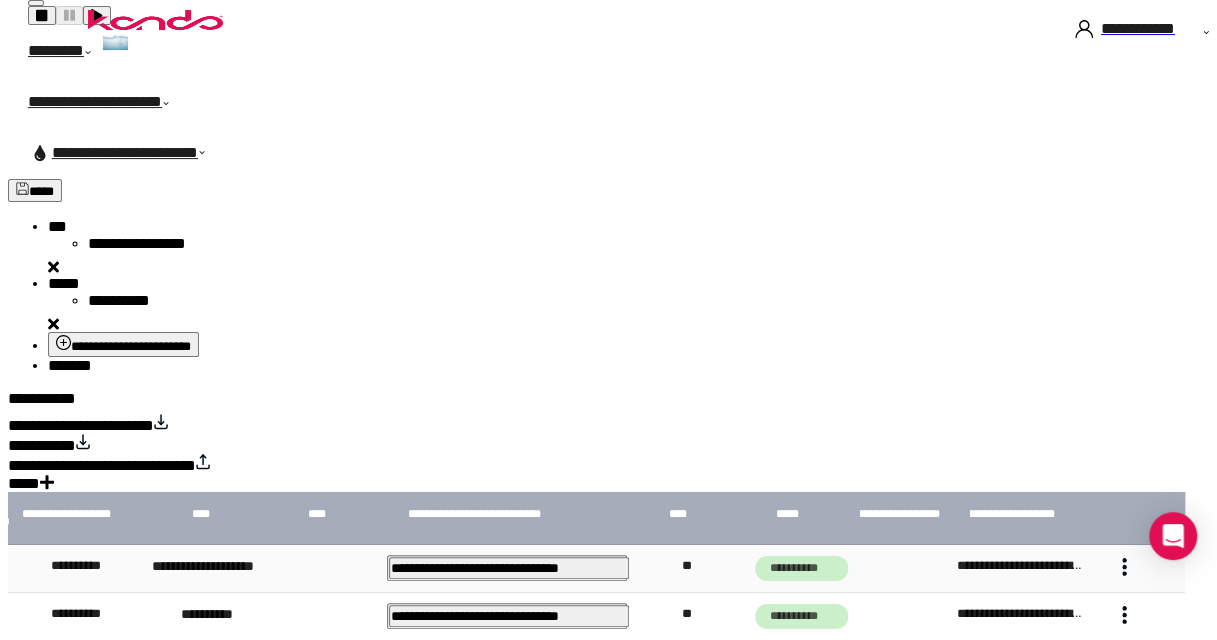 scroll, scrollTop: 61, scrollLeft: 0, axis: vertical 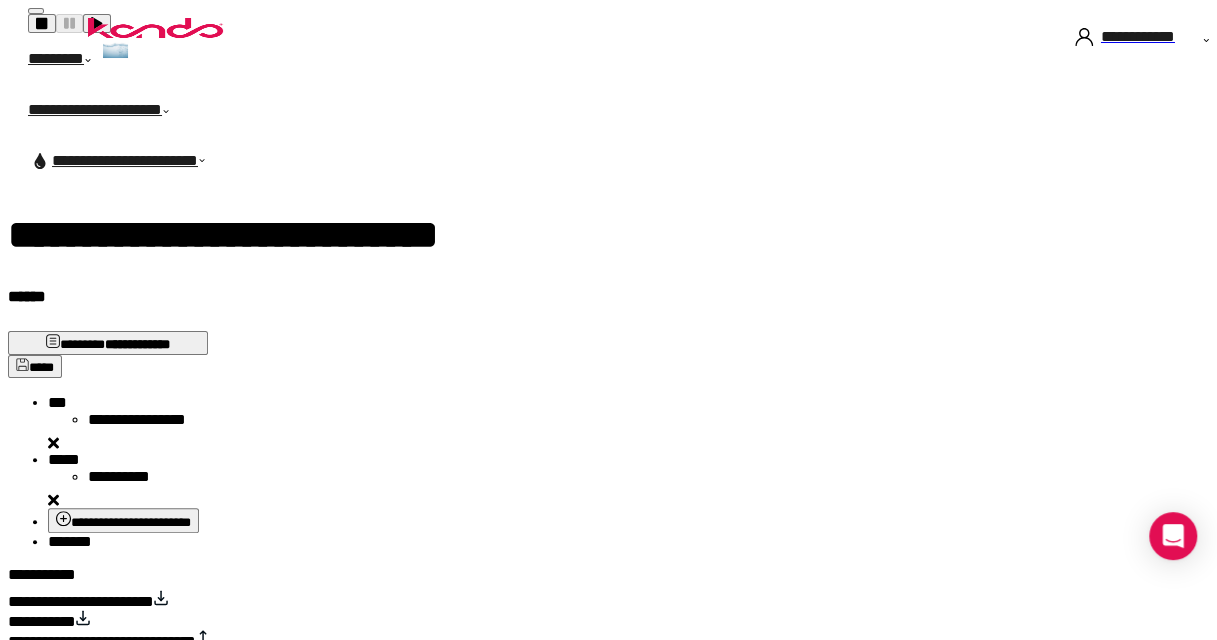 click on "**********" at bounding box center (81, 601) 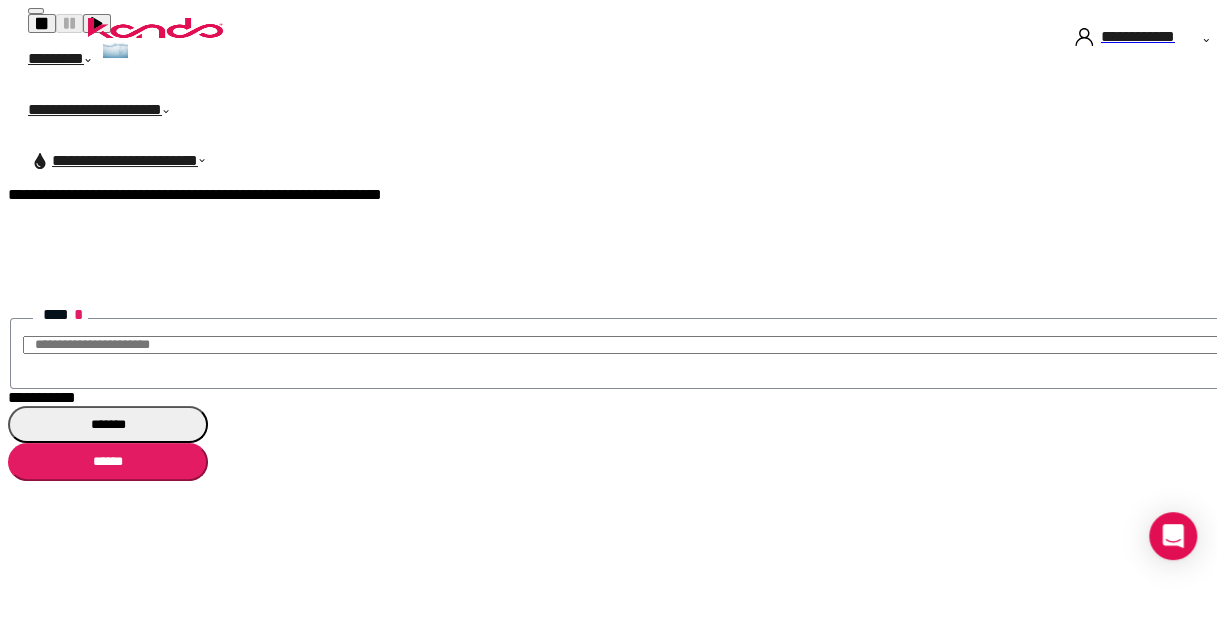 click on "**********" at bounding box center (42, 397) 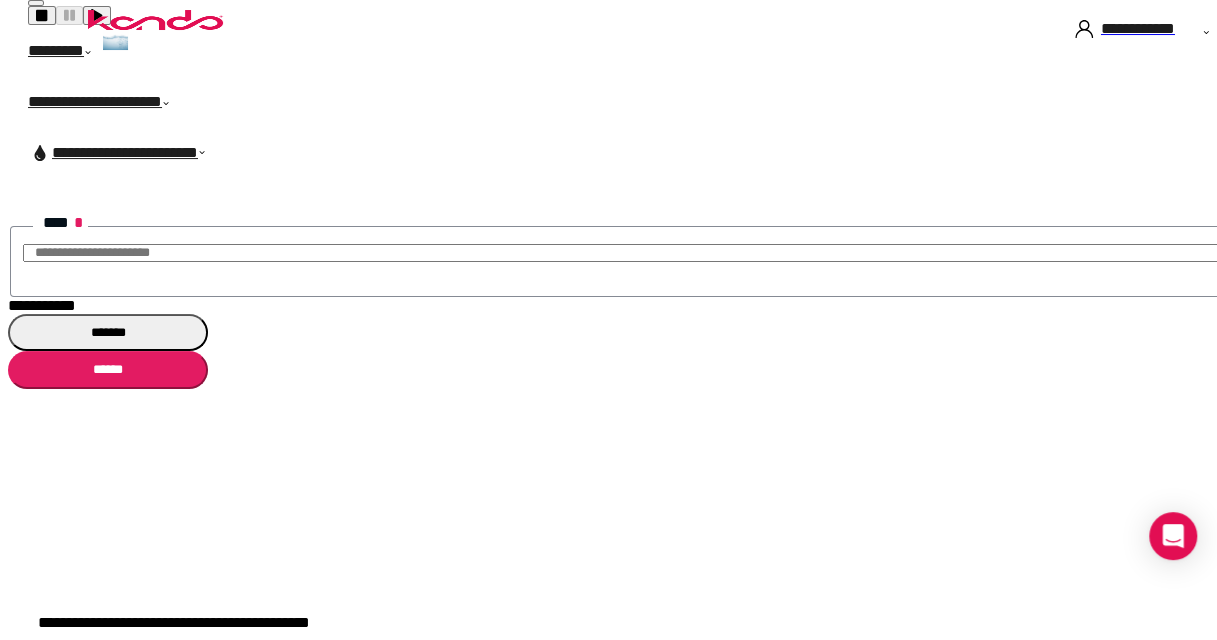 click on "*******" at bounding box center (108, 332) 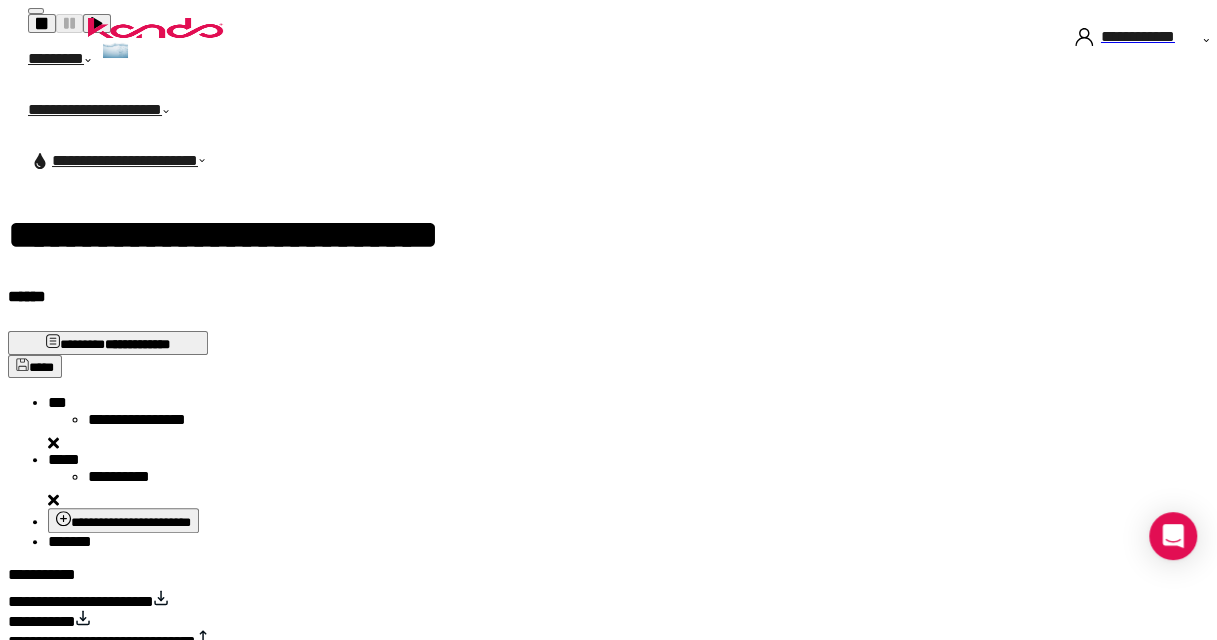 scroll, scrollTop: 0, scrollLeft: 0, axis: both 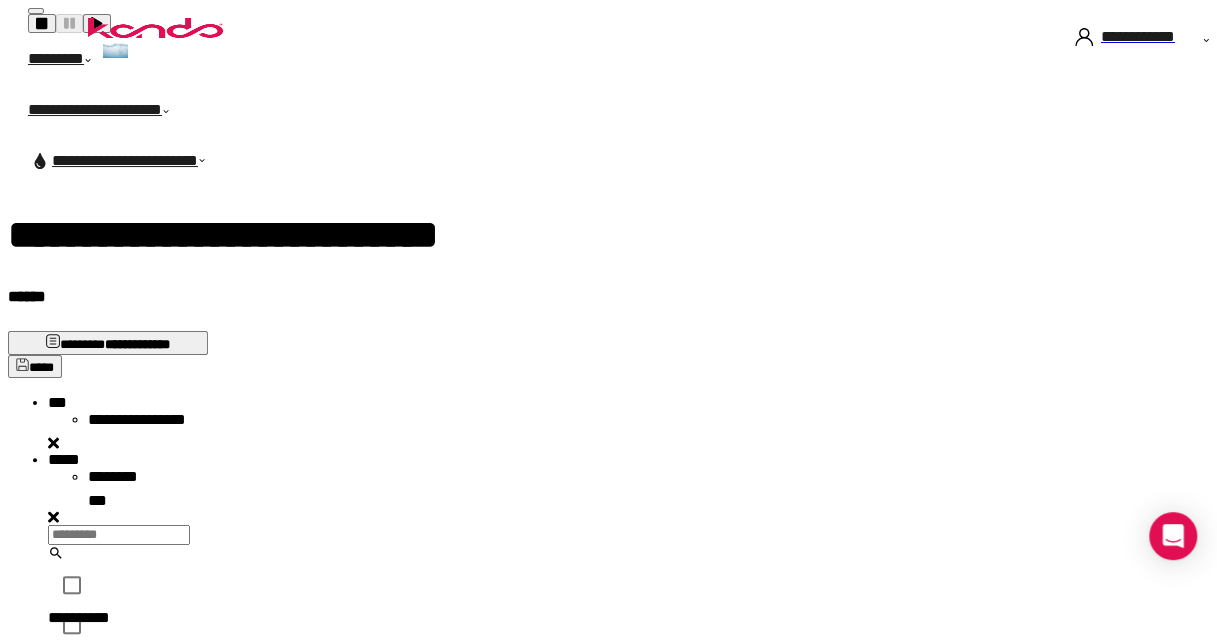 click on "**********" at bounding box center [616, 570] 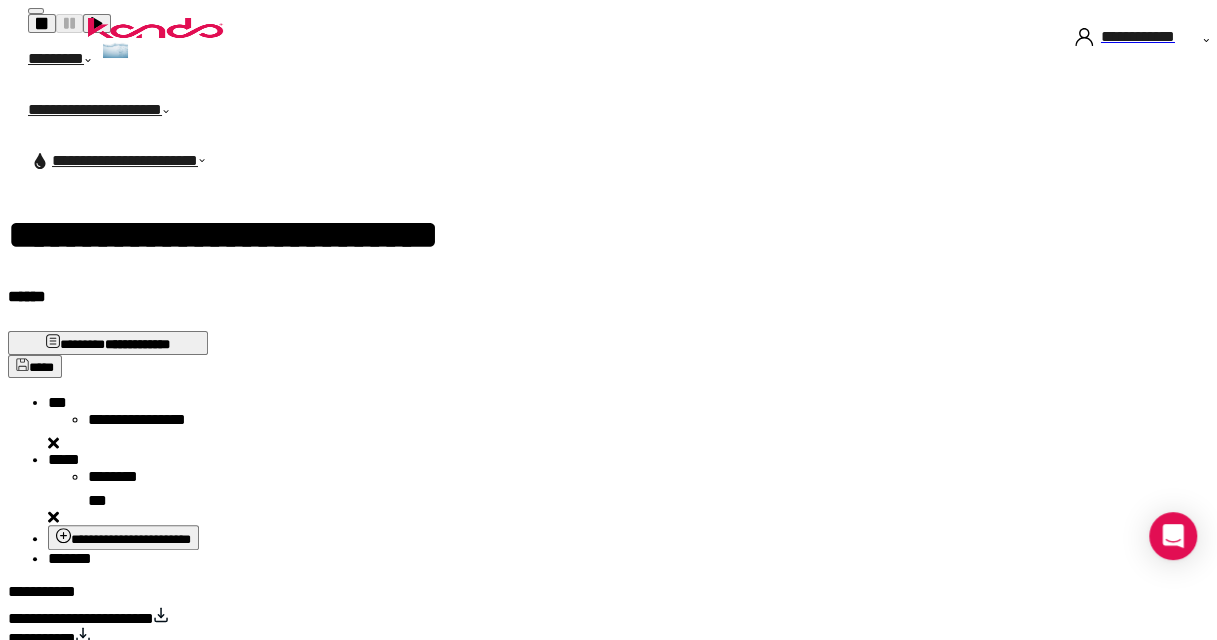 click on "*******" at bounding box center [70, 558] 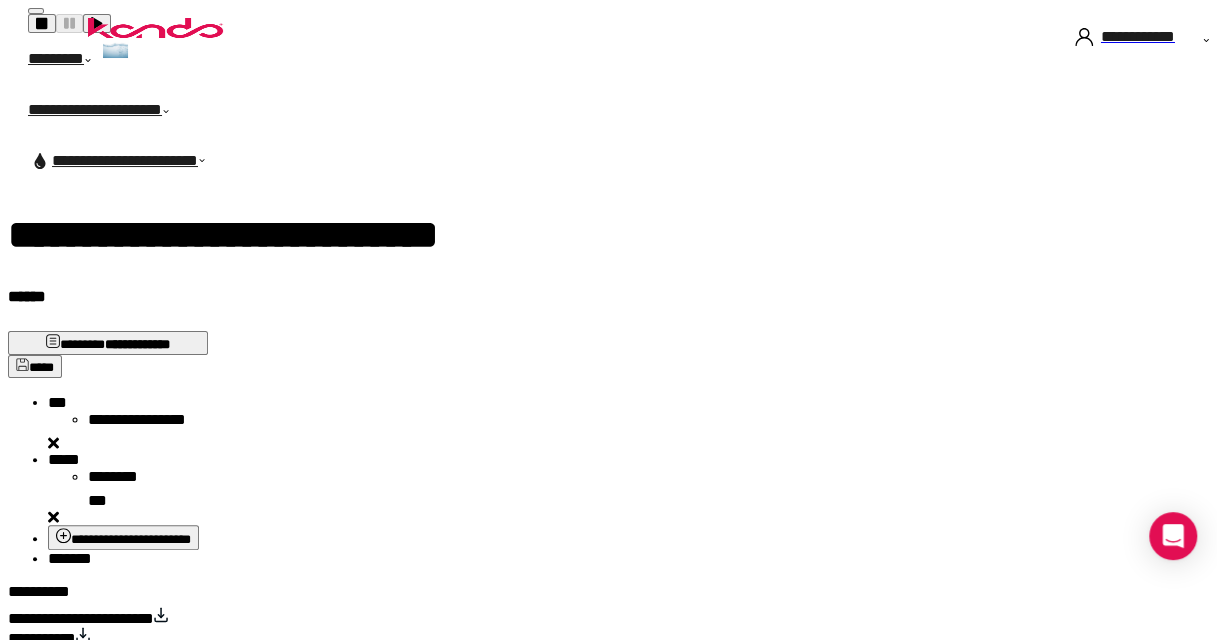 click on "*****" at bounding box center (57, 402) 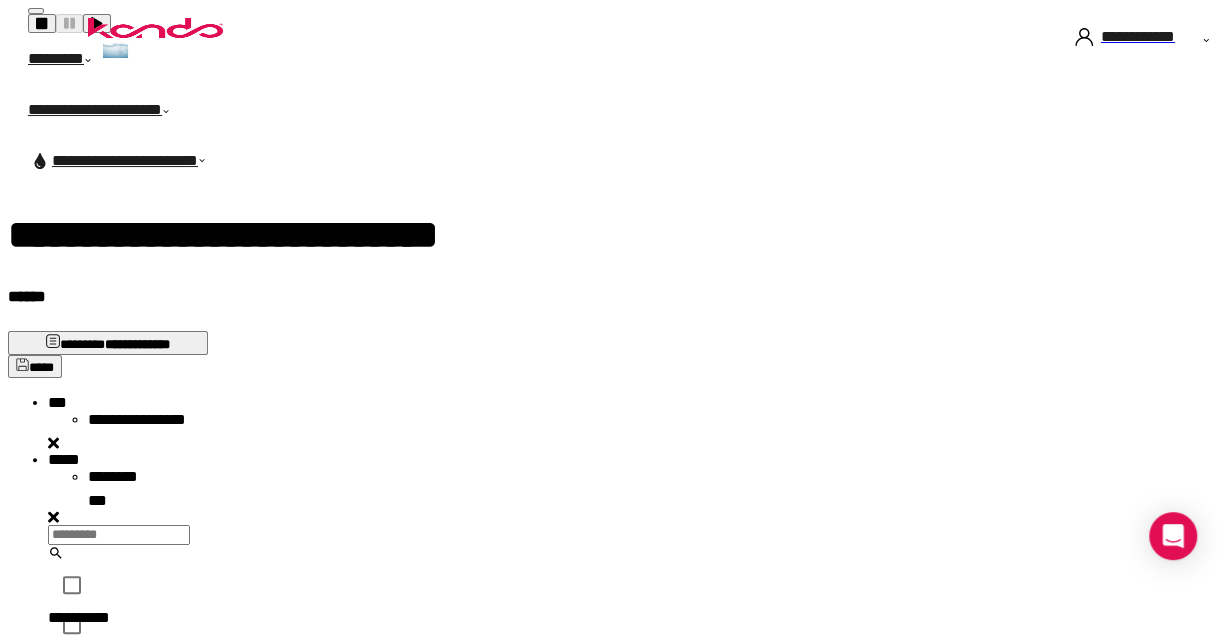 scroll, scrollTop: 16, scrollLeft: 16, axis: both 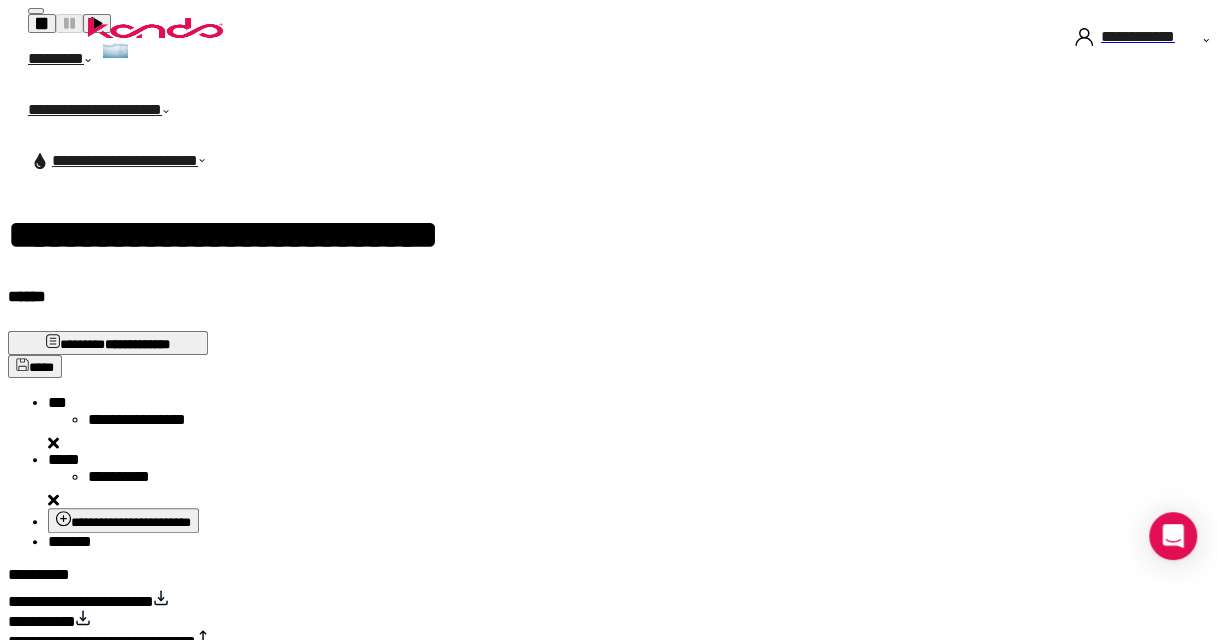 click on "**********" at bounding box center [616, 472] 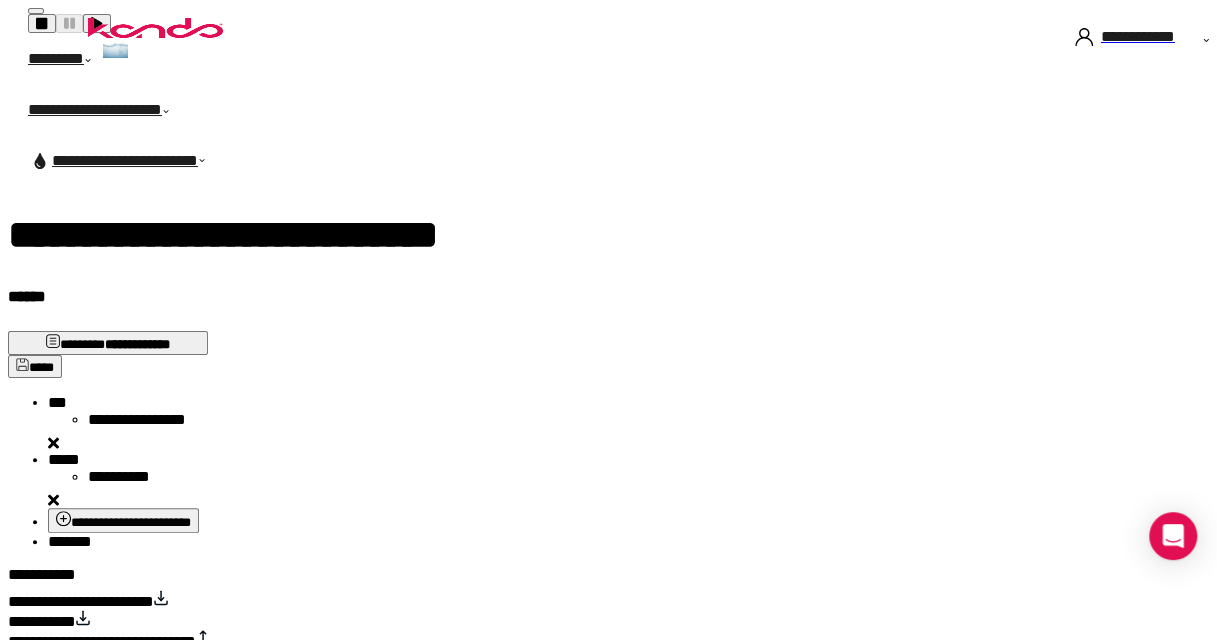 scroll, scrollTop: 800, scrollLeft: 0, axis: vertical 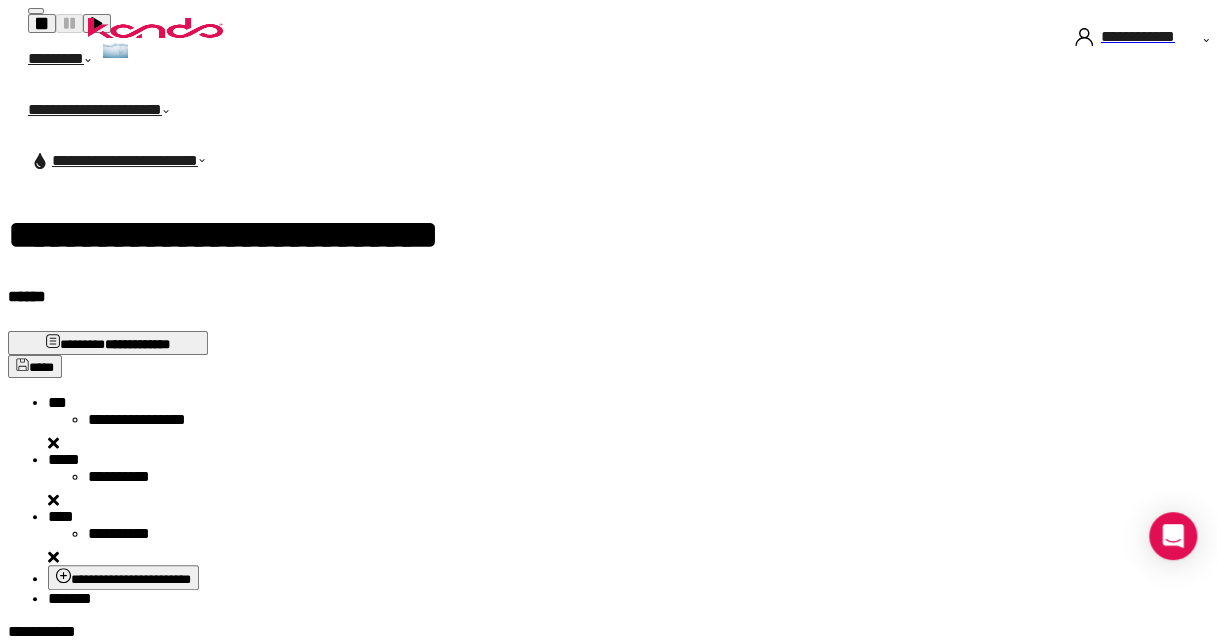 click on "*******" at bounding box center (70, 598) 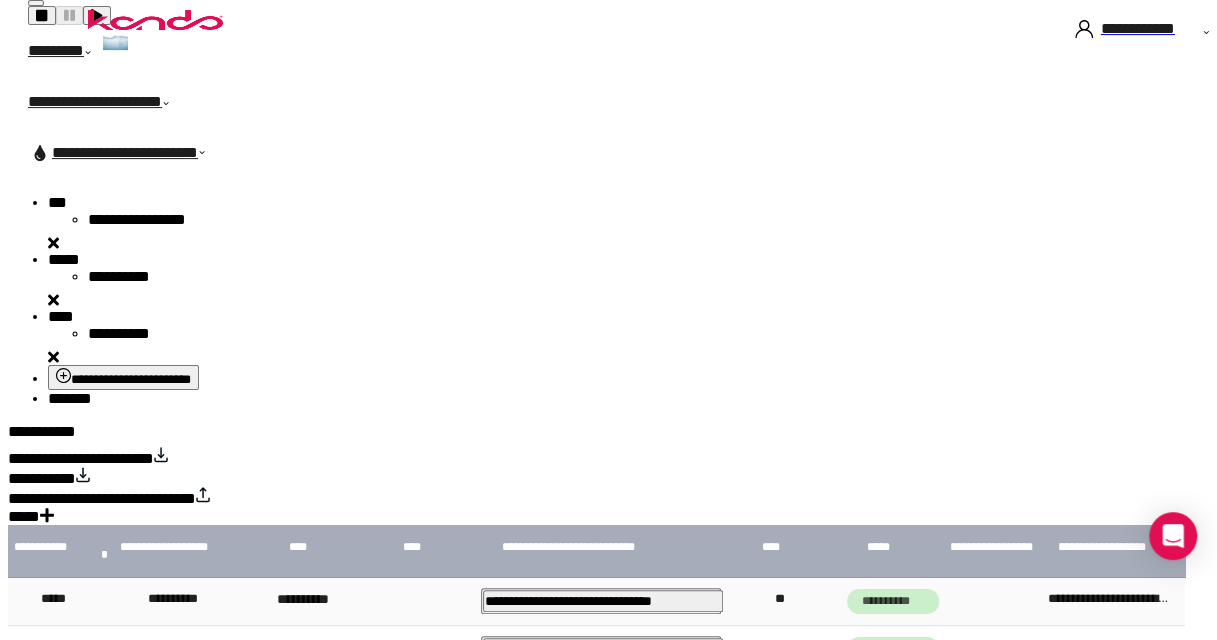 scroll, scrollTop: 300, scrollLeft: 0, axis: vertical 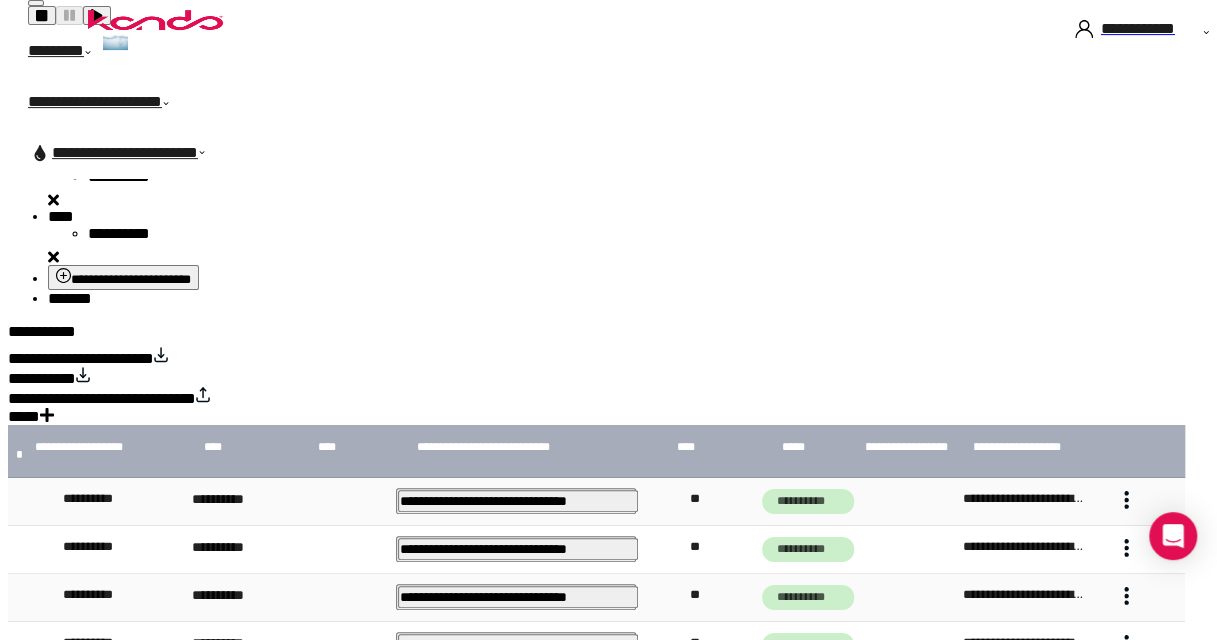 click at bounding box center (1126, 788) 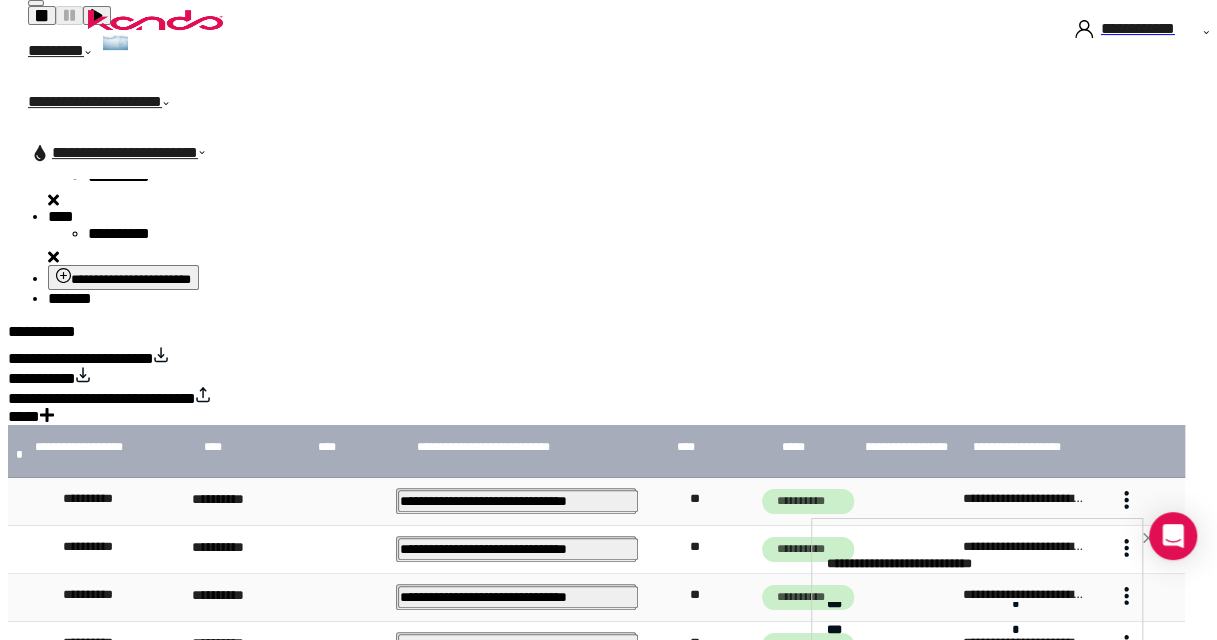 scroll, scrollTop: 420, scrollLeft: 0, axis: vertical 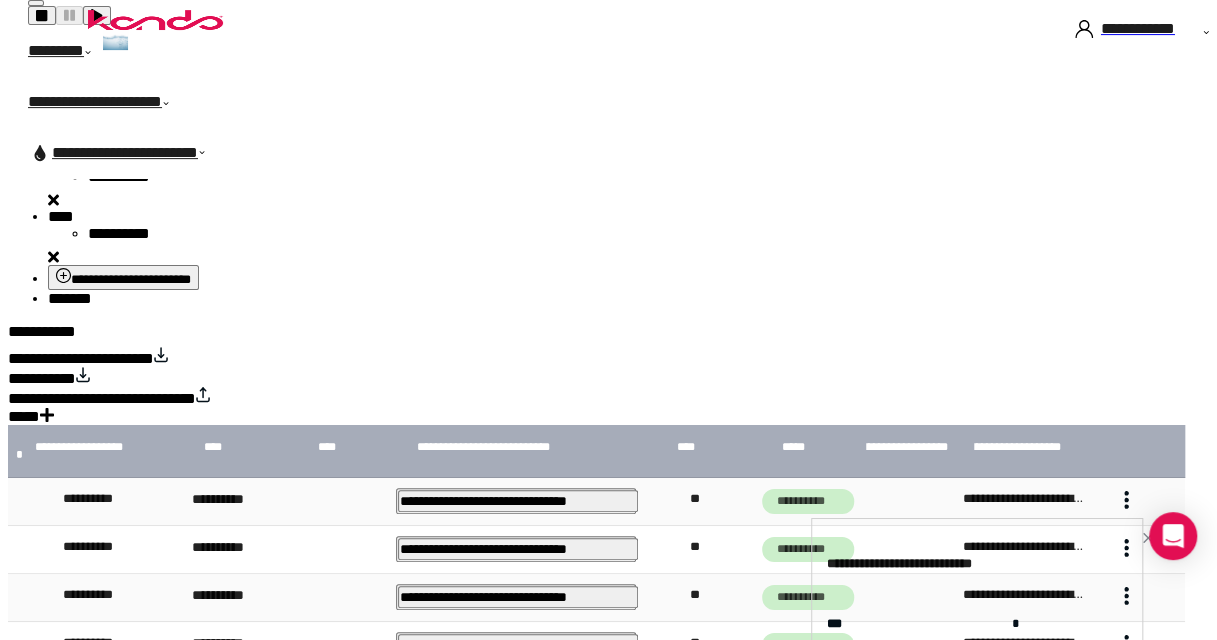 click at bounding box center (1148, 538) 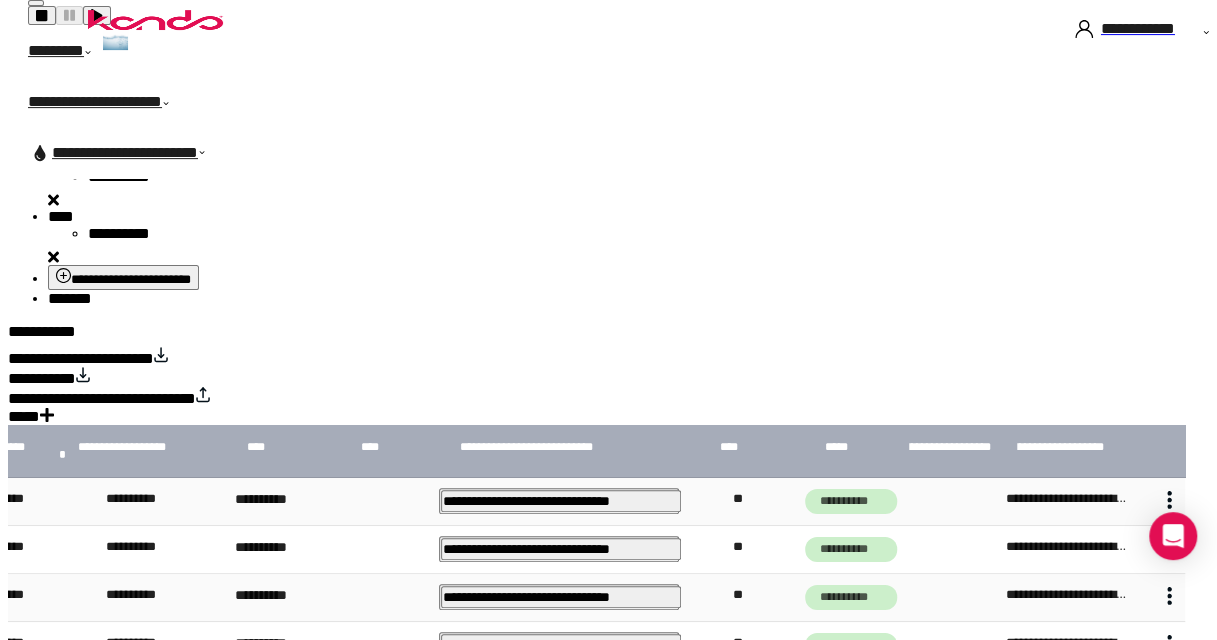 scroll, scrollTop: 0, scrollLeft: 14, axis: horizontal 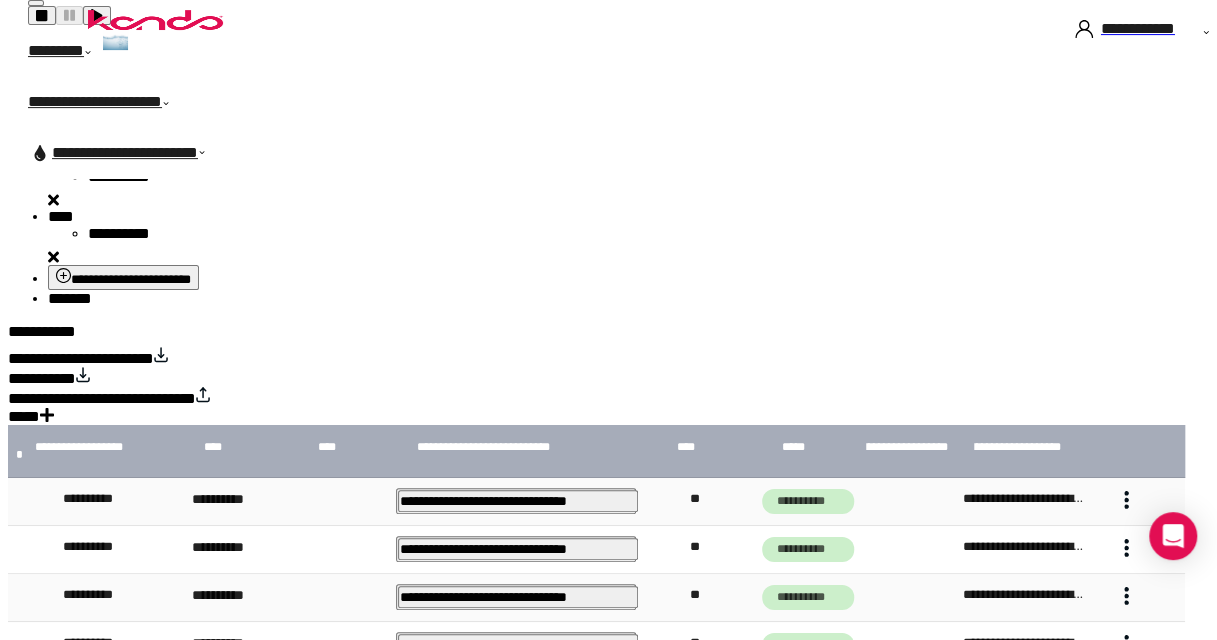 click at bounding box center [1126, 740] 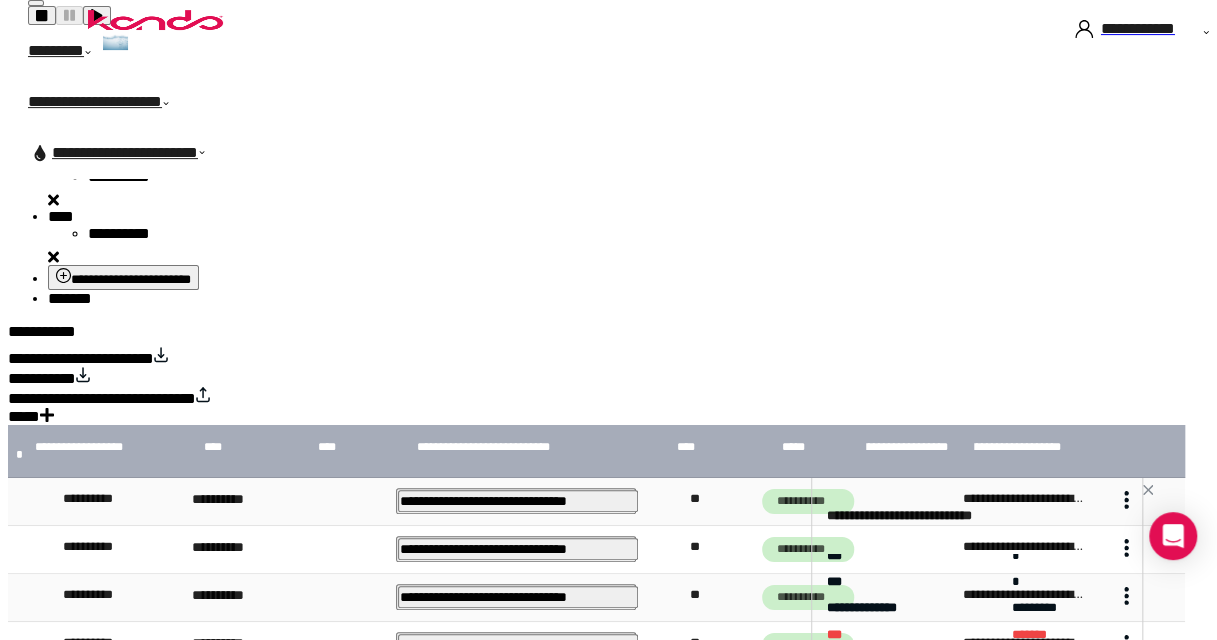 scroll, scrollTop: 420, scrollLeft: 0, axis: vertical 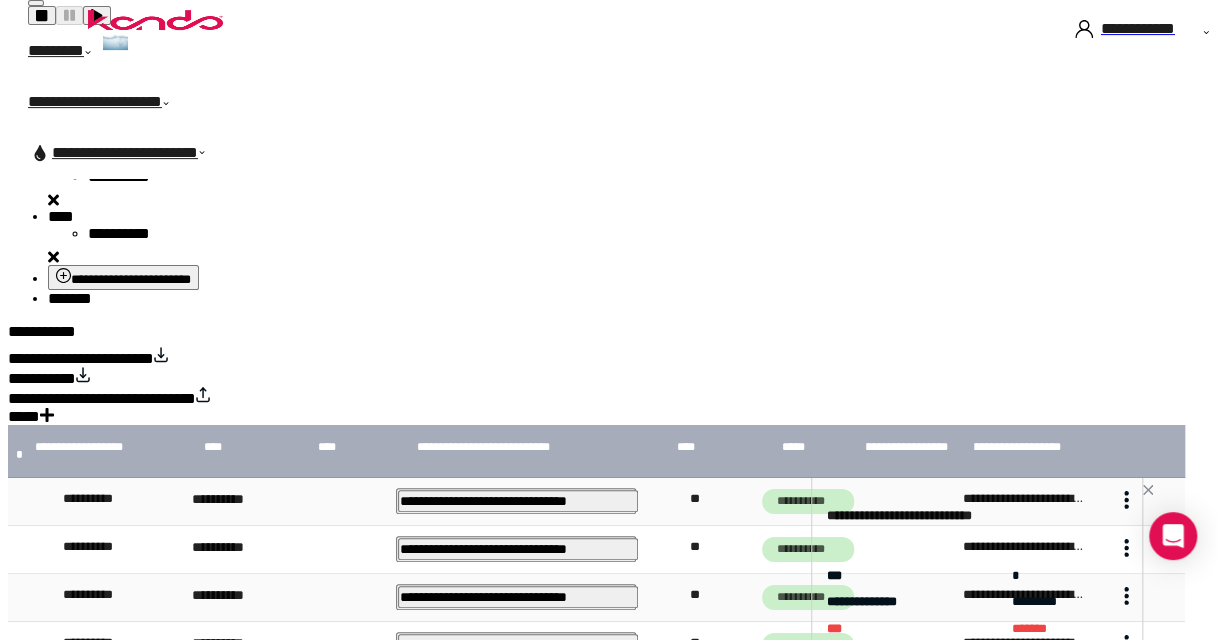 click at bounding box center [1148, 490] 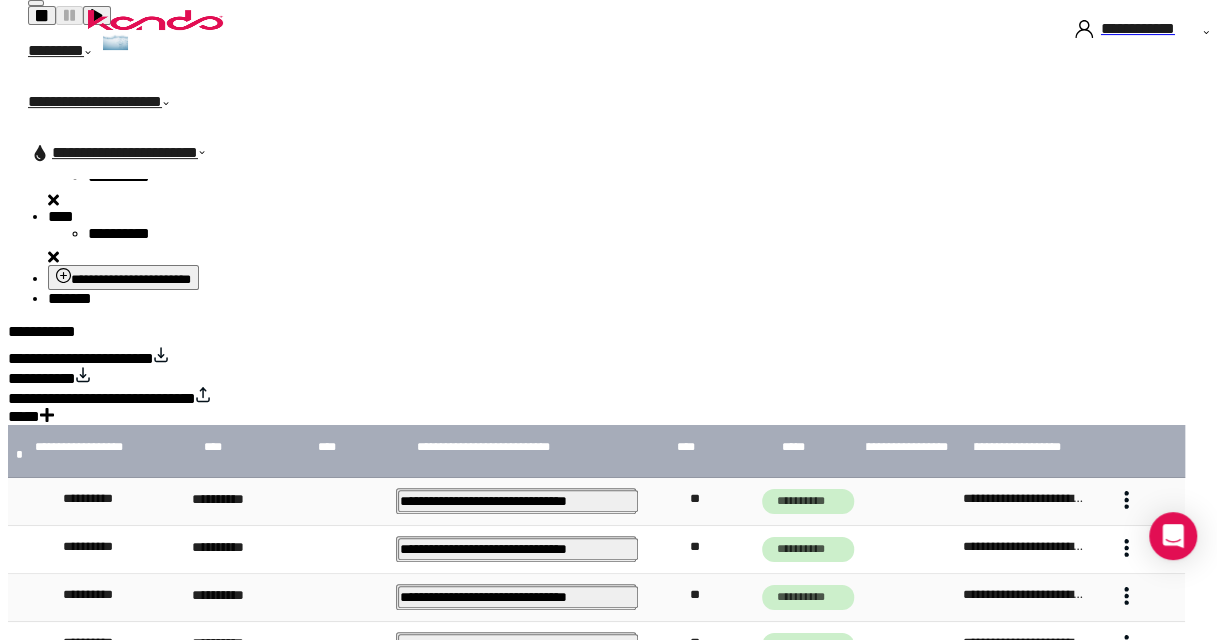 scroll, scrollTop: 0, scrollLeft: 0, axis: both 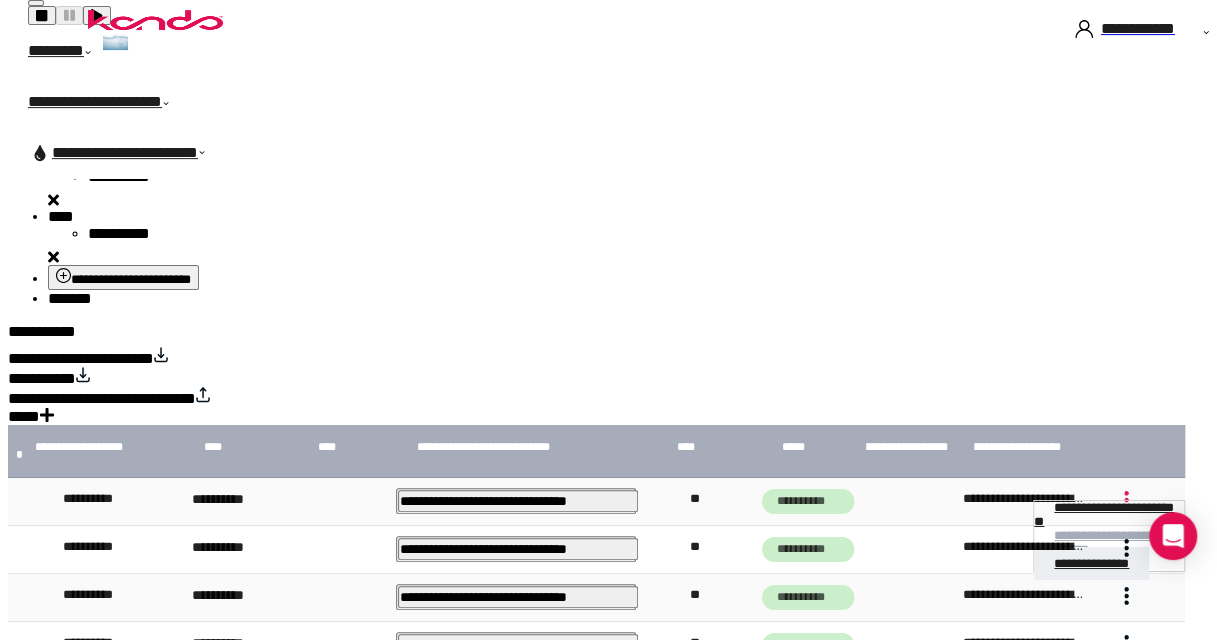 click on "**********" at bounding box center [1104, 514] 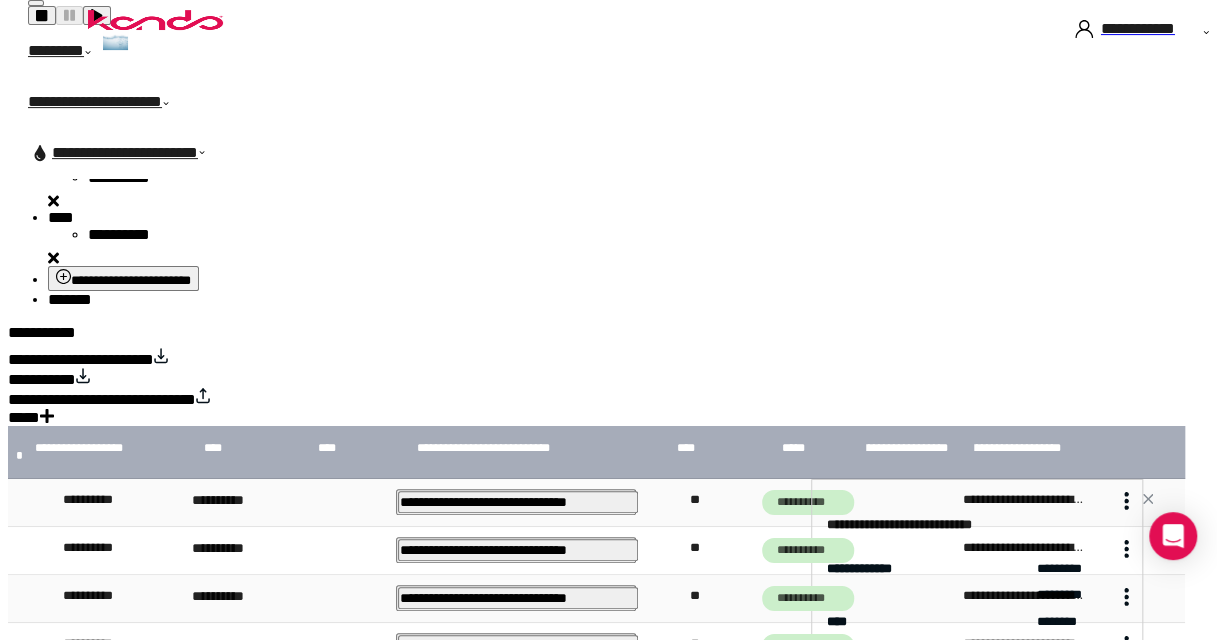 scroll, scrollTop: 268, scrollLeft: 0, axis: vertical 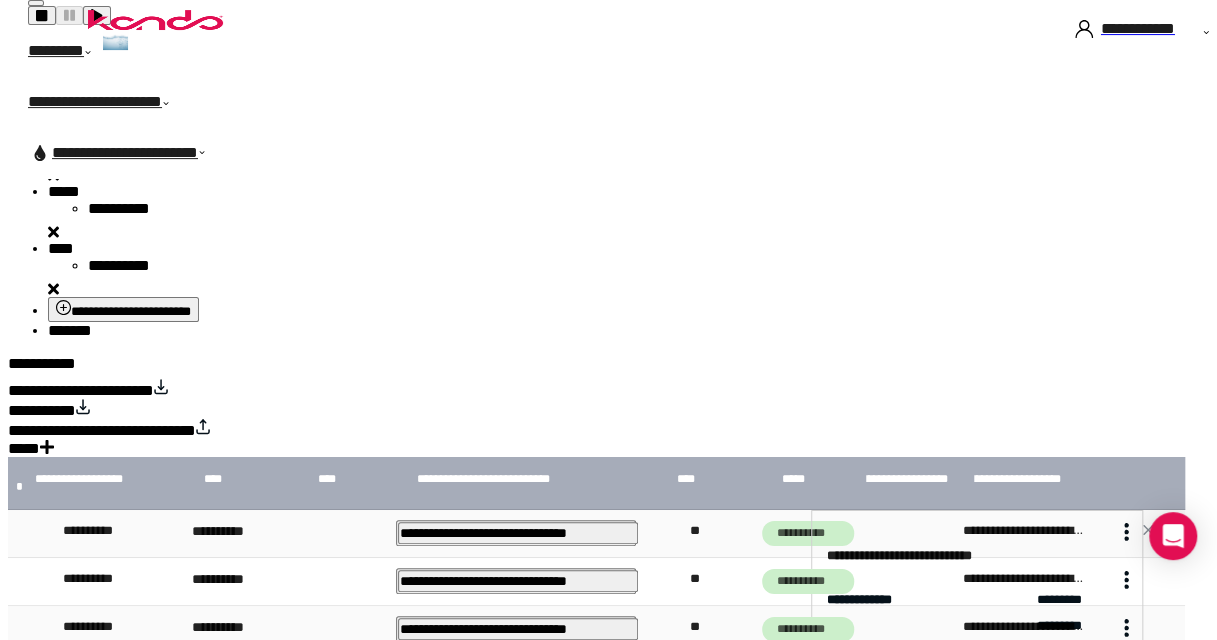 click at bounding box center [1148, 530] 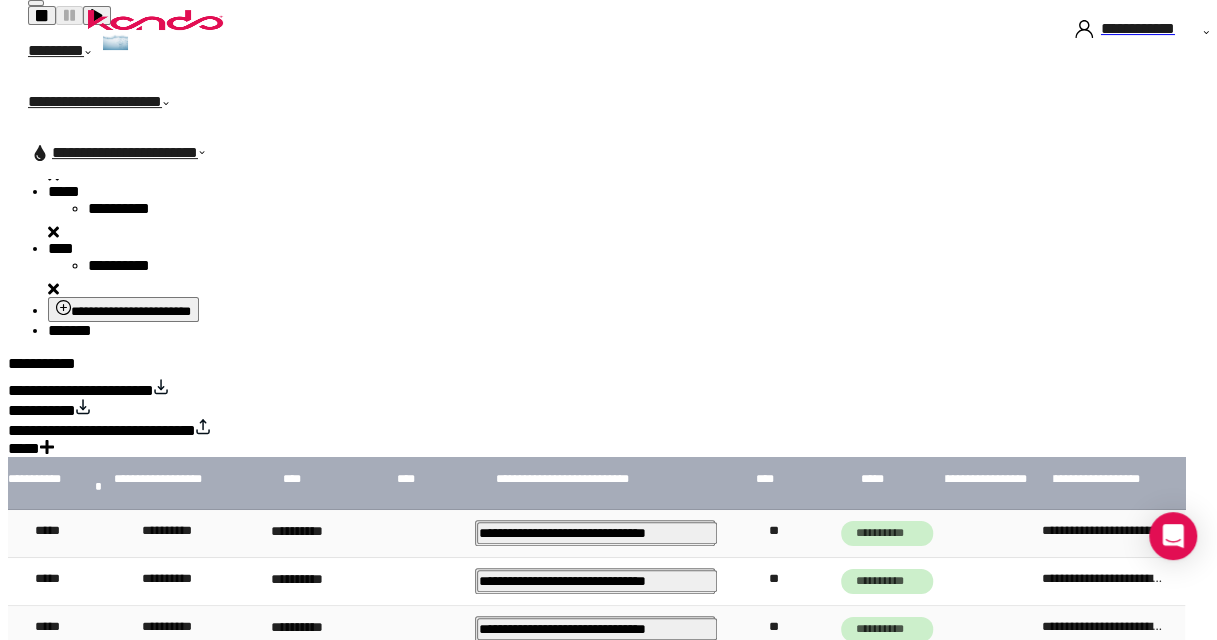 scroll, scrollTop: 0, scrollLeft: 0, axis: both 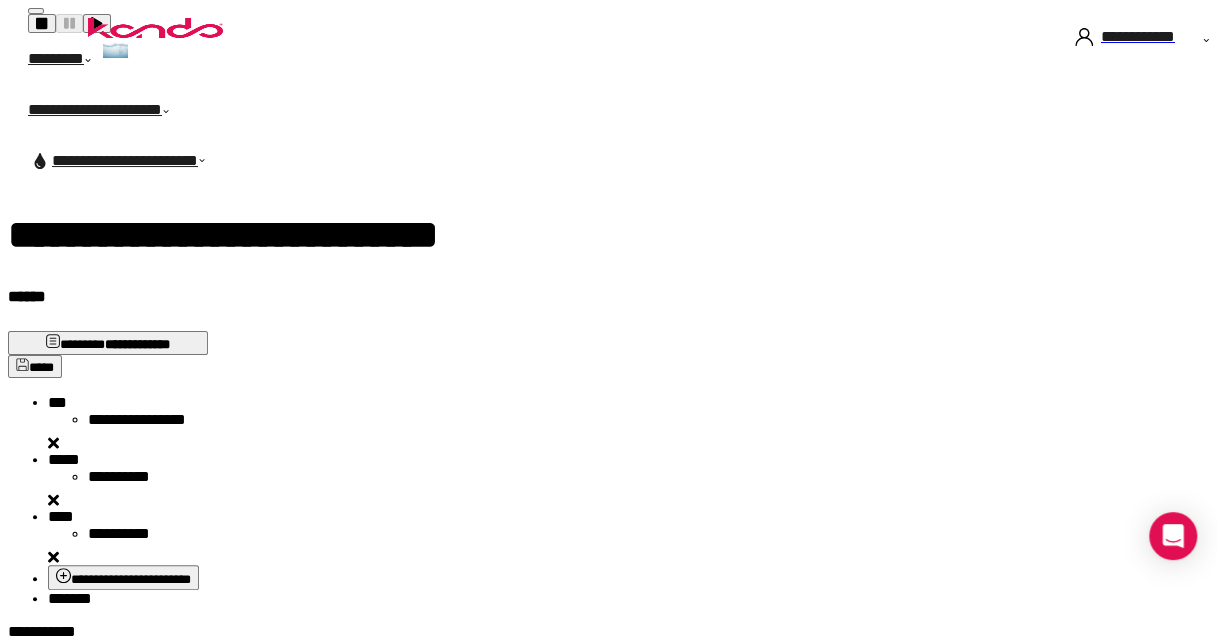 click on "**********" at bounding box center [147, 423] 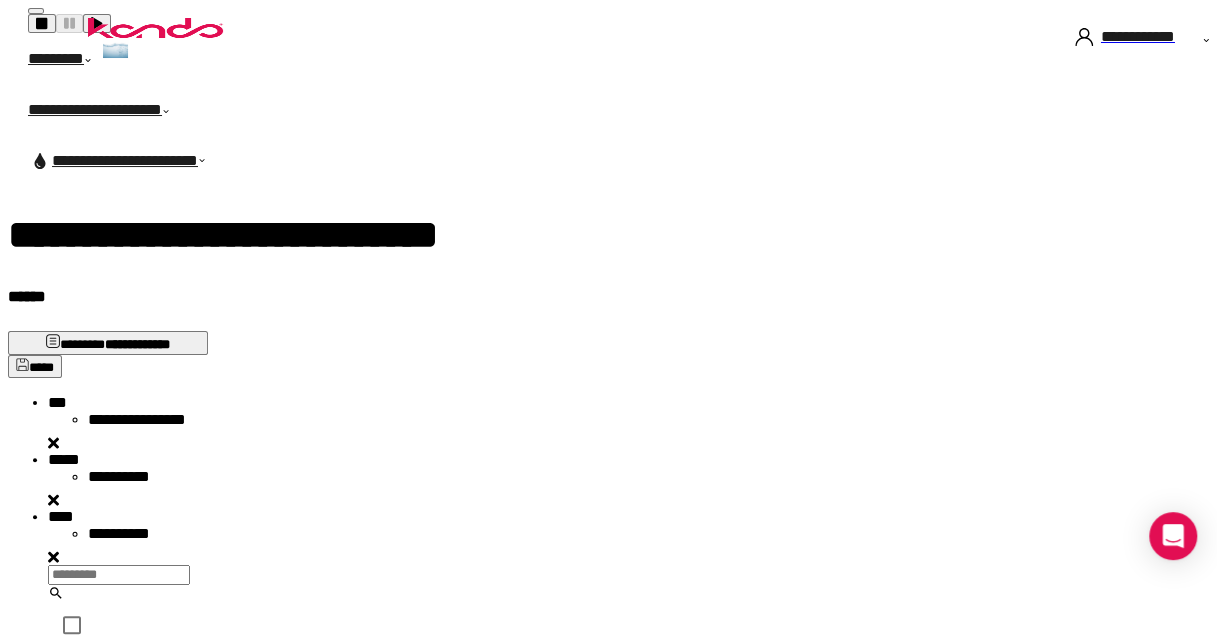 scroll, scrollTop: 16, scrollLeft: 16, axis: both 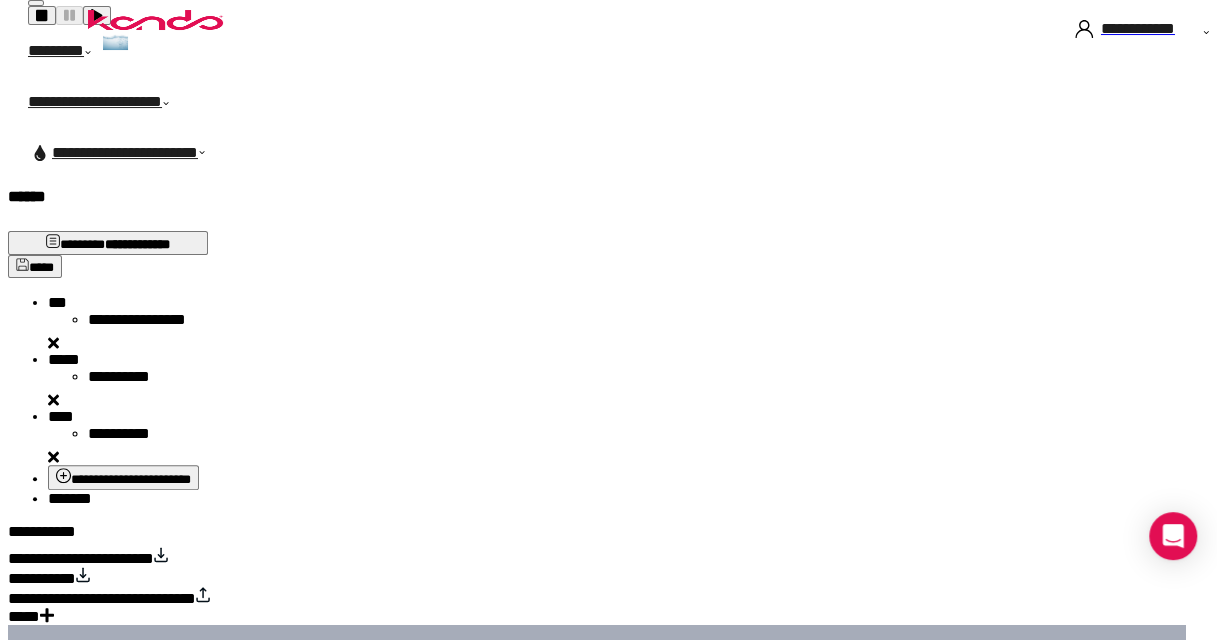 click on "*******" at bounding box center [70, 498] 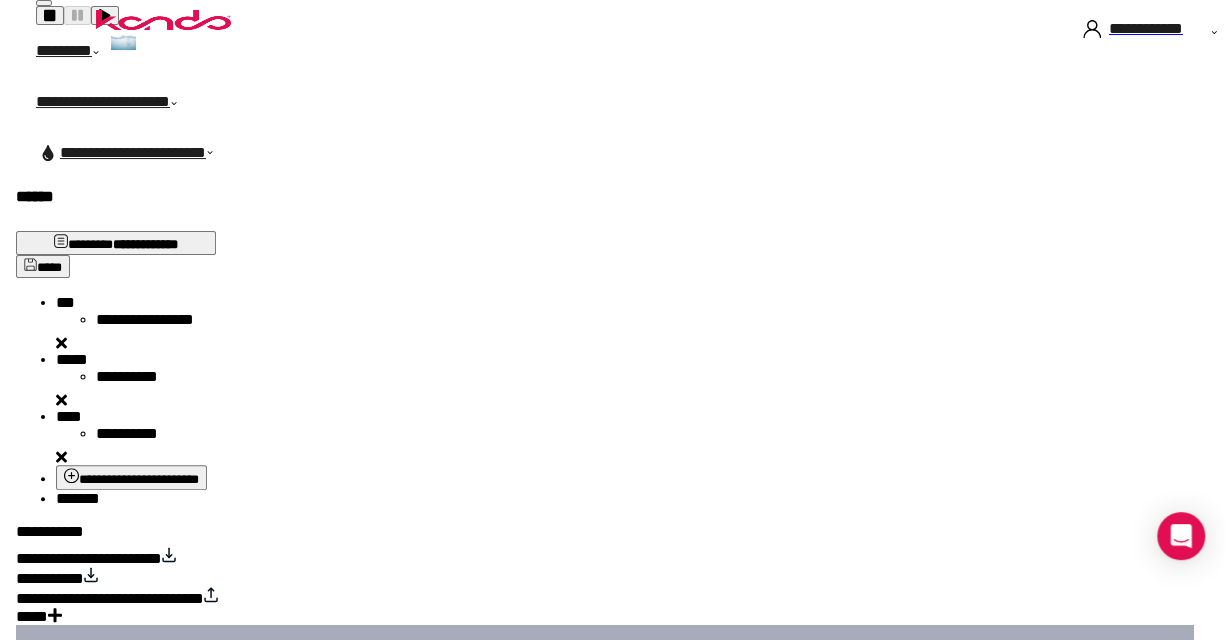 scroll, scrollTop: 0, scrollLeft: 0, axis: both 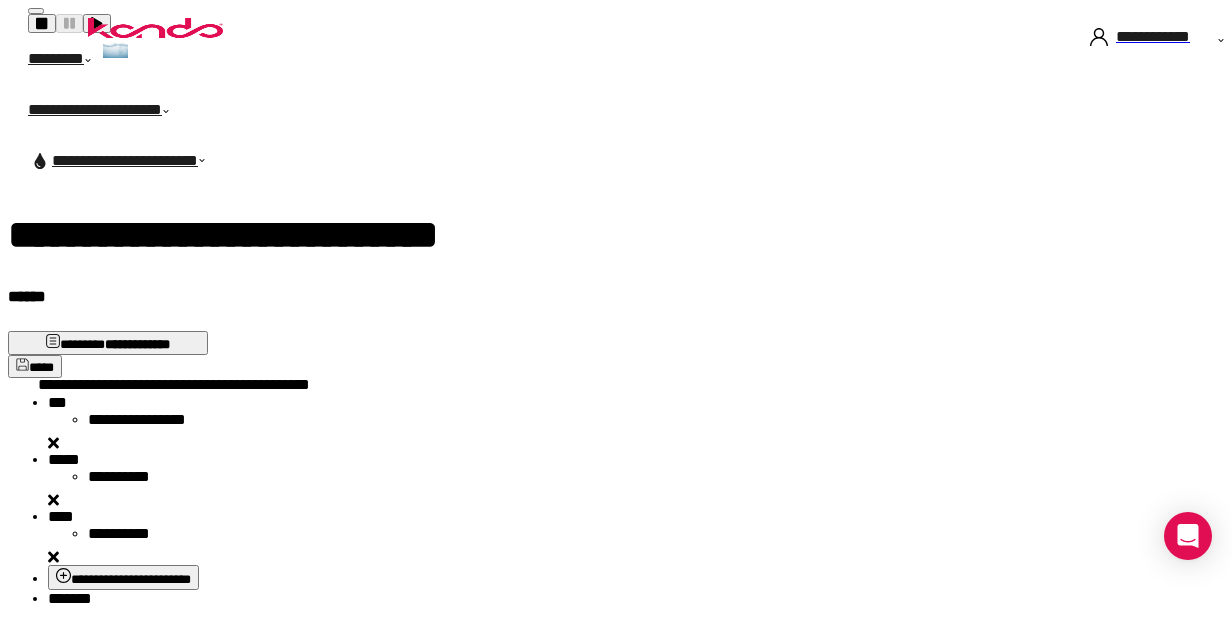 click on "****" at bounding box center (57, 402) 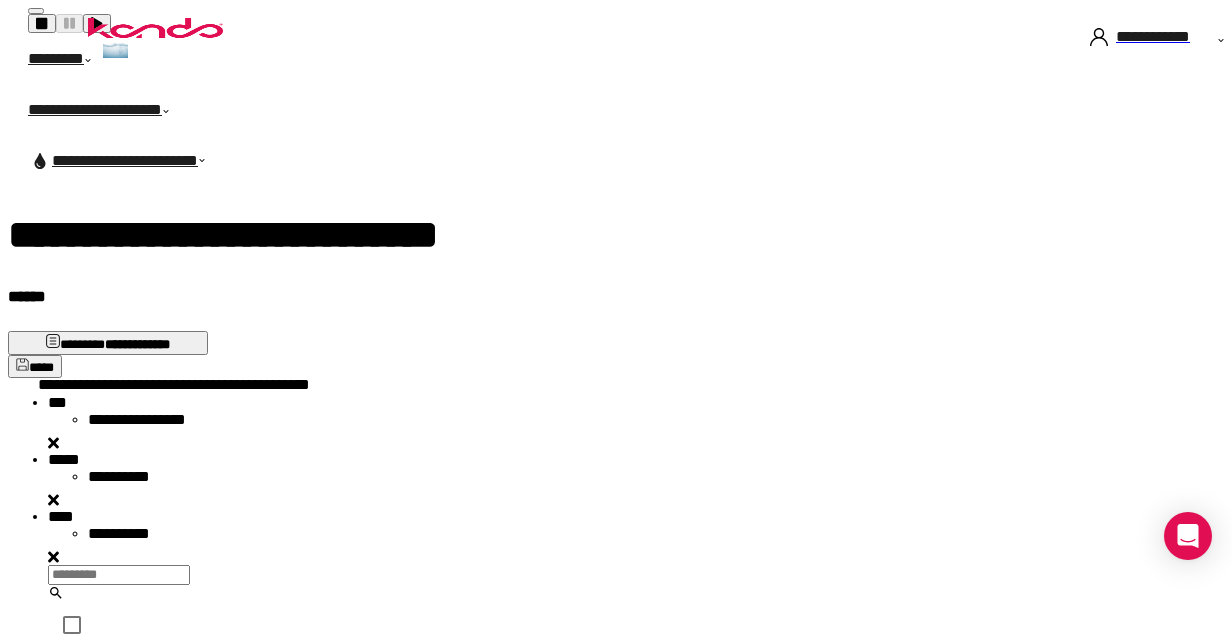 scroll, scrollTop: 16, scrollLeft: 16, axis: both 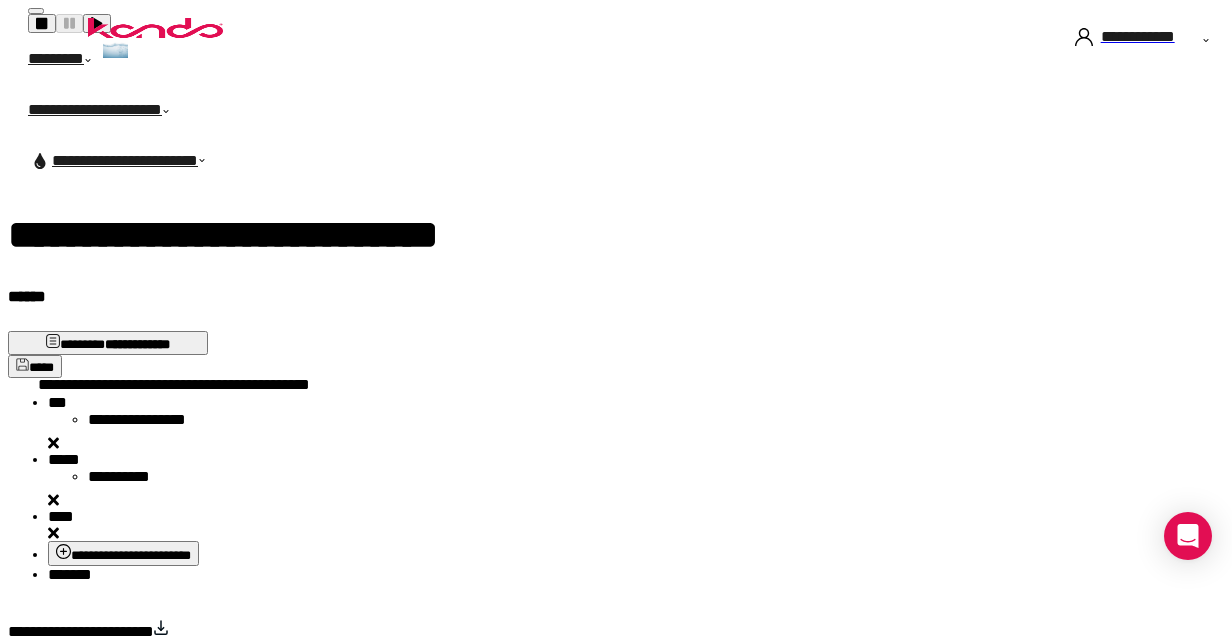 click on "**********" at bounding box center (616, 488) 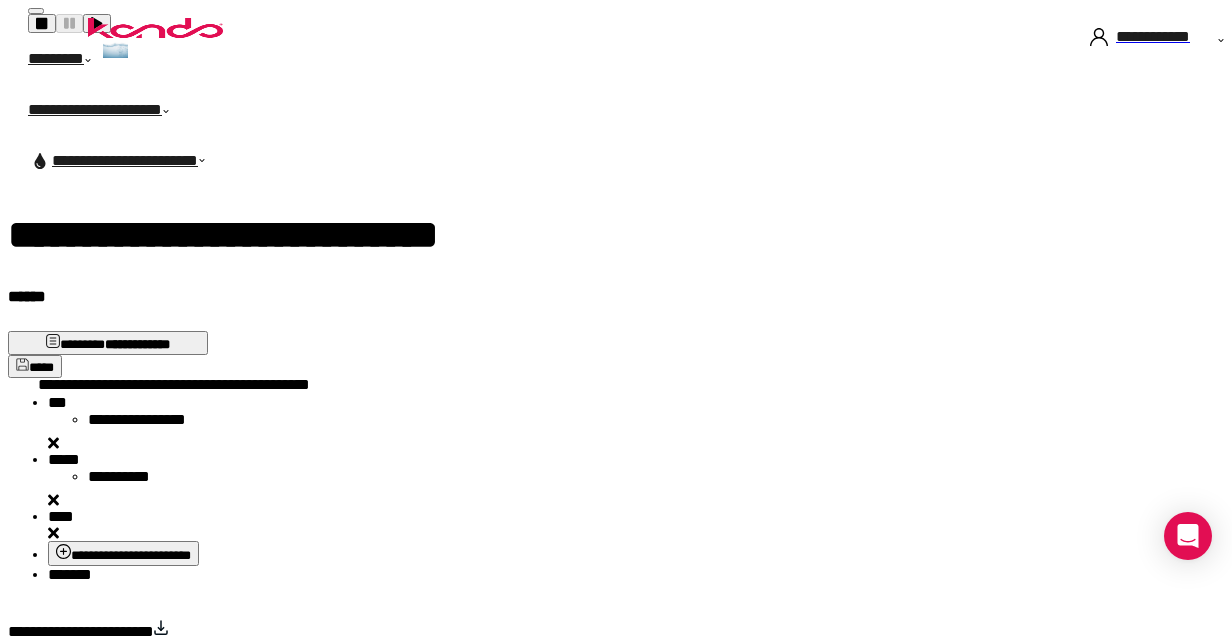 click at bounding box center [53, 443] 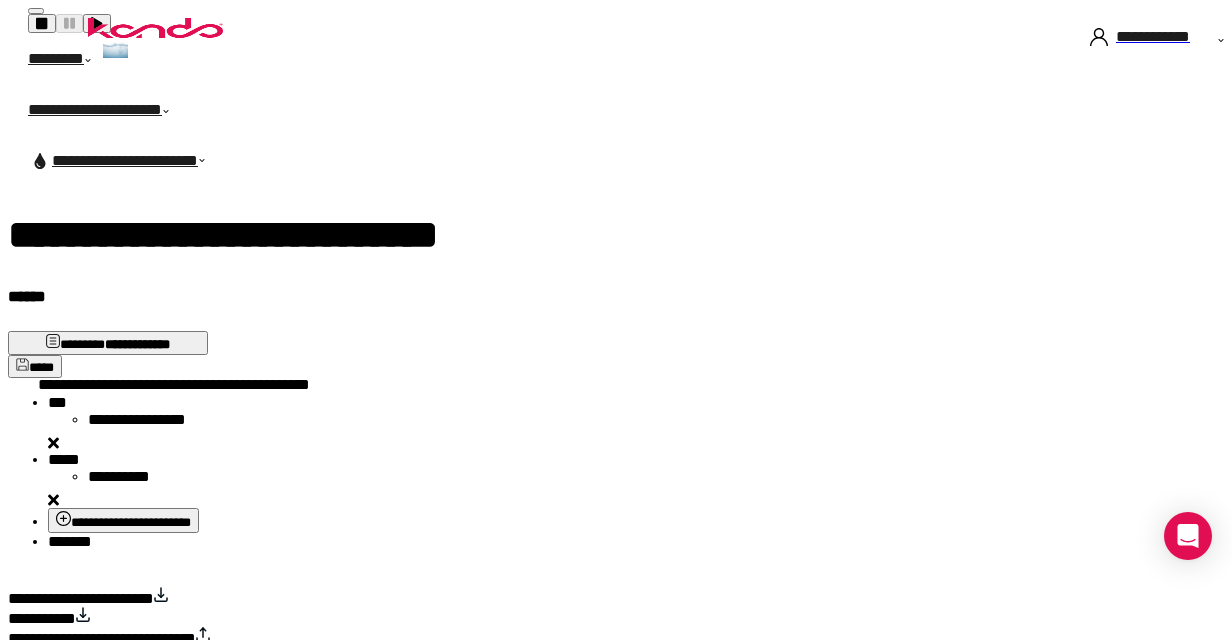 click on "**********" at bounding box center [147, 423] 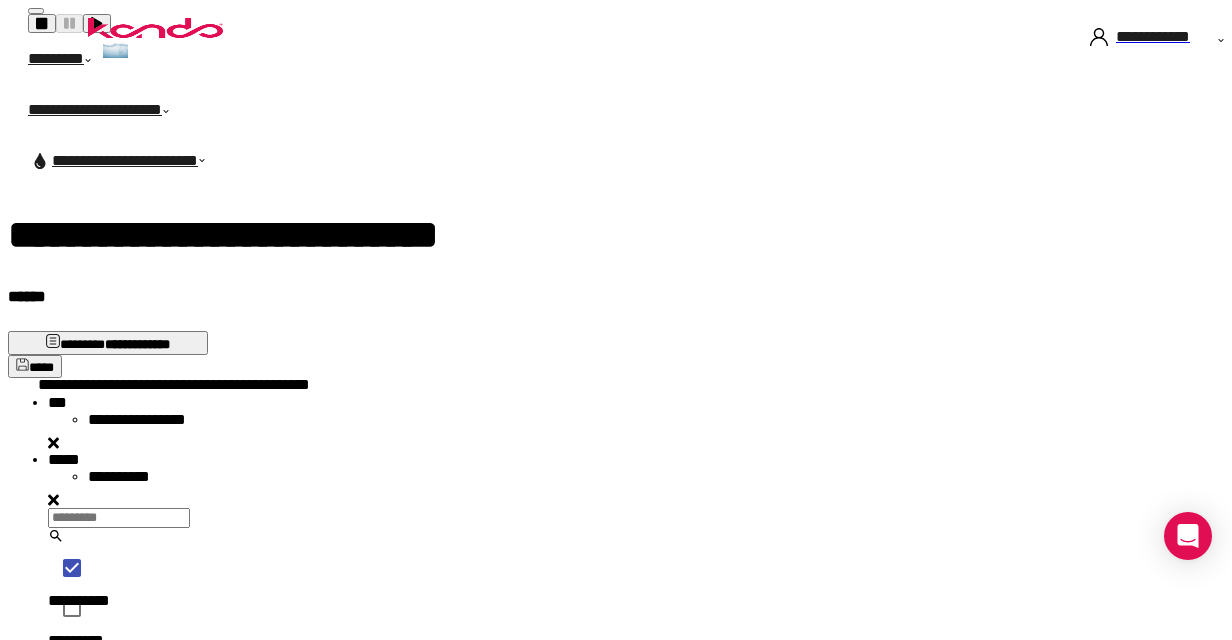 scroll, scrollTop: 16, scrollLeft: 16, axis: both 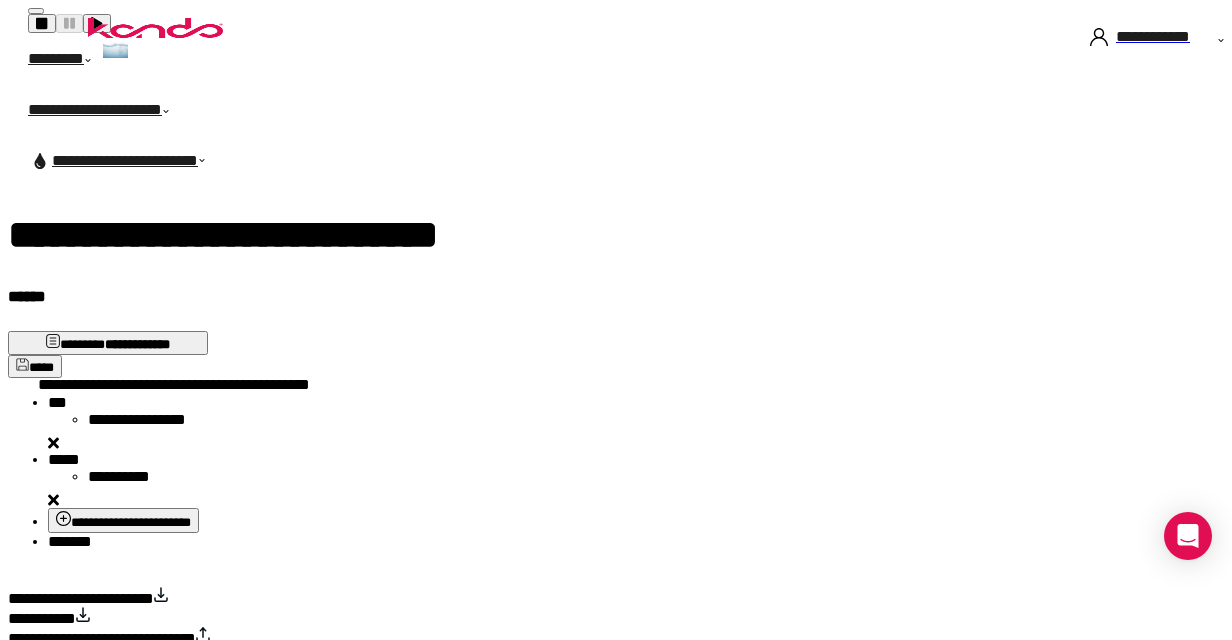 click on "**********" at bounding box center (624, 615) 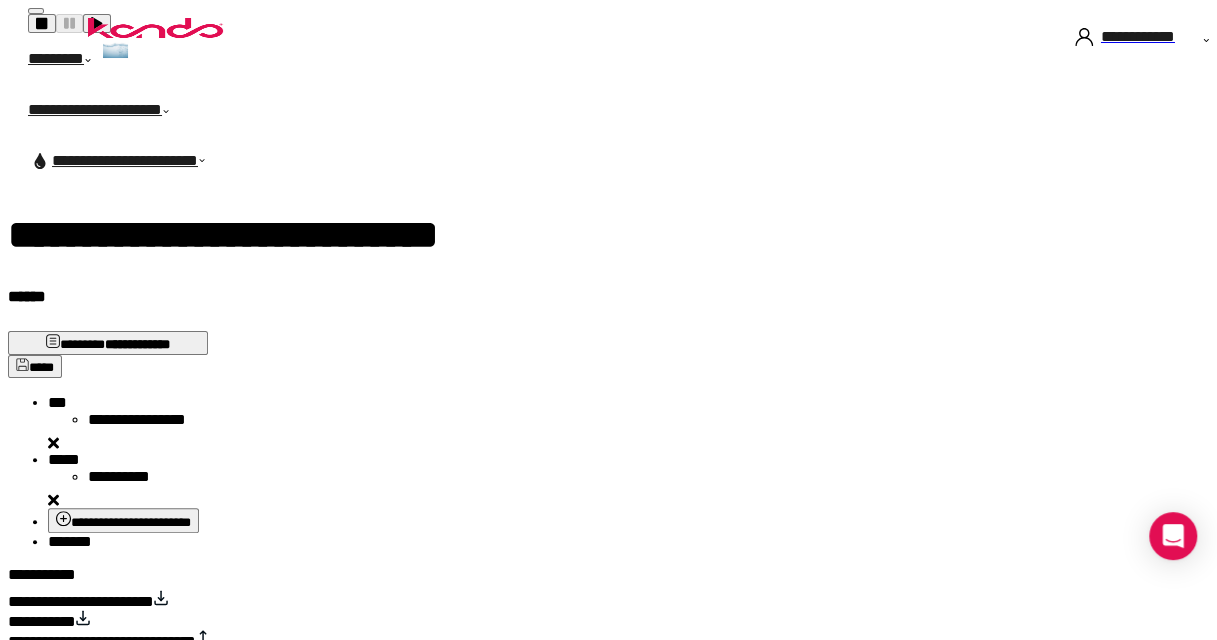 scroll, scrollTop: 0, scrollLeft: 0, axis: both 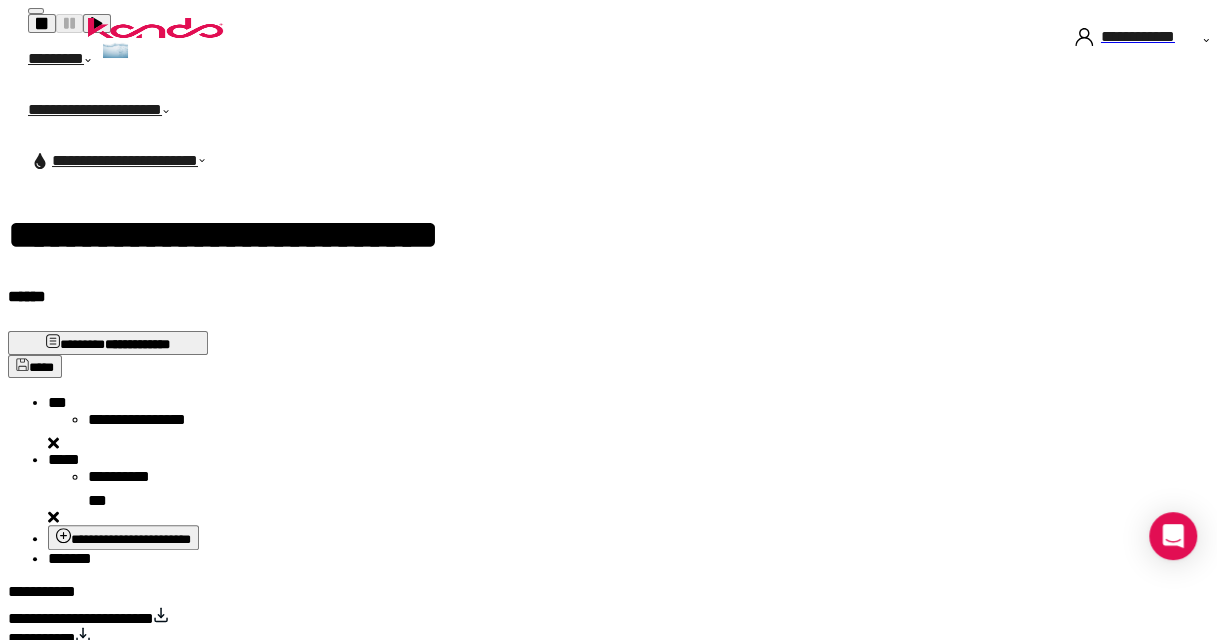 click on "**********" at bounding box center (123, 539) 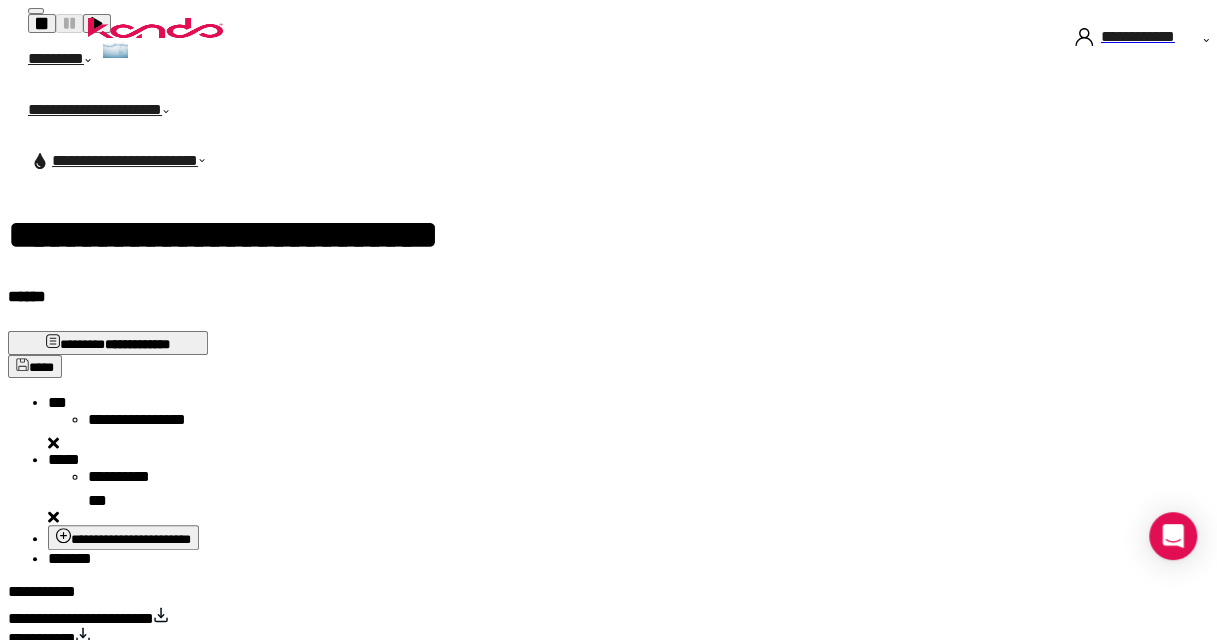 click on "**********" at bounding box center [123, 537] 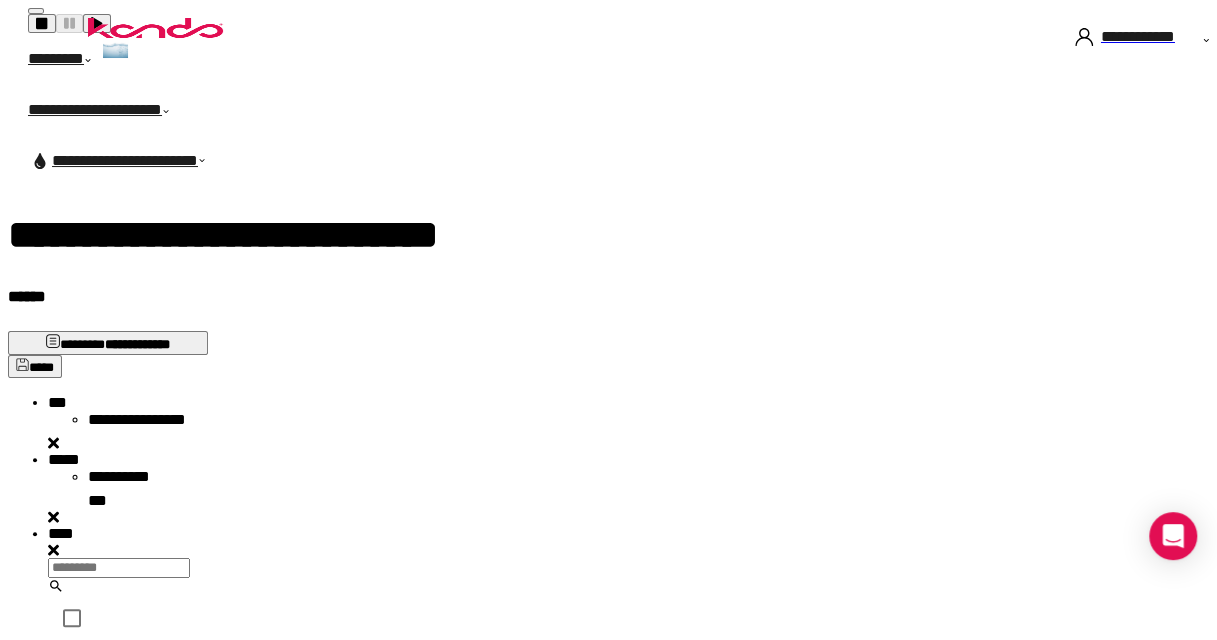 scroll, scrollTop: 16, scrollLeft: 16, axis: both 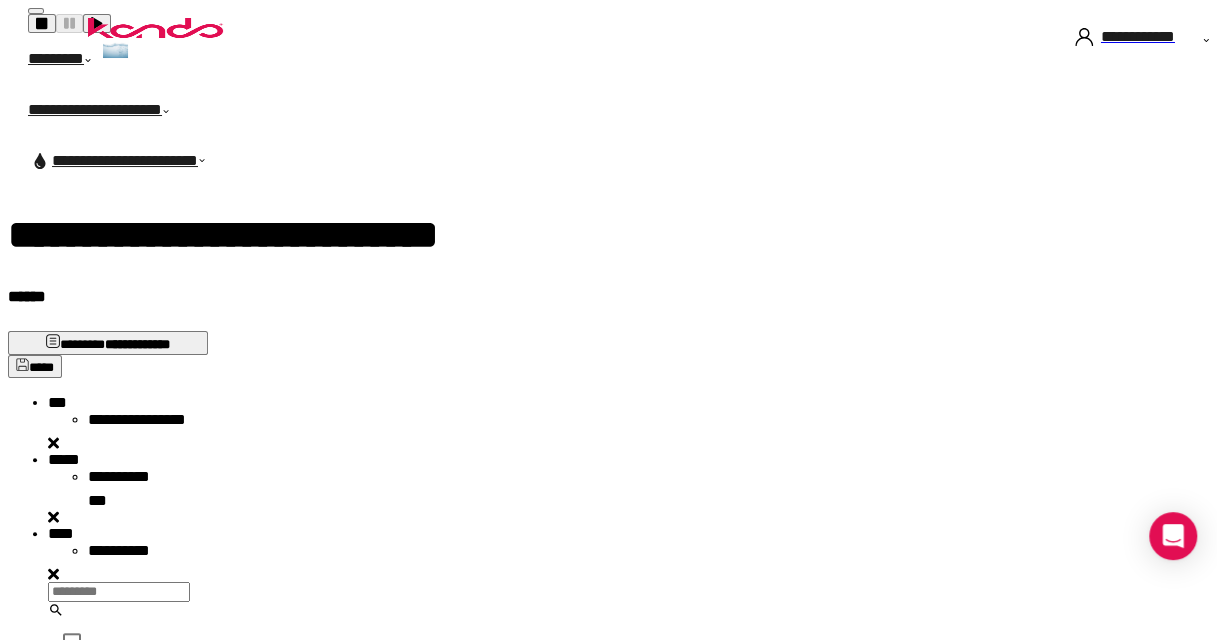 click on "*******" at bounding box center [70, 1060] 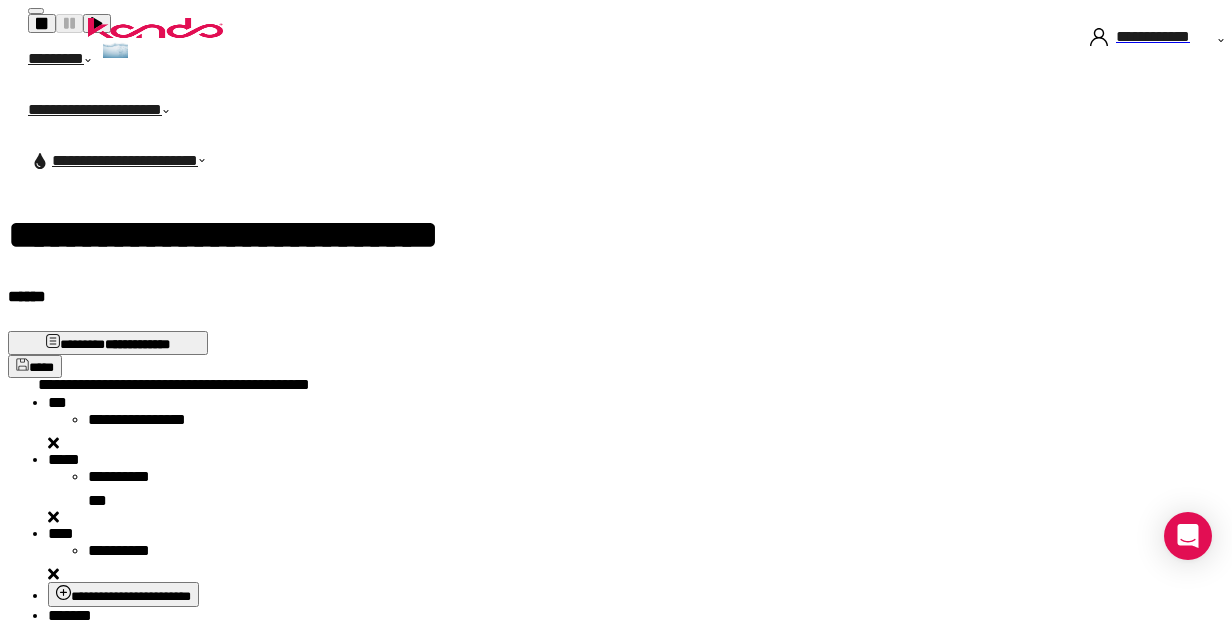 click on "*******" at bounding box center [70, 615] 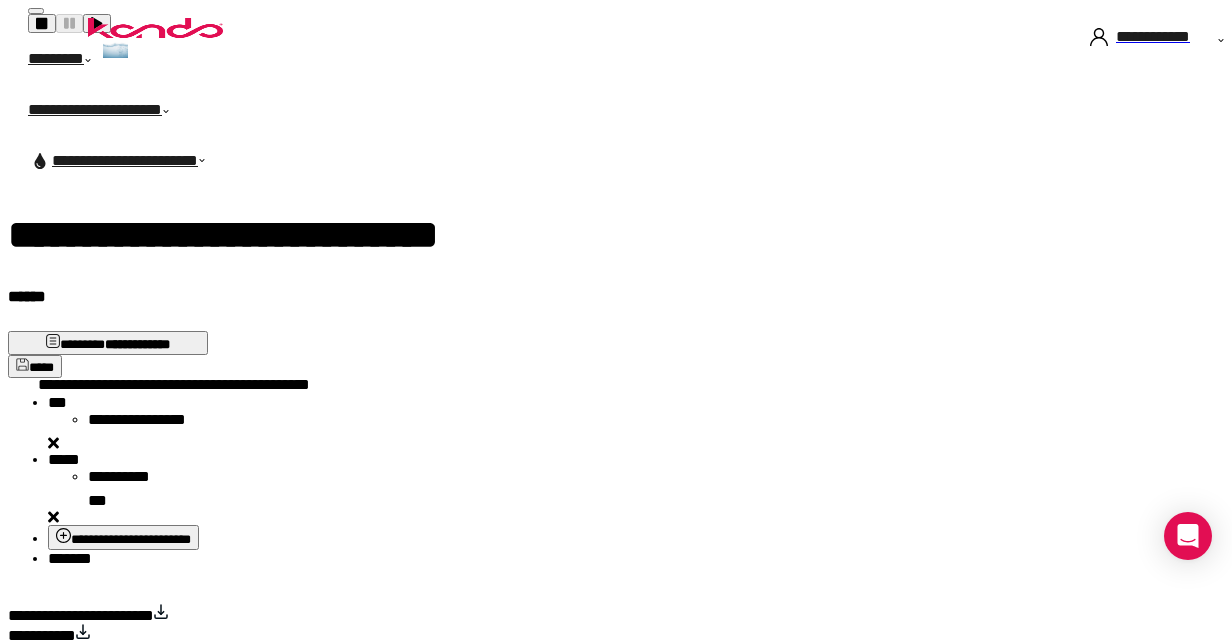 click on "**********" at bounding box center [147, 423] 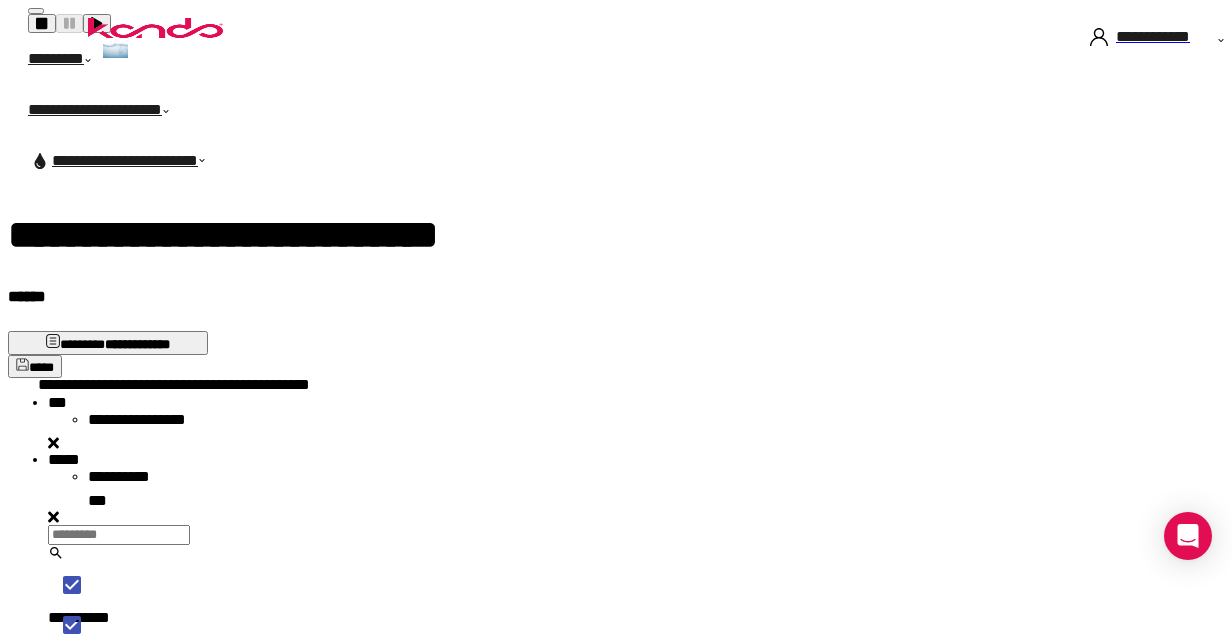 scroll, scrollTop: 16, scrollLeft: 16, axis: both 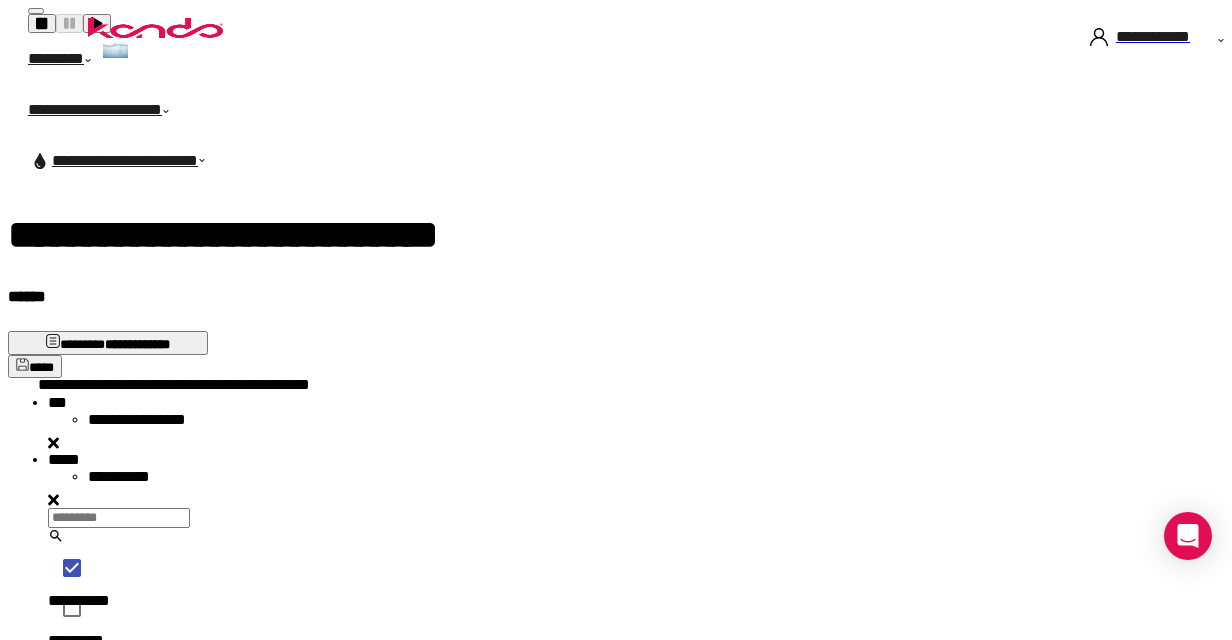 click on "**********" at bounding box center [123, 807] 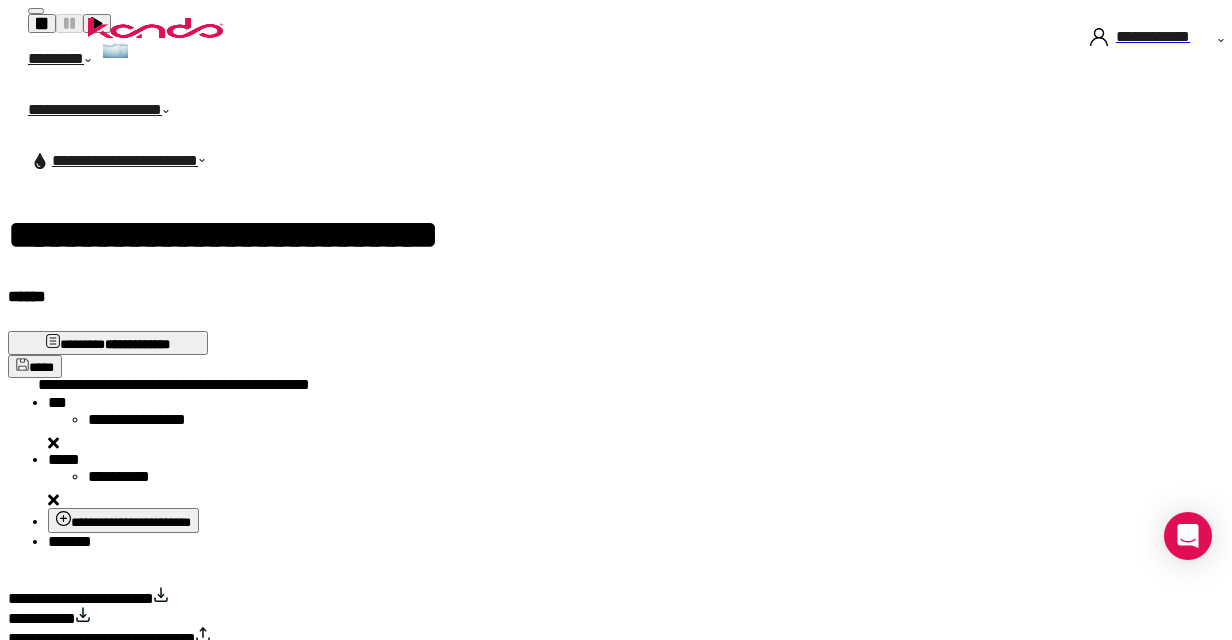 click on "*******" at bounding box center (70, 541) 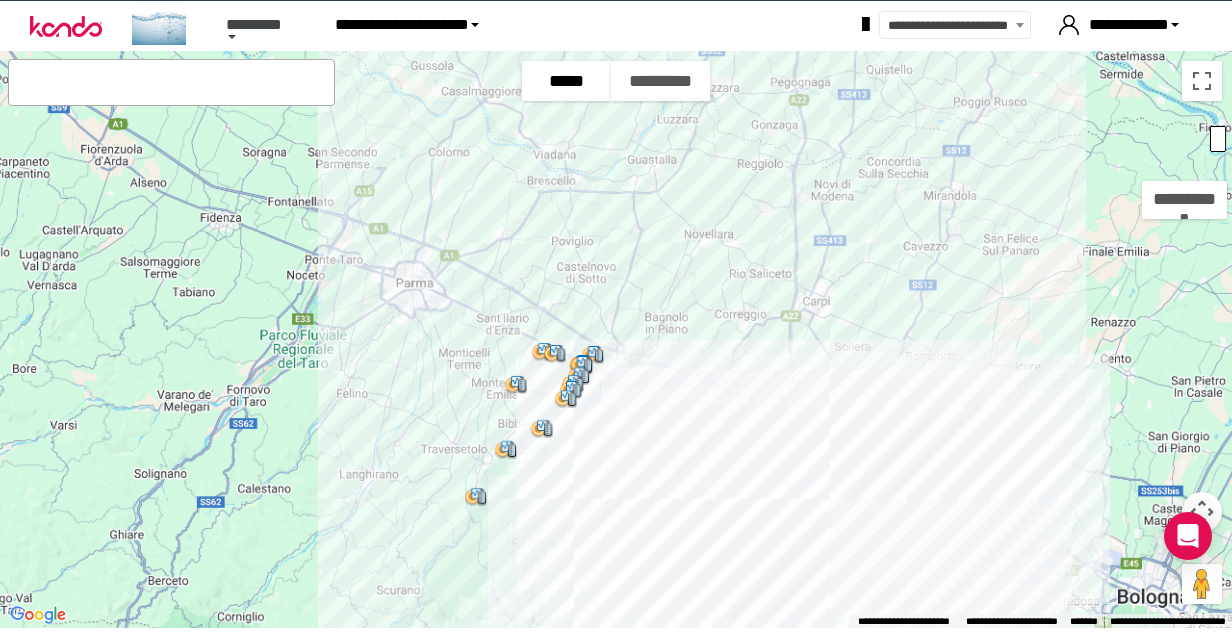scroll, scrollTop: 0, scrollLeft: 0, axis: both 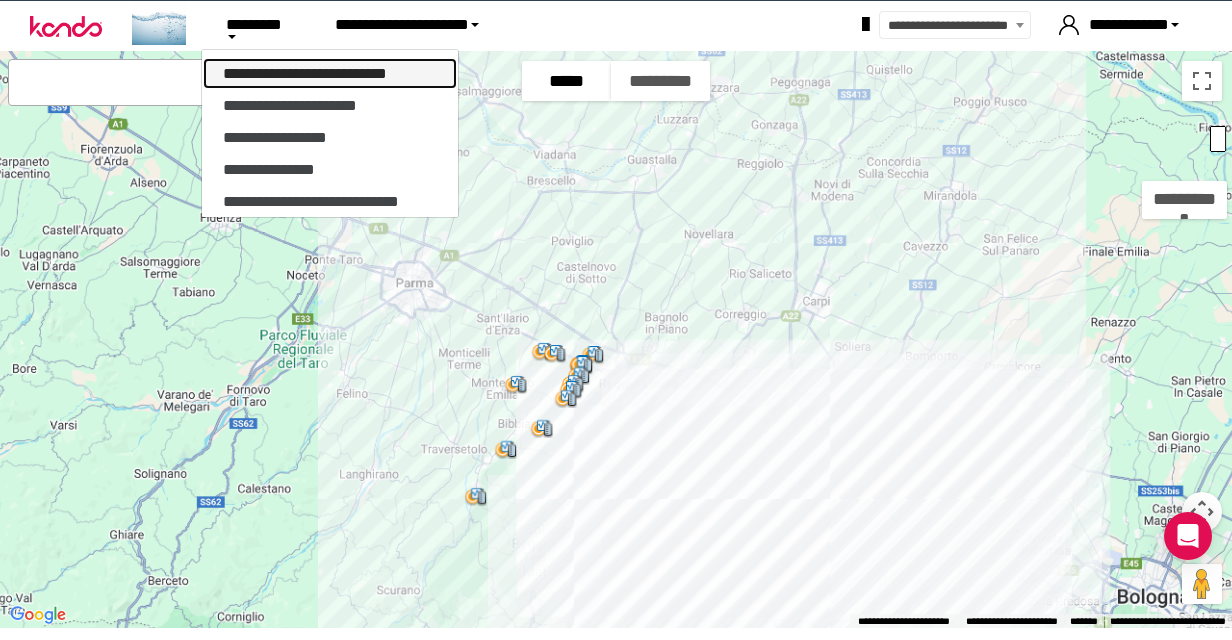 click on "**********" at bounding box center (330, 73) 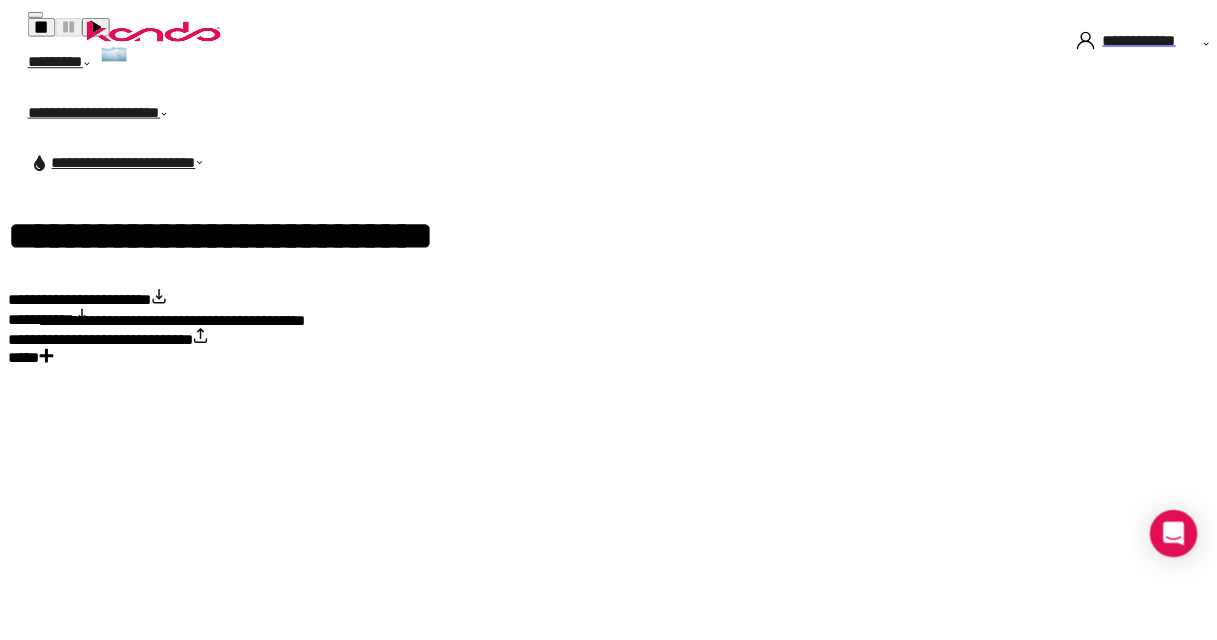scroll, scrollTop: 0, scrollLeft: 0, axis: both 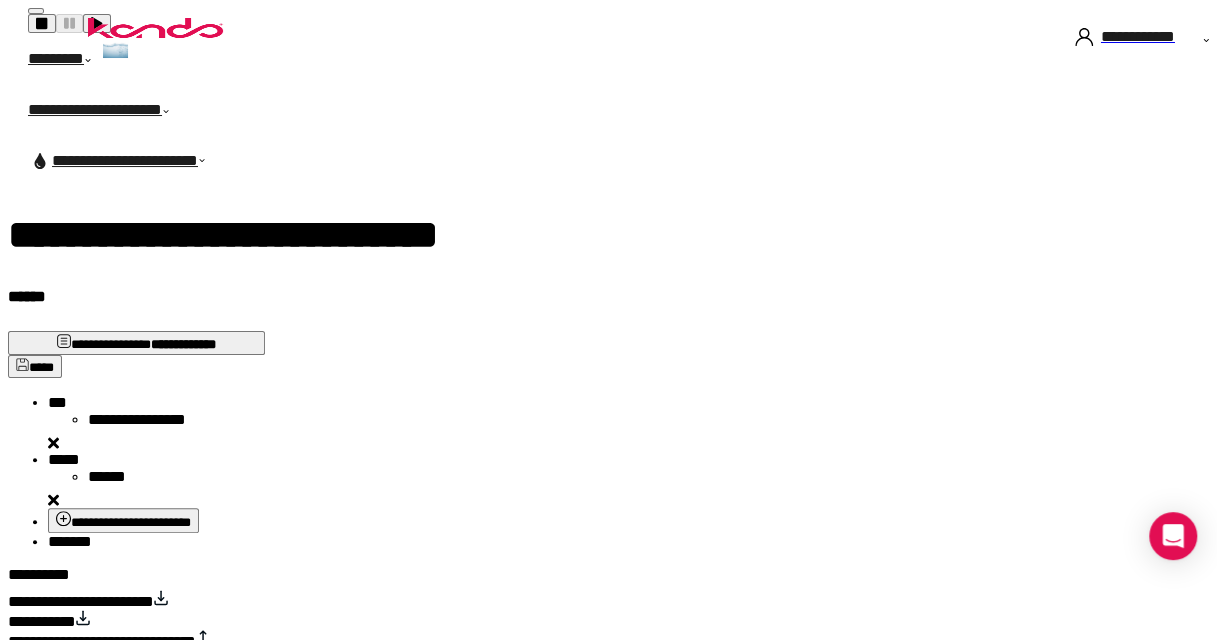 click on "******" at bounding box center (152, 423) 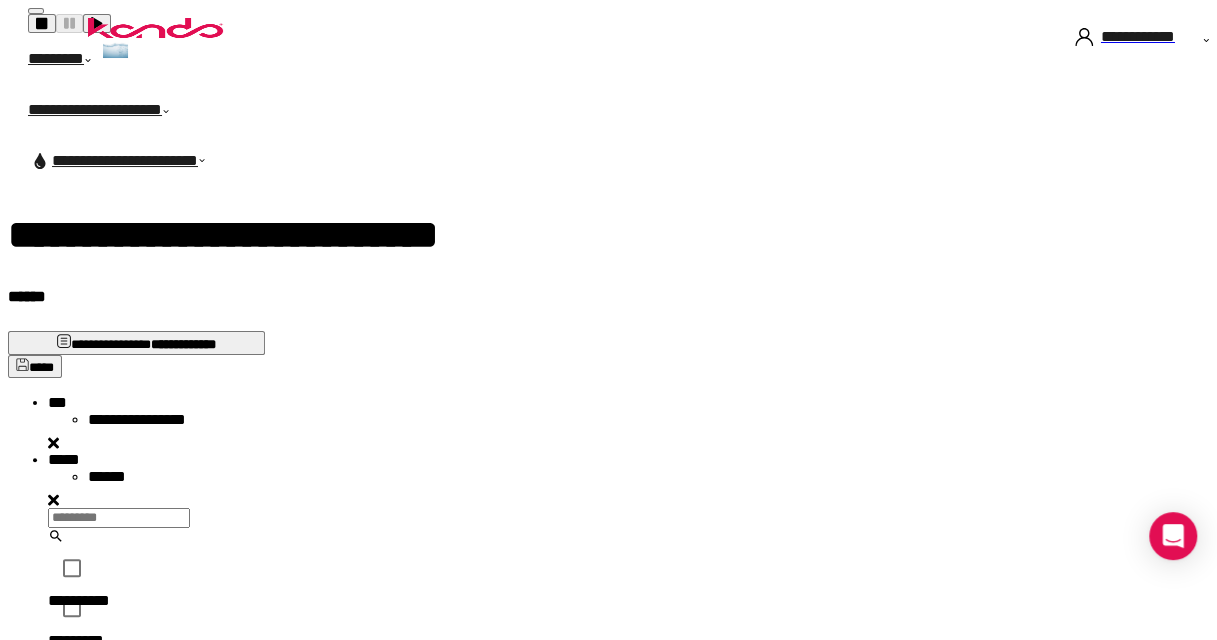 scroll, scrollTop: 16, scrollLeft: 16, axis: both 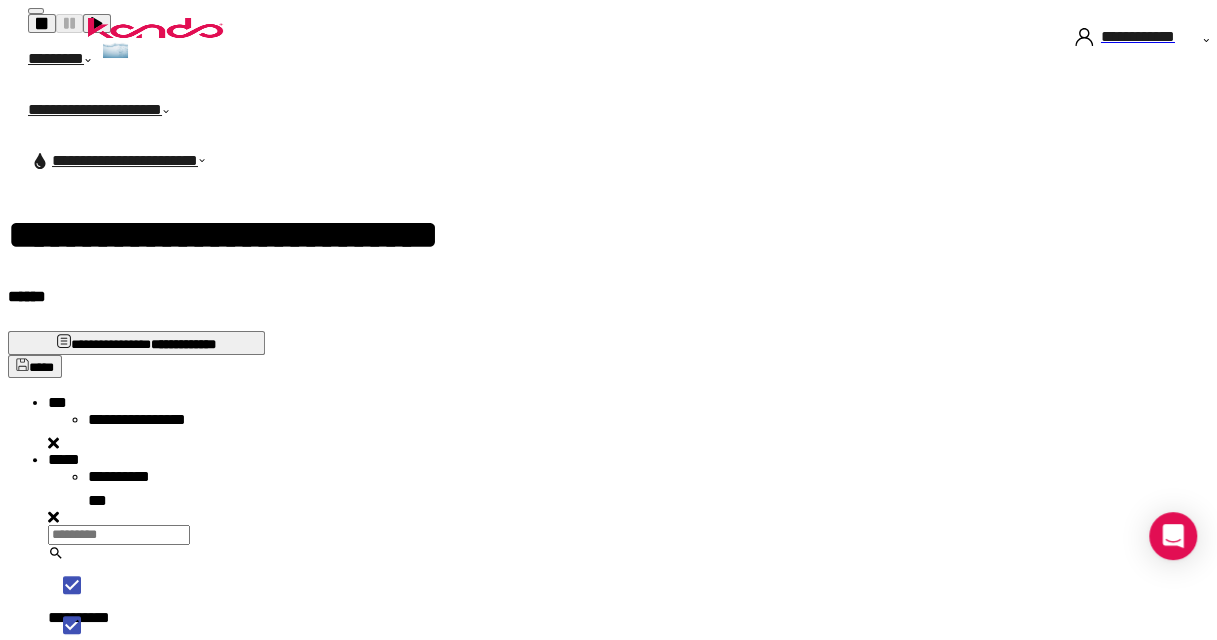 click on "**********" at bounding box center (123, 824) 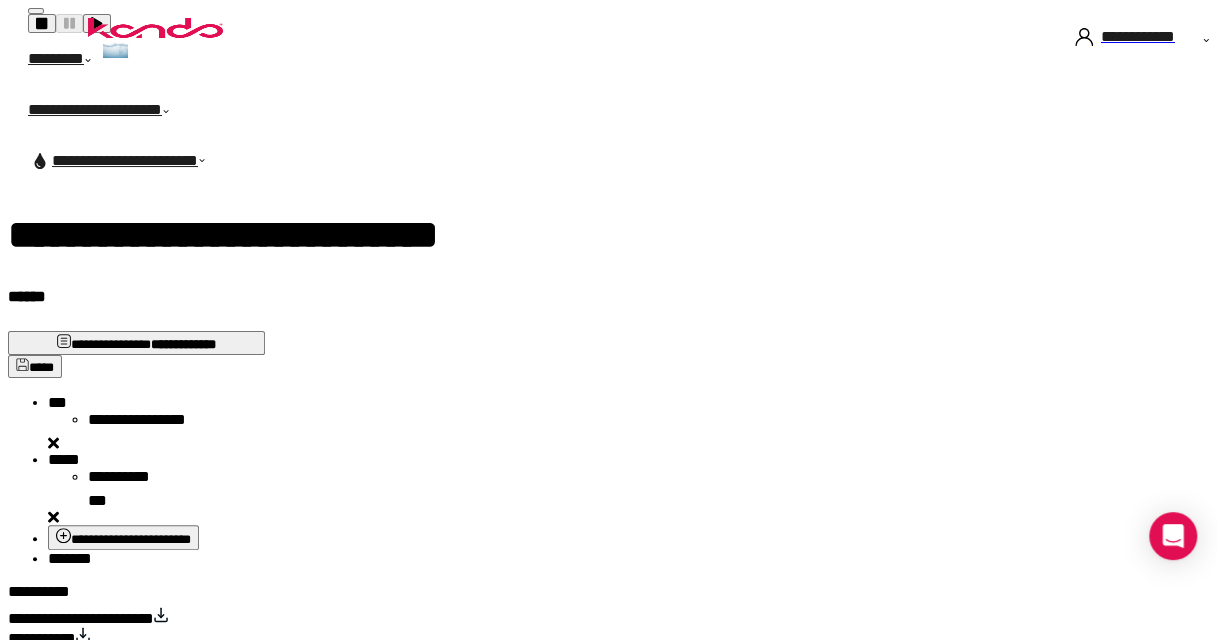 click on "**" at bounding box center [46, 34] 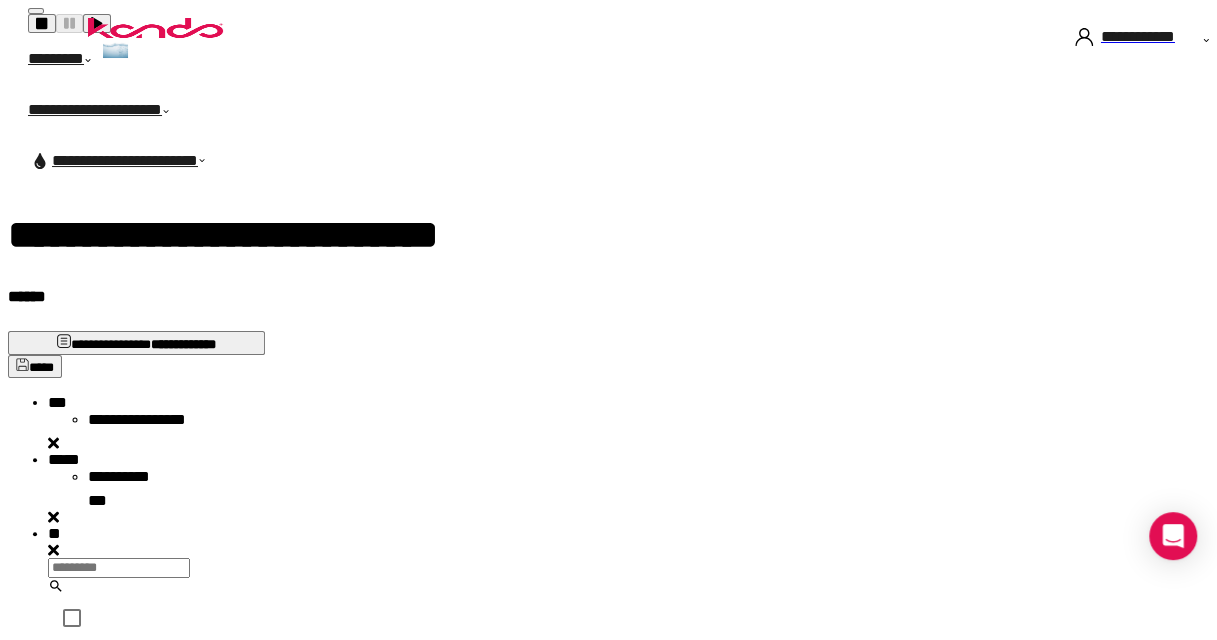 scroll, scrollTop: 16, scrollLeft: 16, axis: both 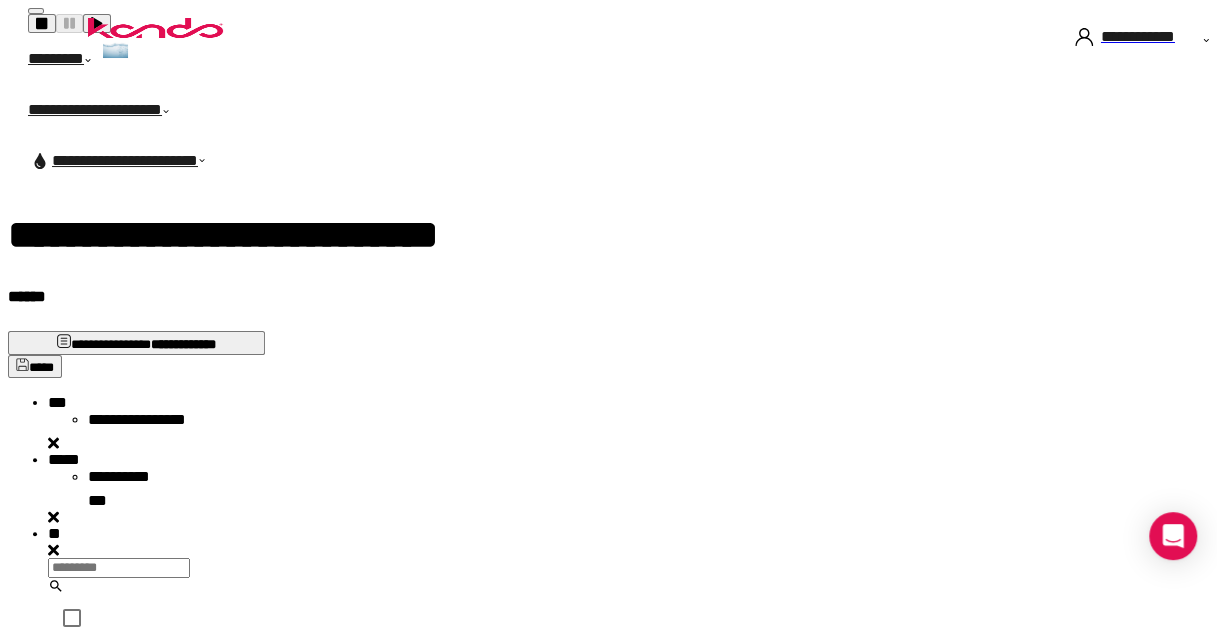 click on "**********" at bounding box center (152, 423) 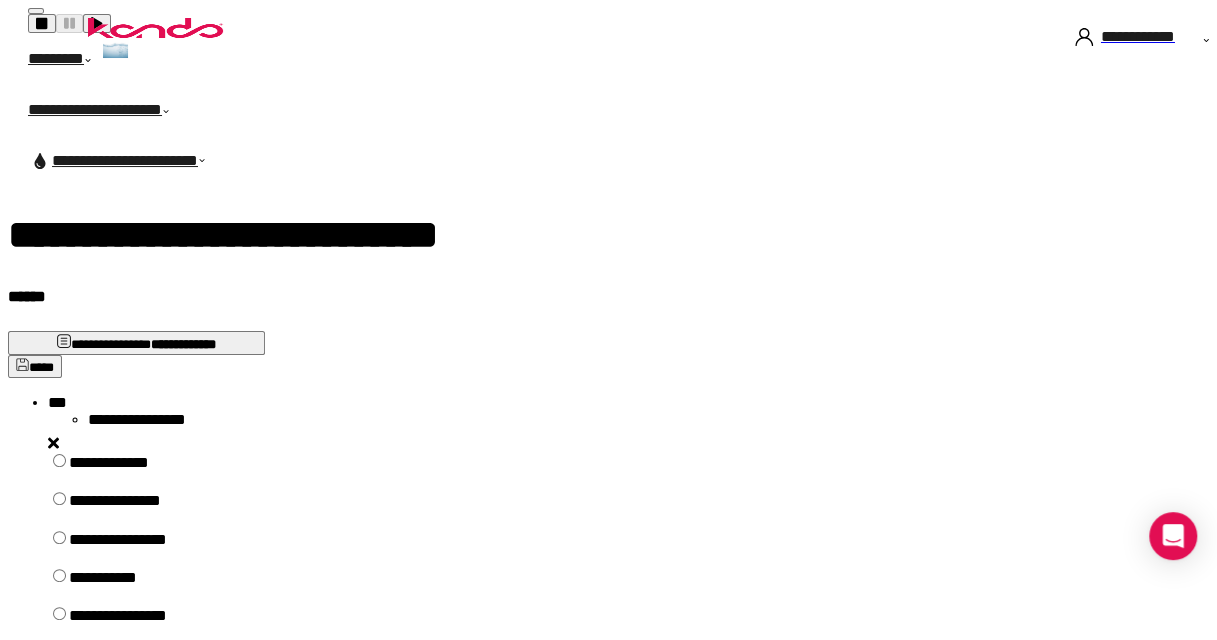click on "**********" at bounding box center [143, 585] 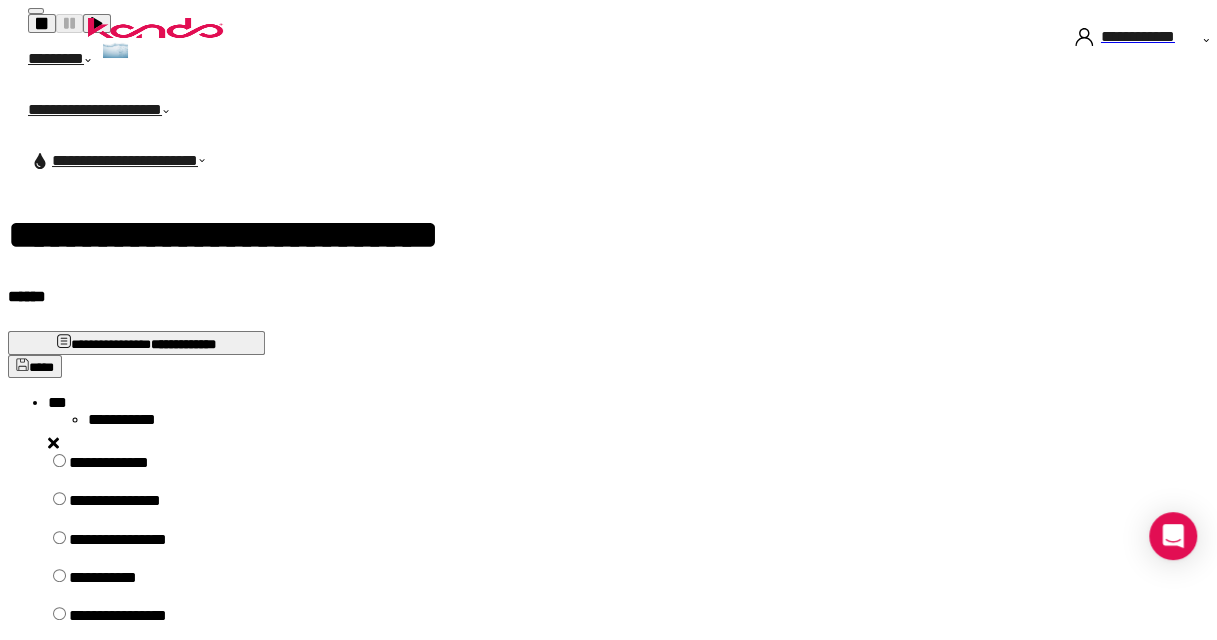 click on "**********" at bounding box center (616, 597) 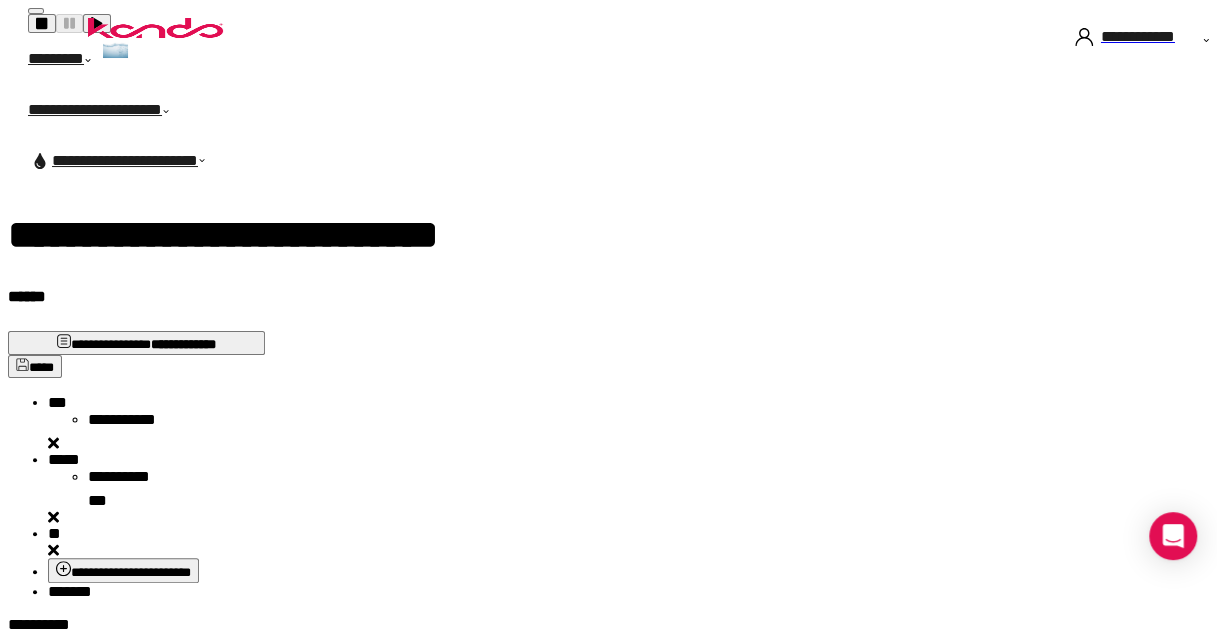 click on "**********" at bounding box center [123, 572] 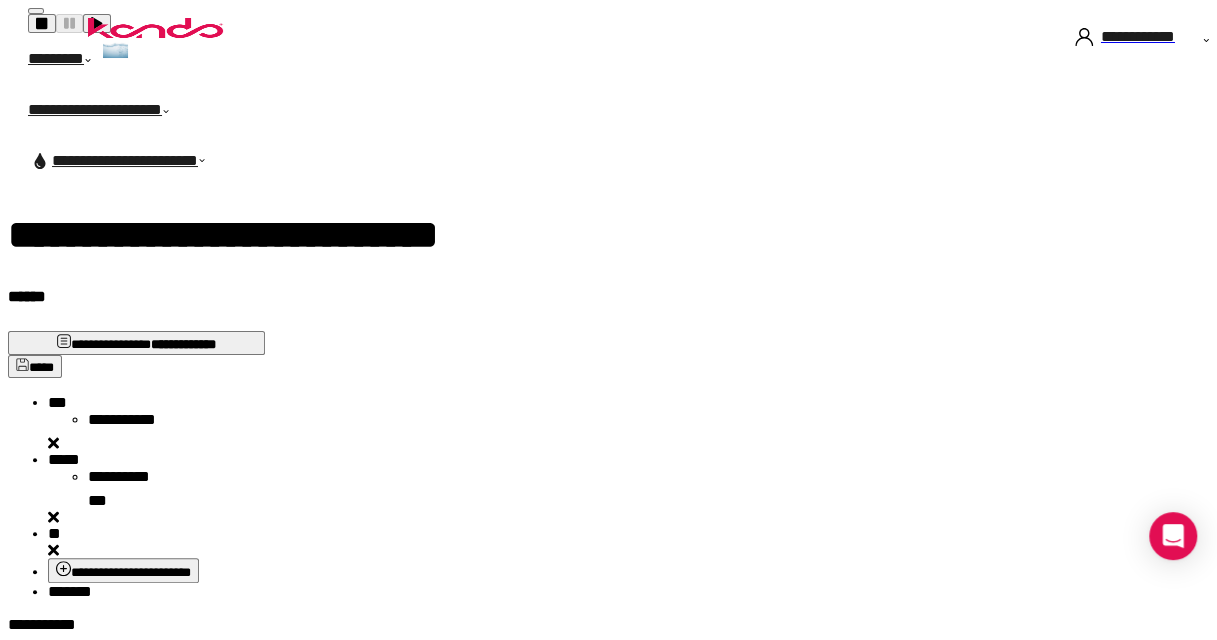 scroll, scrollTop: 271, scrollLeft: 0, axis: vertical 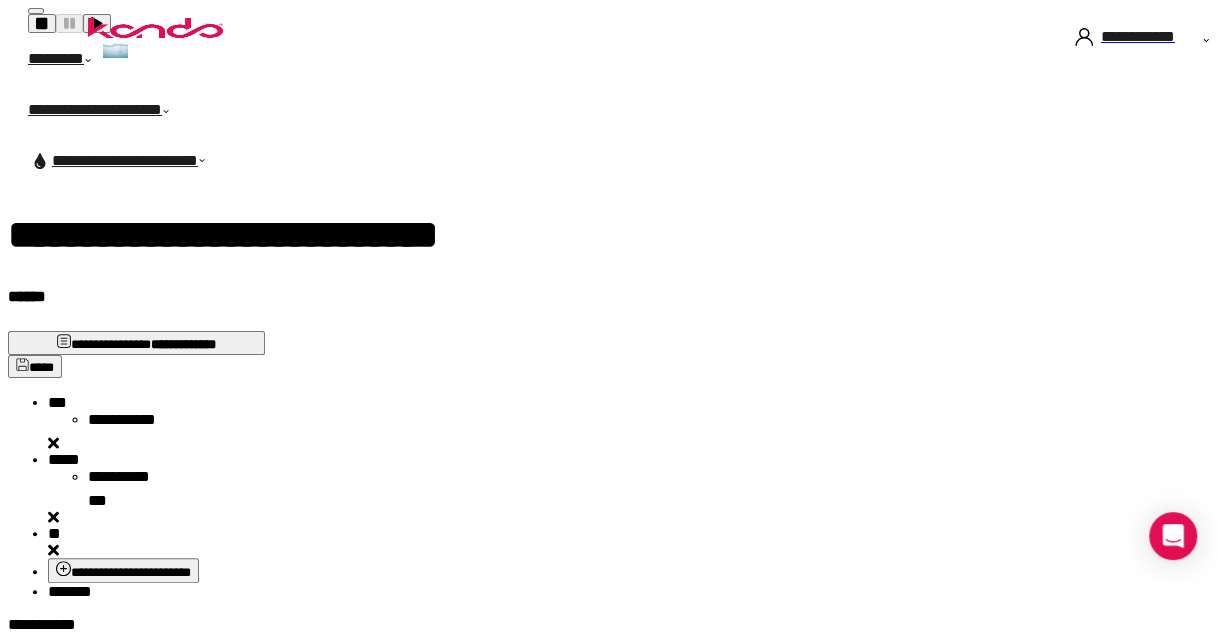 click on "**********" at bounding box center [123, 572] 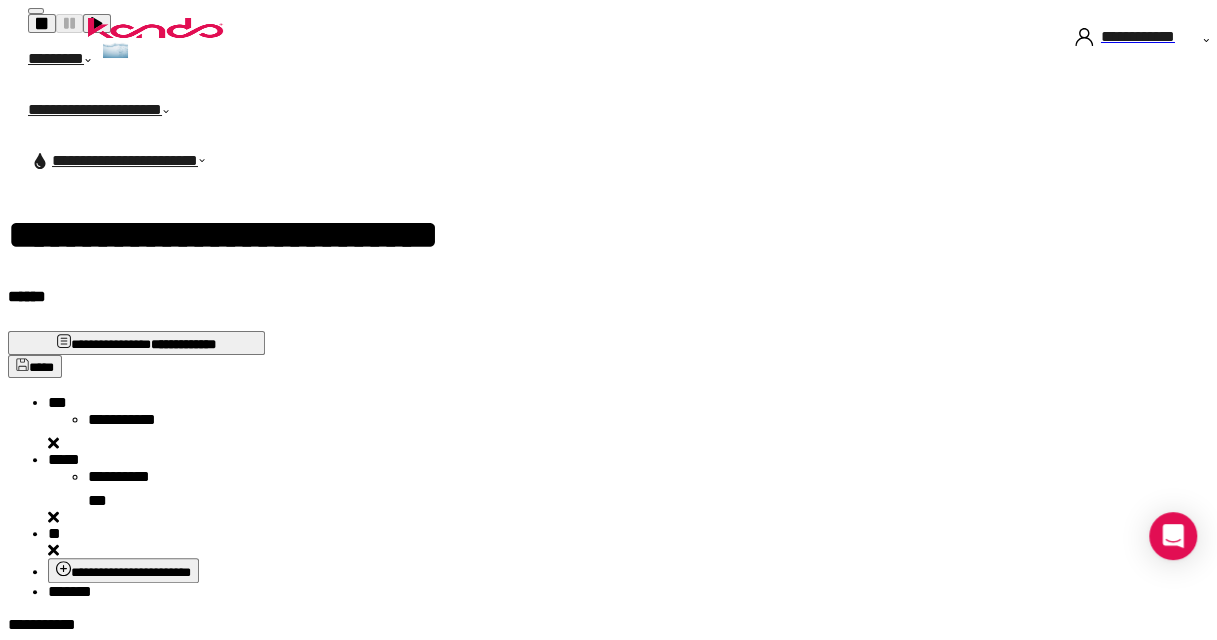 scroll, scrollTop: 100, scrollLeft: 0, axis: vertical 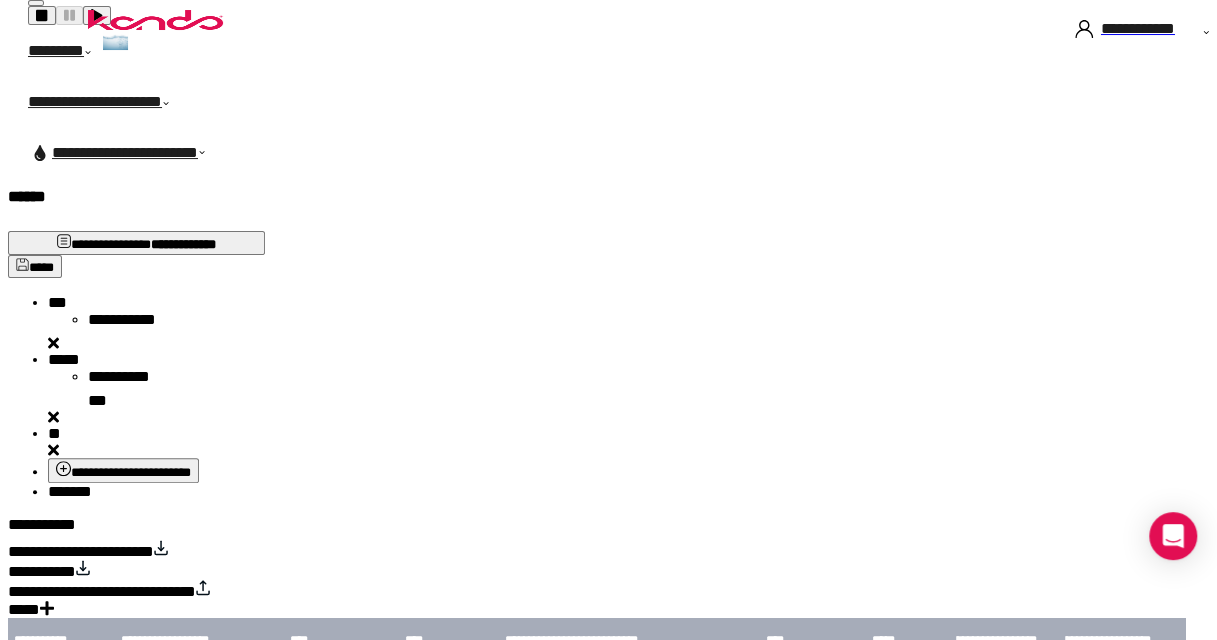 click on "**********" at bounding box center [616, 397] 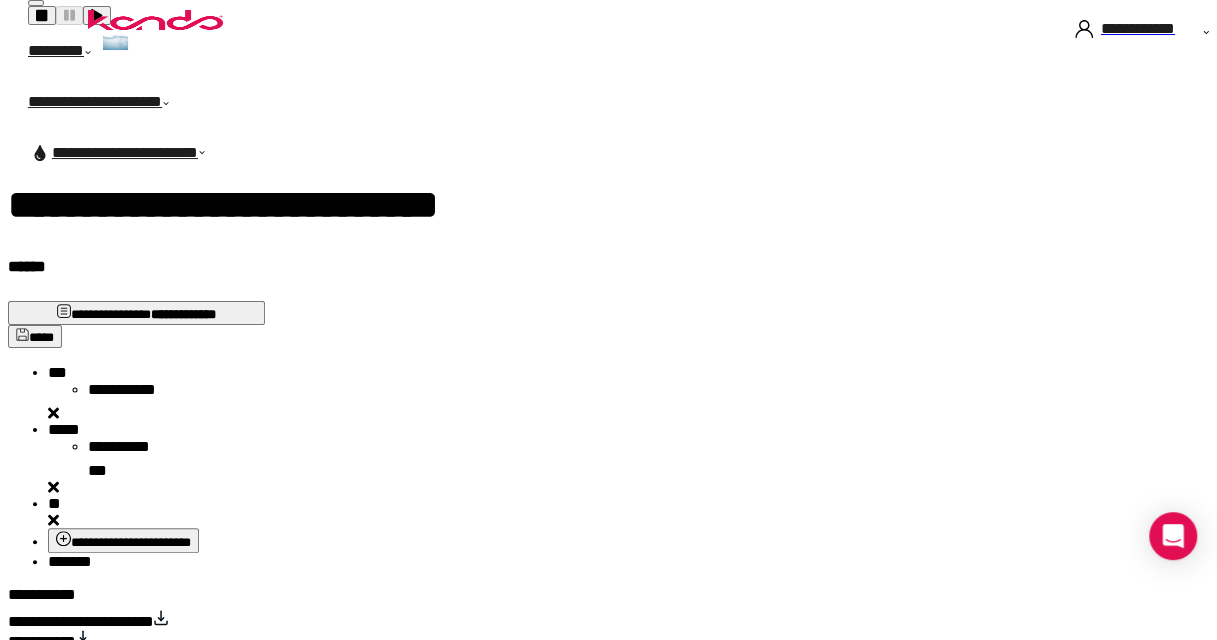 scroll, scrollTop: 0, scrollLeft: 0, axis: both 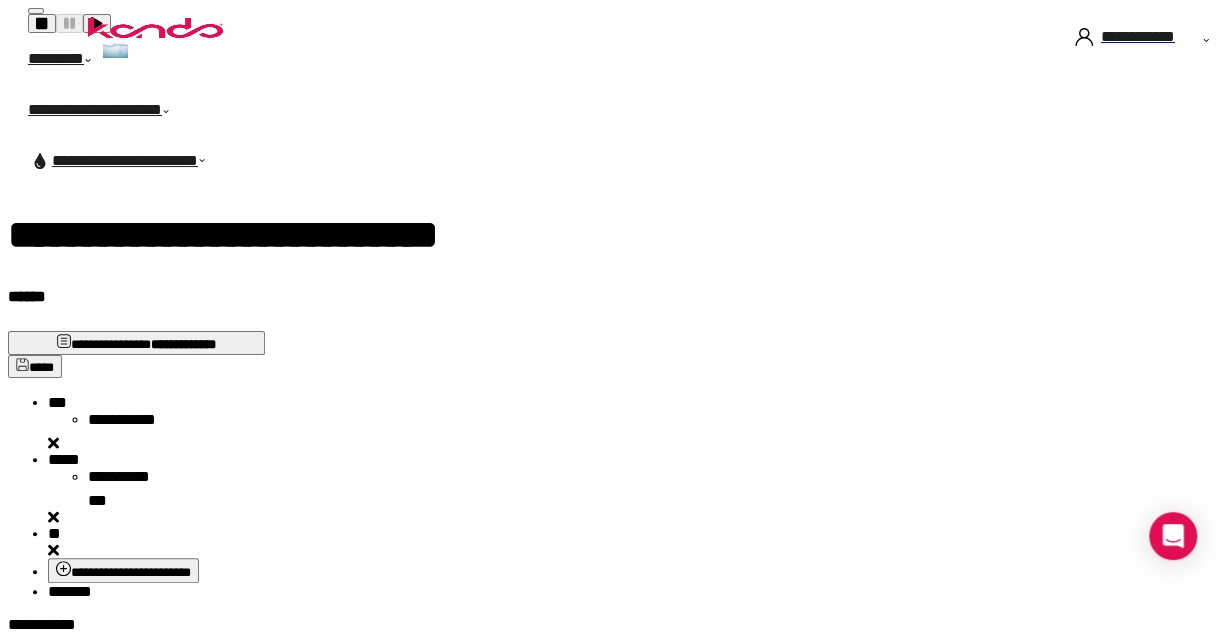 click on "**********" at bounding box center (616, 497) 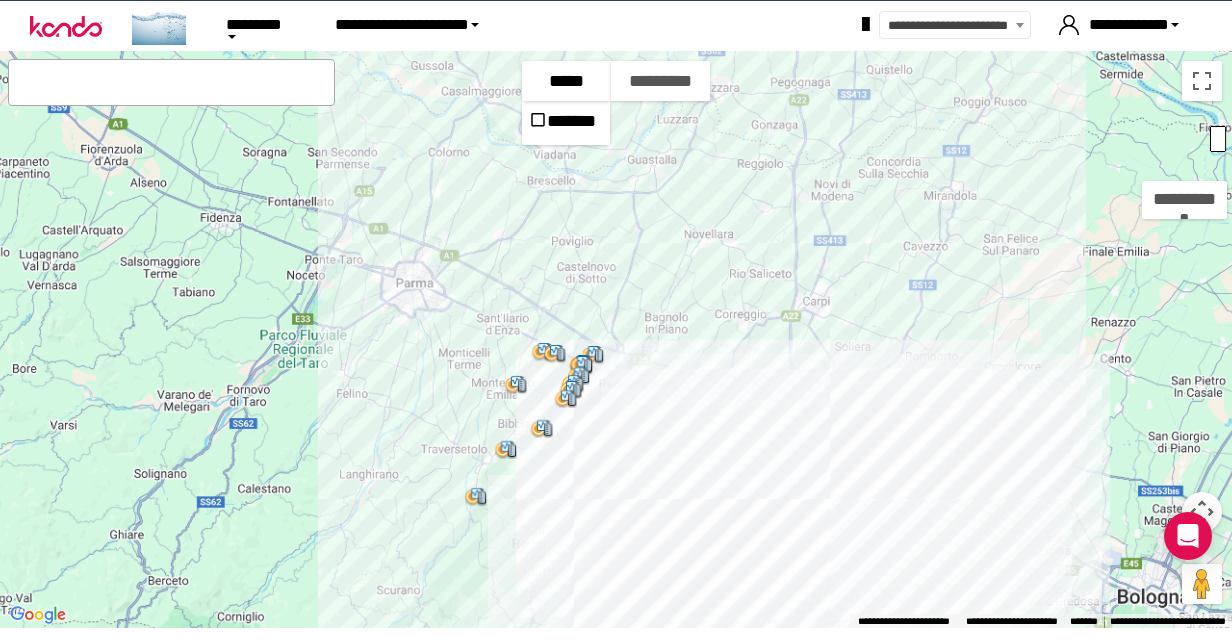 scroll, scrollTop: 0, scrollLeft: 0, axis: both 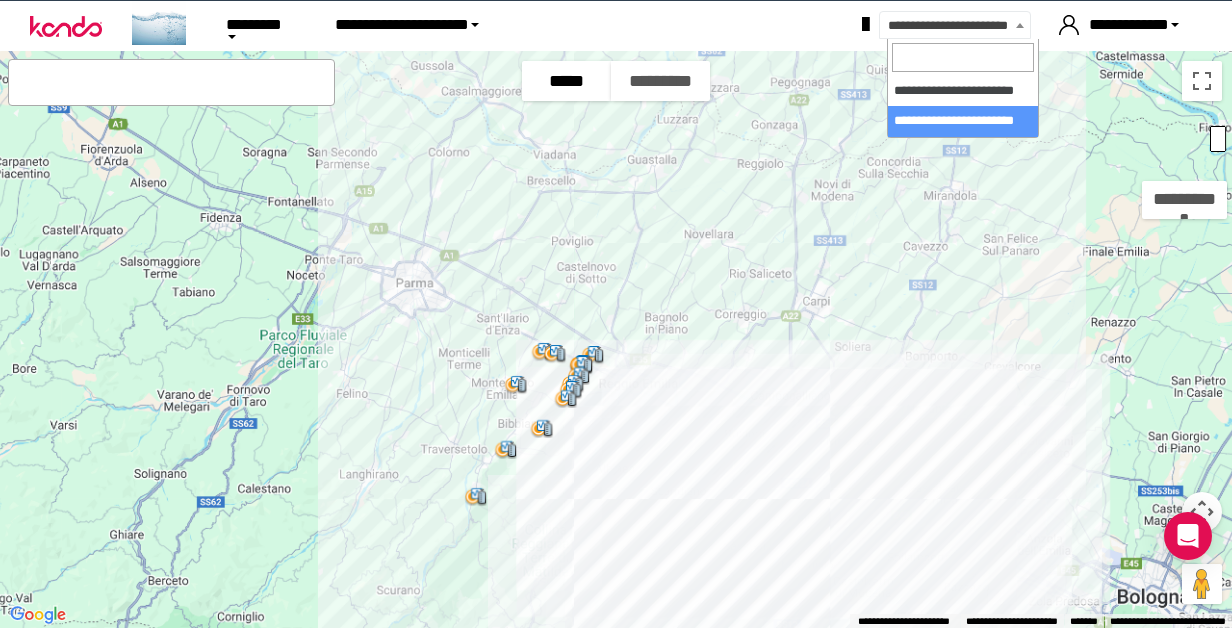 click at bounding box center (1020, 25) 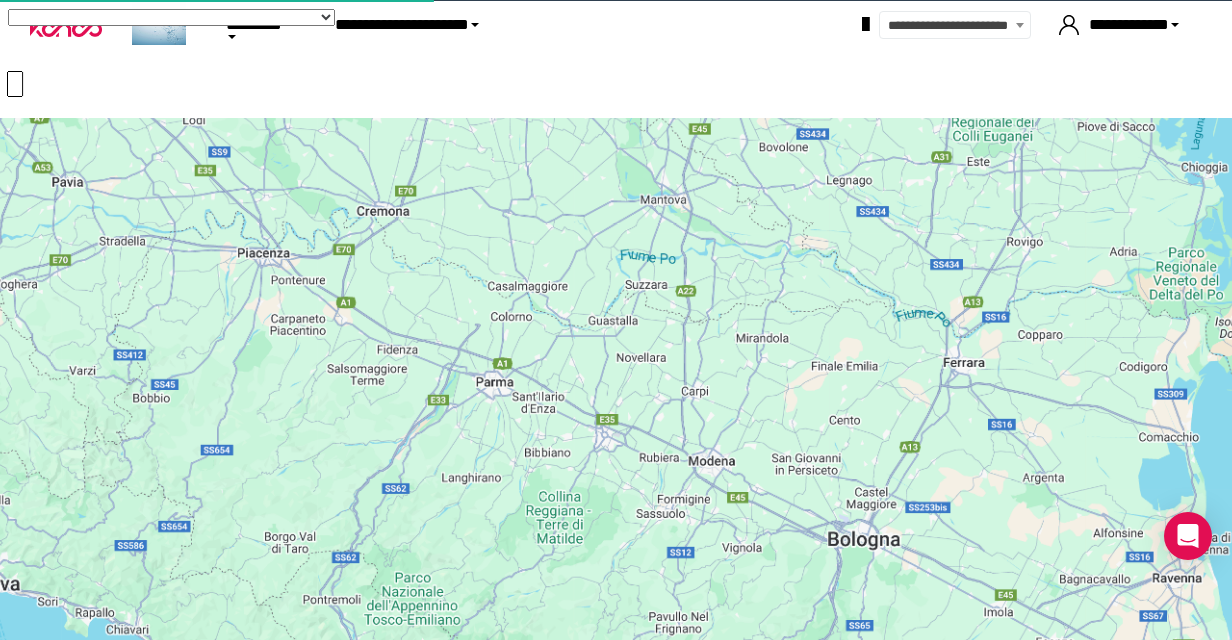 scroll, scrollTop: 0, scrollLeft: 0, axis: both 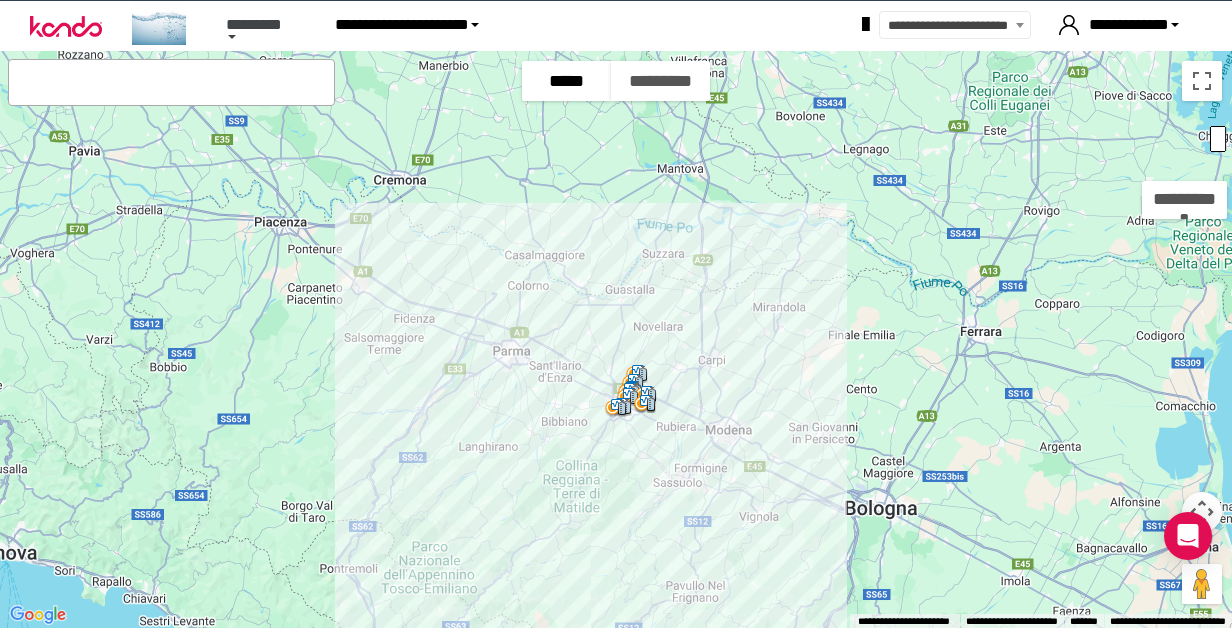 click at bounding box center [232, 37] 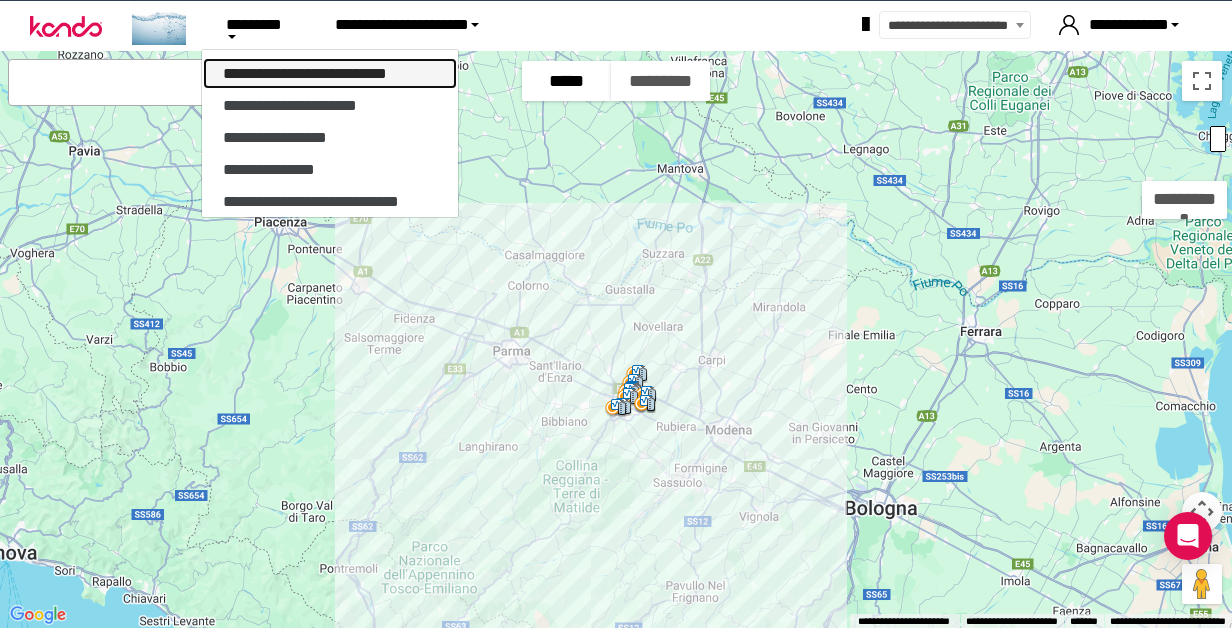 click on "**********" at bounding box center (330, 73) 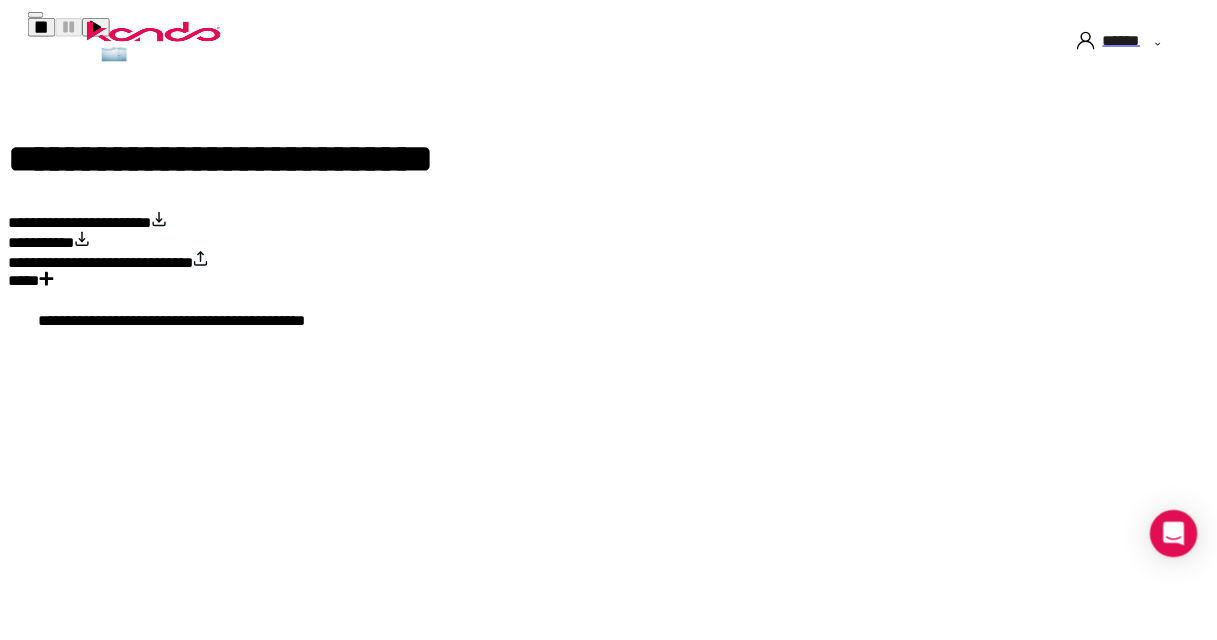 scroll, scrollTop: 0, scrollLeft: 0, axis: both 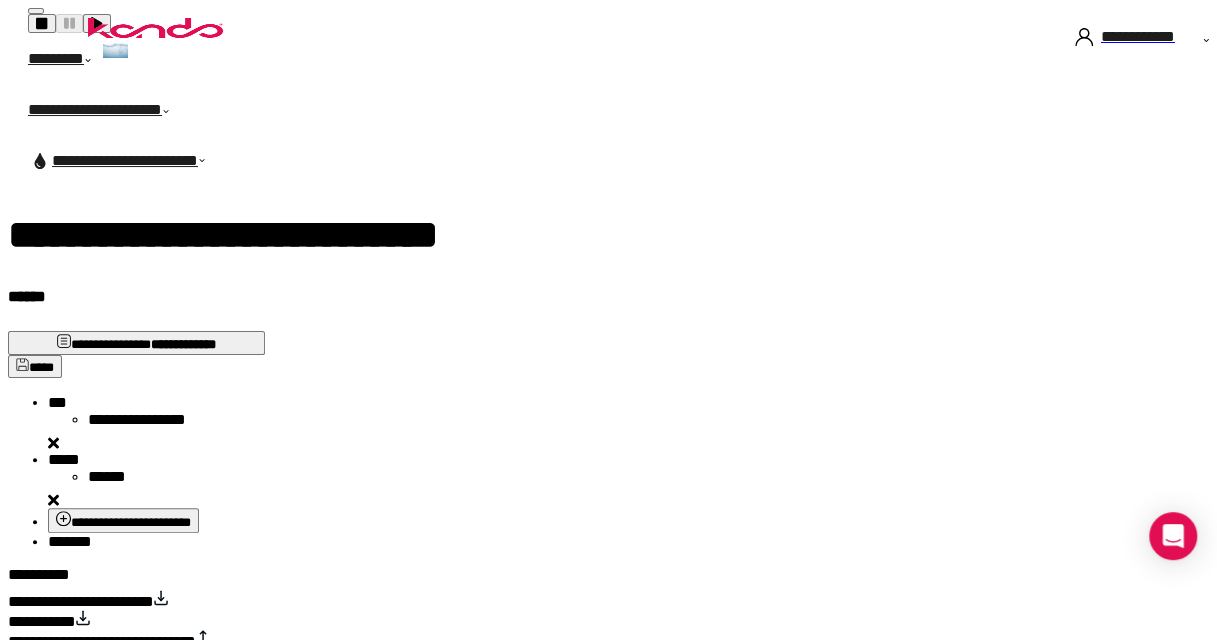 click on "**********" at bounding box center [152, 423] 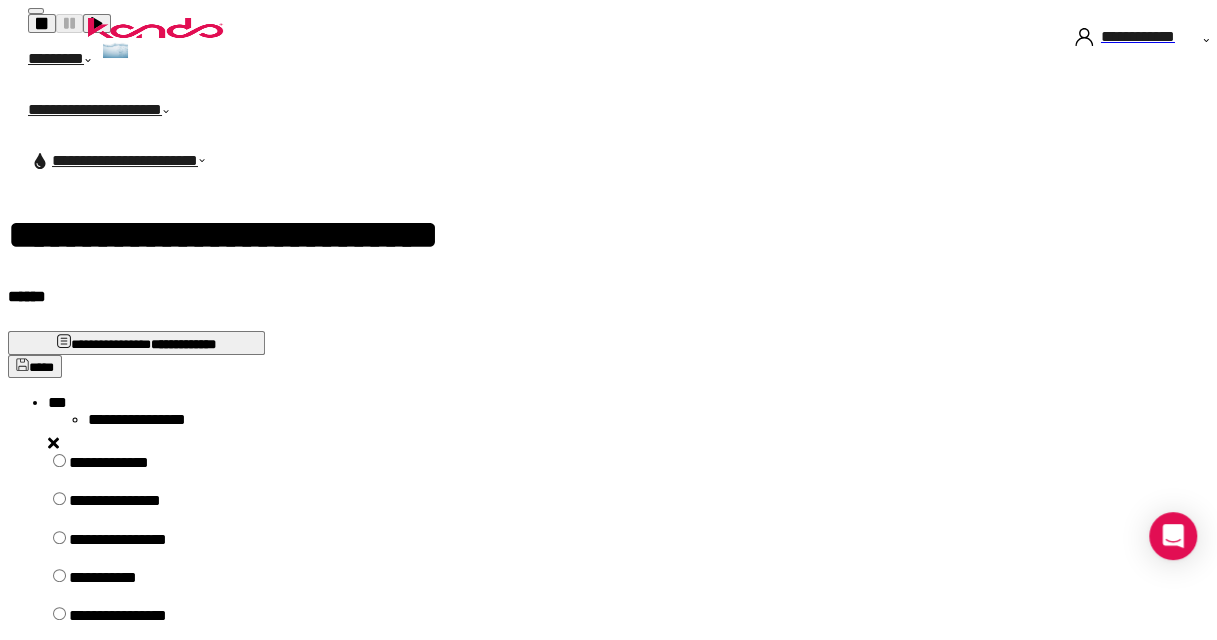 click on "**********" at bounding box center (143, 585) 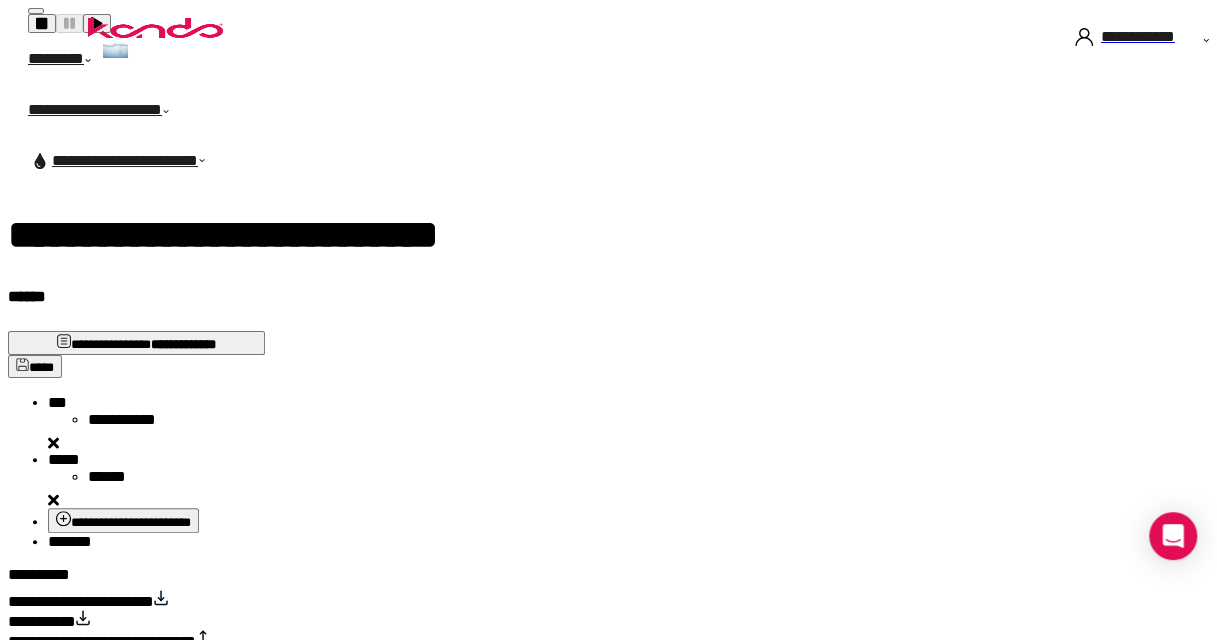 click on "[FIRST] [LAST] [STREET] [CITY], [STATE] [ZIP]" at bounding box center (616, 472) 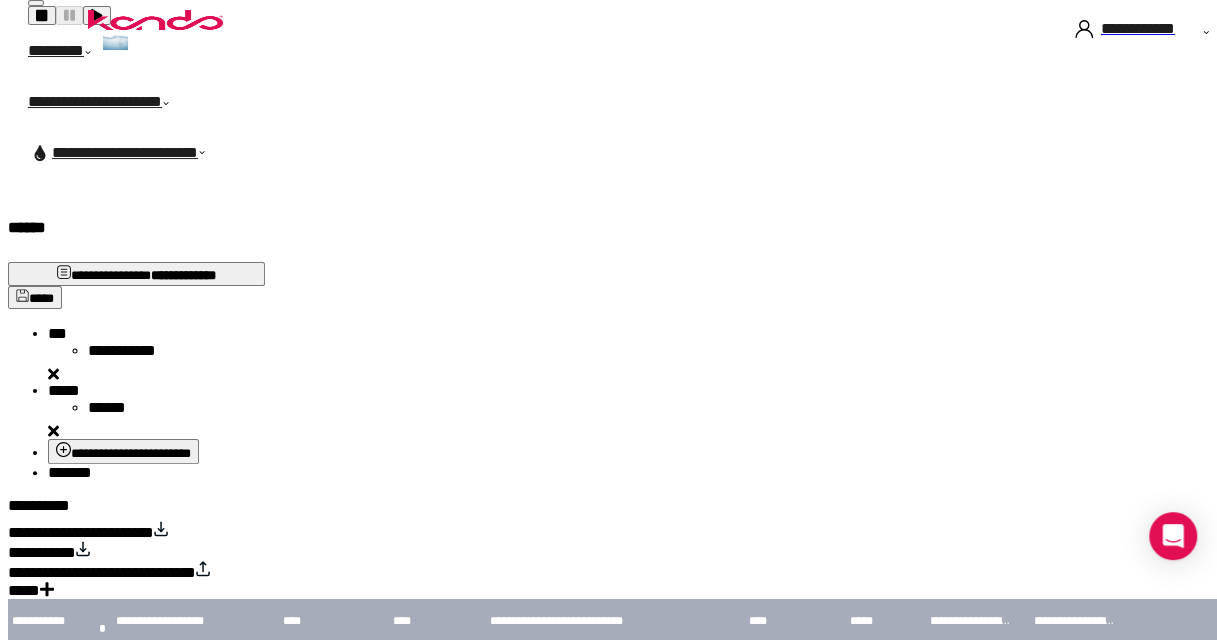 scroll, scrollTop: 100, scrollLeft: 0, axis: vertical 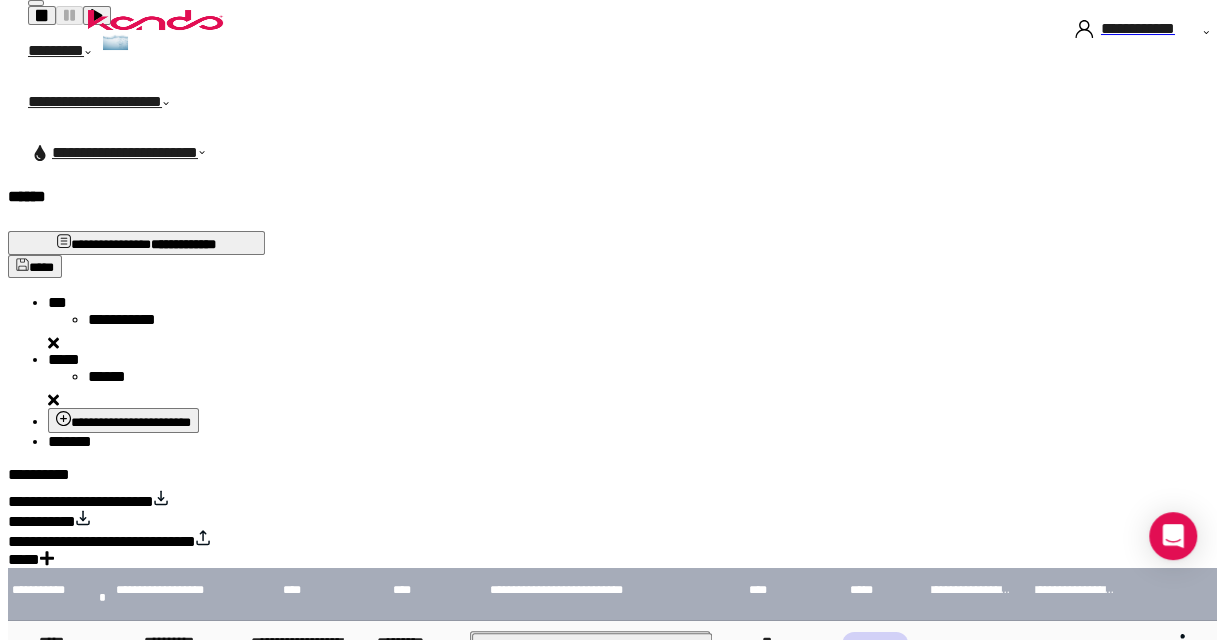 click on "*****" at bounding box center [57, 302] 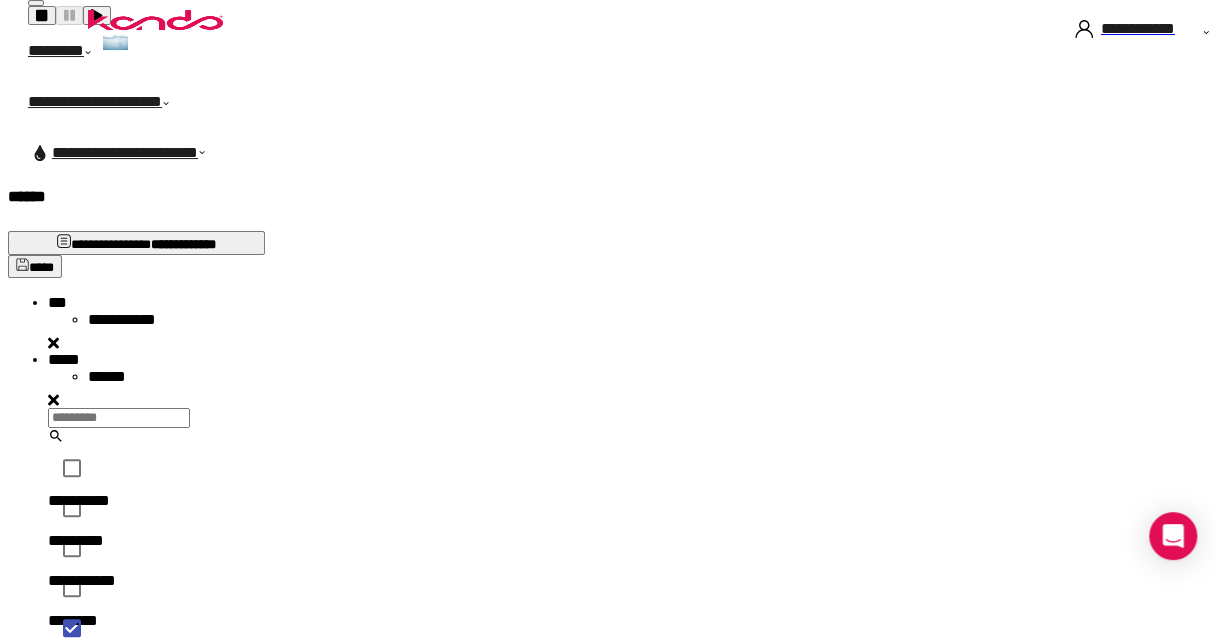 scroll, scrollTop: 16, scrollLeft: 16, axis: both 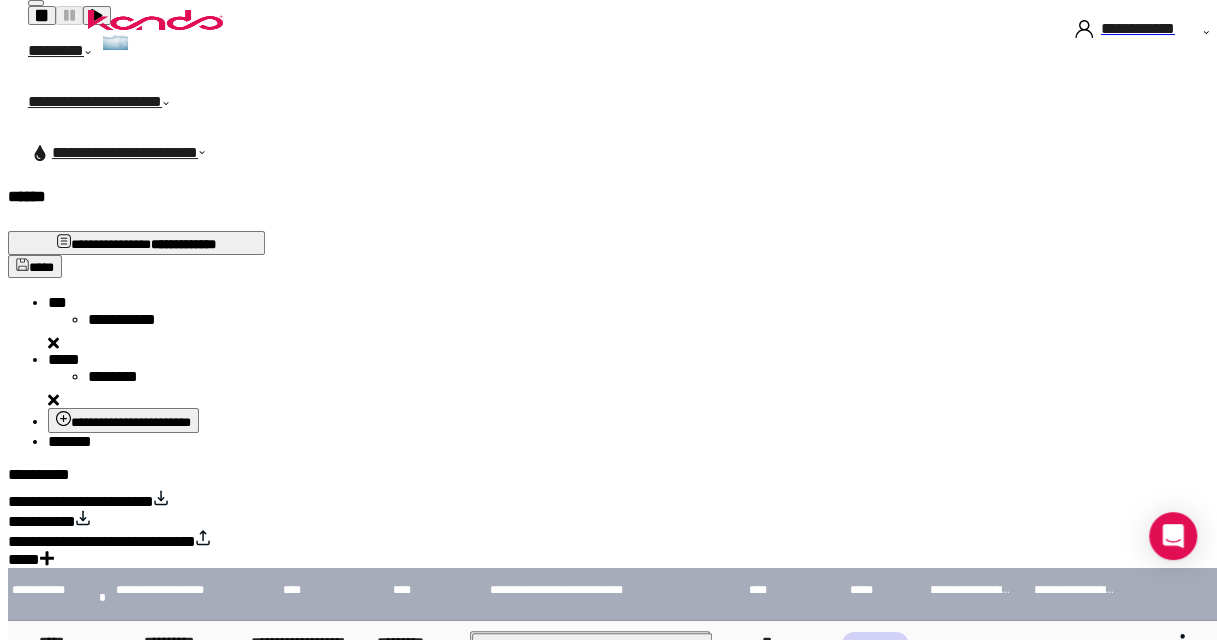 click on "*******" at bounding box center [70, 441] 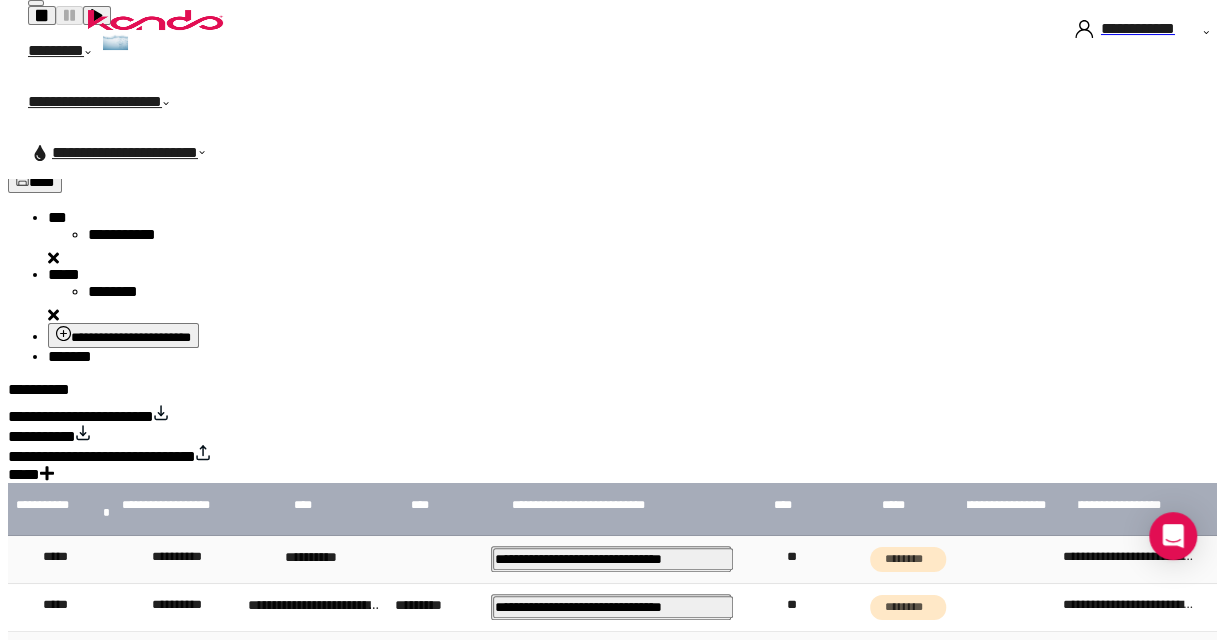scroll, scrollTop: 186, scrollLeft: 0, axis: vertical 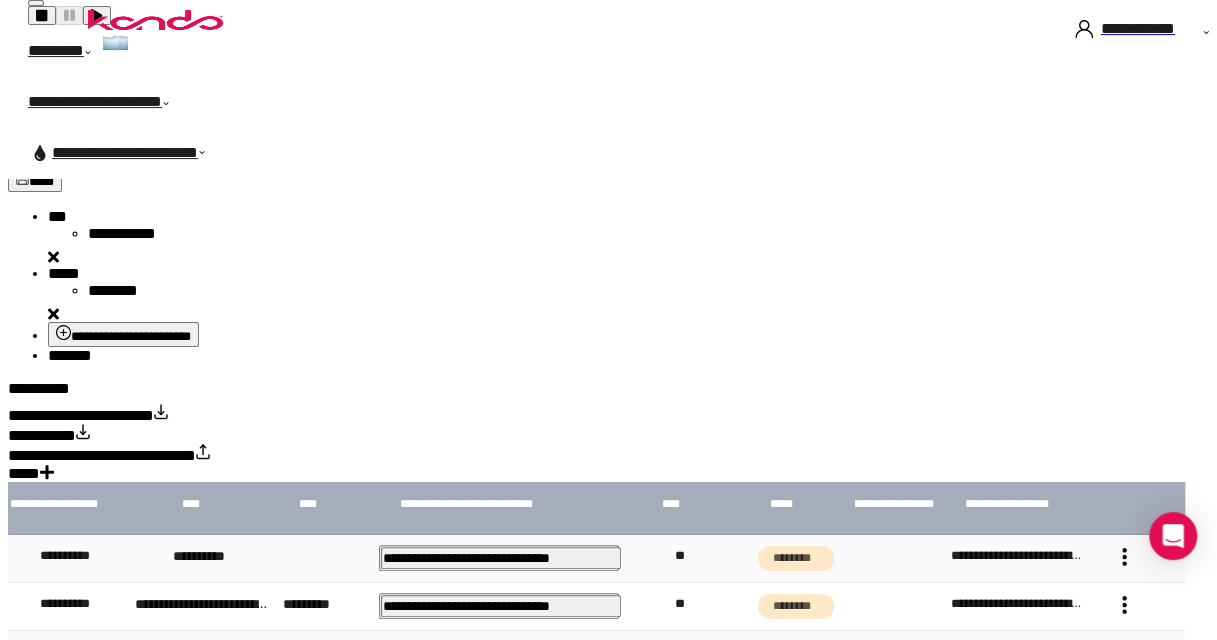 click at bounding box center (1124, 557) 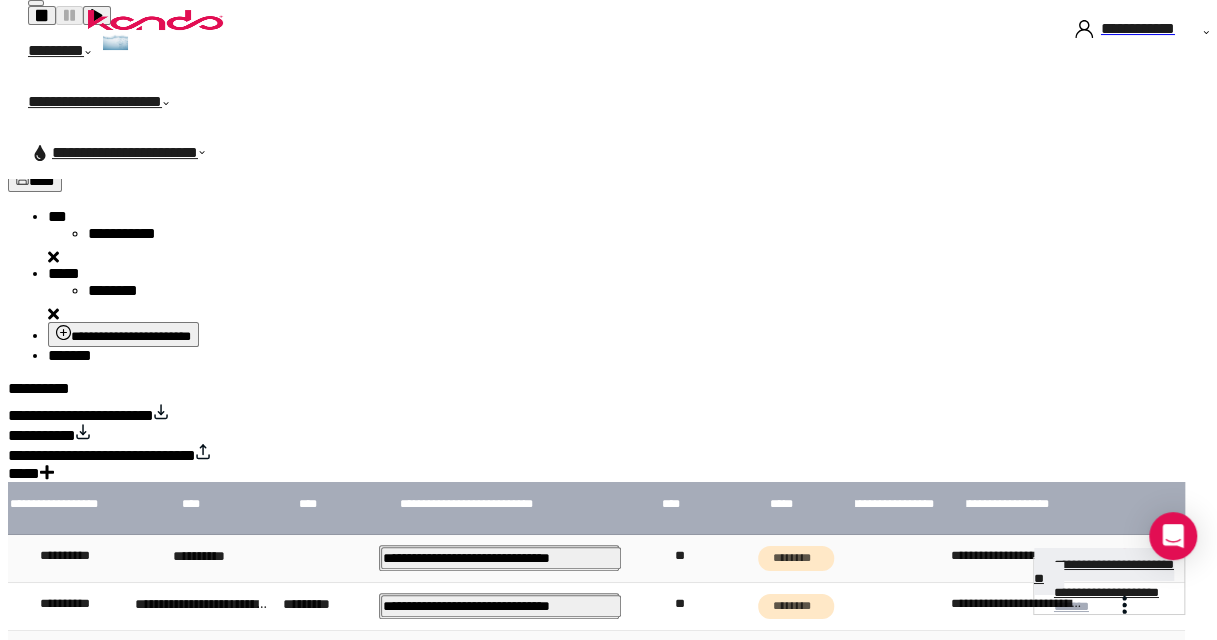 click on "**********" at bounding box center [1104, 571] 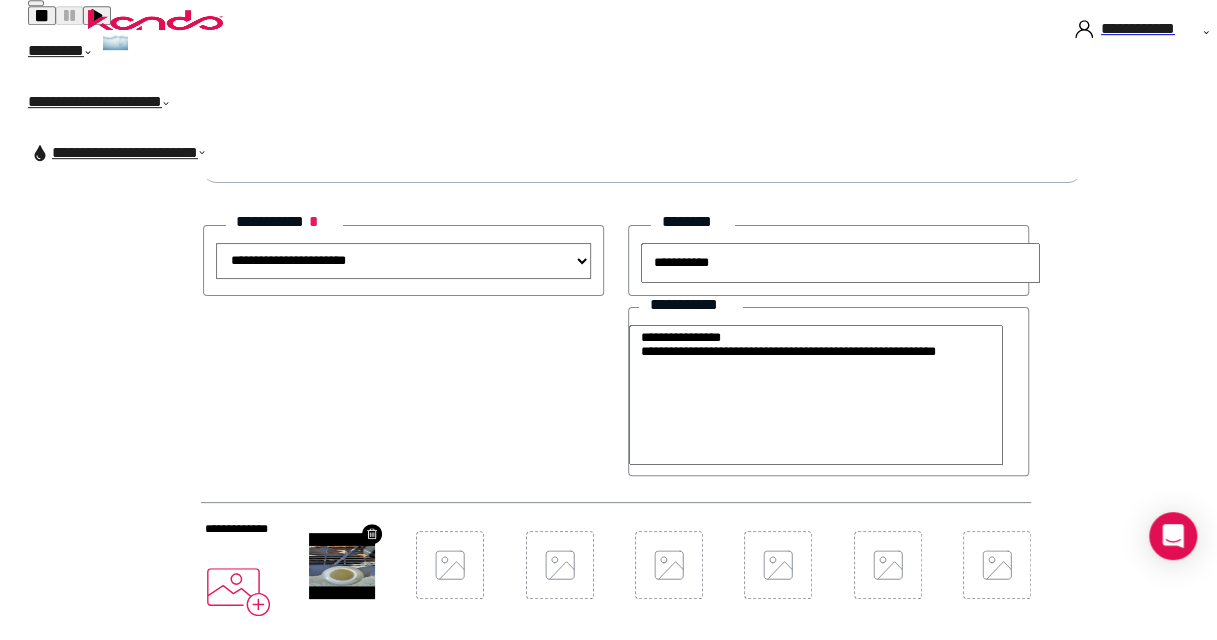 scroll, scrollTop: 500, scrollLeft: 0, axis: vertical 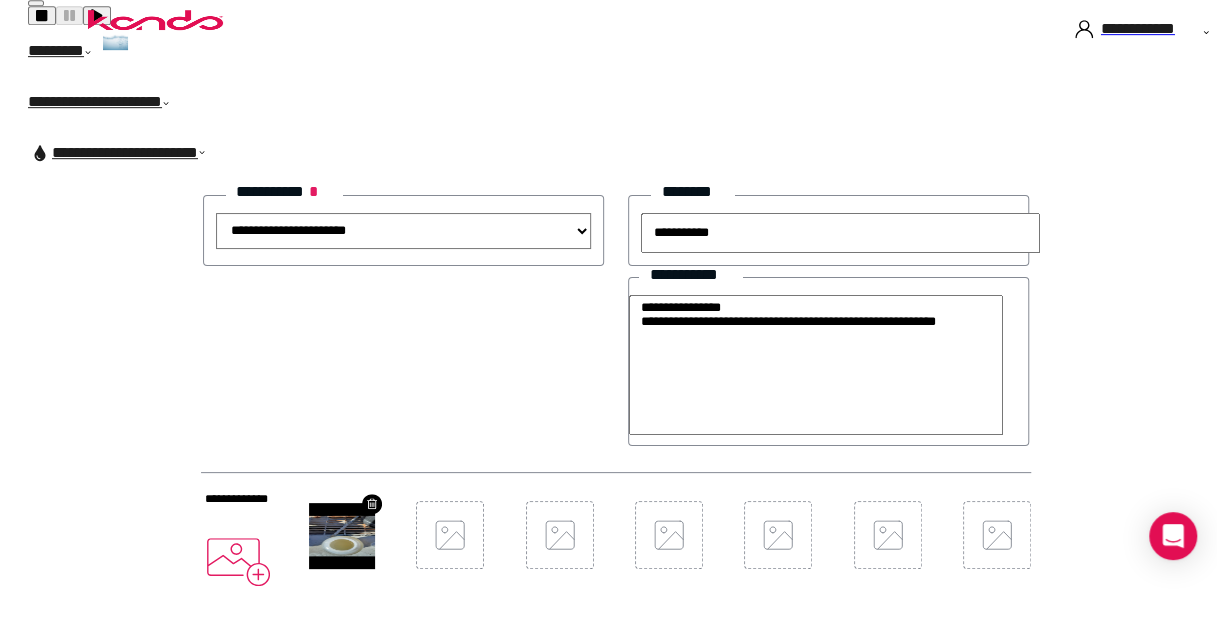 click on "******" at bounding box center (282, 698) 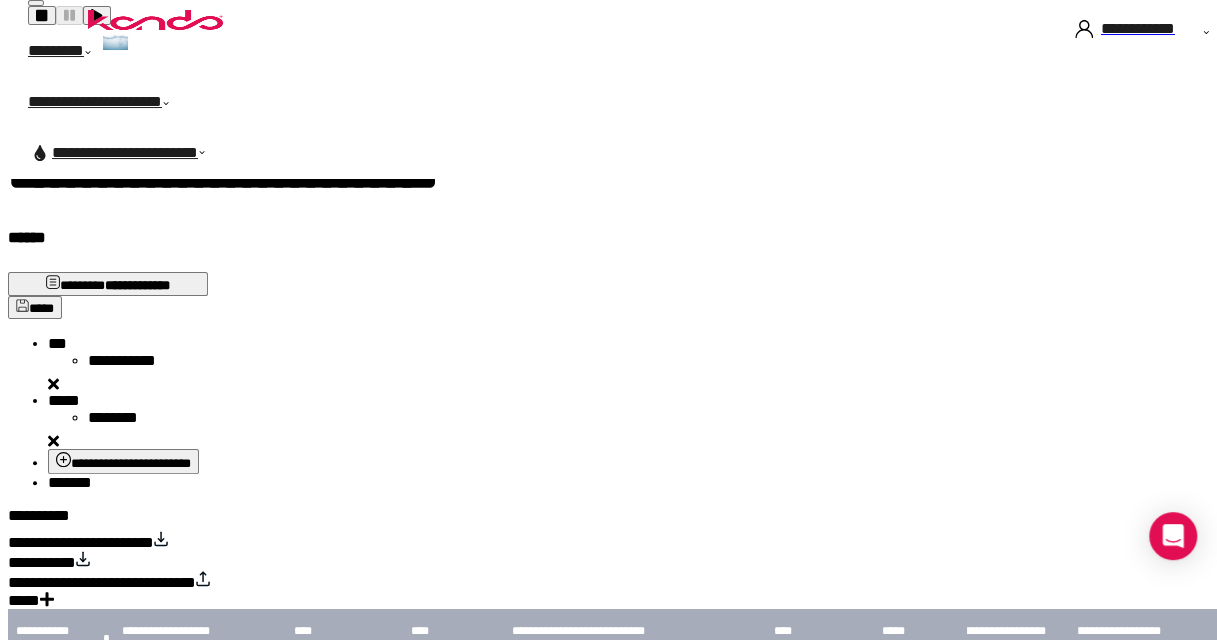 scroll, scrollTop: 100, scrollLeft: 0, axis: vertical 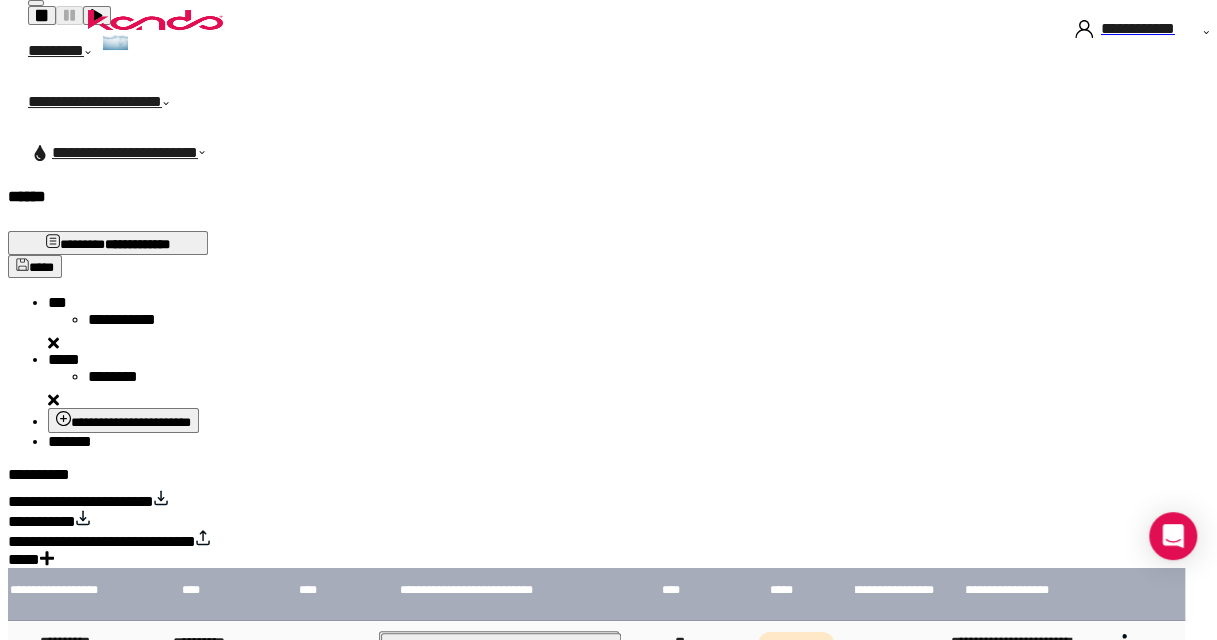click at bounding box center (1124, 692) 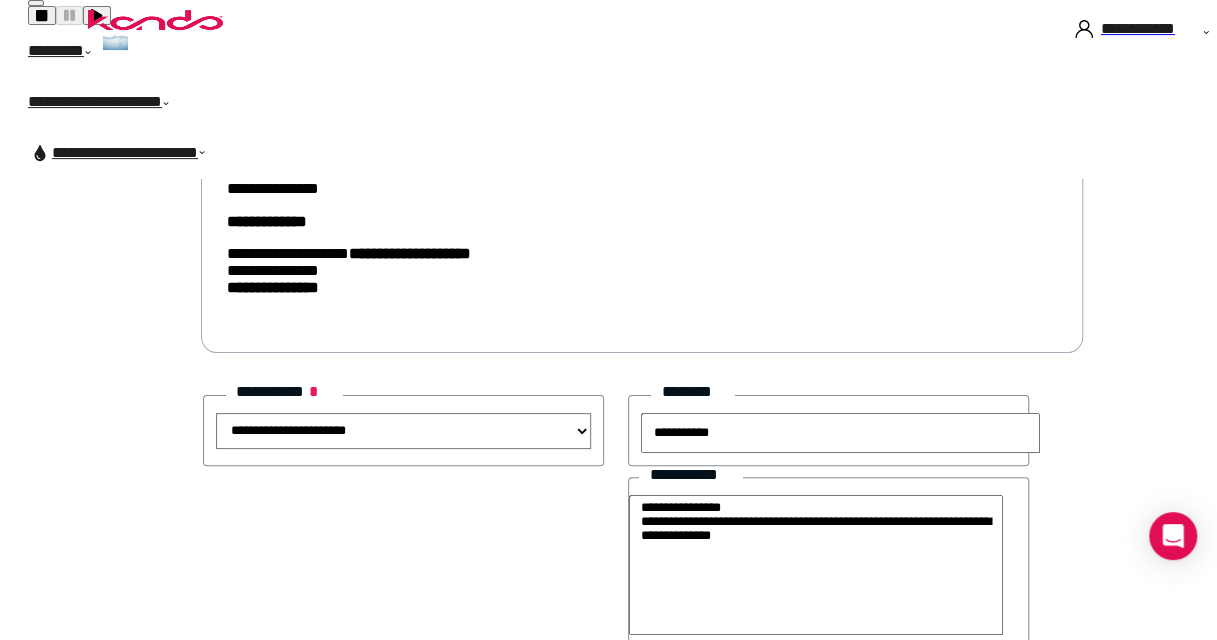 scroll, scrollTop: 500, scrollLeft: 0, axis: vertical 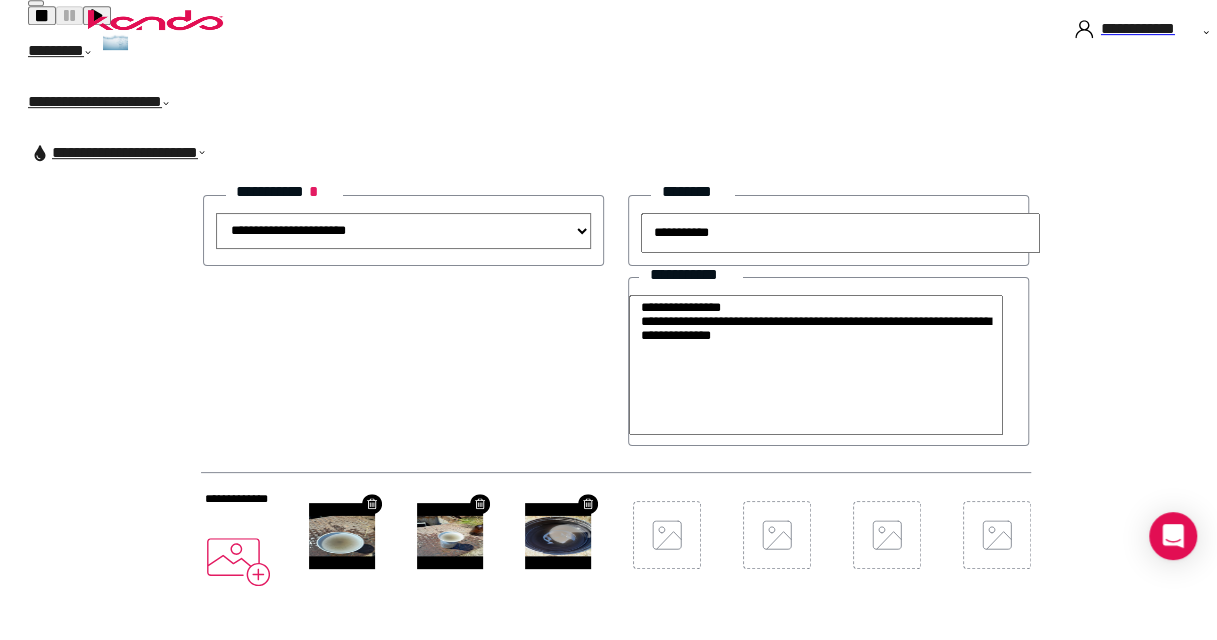 click on "******" at bounding box center [282, 698] 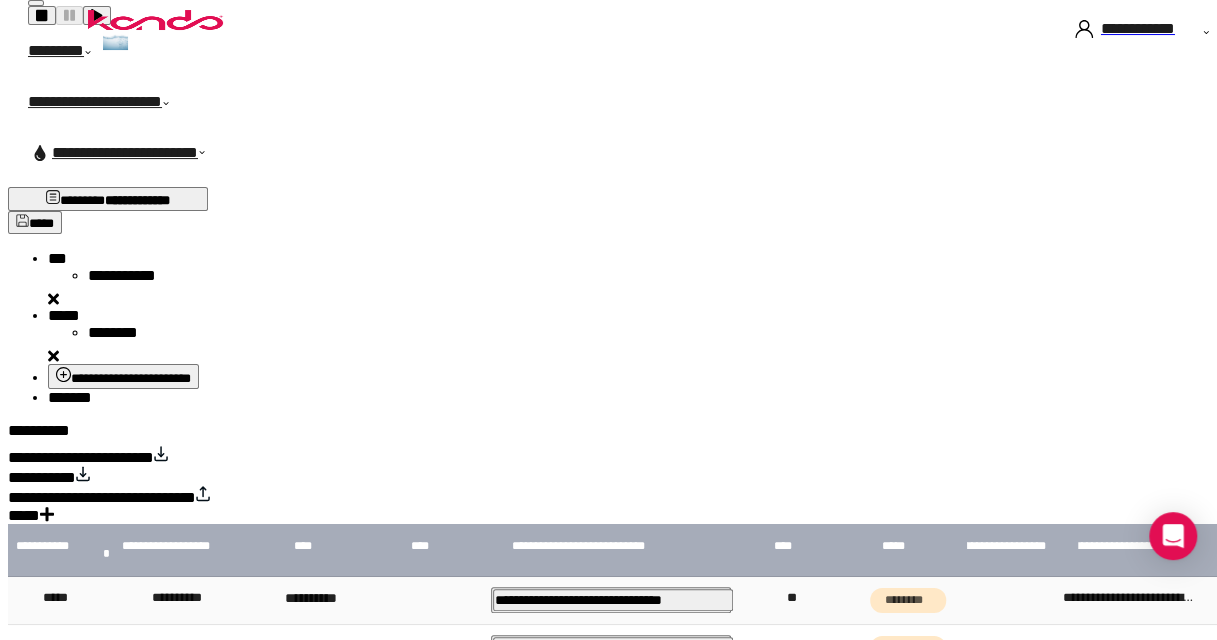 scroll, scrollTop: 186, scrollLeft: 0, axis: vertical 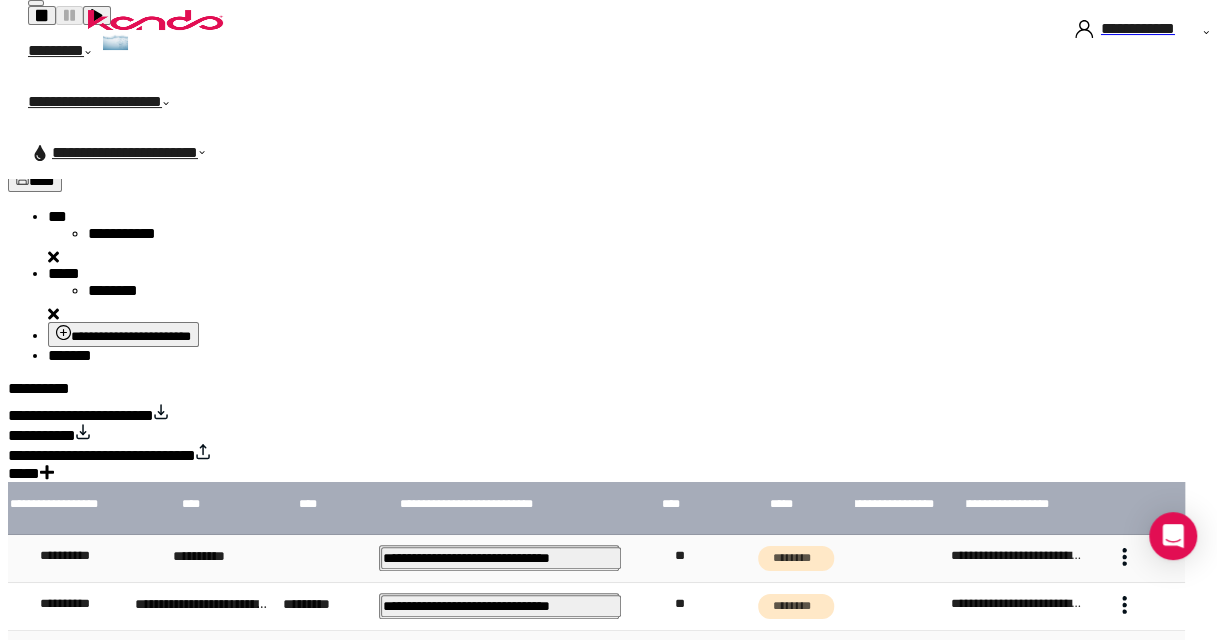 click at bounding box center [1124, 653] 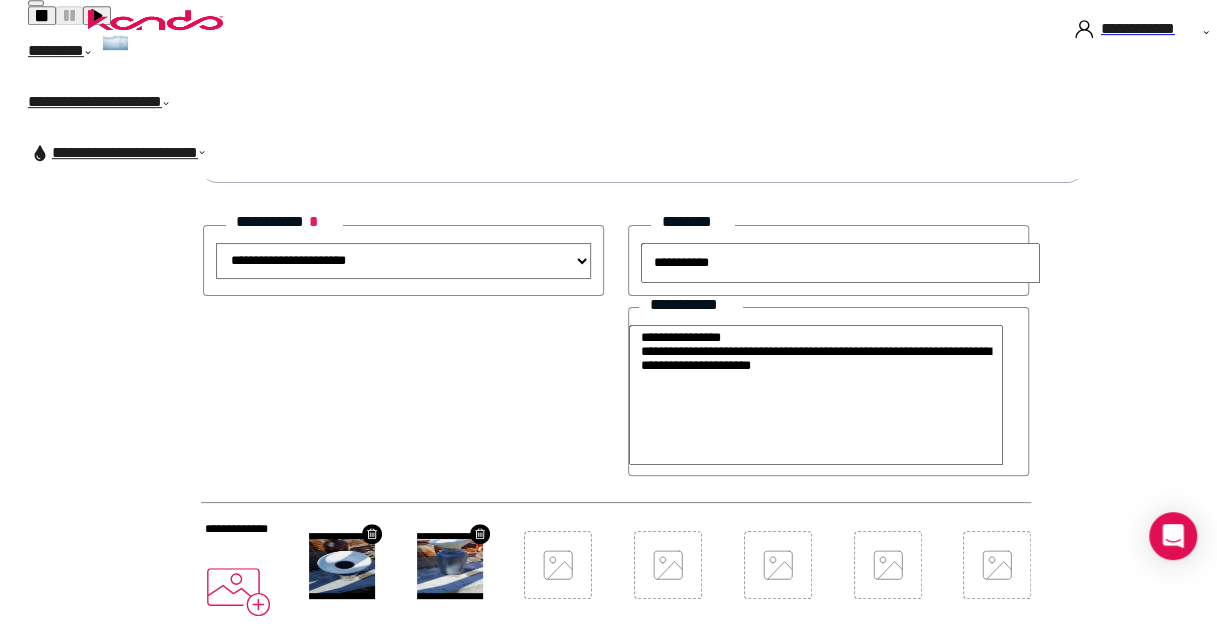 scroll, scrollTop: 595, scrollLeft: 0, axis: vertical 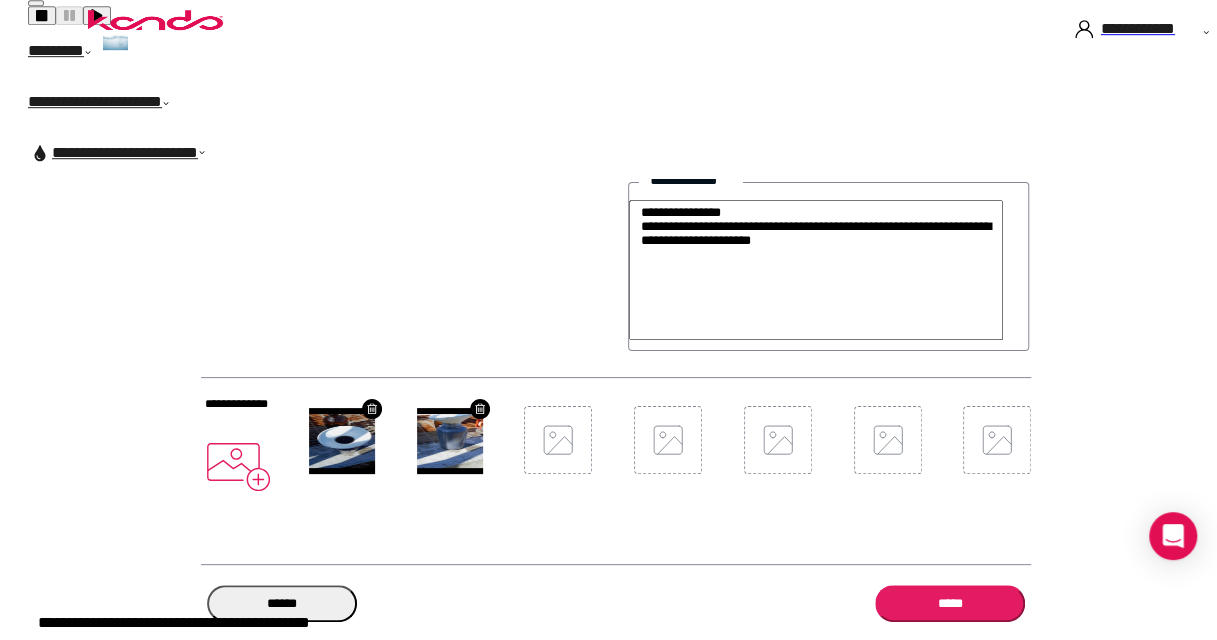 click on "******" at bounding box center [282, 603] 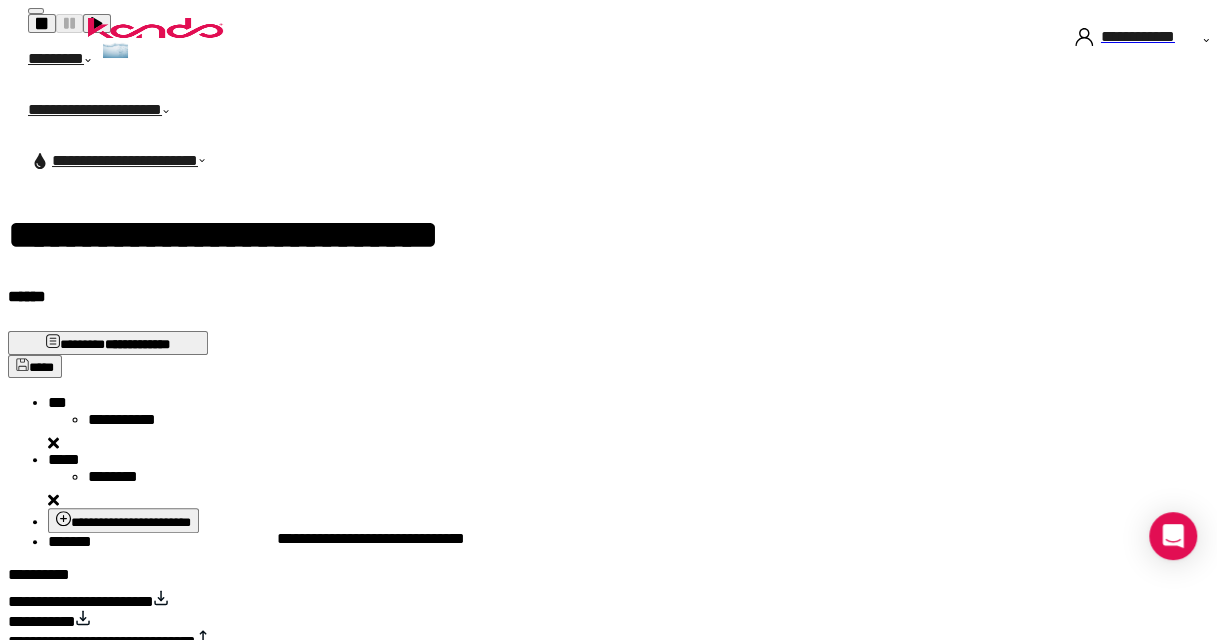 scroll, scrollTop: 100, scrollLeft: 0, axis: vertical 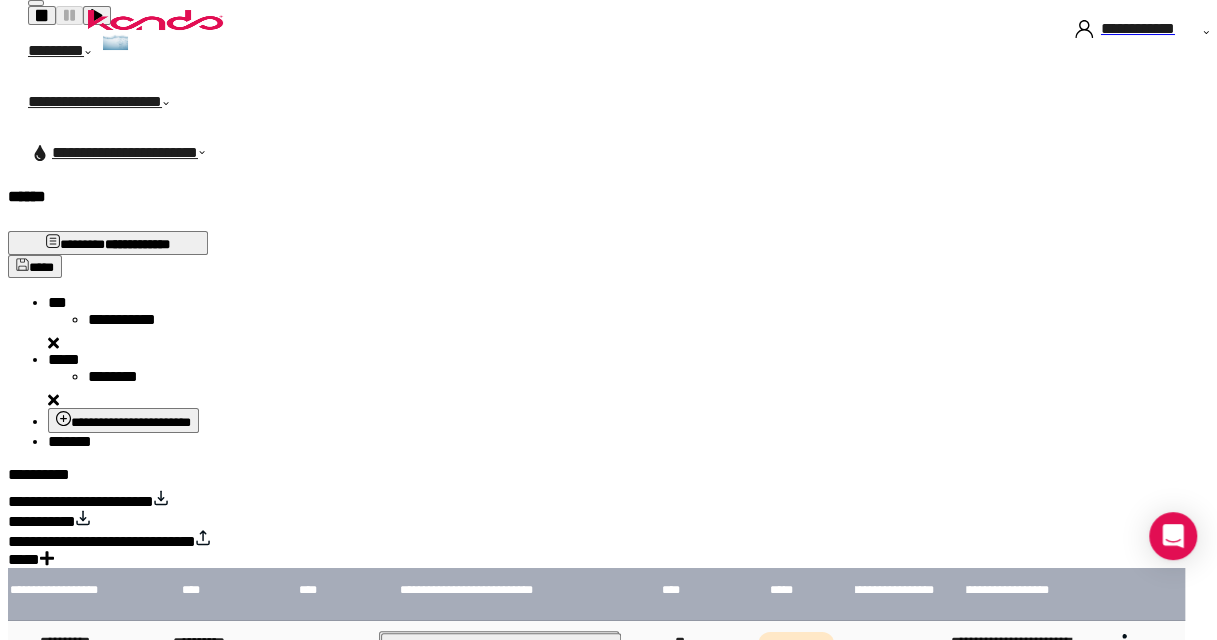 click at bounding box center (1124, 789) 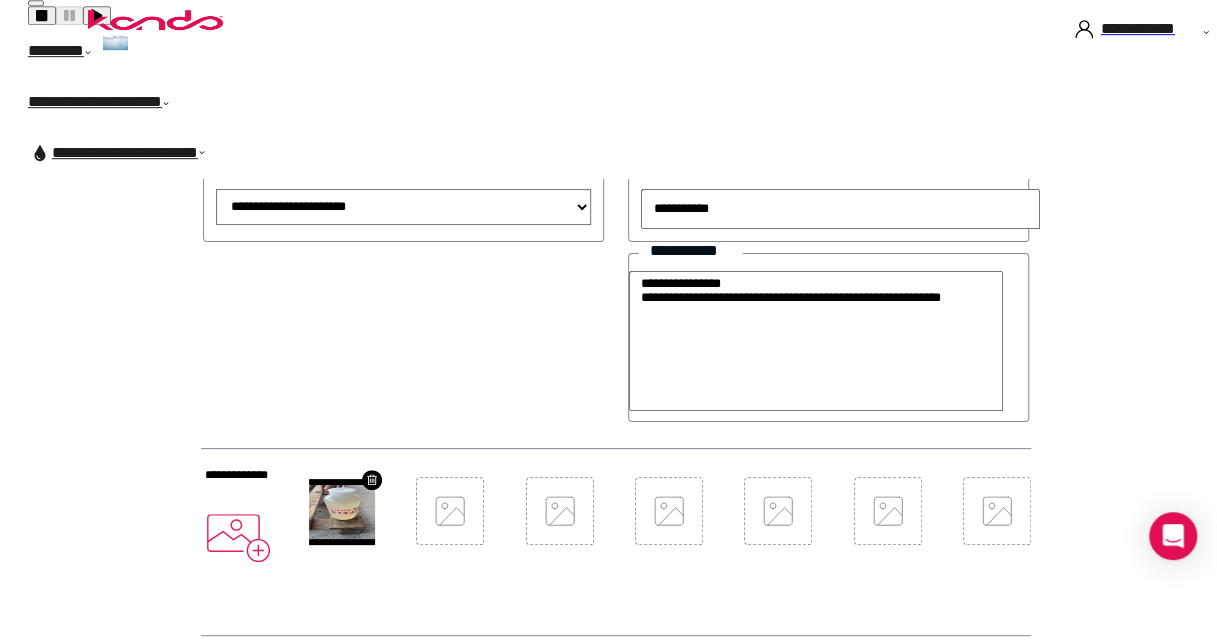 scroll, scrollTop: 595, scrollLeft: 0, axis: vertical 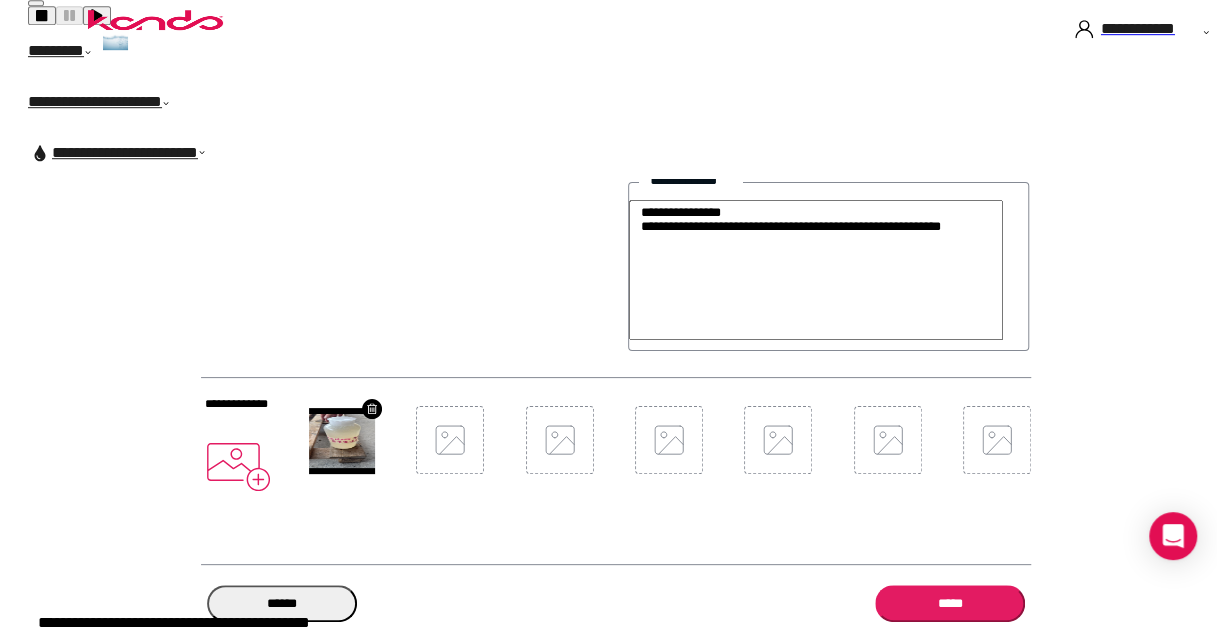 click on "******" at bounding box center [282, 603] 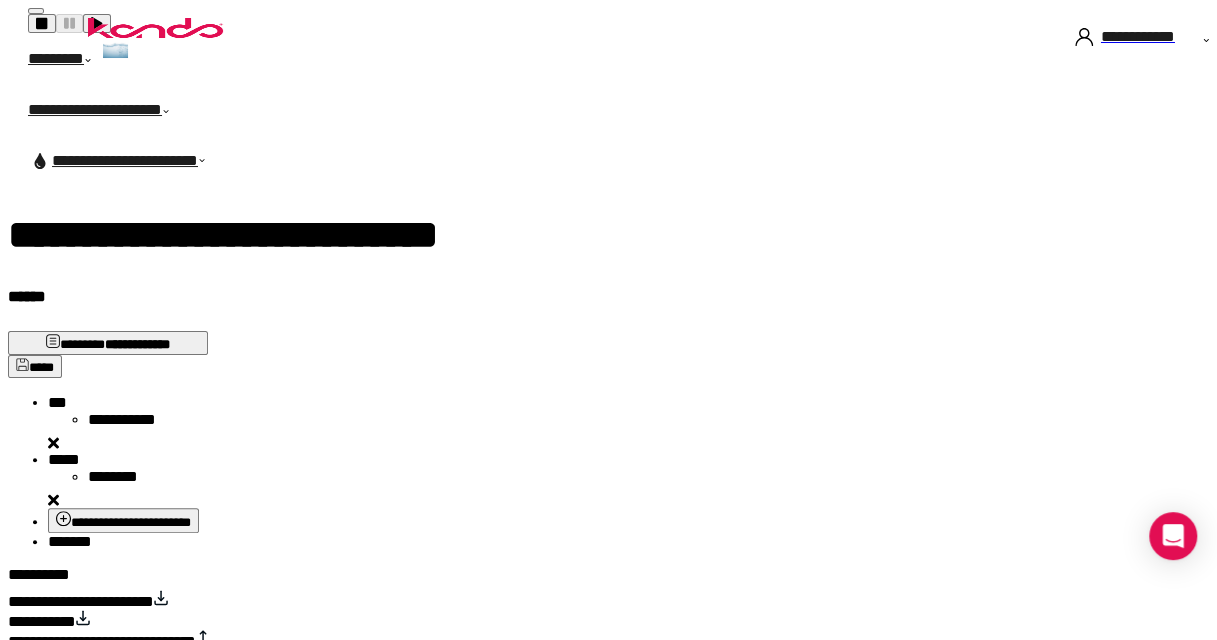 click on "**********" at bounding box center [81, 601] 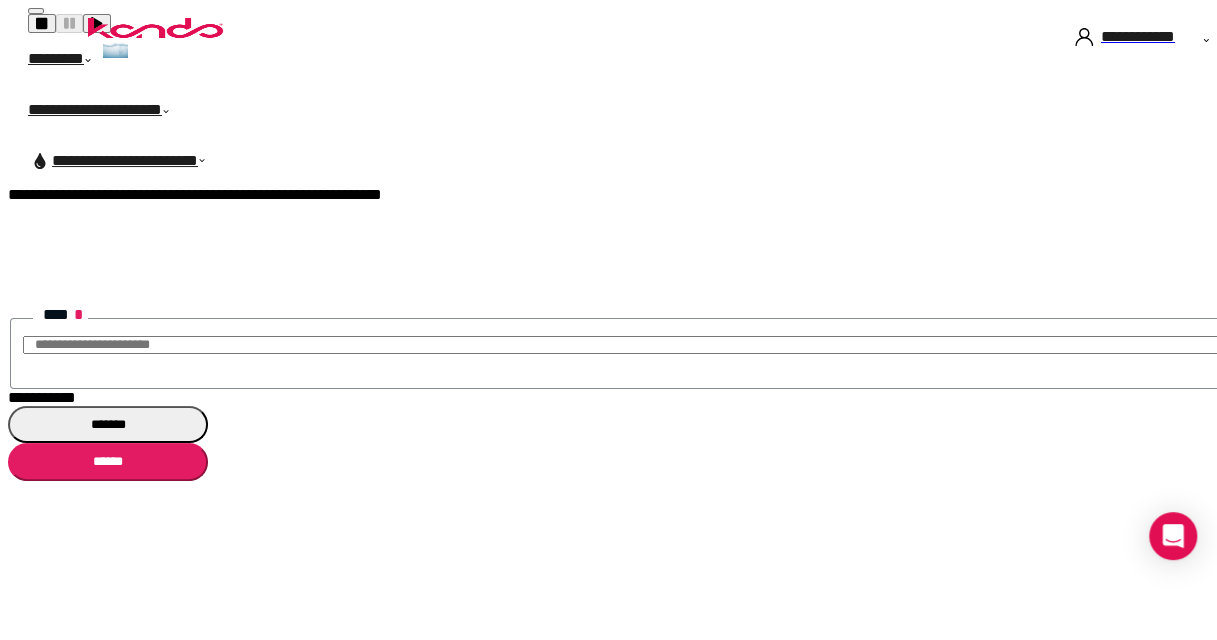 click on "**********" at bounding box center [42, 397] 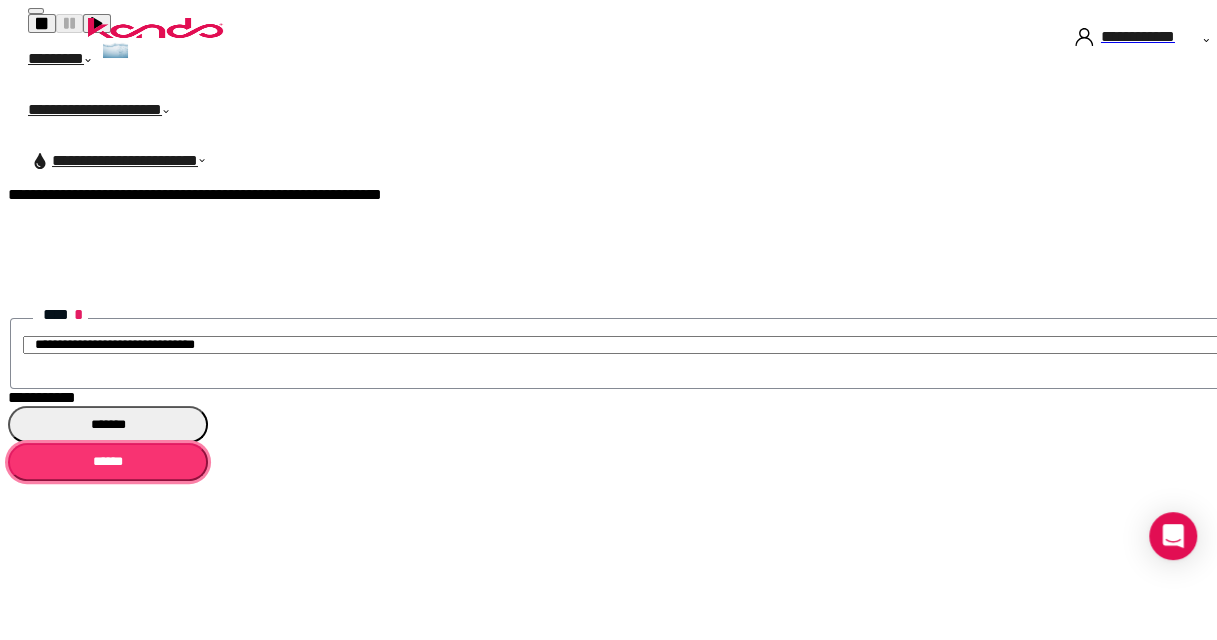 click on "******" at bounding box center [108, 461] 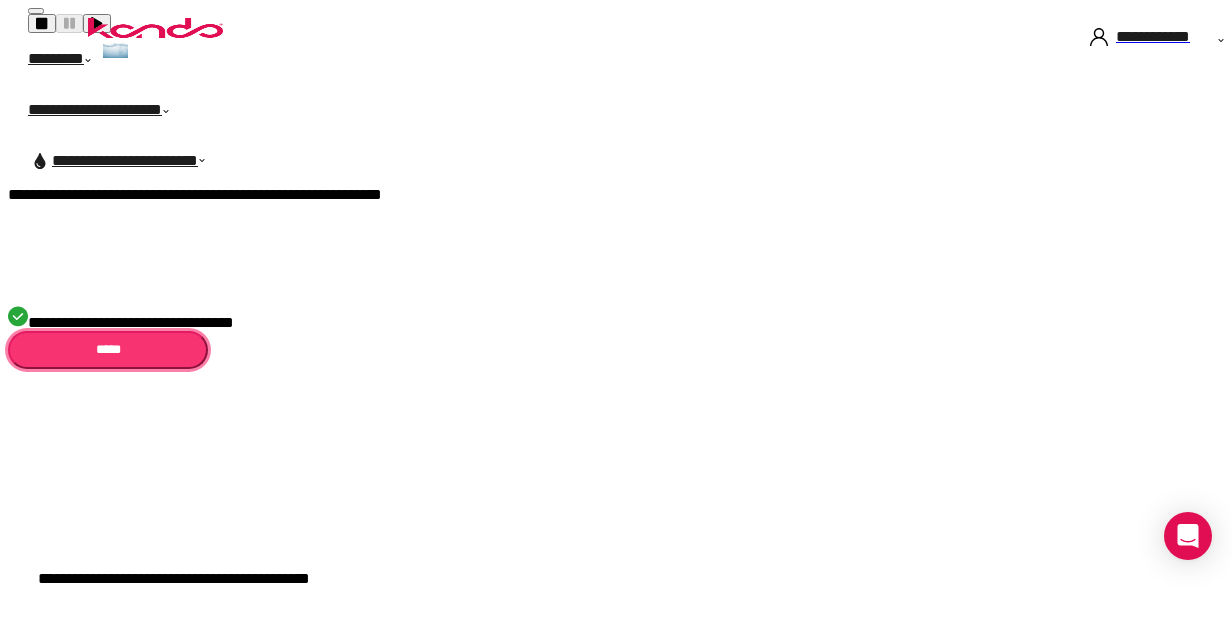 click on "*****" at bounding box center (108, 349) 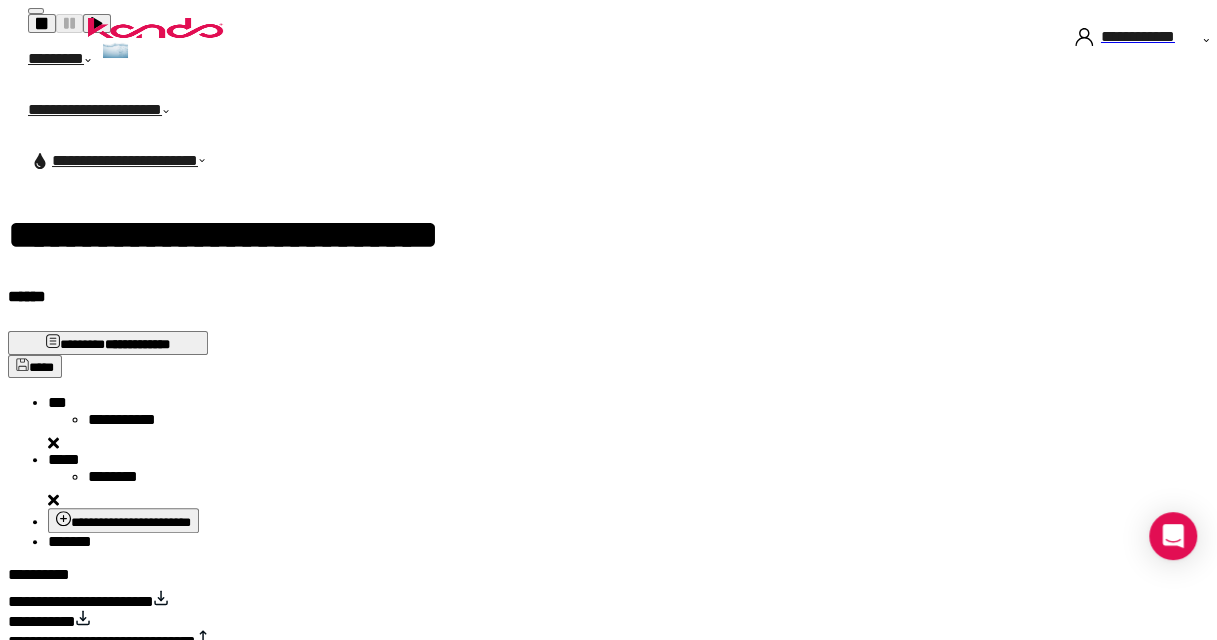scroll, scrollTop: 100, scrollLeft: 0, axis: vertical 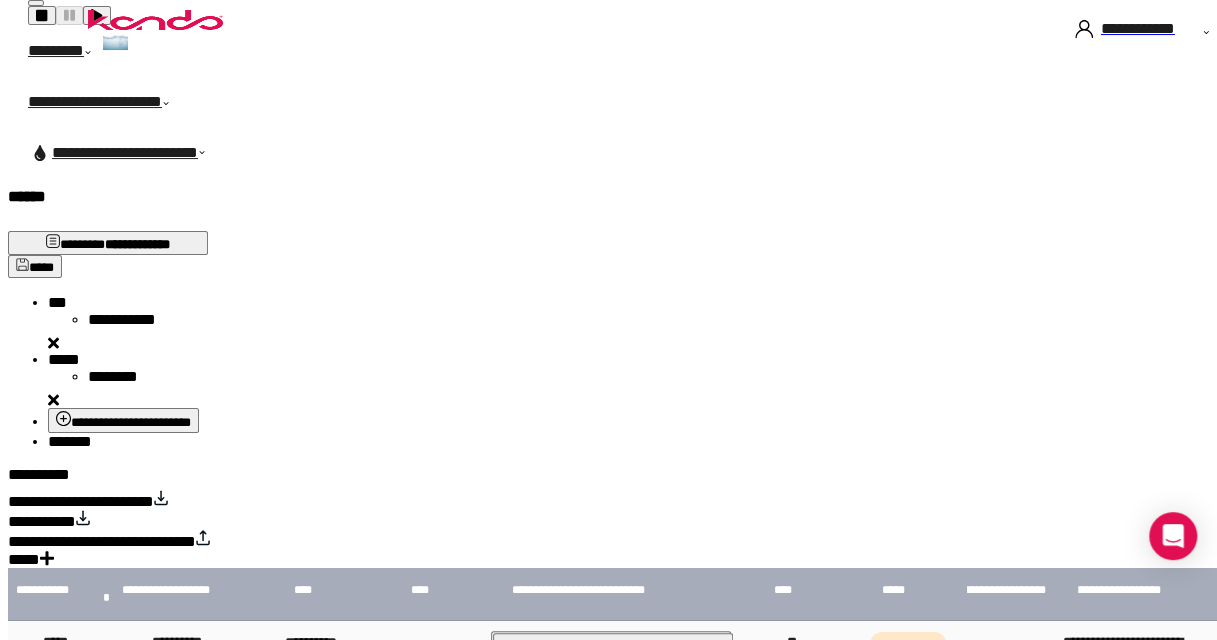 drag, startPoint x: 920, startPoint y: 599, endPoint x: 1101, endPoint y: 600, distance: 181.00276 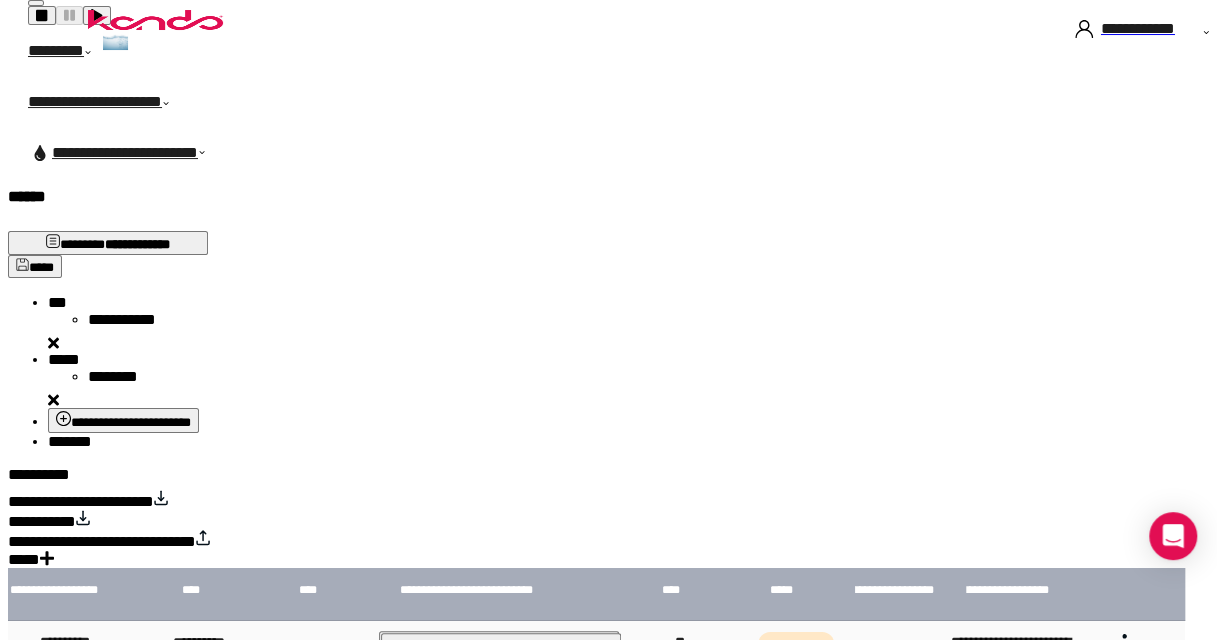 scroll, scrollTop: 0, scrollLeft: 262, axis: horizontal 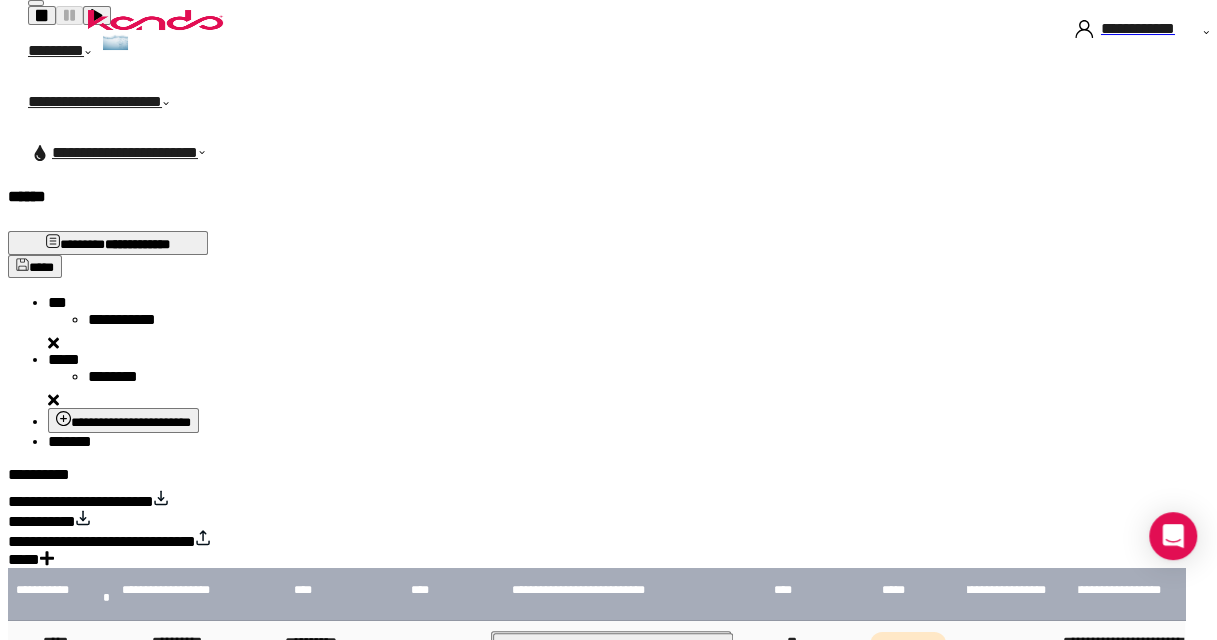 click on "**********" at bounding box center [81, 501] 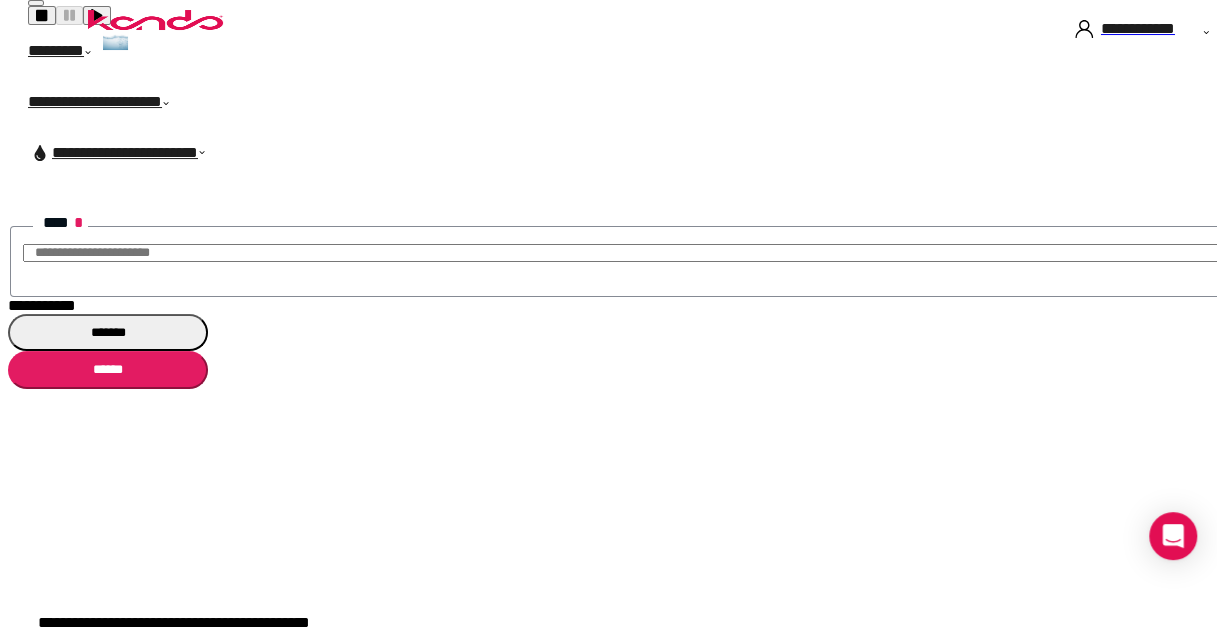 click on "**********" at bounding box center [42, 305] 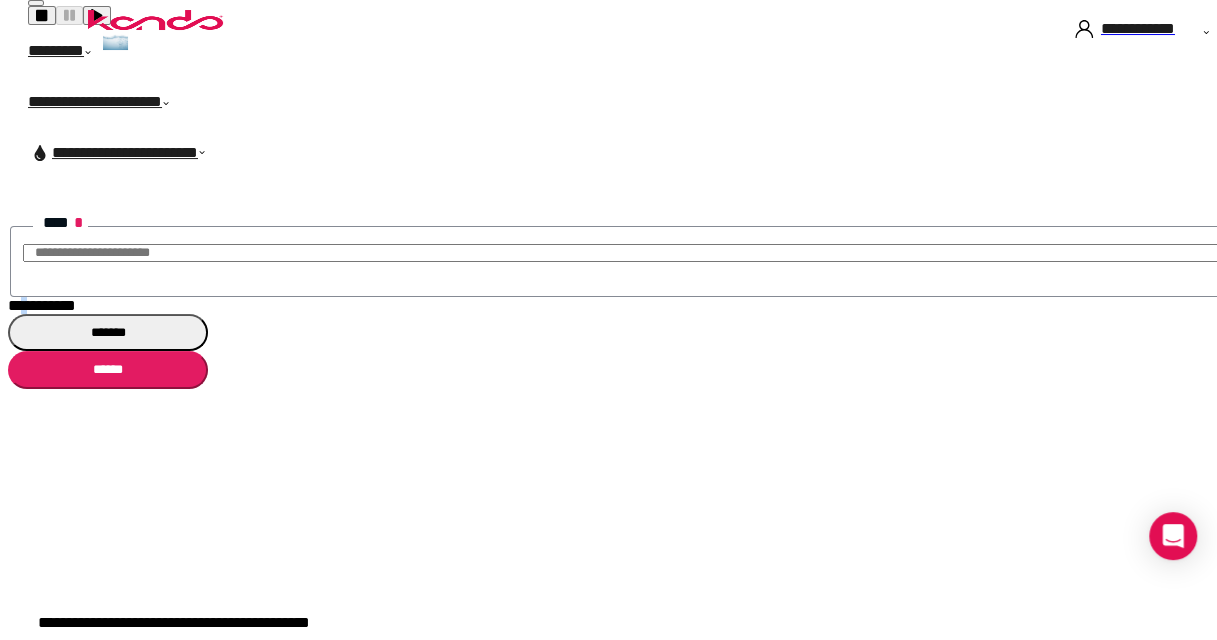 drag, startPoint x: 966, startPoint y: 336, endPoint x: 972, endPoint y: 353, distance: 18.027756 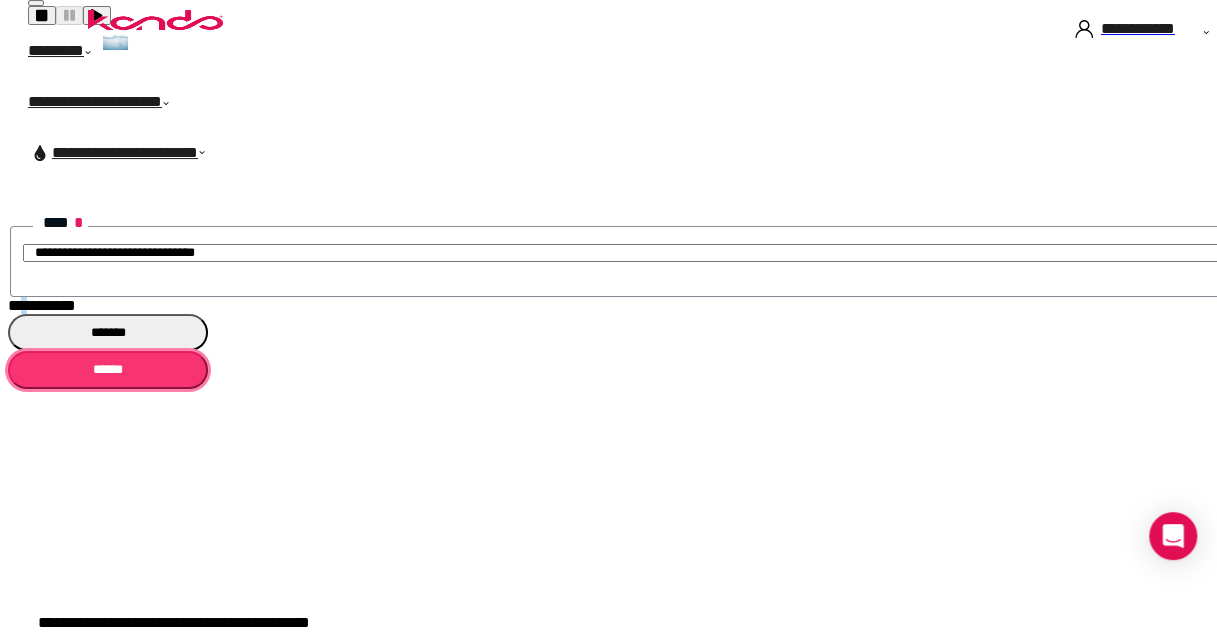 click on "******" at bounding box center (108, 369) 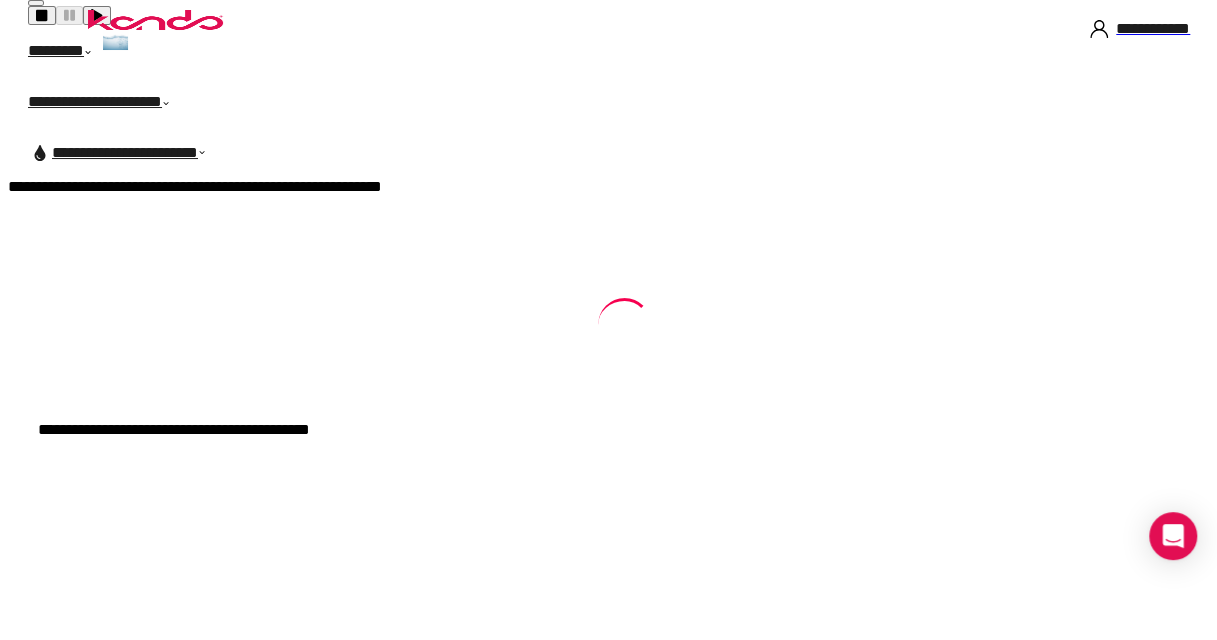 scroll, scrollTop: 0, scrollLeft: 0, axis: both 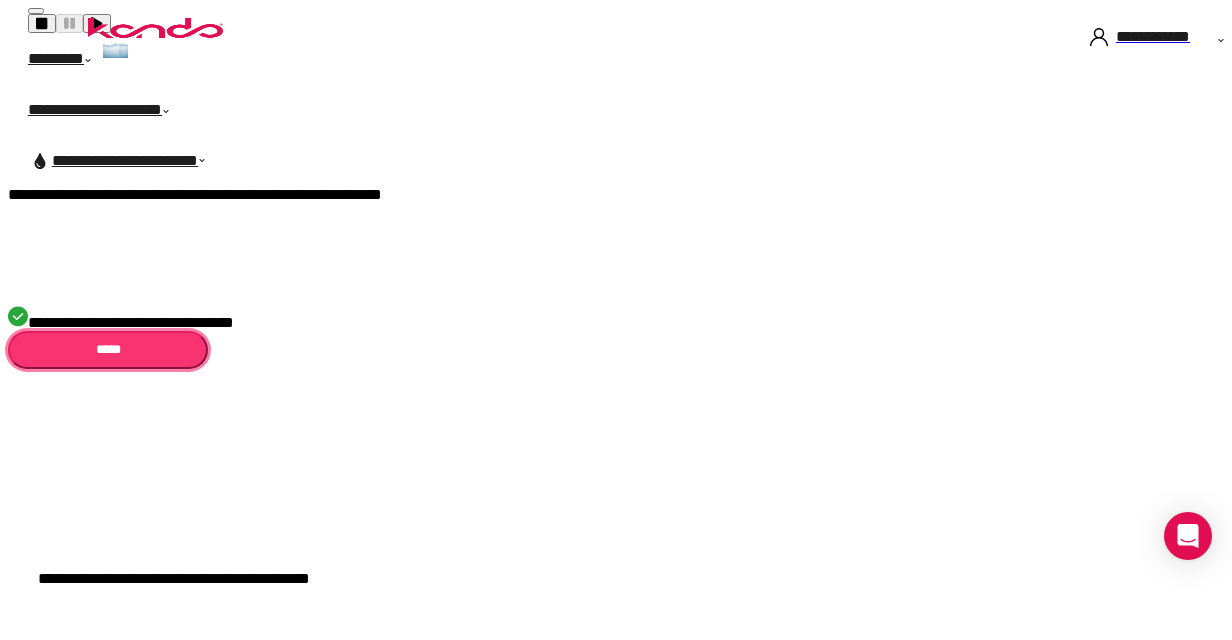 click on "*****" at bounding box center (108, 349) 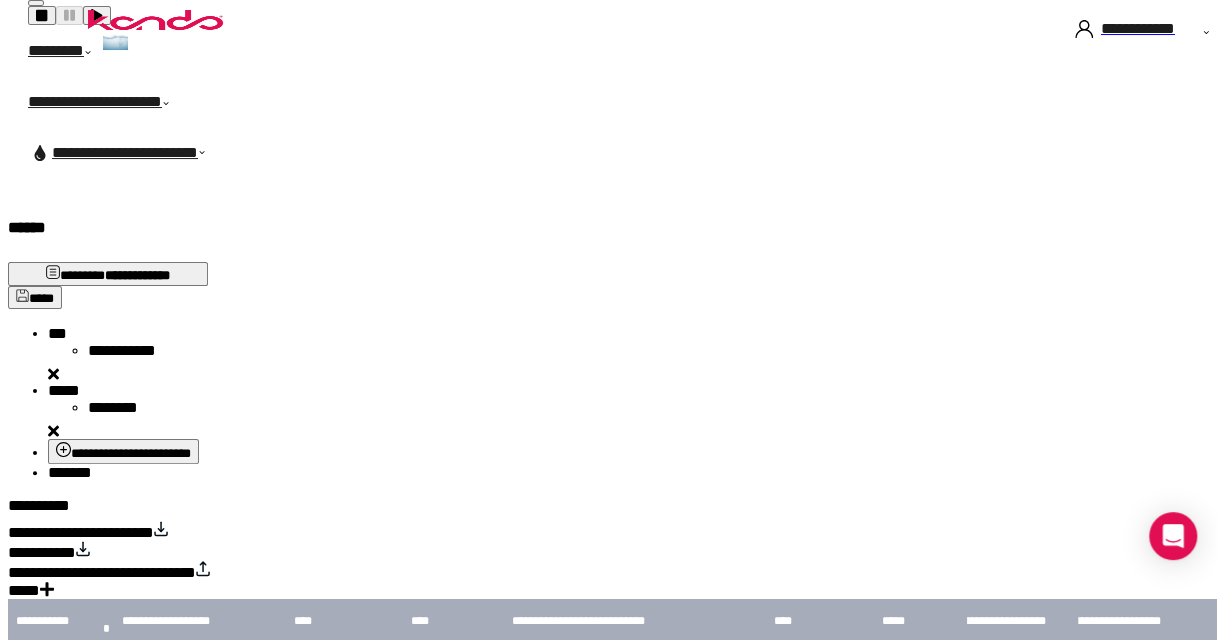 scroll, scrollTop: 100, scrollLeft: 0, axis: vertical 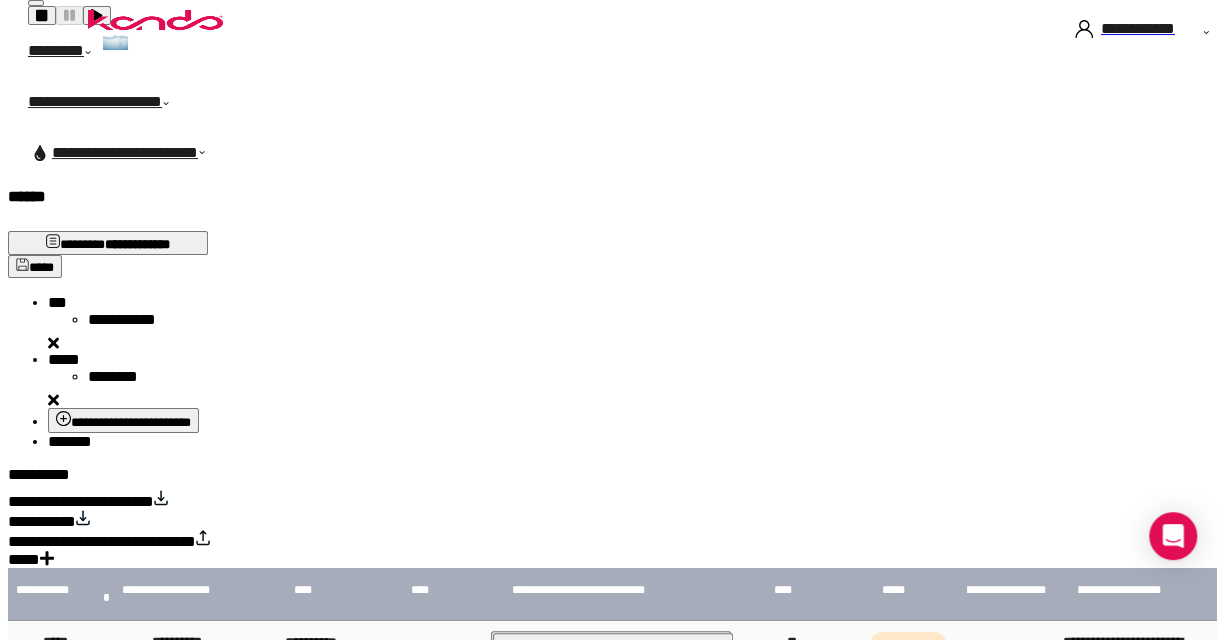 click on "********" at bounding box center [908, 788] 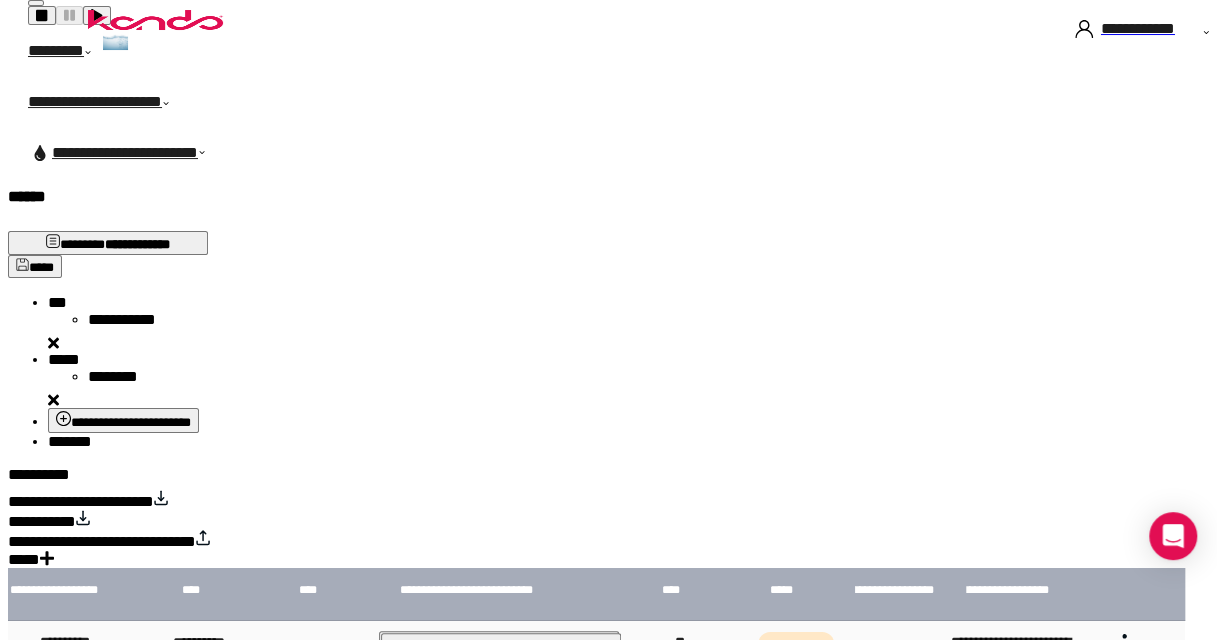 scroll, scrollTop: 0, scrollLeft: 262, axis: horizontal 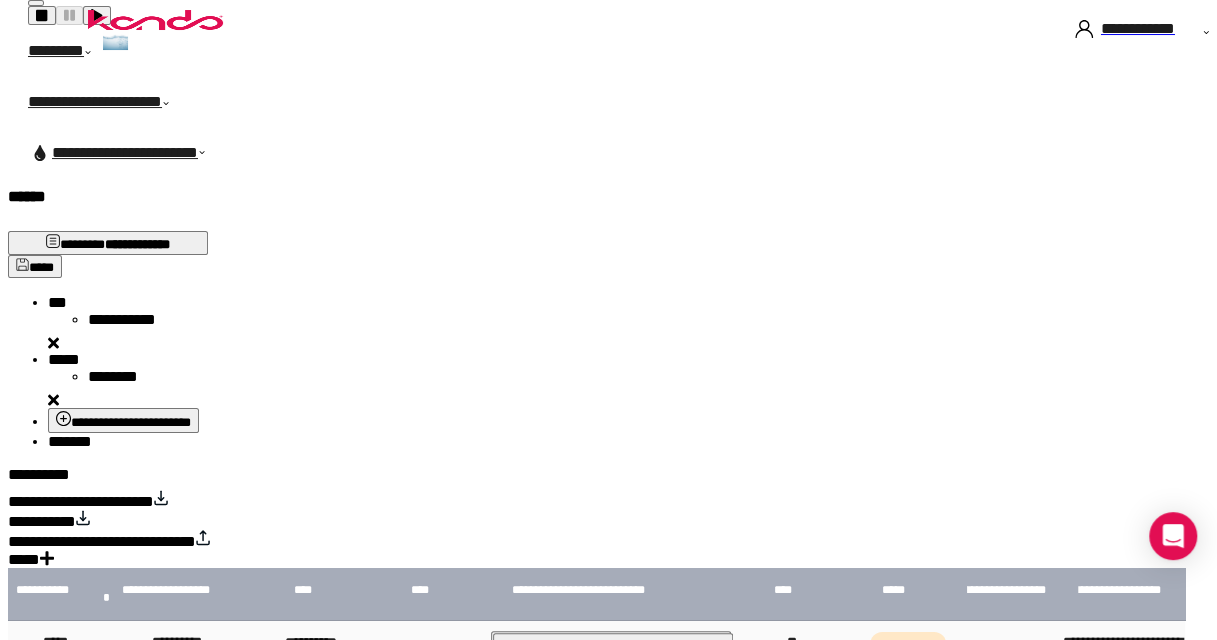 click on "**********" at bounding box center [81, 501] 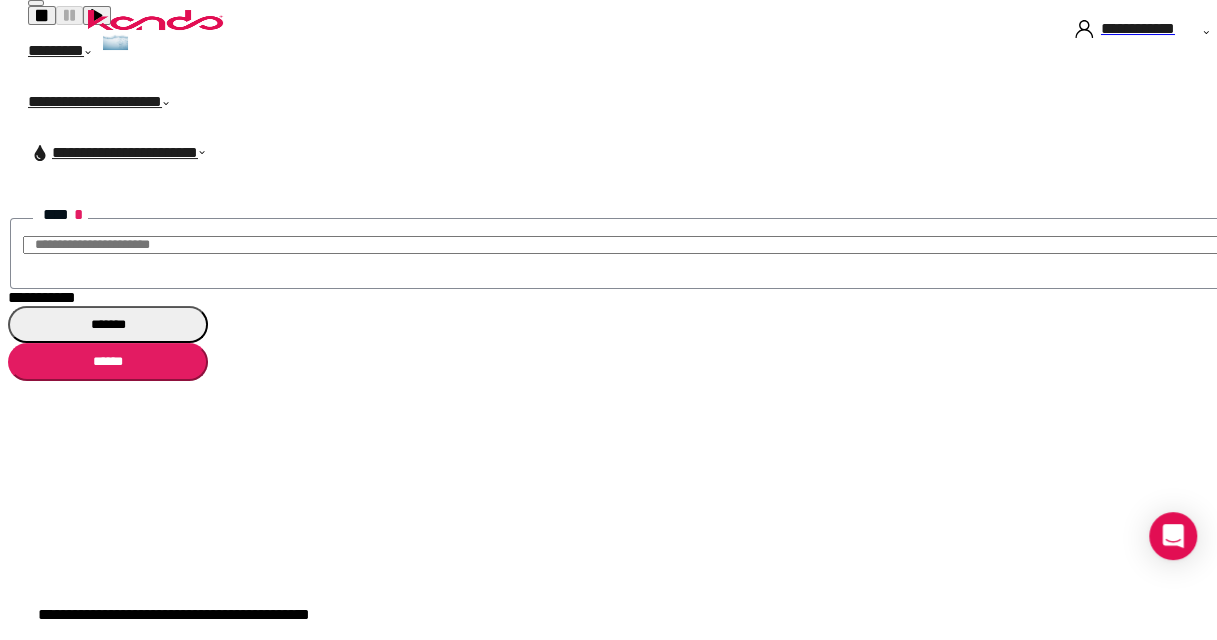 scroll, scrollTop: 92, scrollLeft: 0, axis: vertical 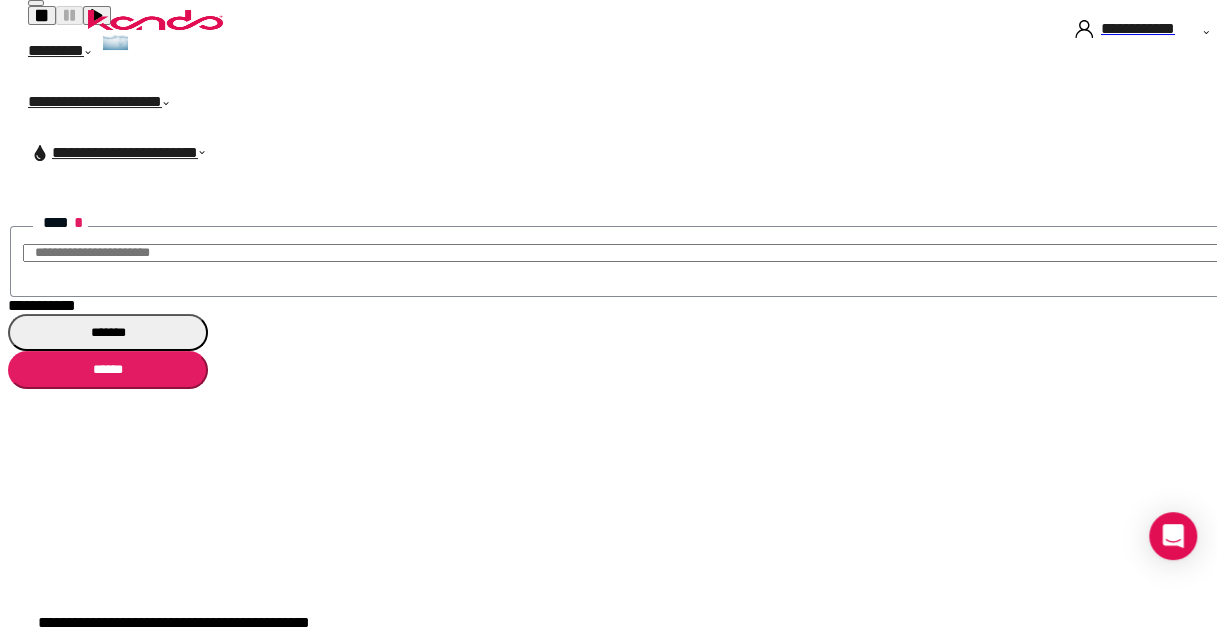 click on "**********" at bounding box center [42, 305] 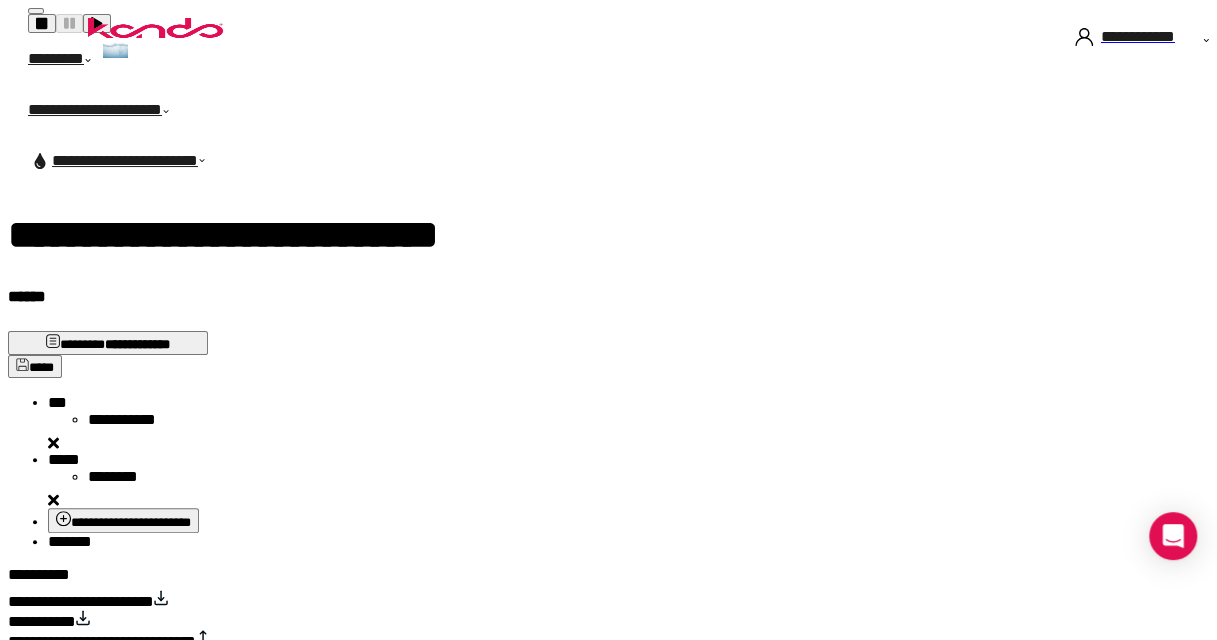 click on "**********" at bounding box center [81, 601] 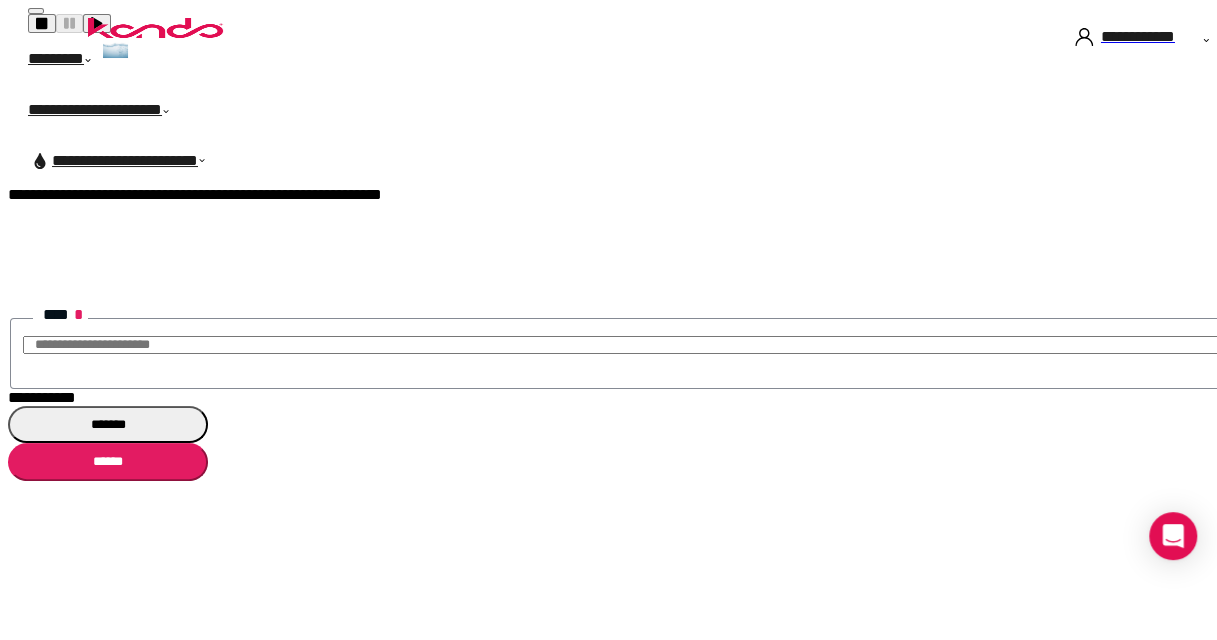 click on "**********" at bounding box center (42, 397) 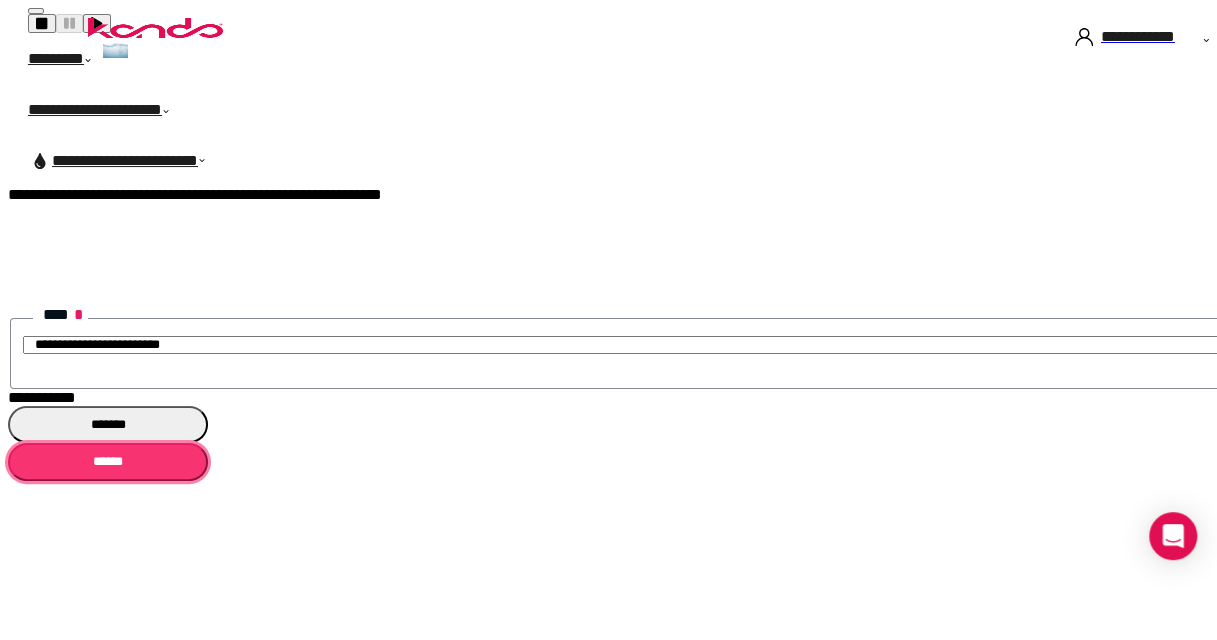 click on "******" at bounding box center (108, 461) 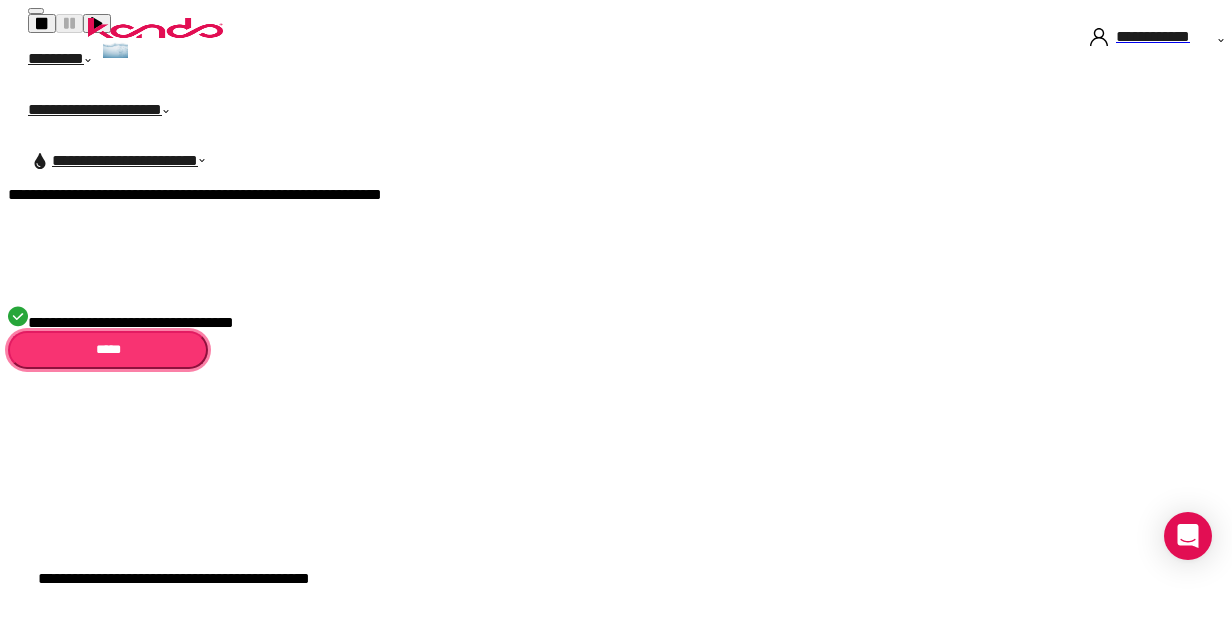 click on "*****" at bounding box center [108, 349] 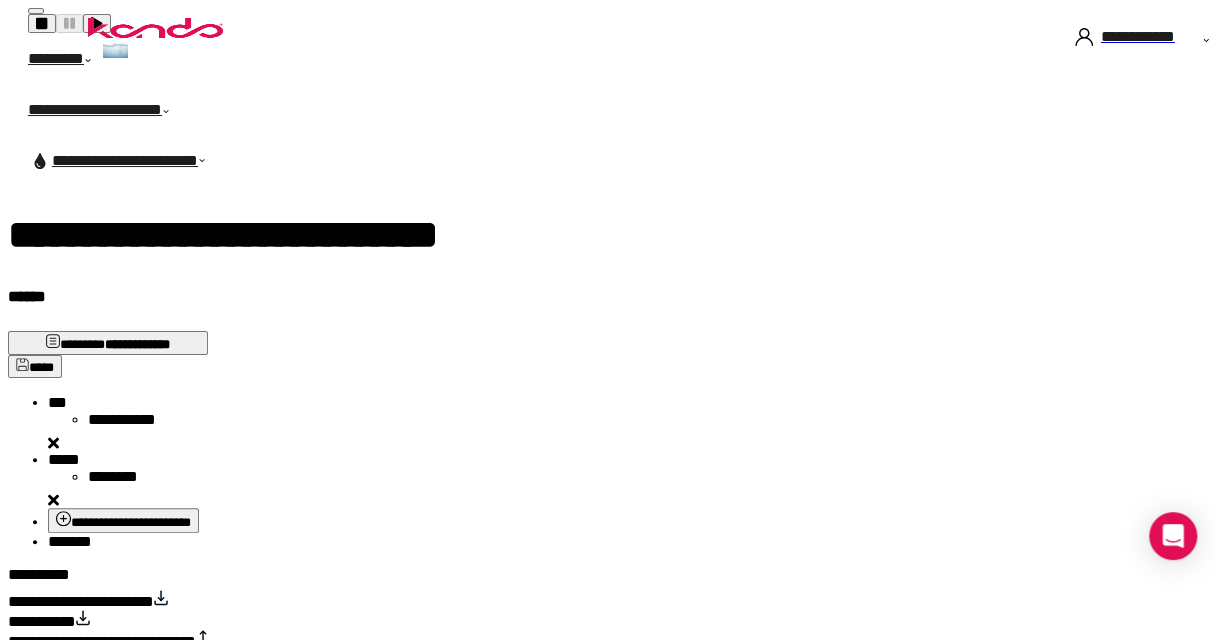 click on "**********" at bounding box center (81, 601) 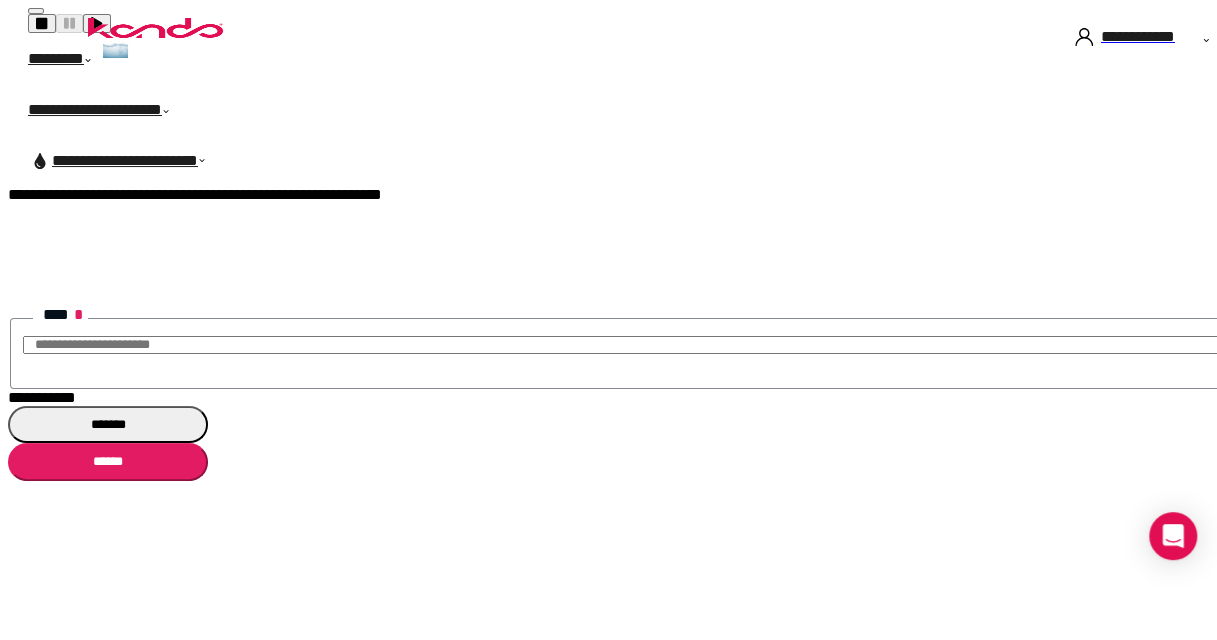 click on "**********" at bounding box center [42, 397] 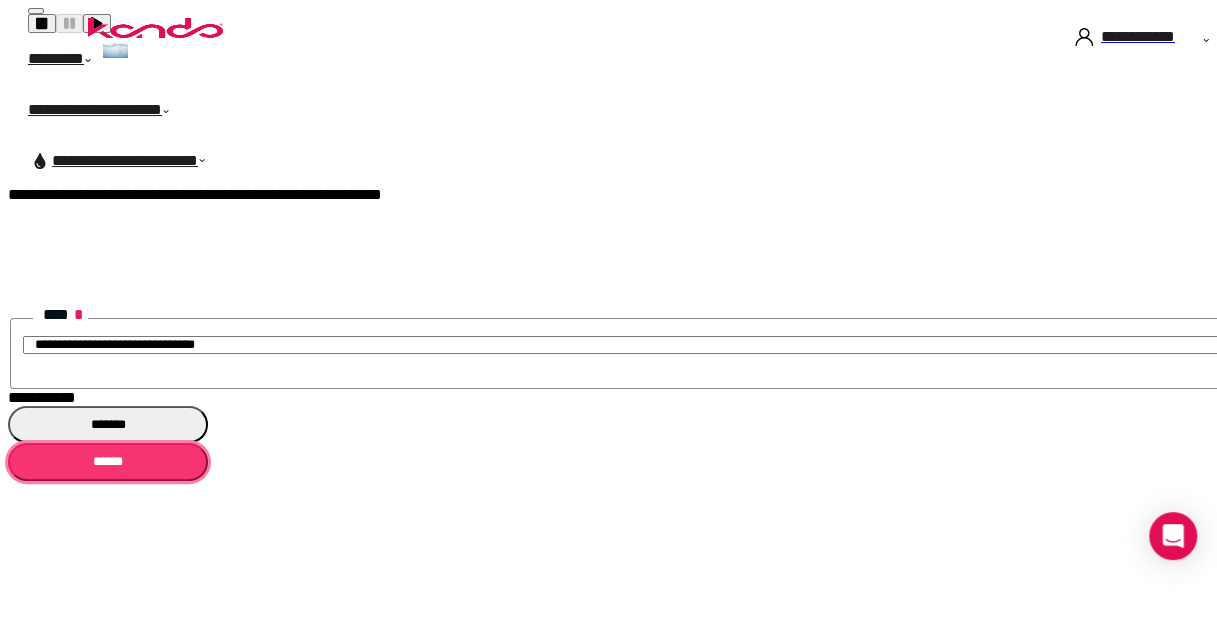 click on "******" at bounding box center [108, 461] 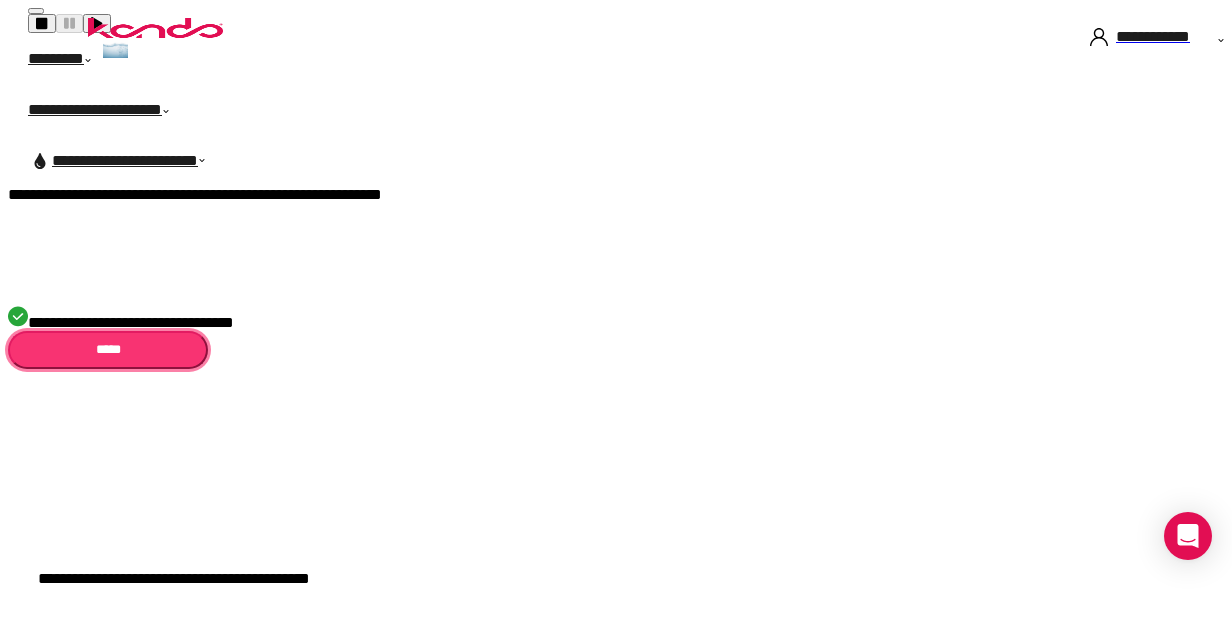 click on "*****" at bounding box center [108, 349] 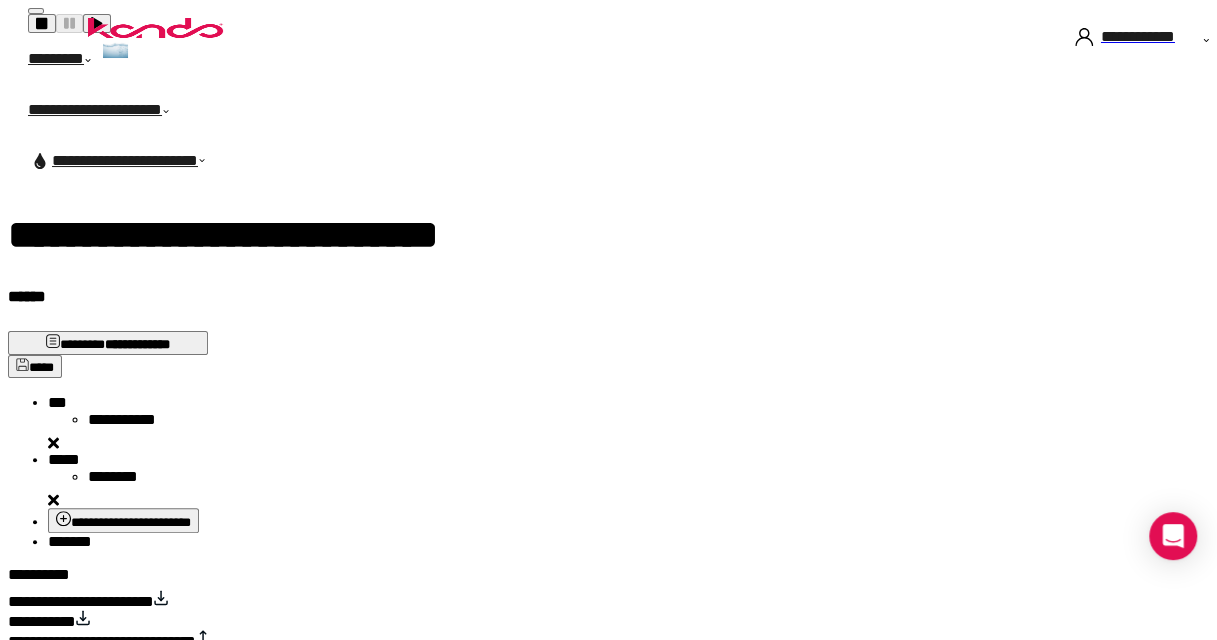 click on "**********" at bounding box center [81, 601] 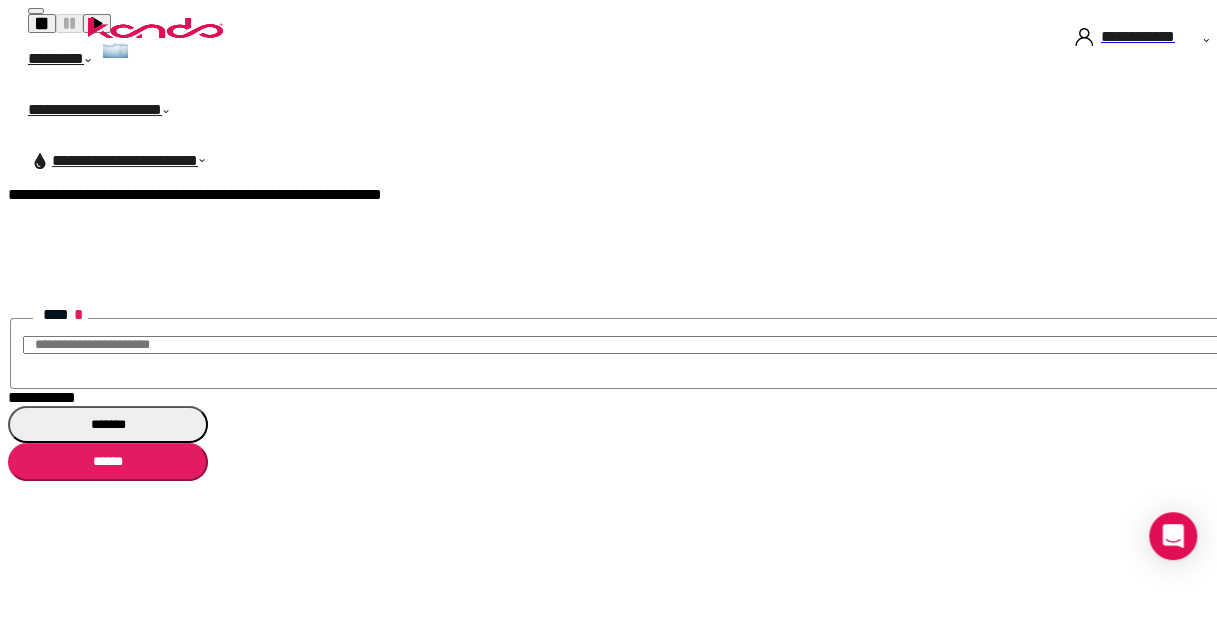 click on "**********" at bounding box center [42, 397] 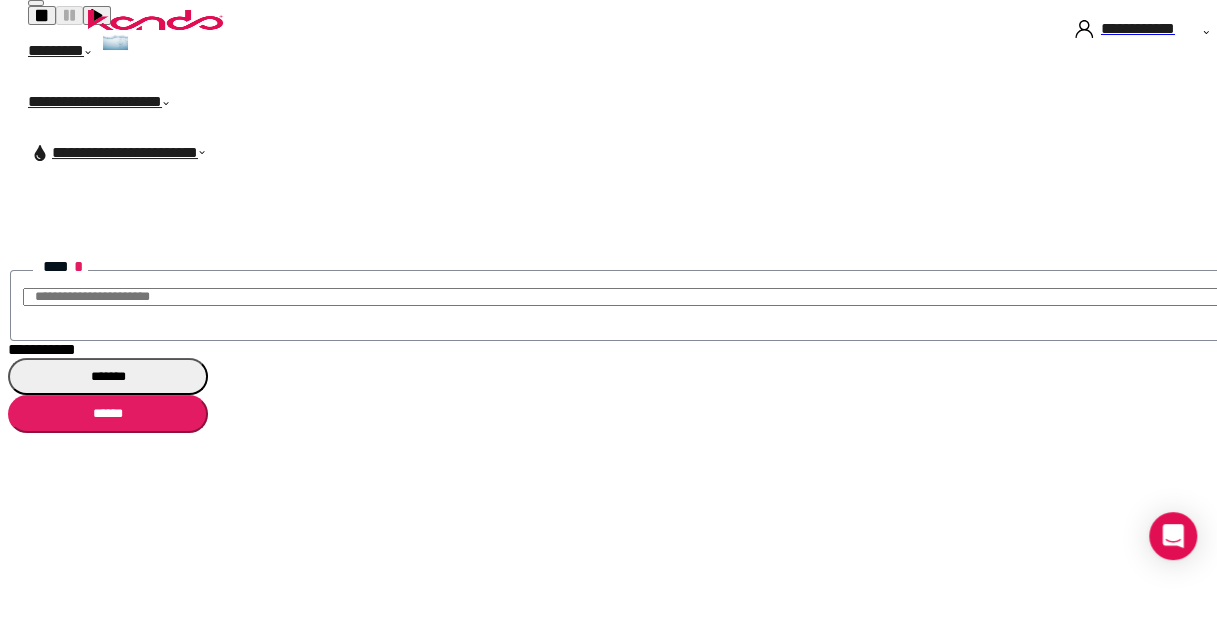 scroll, scrollTop: 92, scrollLeft: 0, axis: vertical 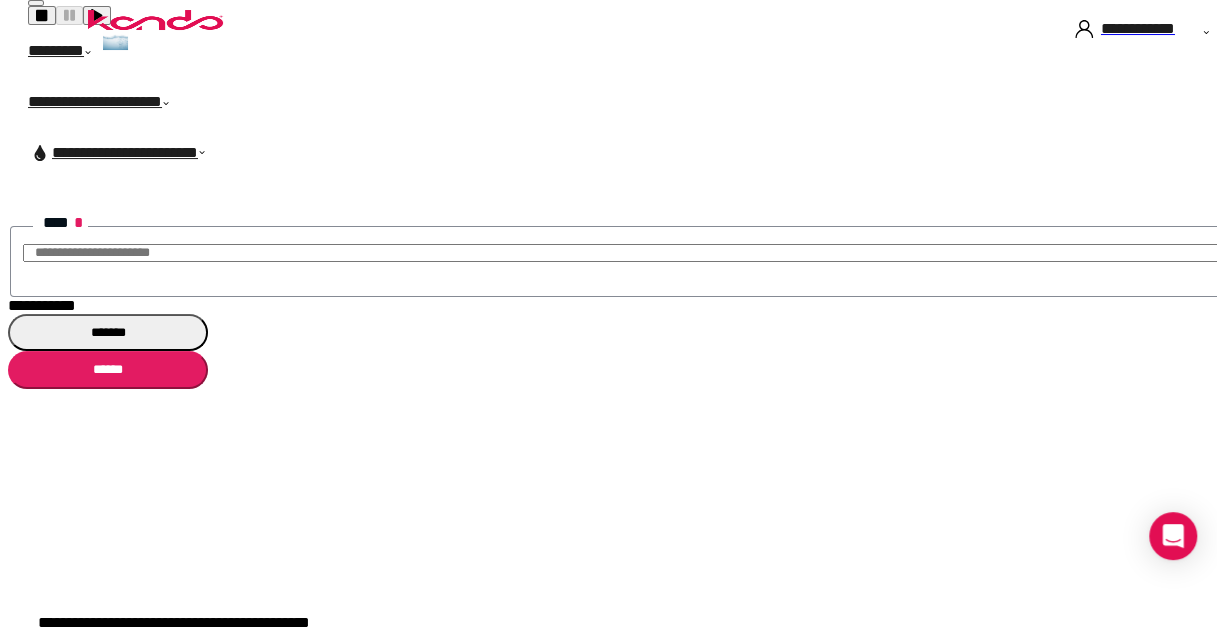 click on "*******" at bounding box center (108, 332) 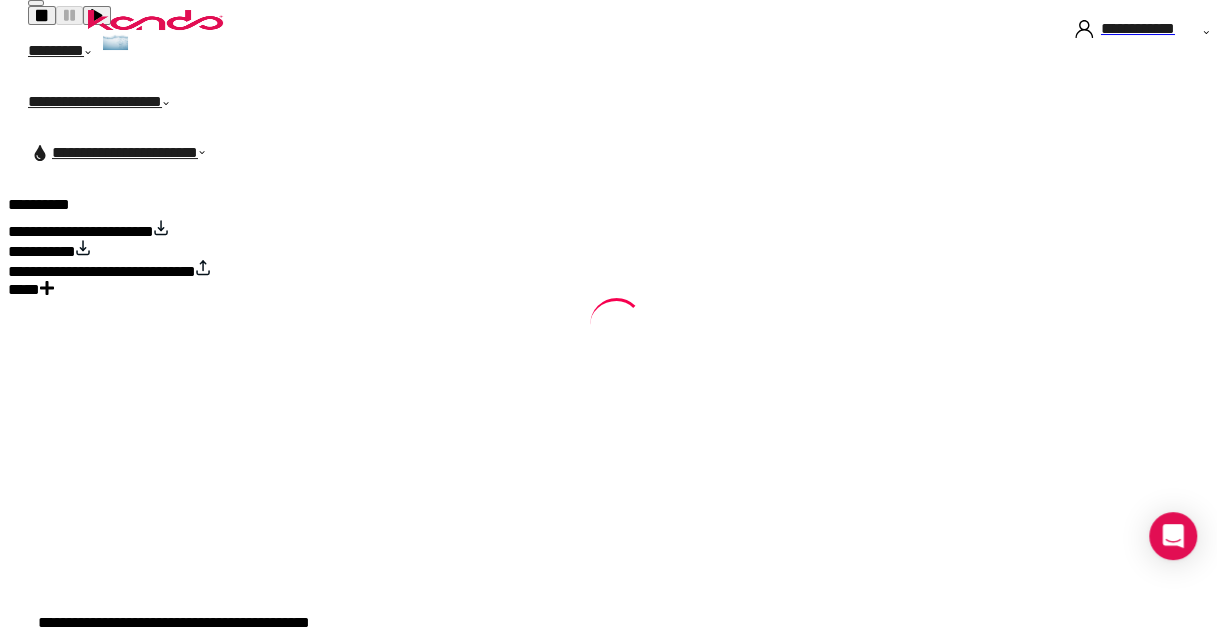 scroll, scrollTop: 0, scrollLeft: 0, axis: both 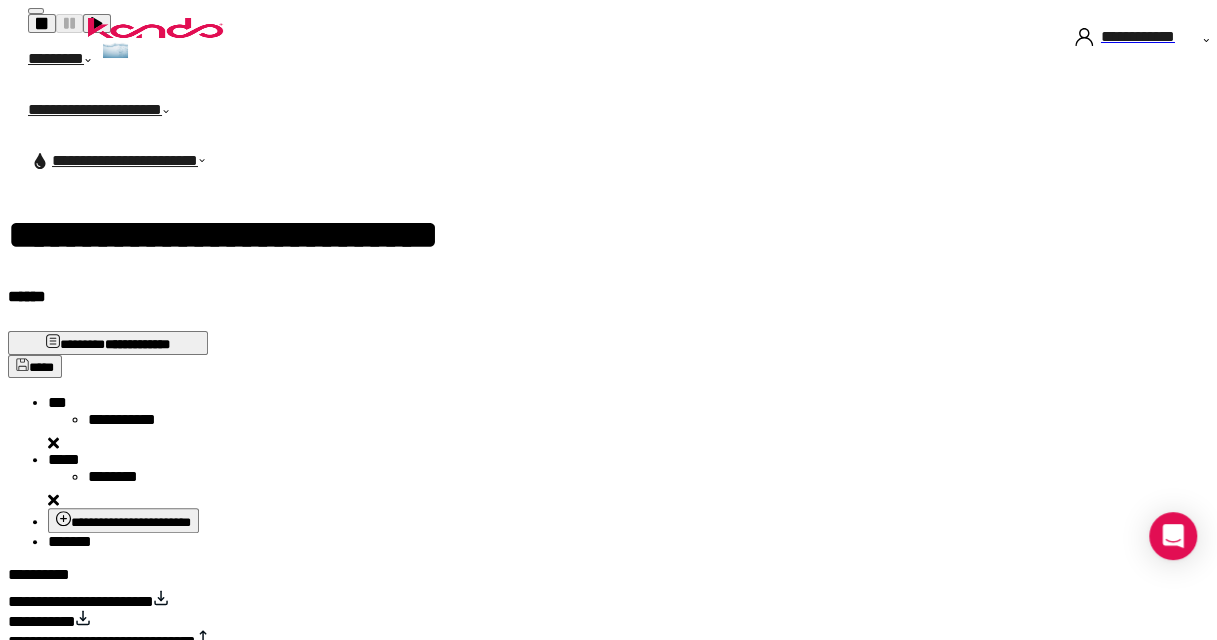 click on "**********" at bounding box center [81, 601] 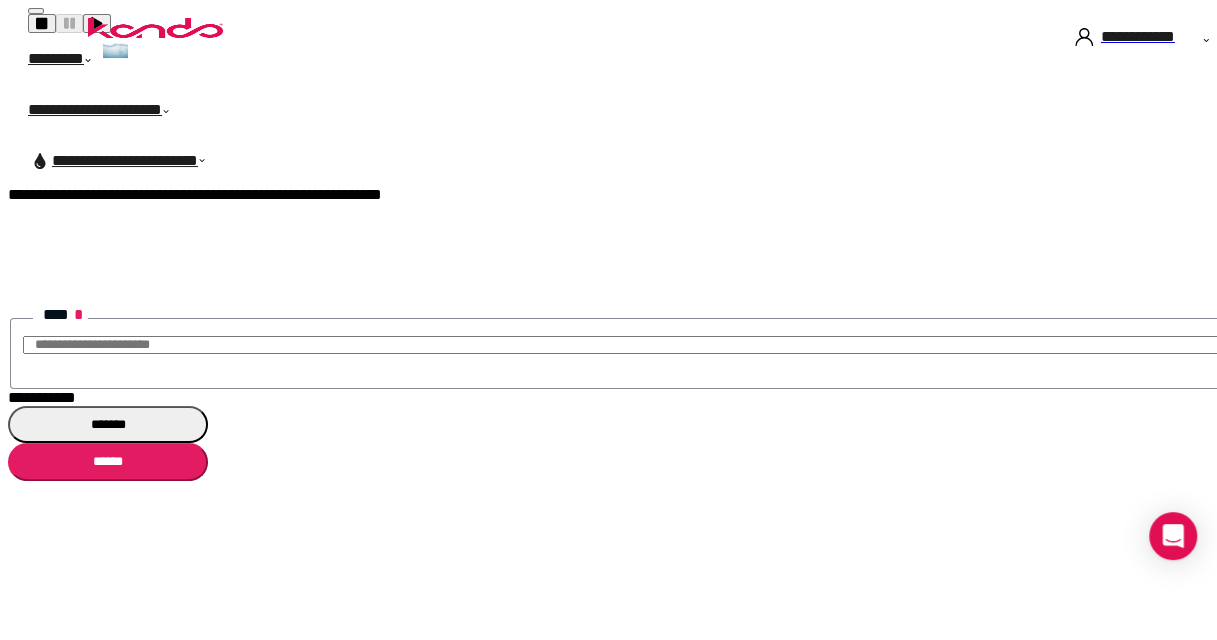 click on "**********" at bounding box center [42, 397] 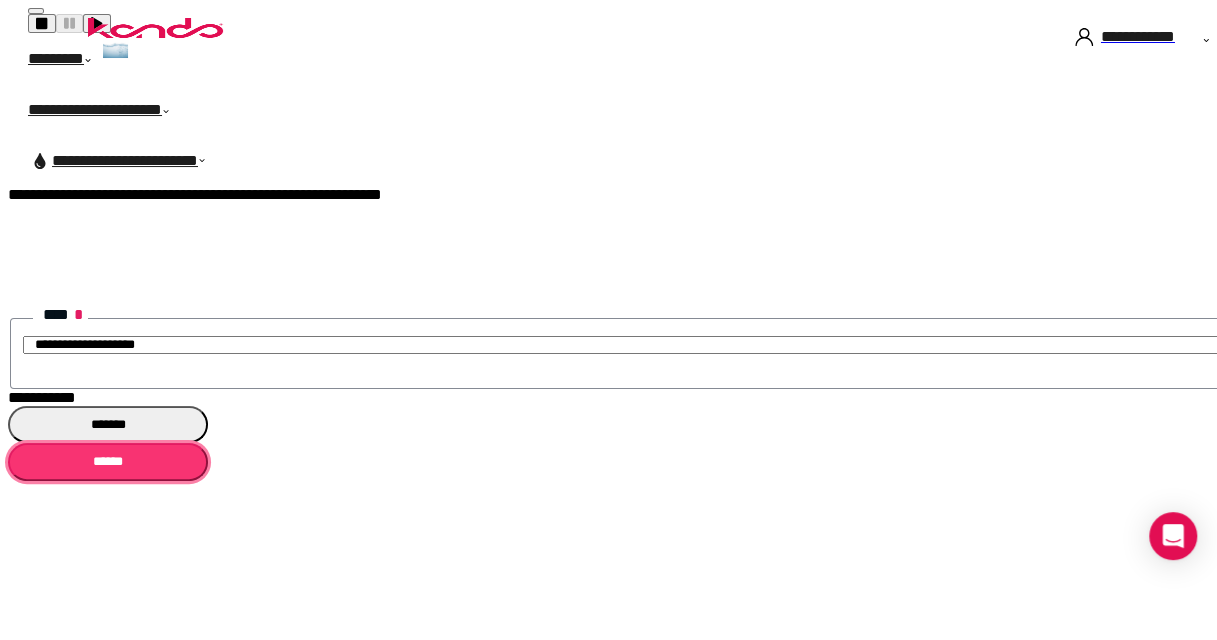 click on "******" at bounding box center (108, 461) 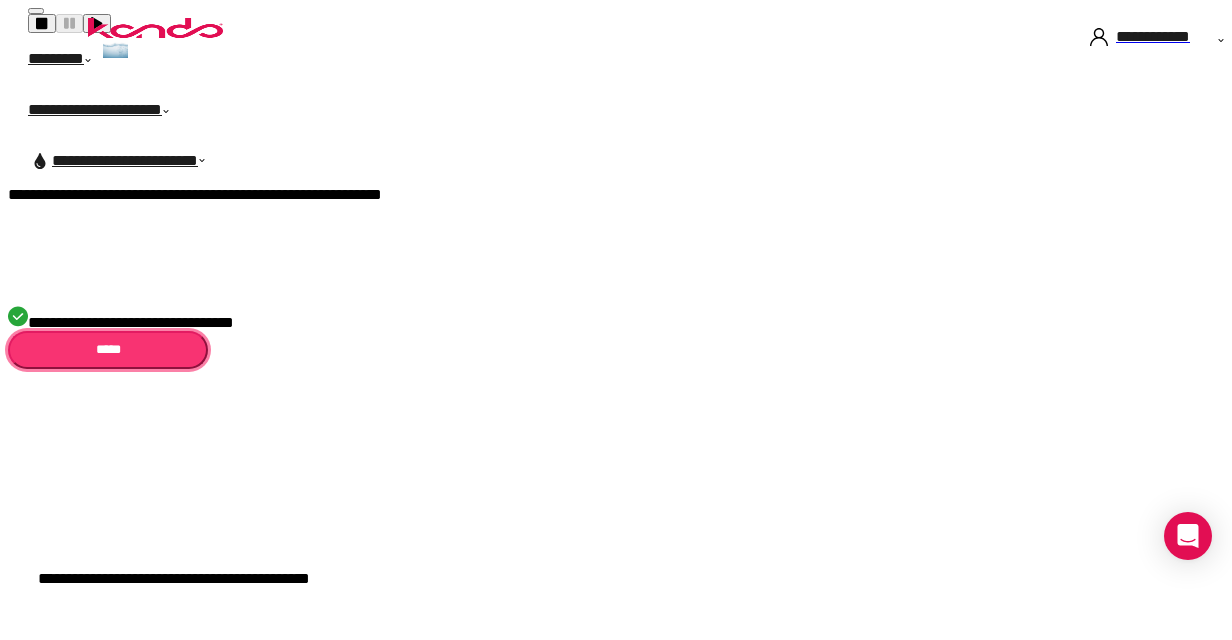 click on "*****" at bounding box center (108, 349) 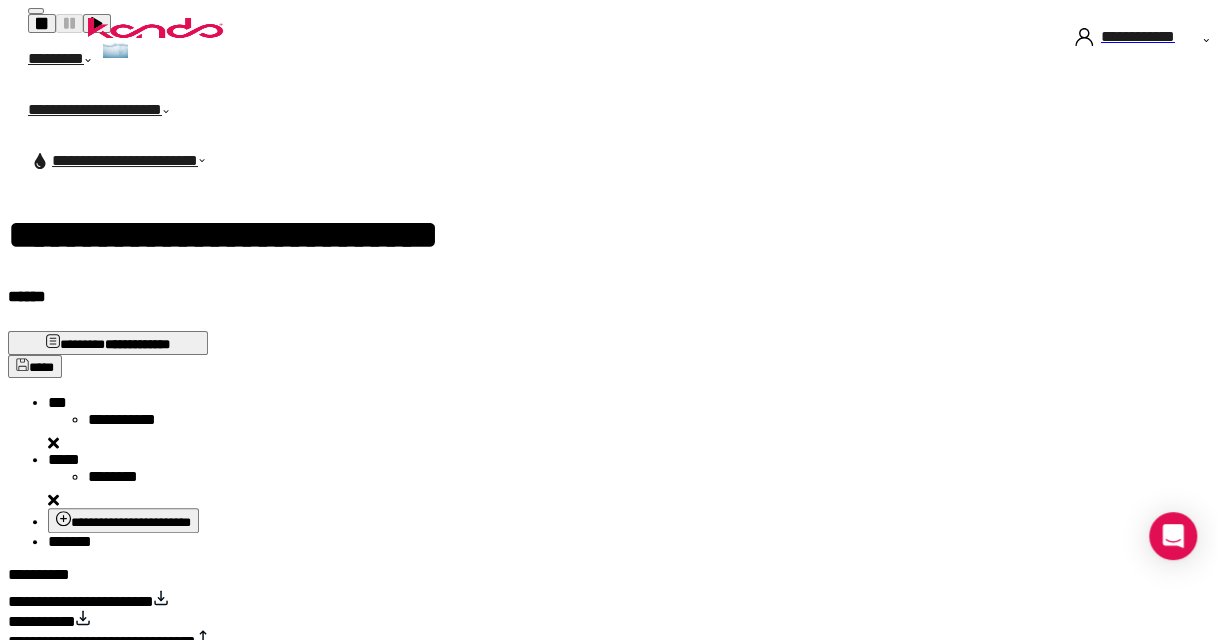 click on "*****" at bounding box center (57, 402) 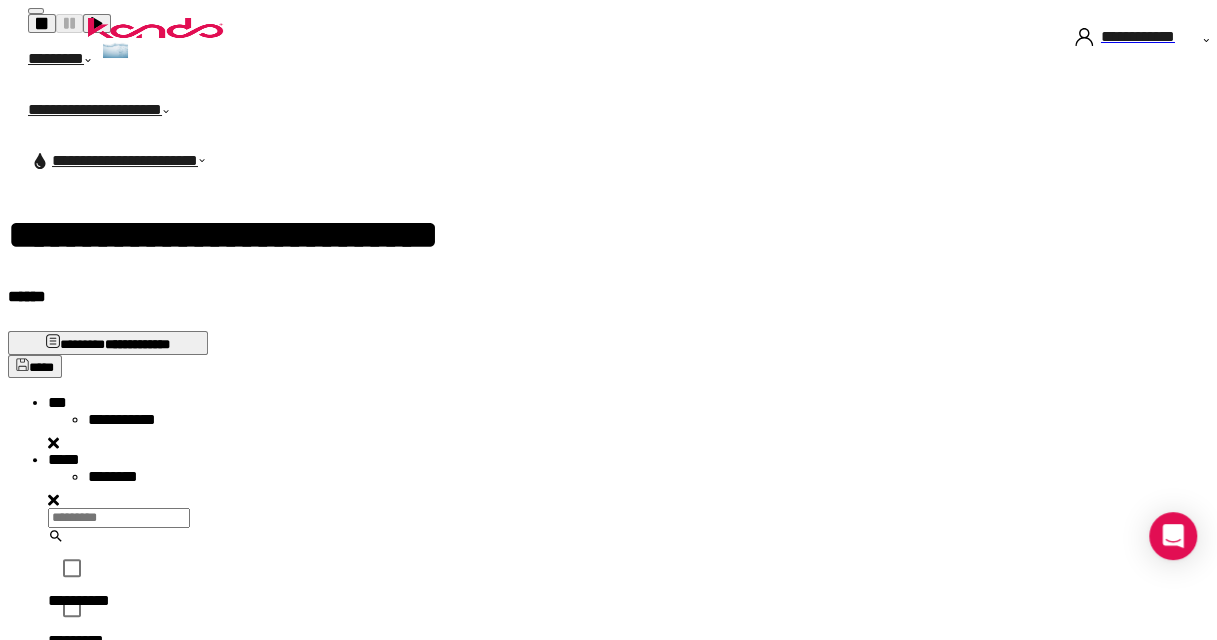scroll, scrollTop: 16, scrollLeft: 16, axis: both 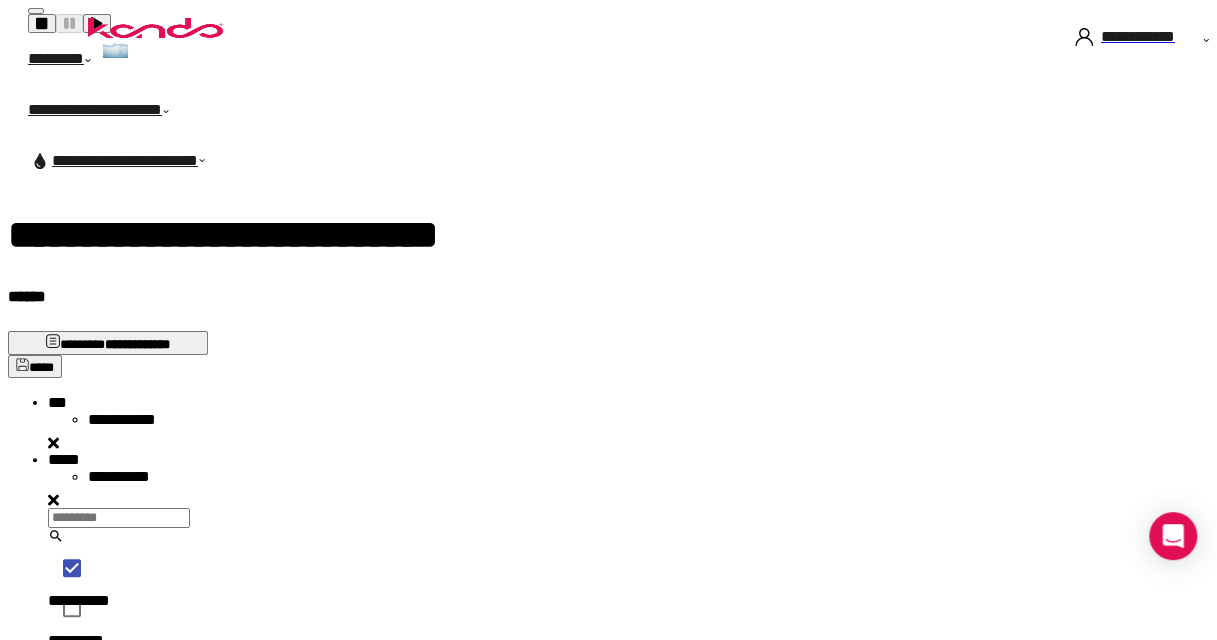 click on "[FIRST] [LAST] [STREET] [CITY], [STATE] [ZIP]" at bounding box center [616, 614] 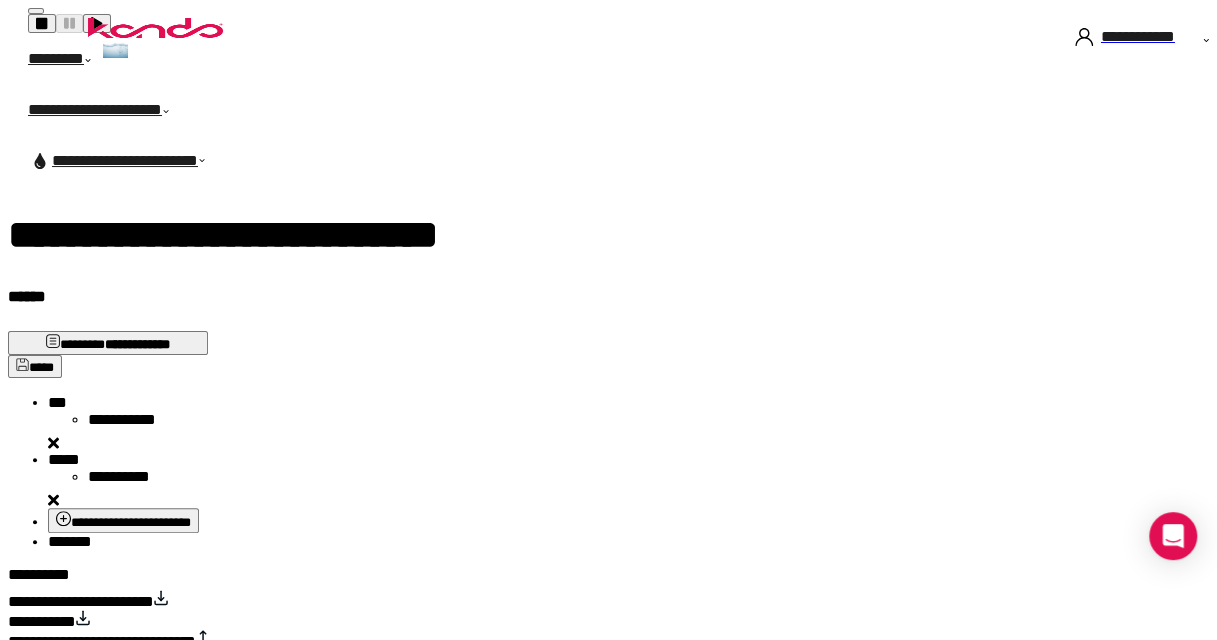 click on "*******" at bounding box center [70, 541] 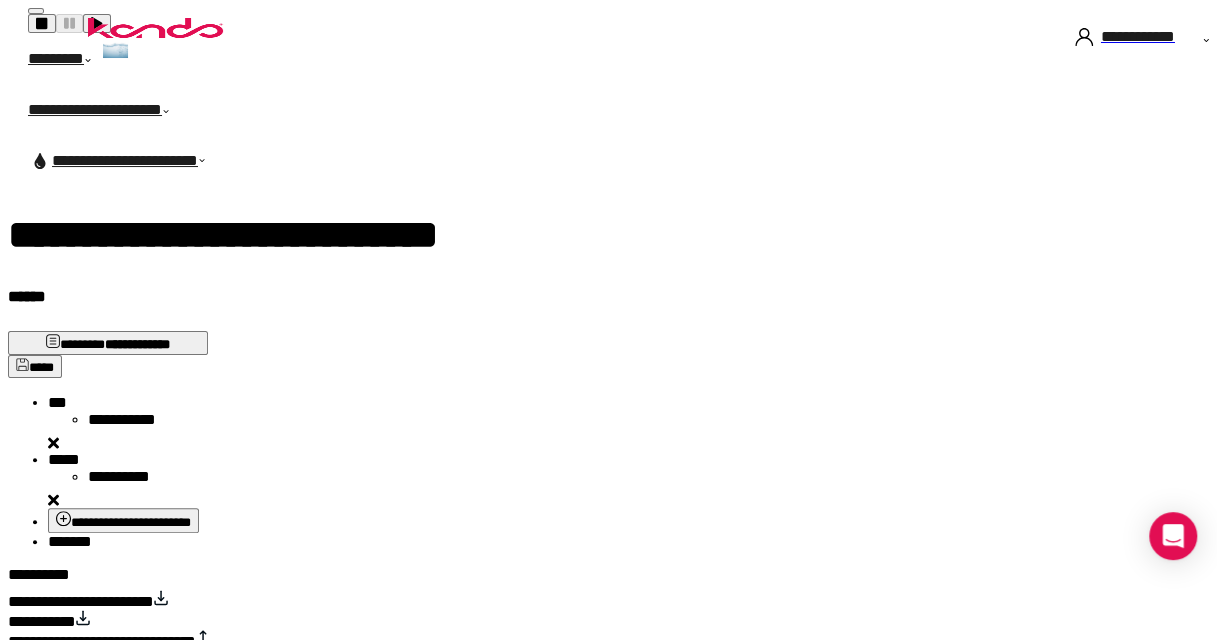 click on "**********" at bounding box center (123, 520) 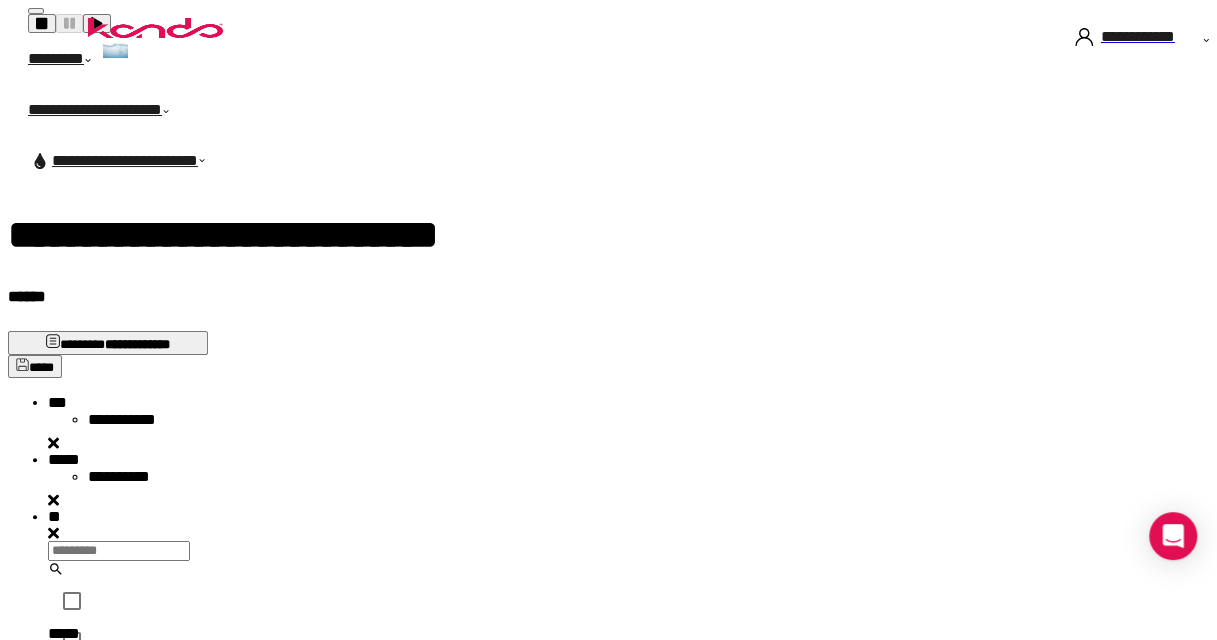 scroll, scrollTop: 16, scrollLeft: 16, axis: both 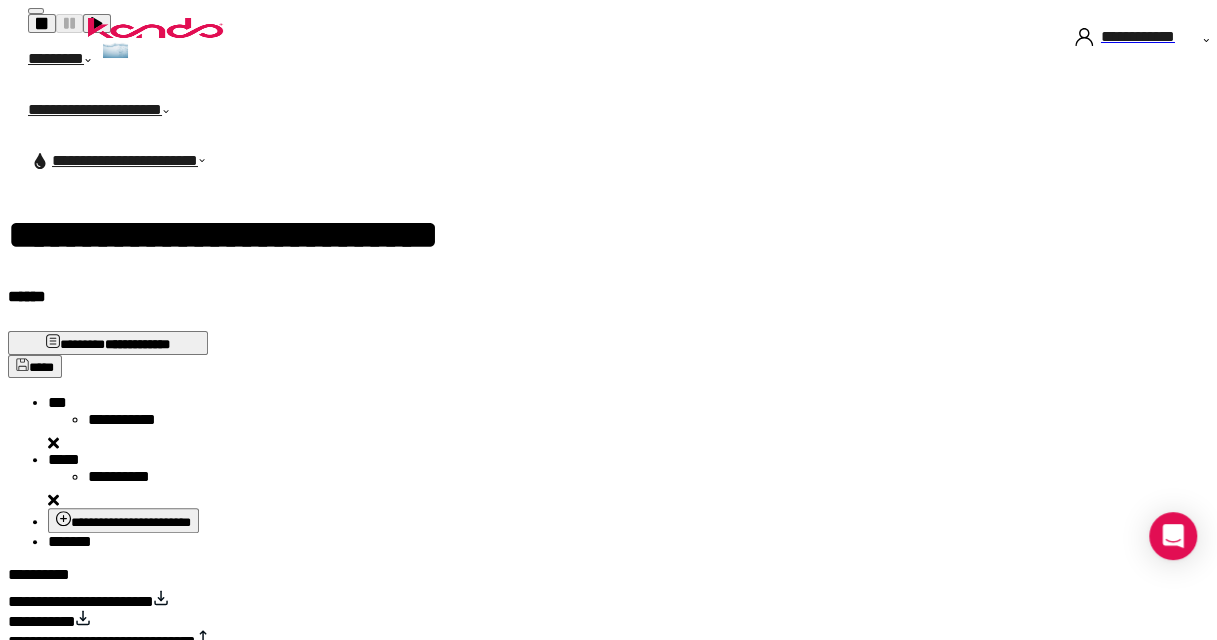 click on "**********" at bounding box center (123, 520) 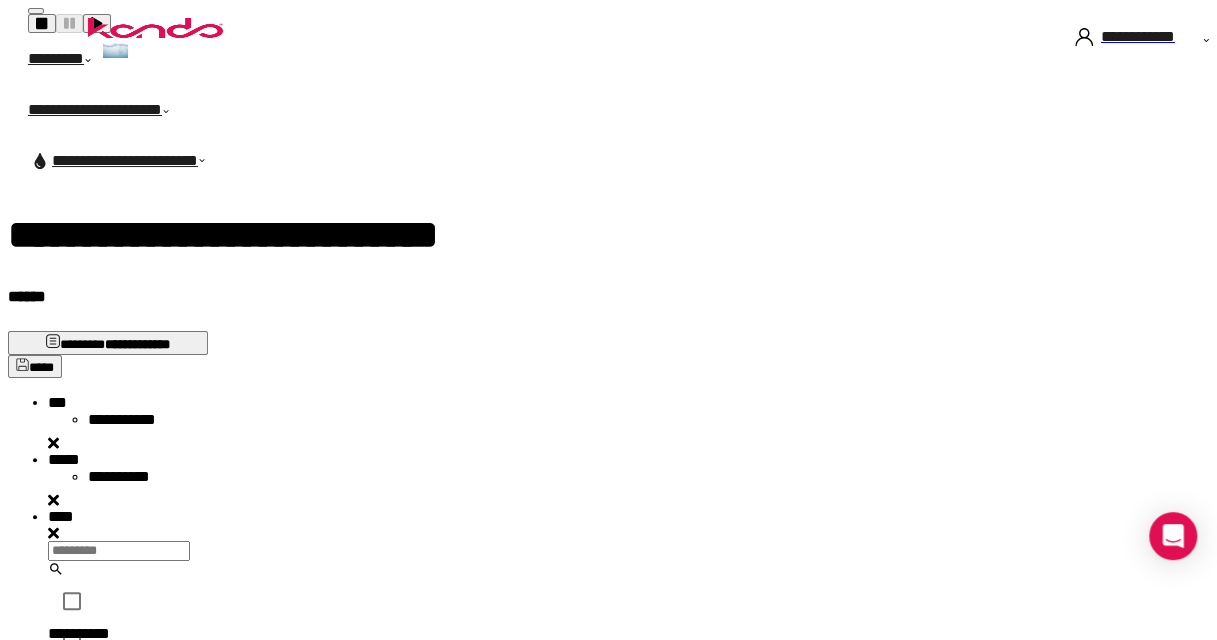 scroll, scrollTop: 16, scrollLeft: 16, axis: both 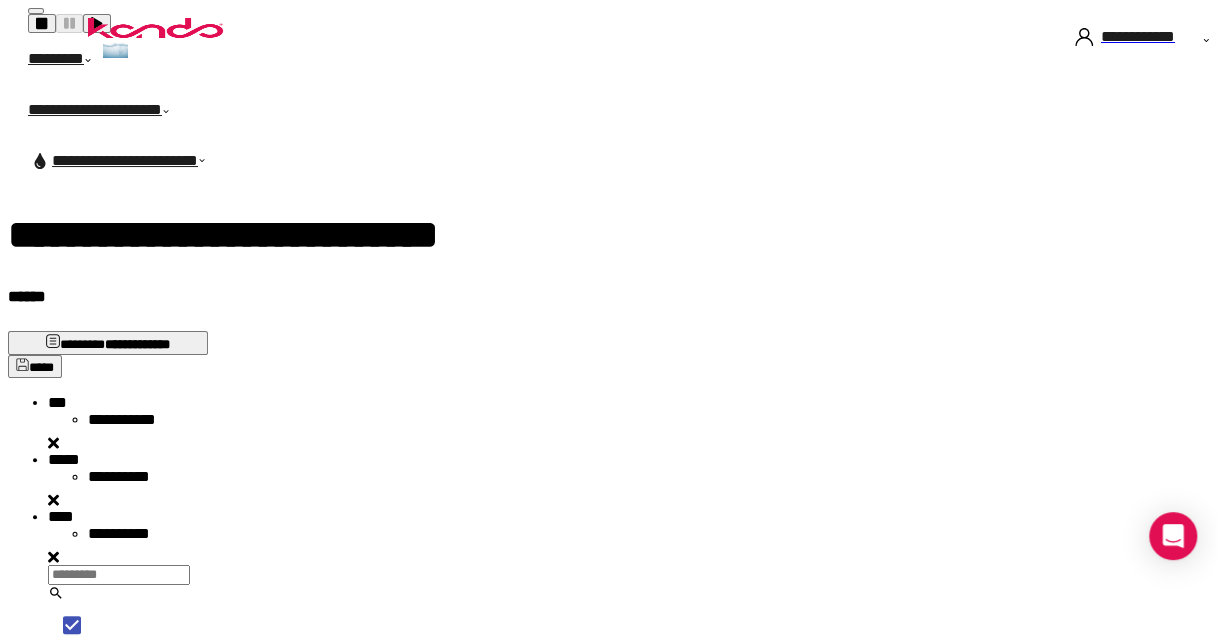 click on "*******" at bounding box center (70, 923) 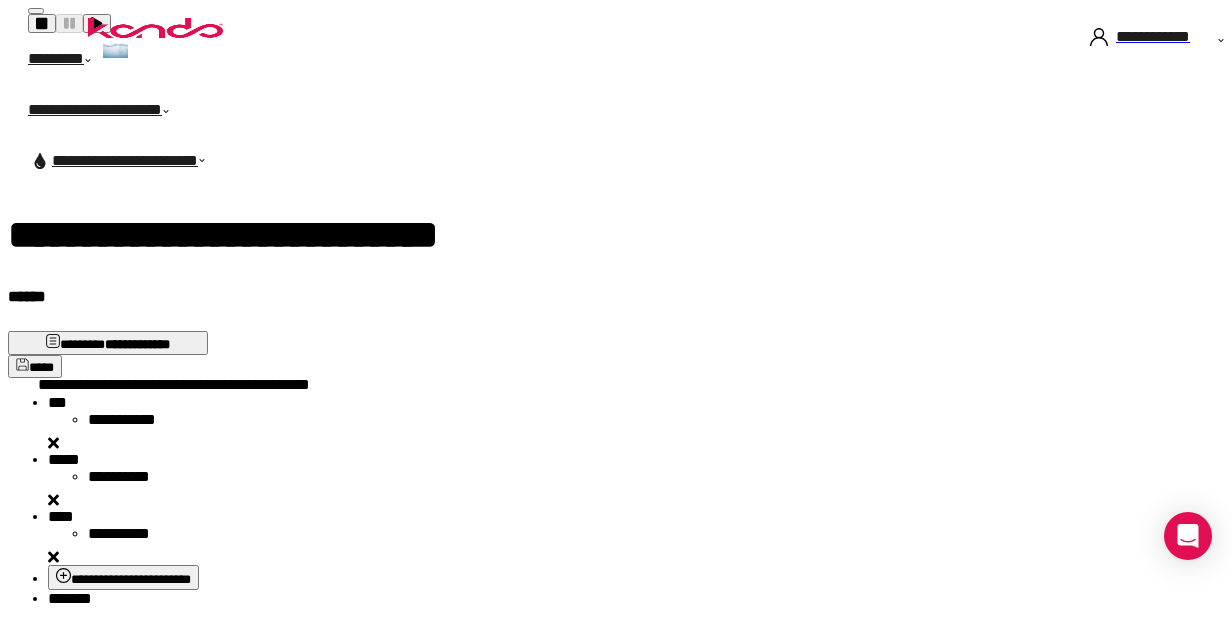 click at bounding box center (53, 443) 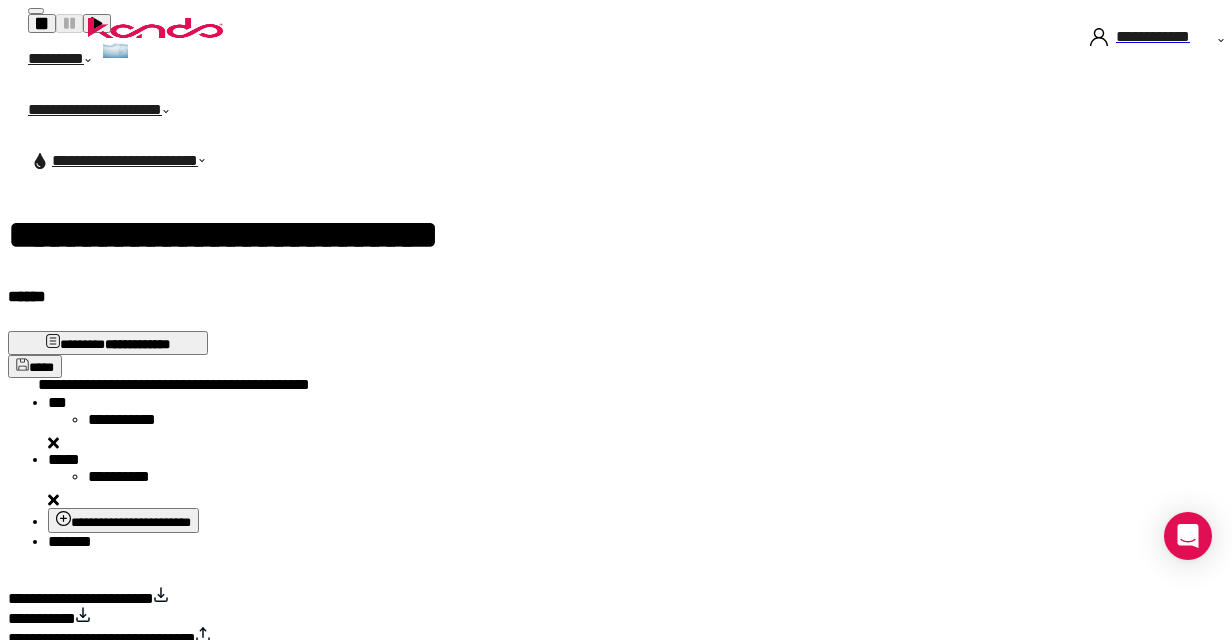 click on "*******" at bounding box center (70, 541) 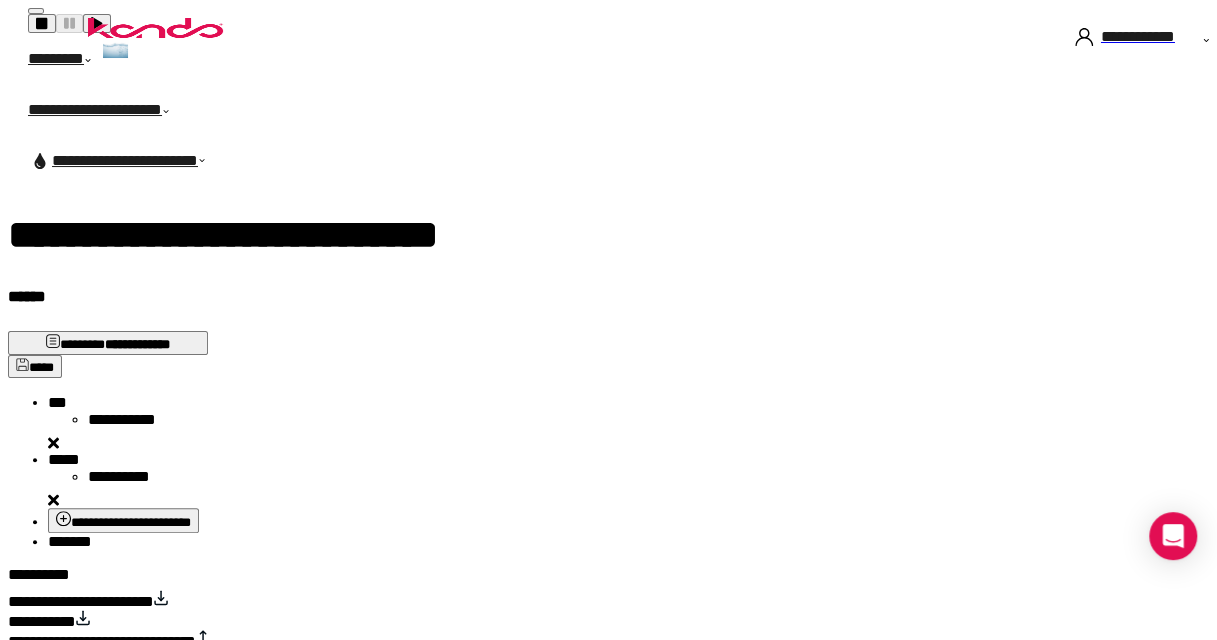 click on "**********" at bounding box center [123, 520] 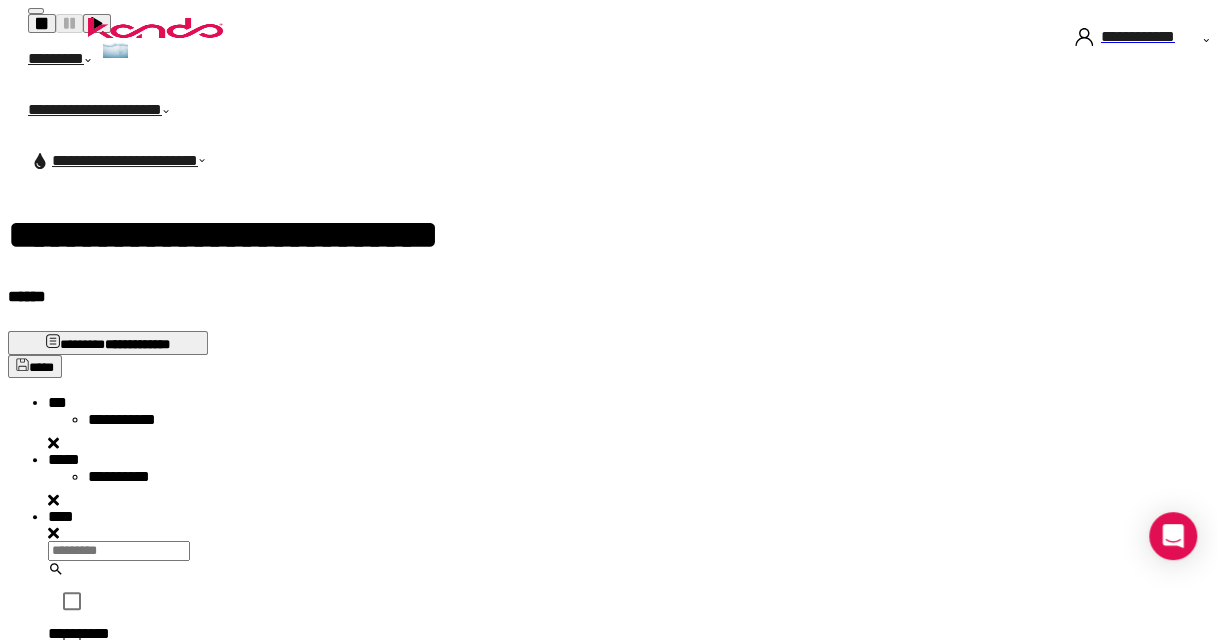scroll, scrollTop: 16, scrollLeft: 16, axis: both 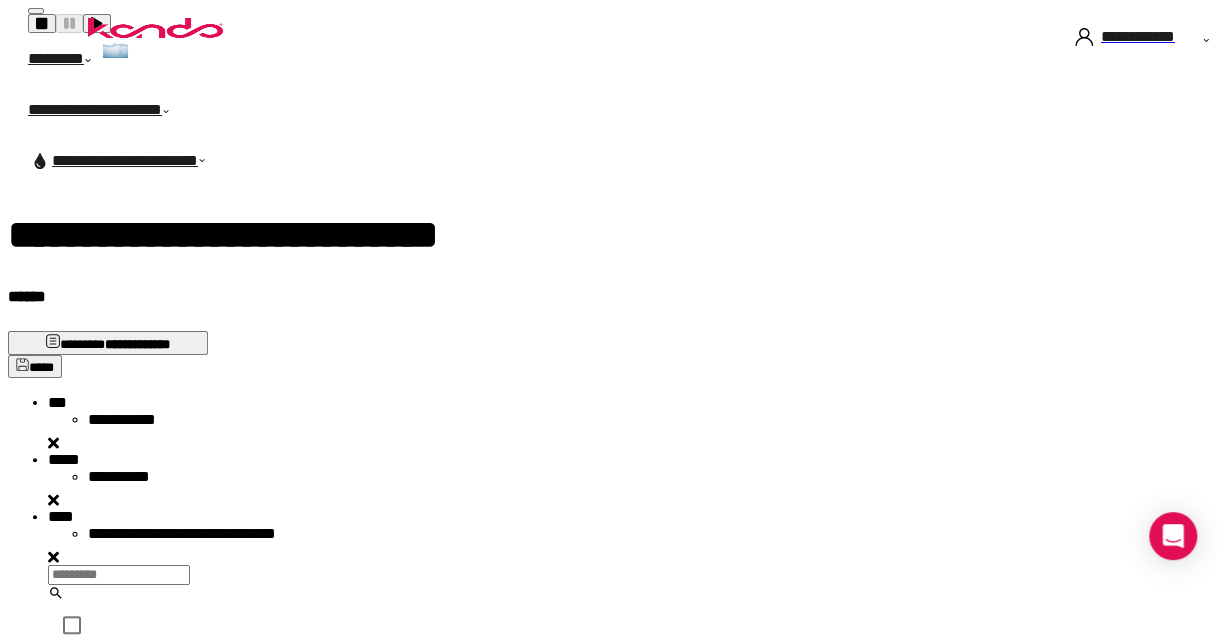 click on "[FIRST] [LAST] [STREET] [CITY], [STATE] [ZIP]" at bounding box center (616, 663) 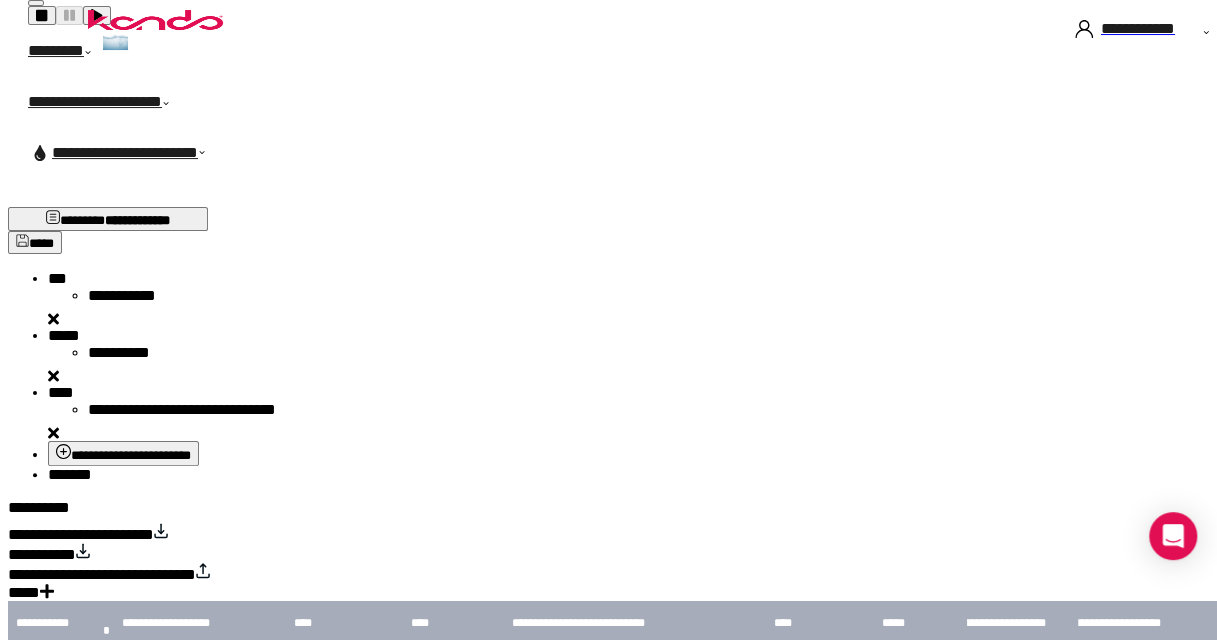 scroll, scrollTop: 0, scrollLeft: 0, axis: both 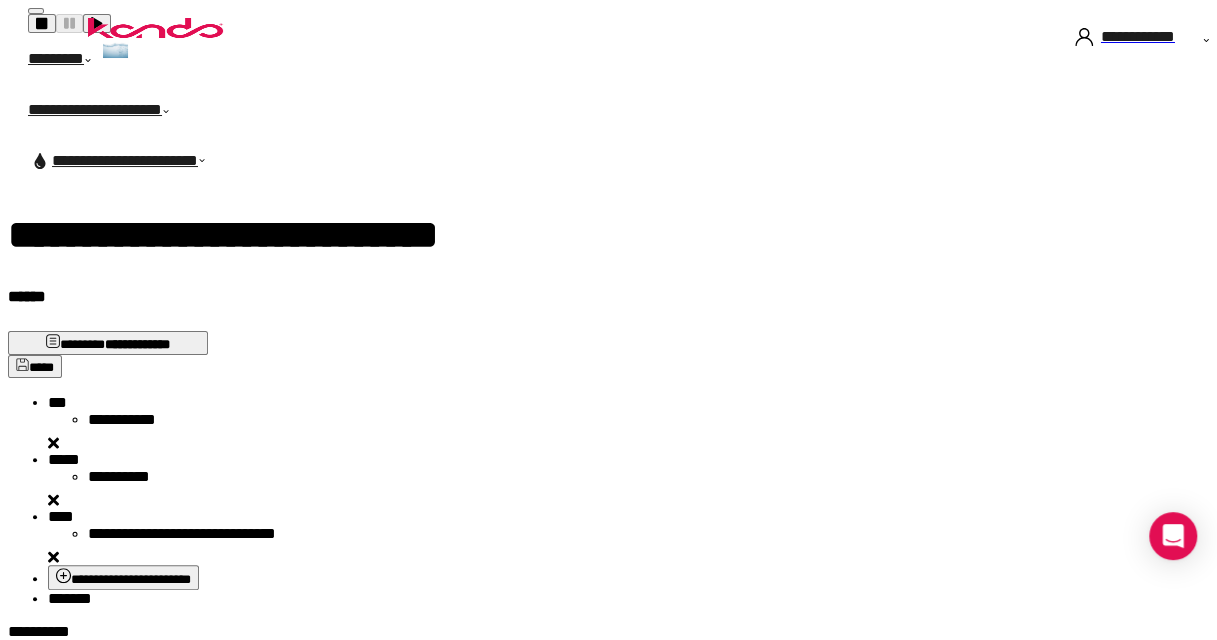 click on "*******" at bounding box center (70, 598) 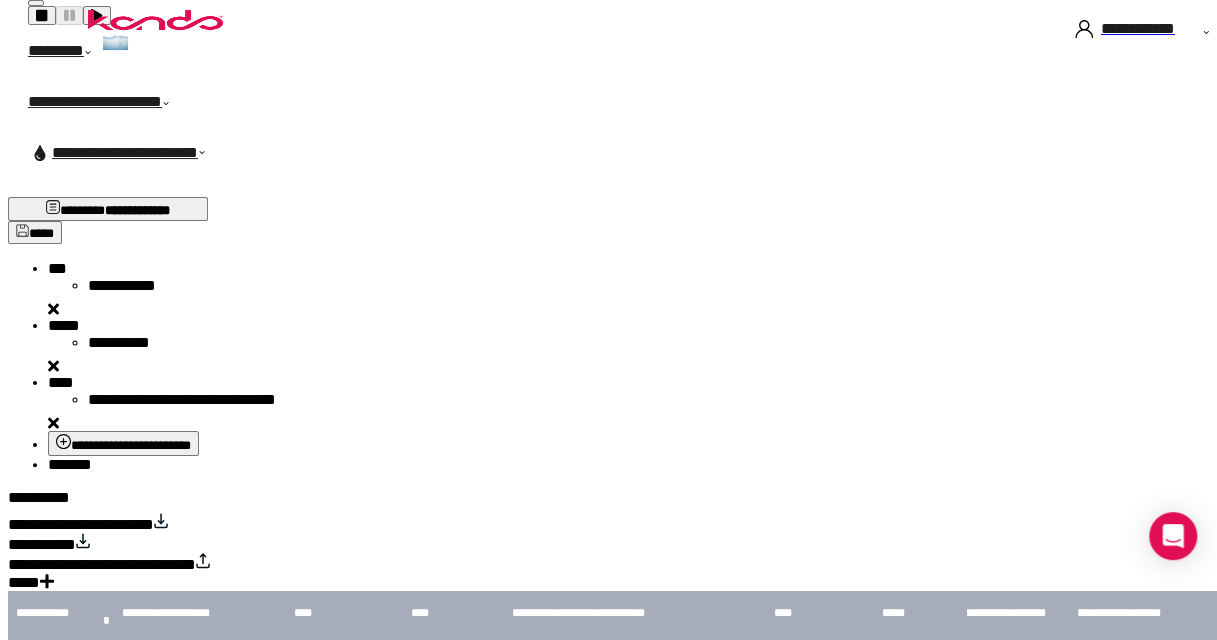 scroll, scrollTop: 200, scrollLeft: 0, axis: vertical 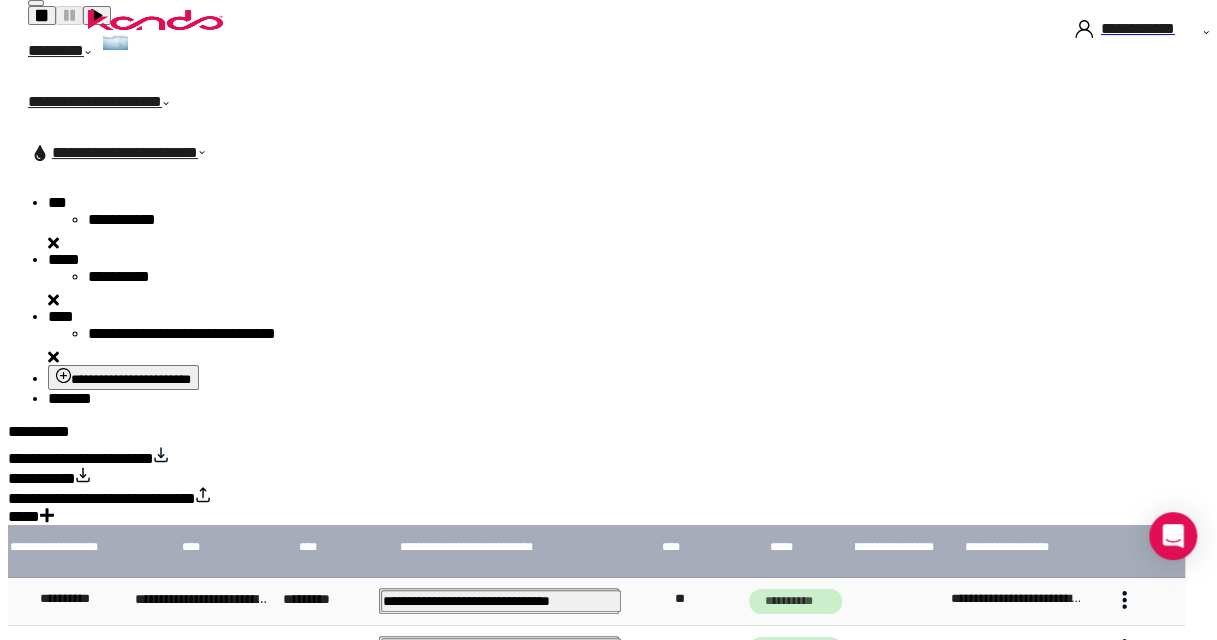 click at bounding box center [1124, 649] 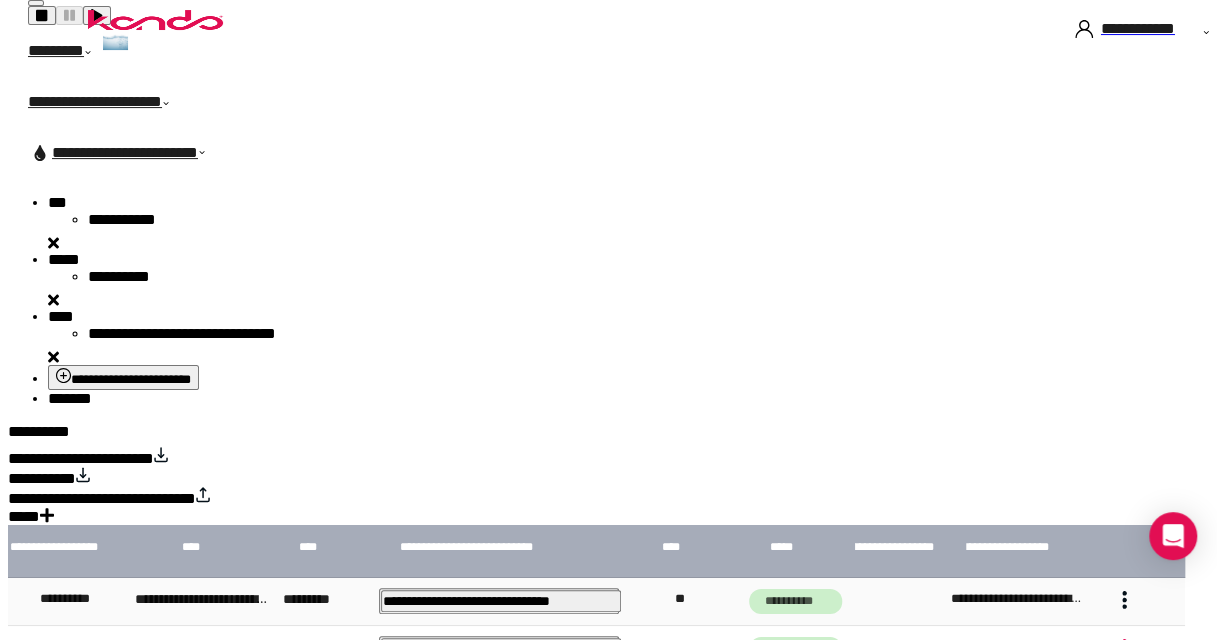 click on "**********" at bounding box center (1104, 662) 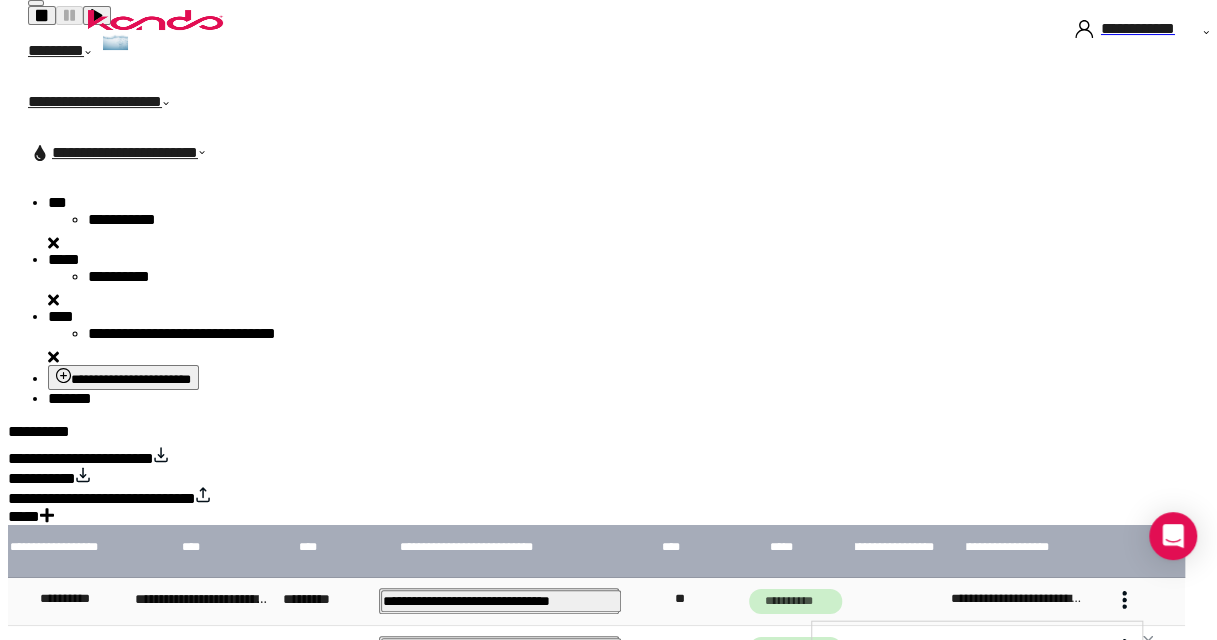 scroll, scrollTop: 52, scrollLeft: 0, axis: vertical 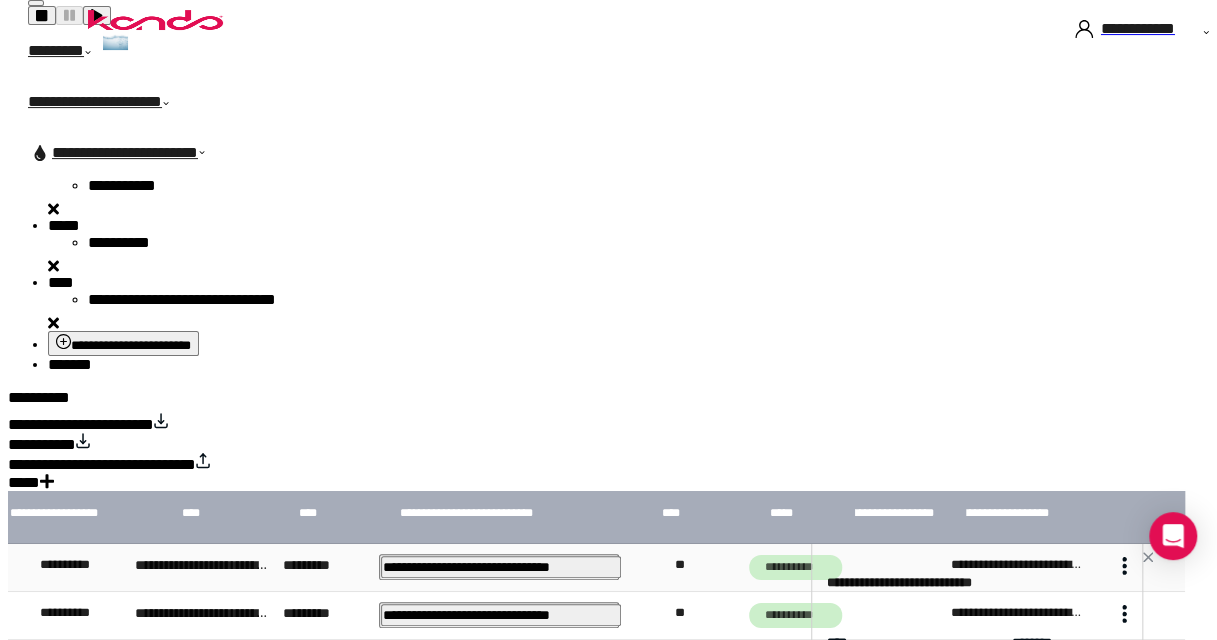 click at bounding box center [1148, 557] 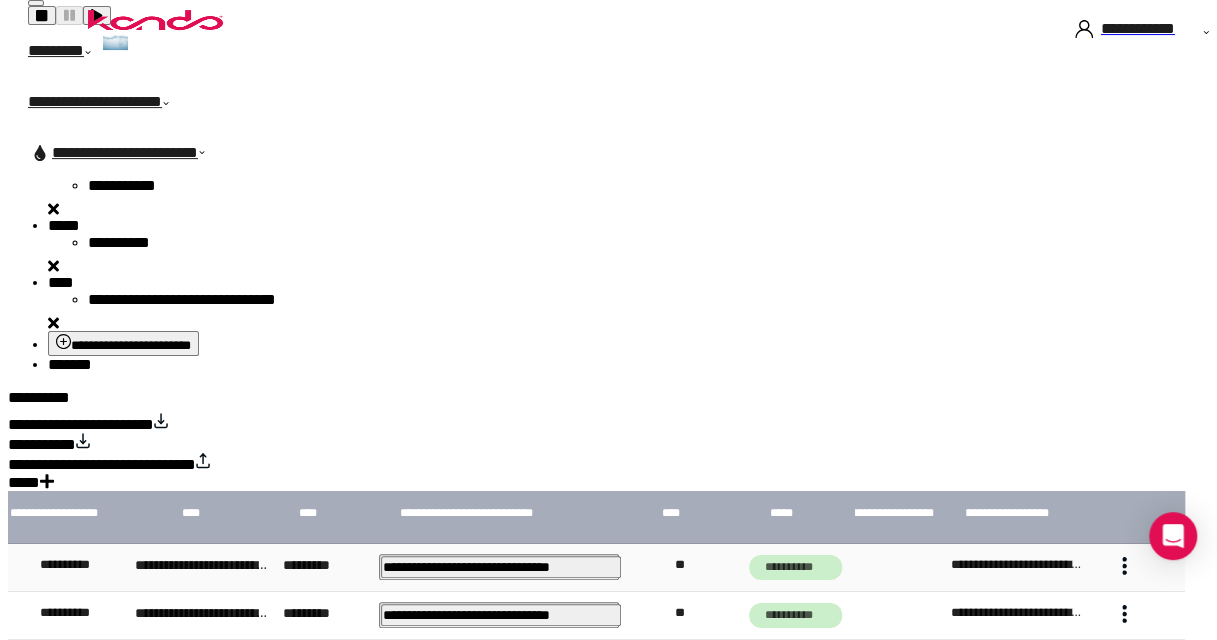 scroll, scrollTop: 0, scrollLeft: 262, axis: horizontal 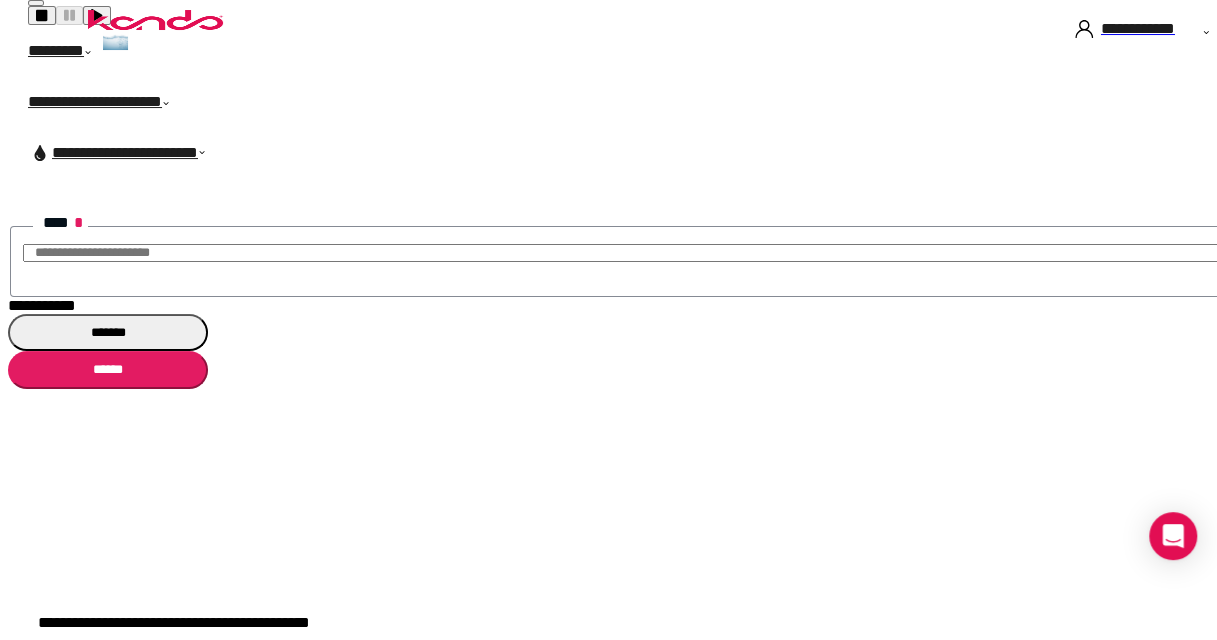 click on "**********" at bounding box center [42, 305] 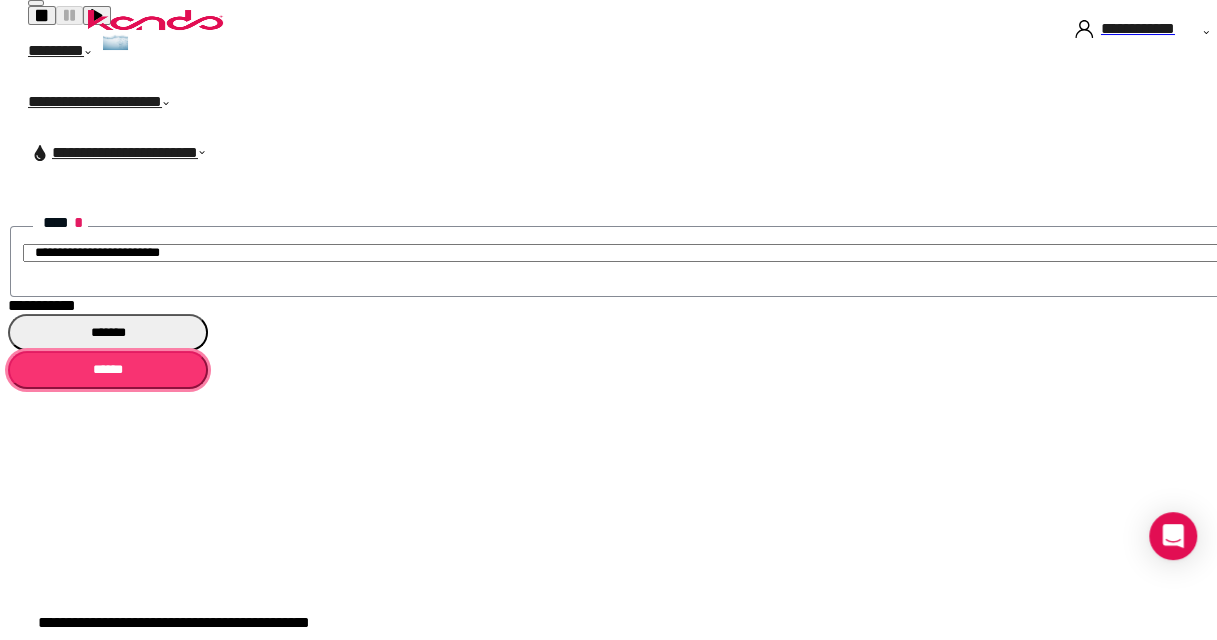 click on "******" at bounding box center [108, 369] 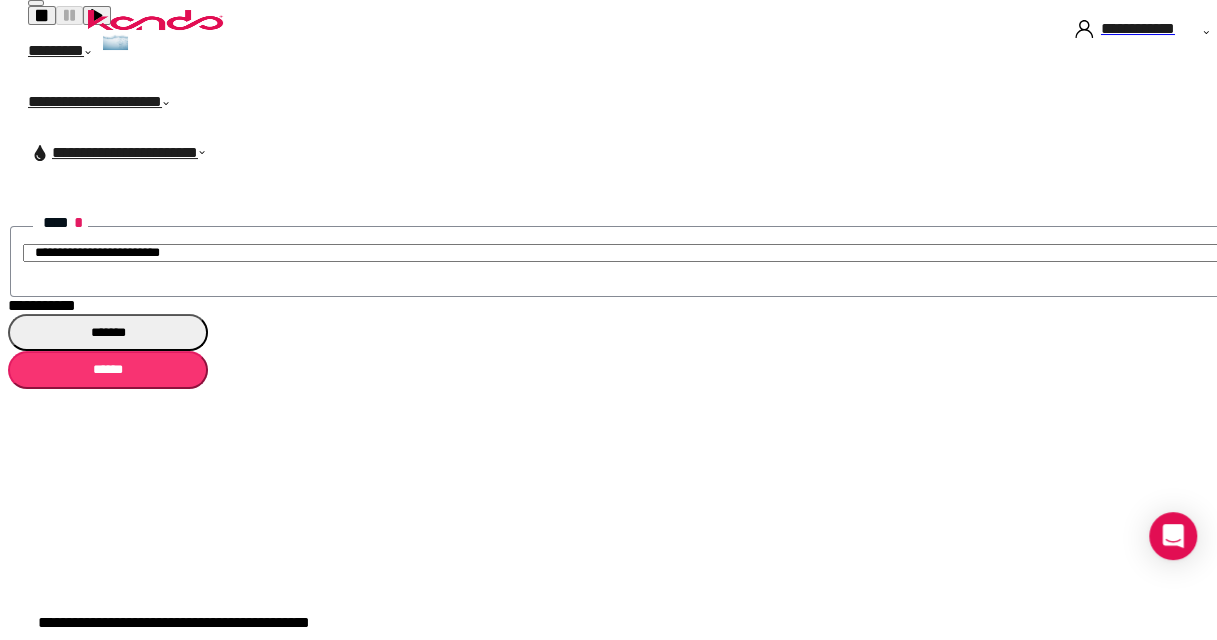 scroll, scrollTop: 0, scrollLeft: 0, axis: both 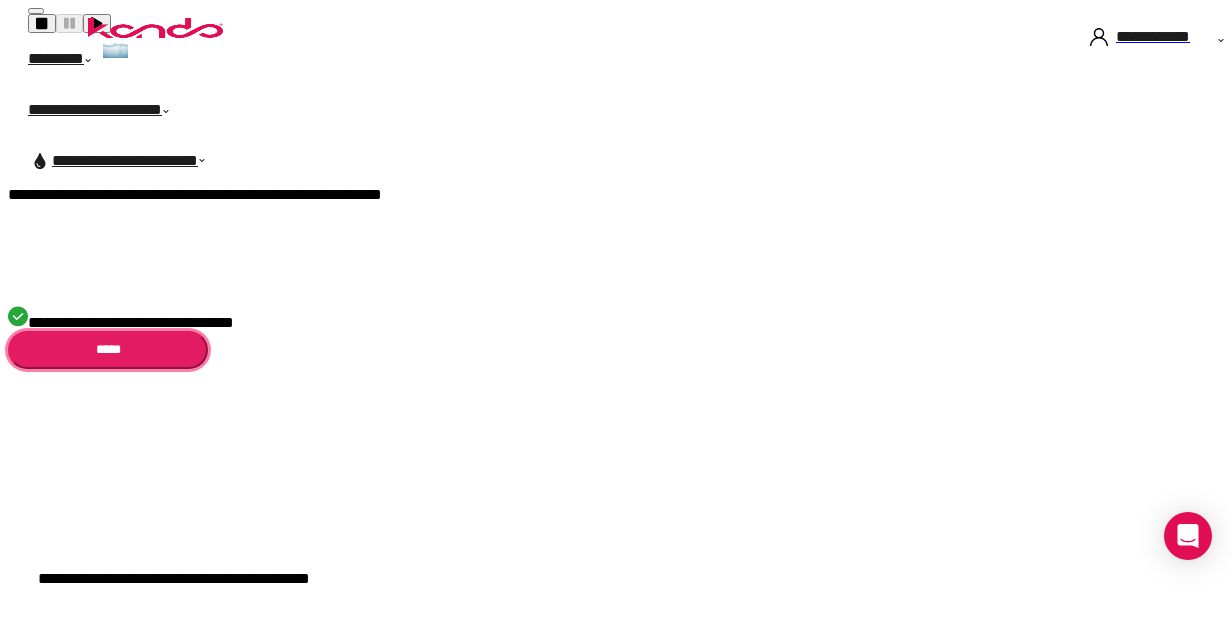 click on "*****" at bounding box center (108, 349) 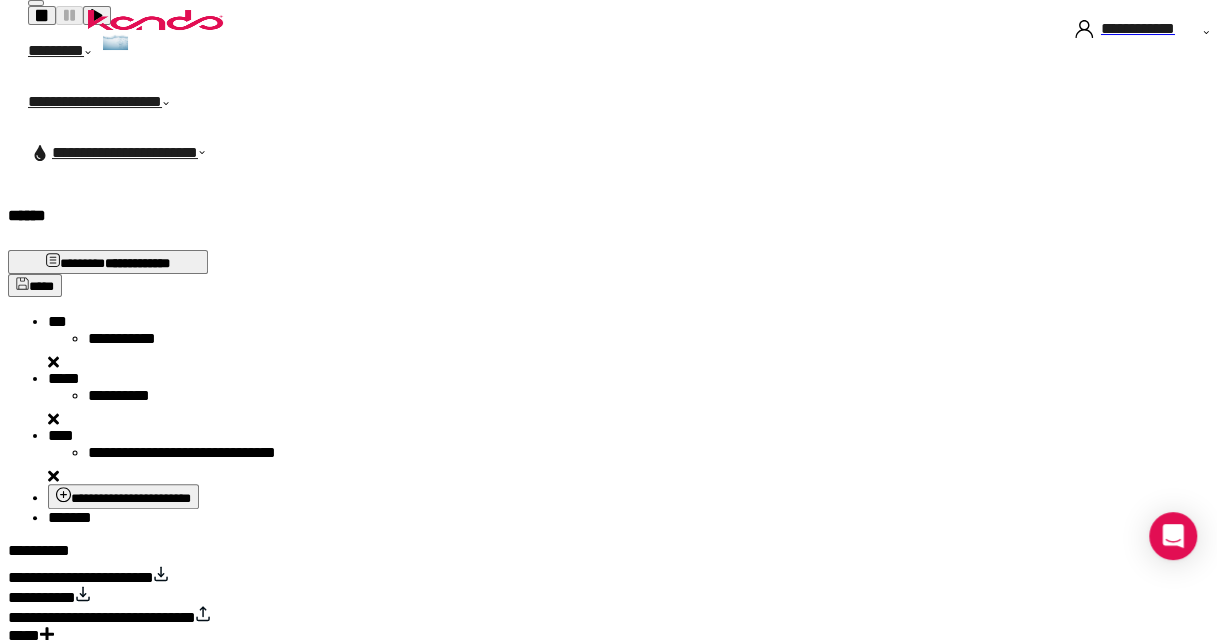 scroll, scrollTop: 200, scrollLeft: 0, axis: vertical 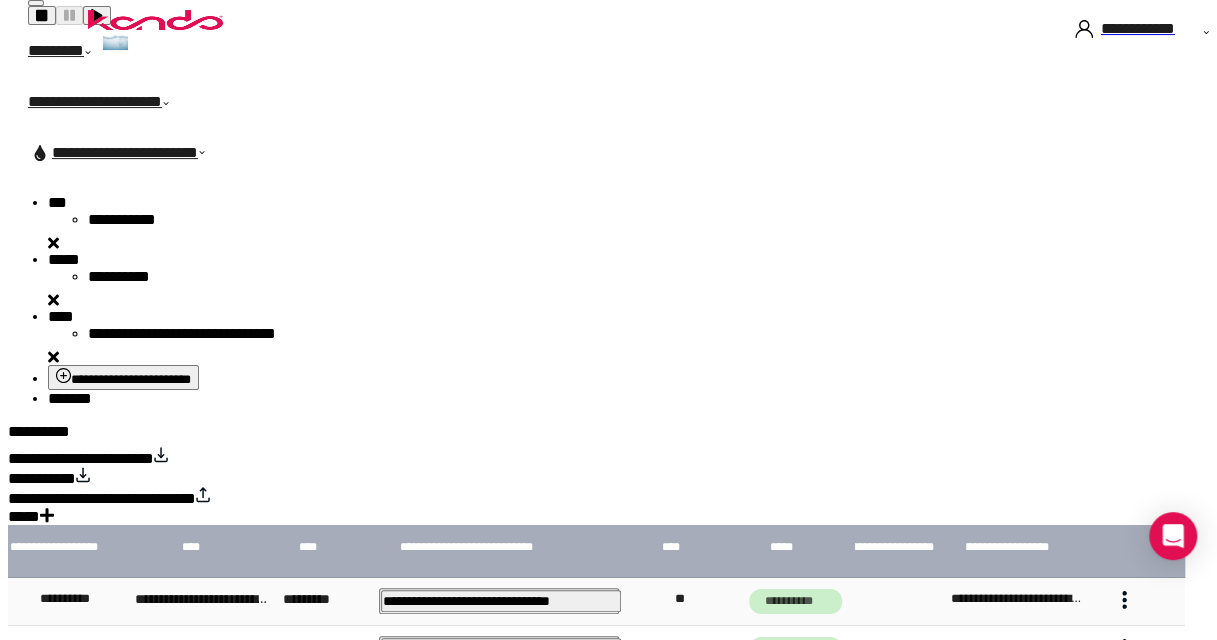 click at bounding box center (1124, 648) 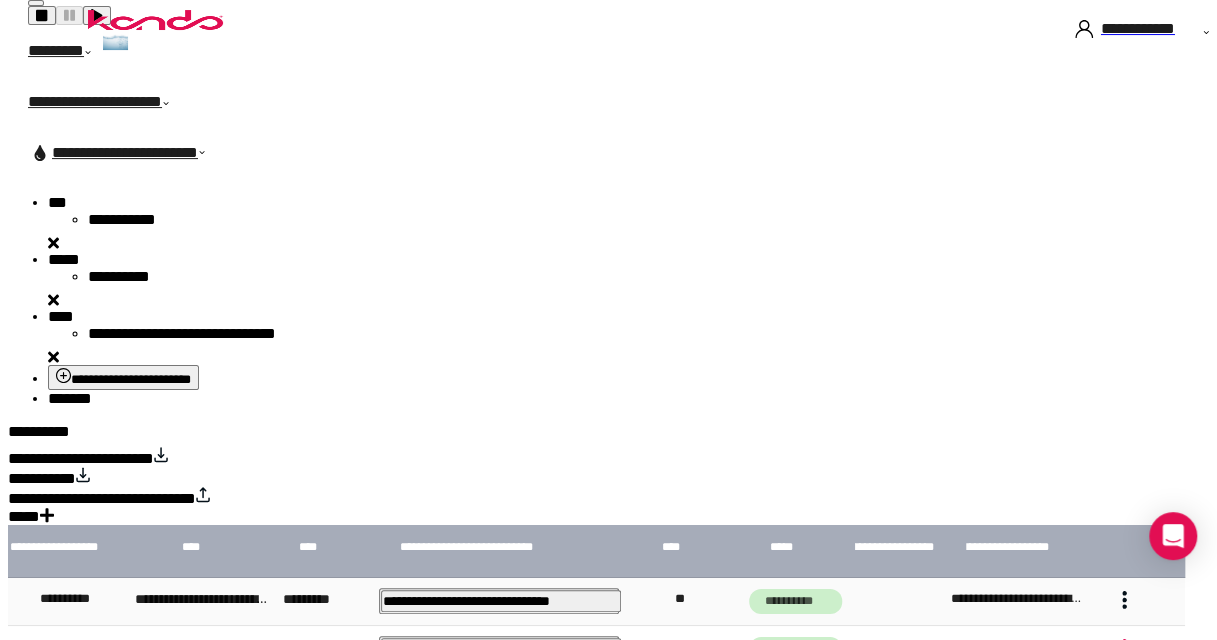 click on "**********" at bounding box center (1104, 662) 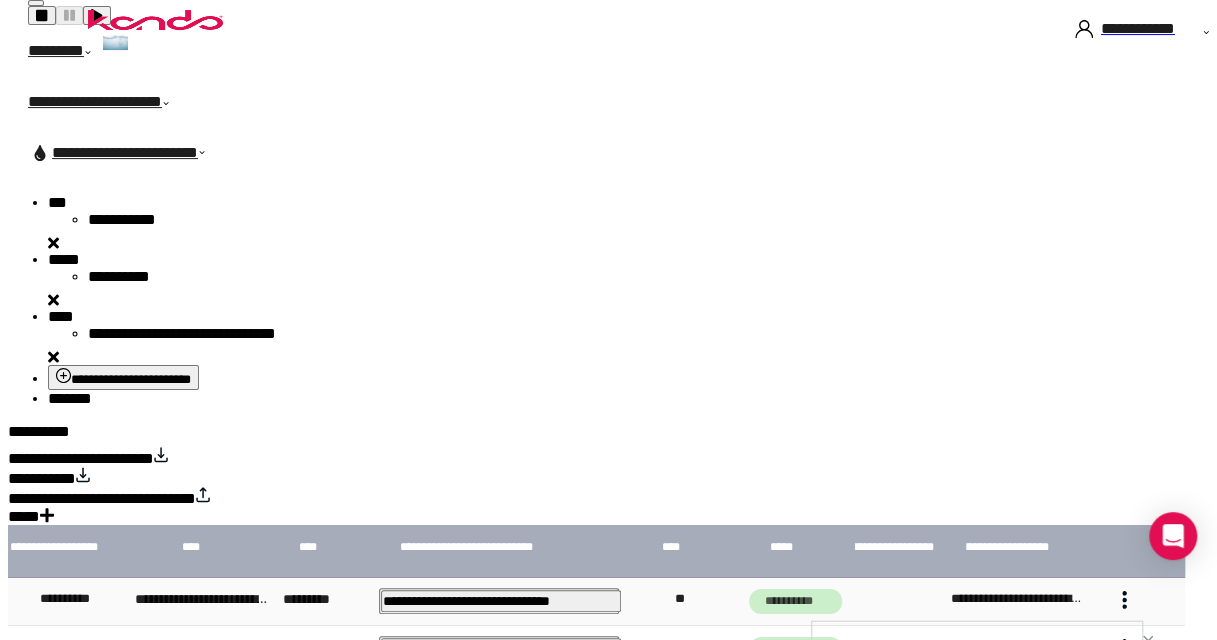 scroll, scrollTop: 0, scrollLeft: 0, axis: both 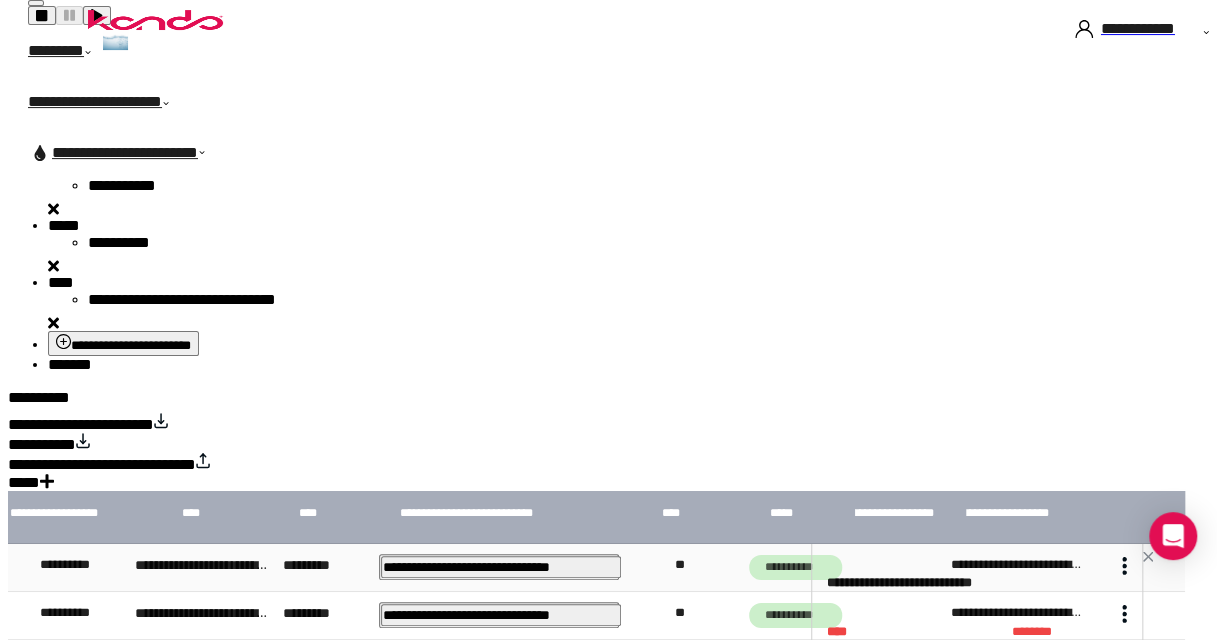 click at bounding box center (1148, 556) 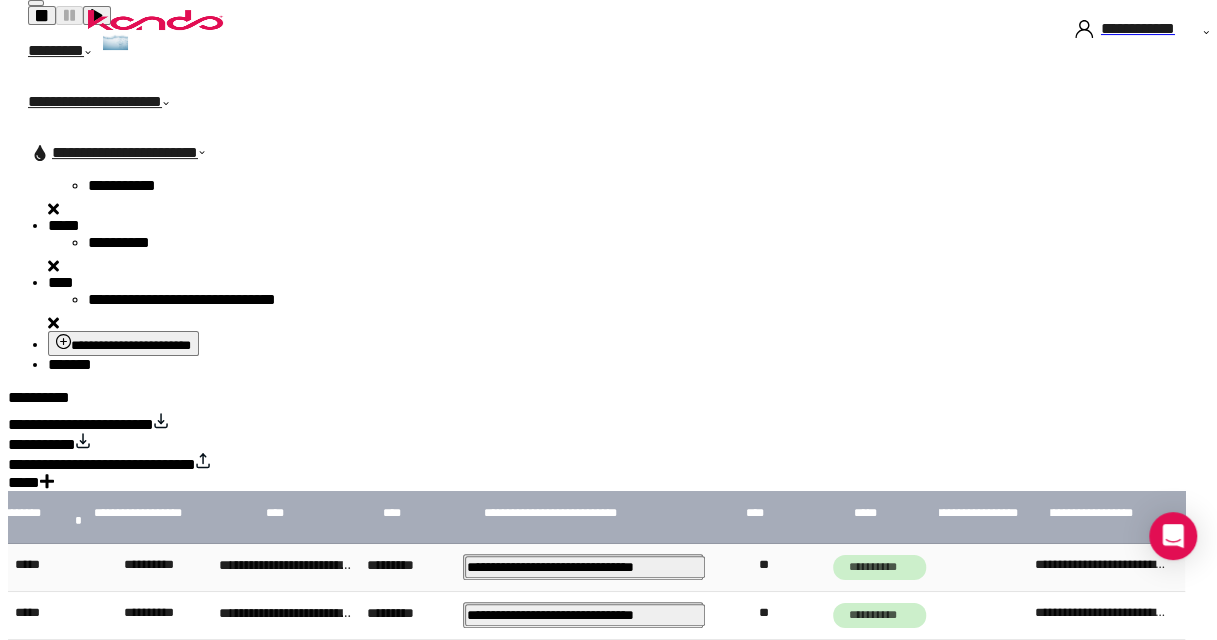 scroll, scrollTop: 0, scrollLeft: 0, axis: both 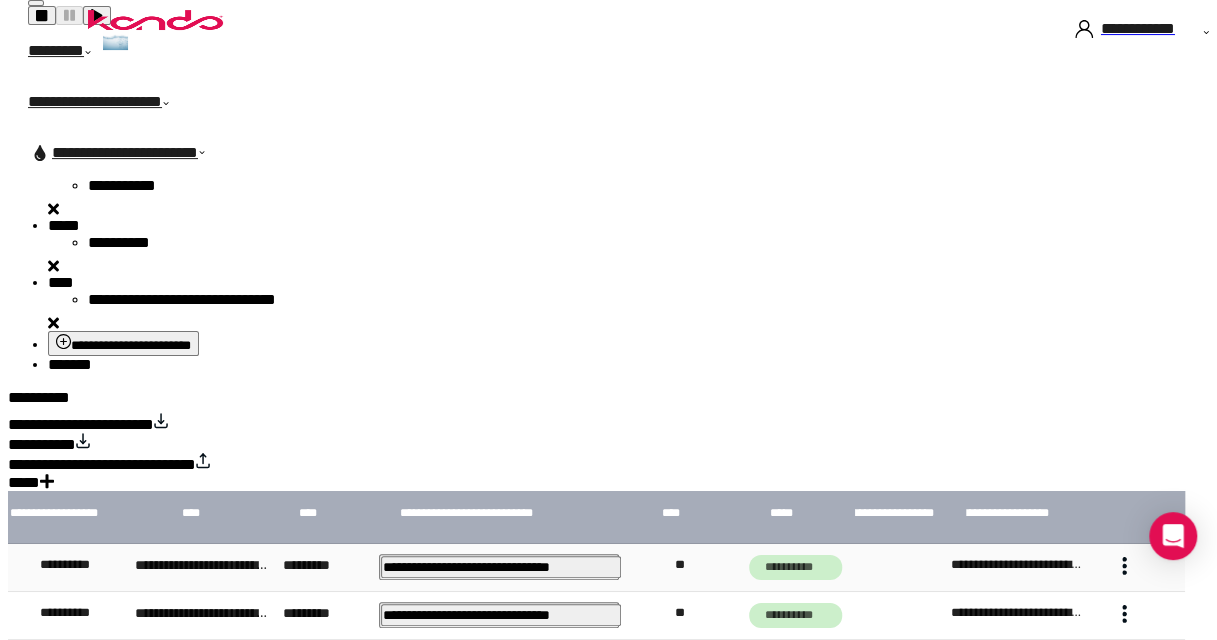 click at bounding box center (1124, 573) 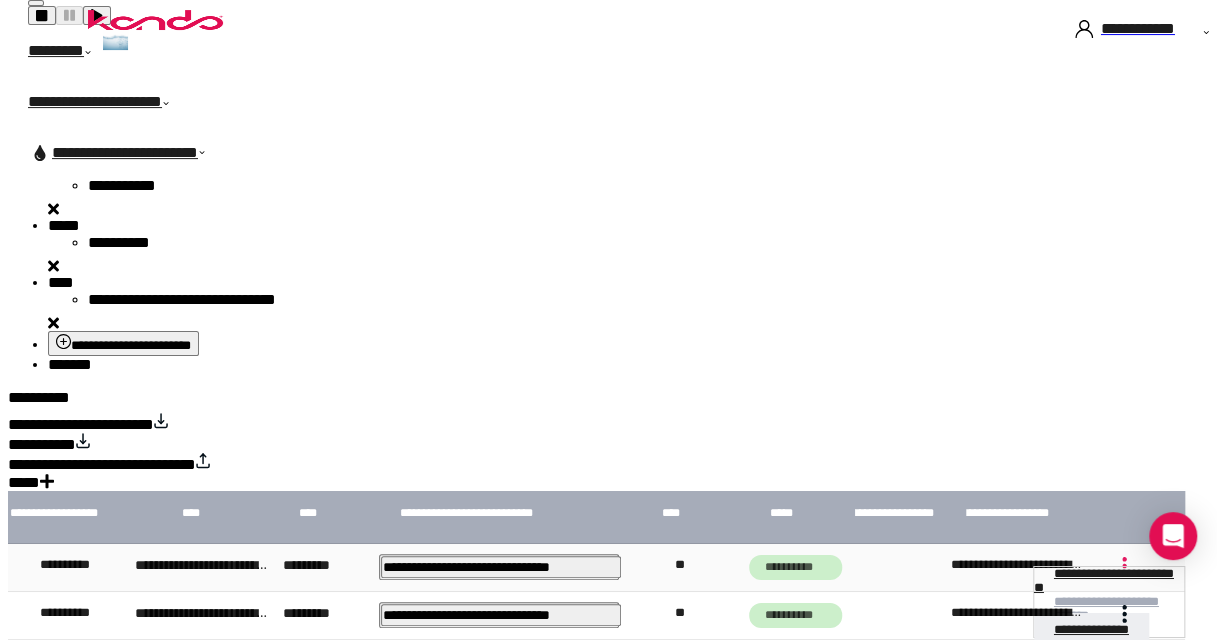 click on "**********" at bounding box center [1104, 580] 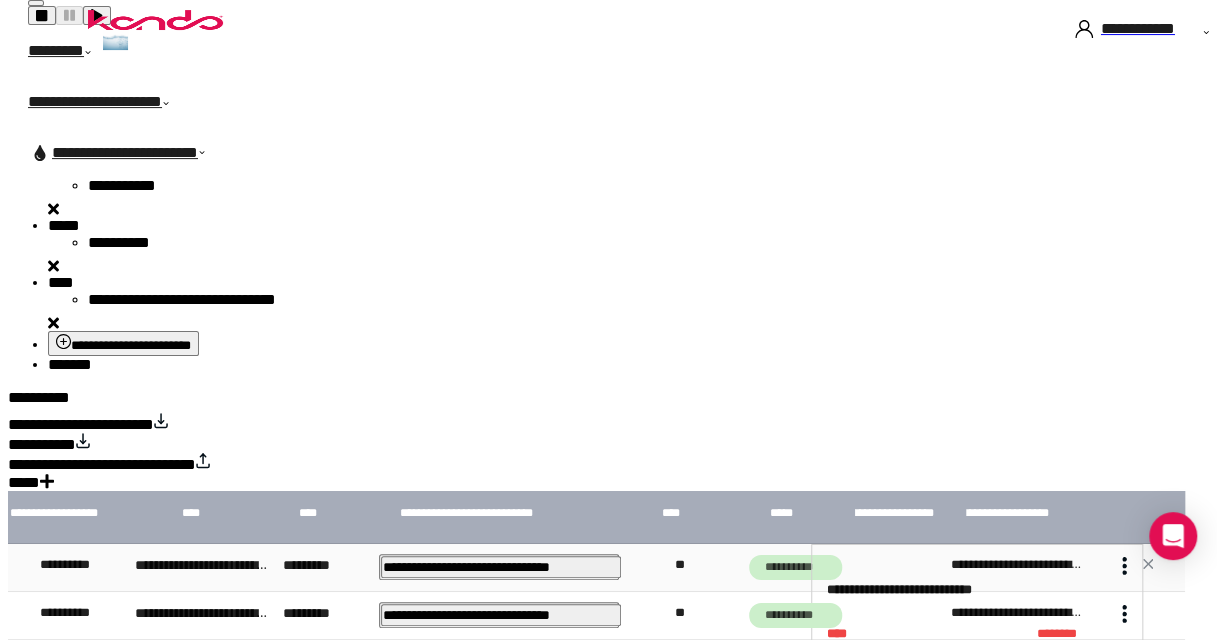 click at bounding box center (1148, 564) 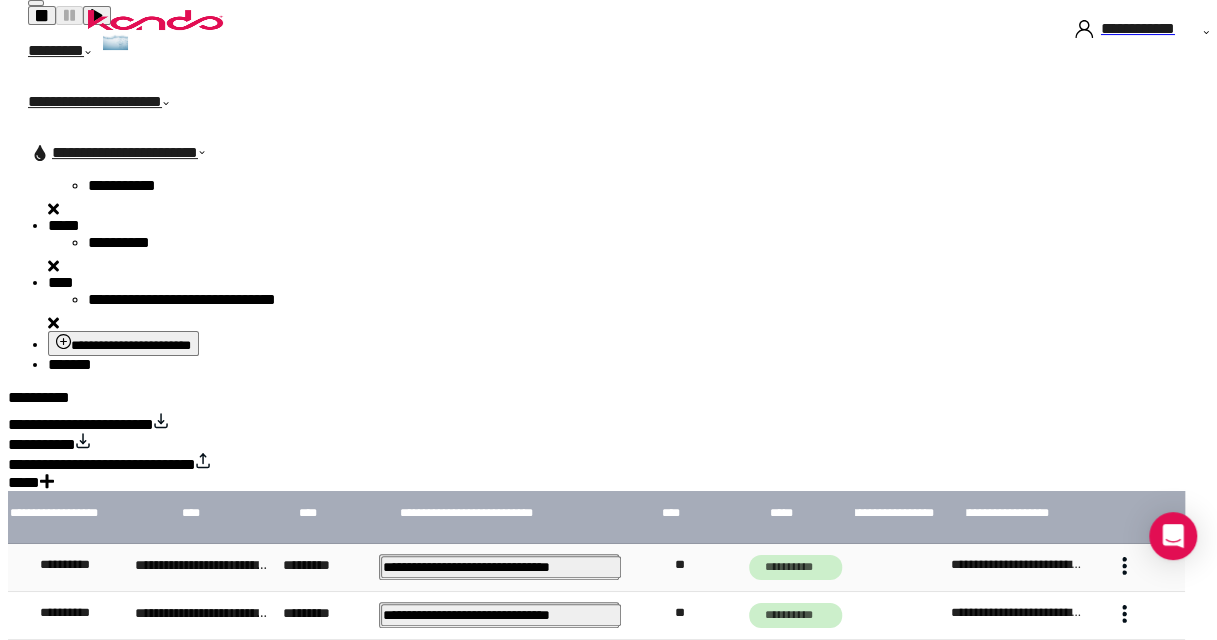 scroll, scrollTop: 0, scrollLeft: 0, axis: both 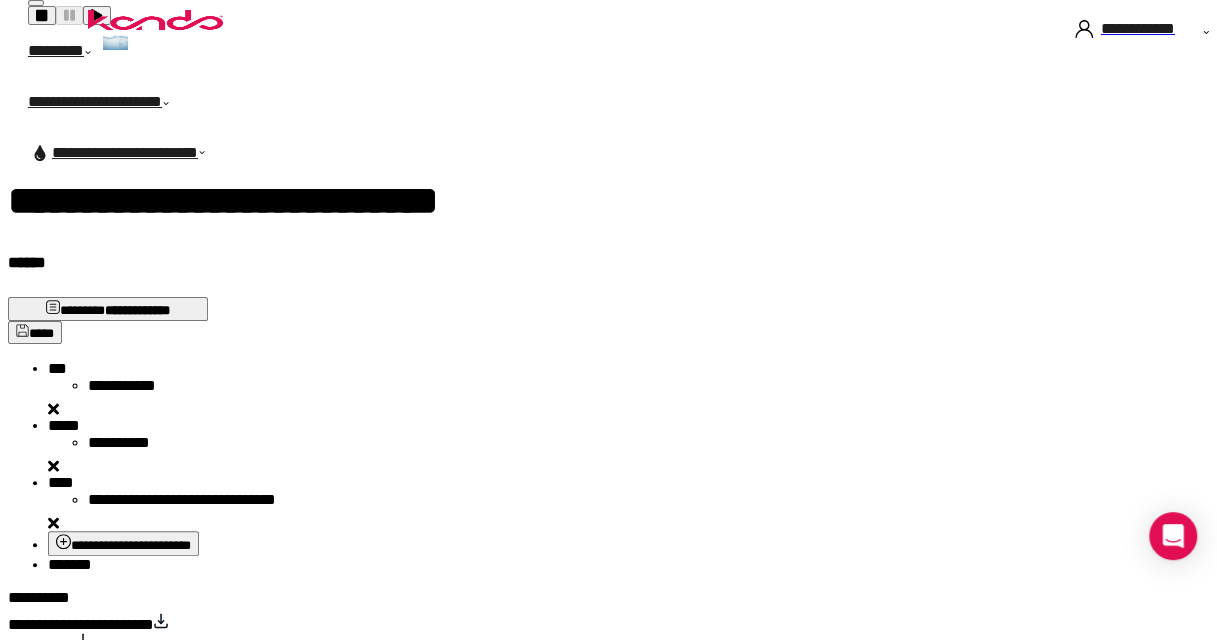 click on "****" at bounding box center (57, 368) 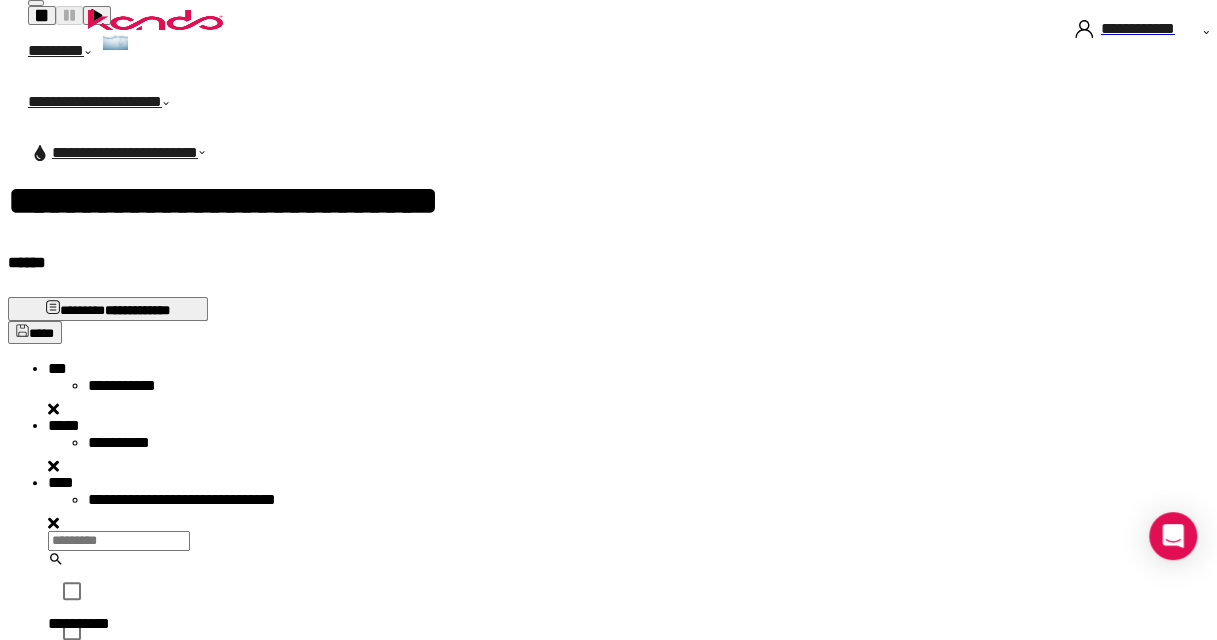 scroll, scrollTop: 16, scrollLeft: 16, axis: both 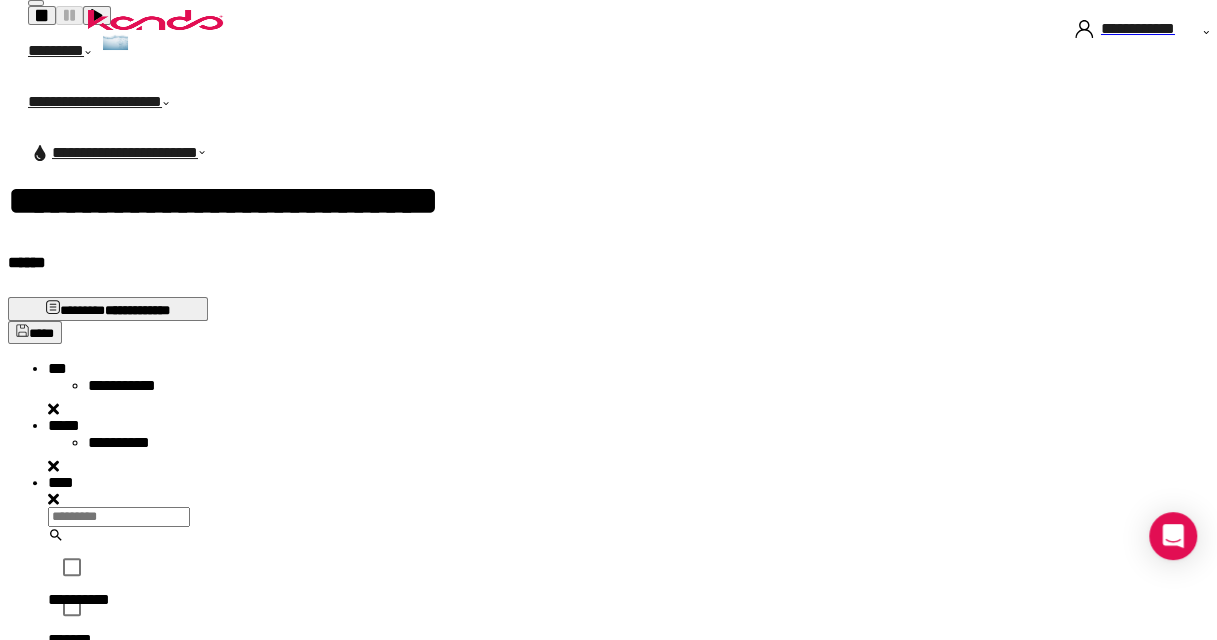 click on "**********" at bounding box center [123, 846] 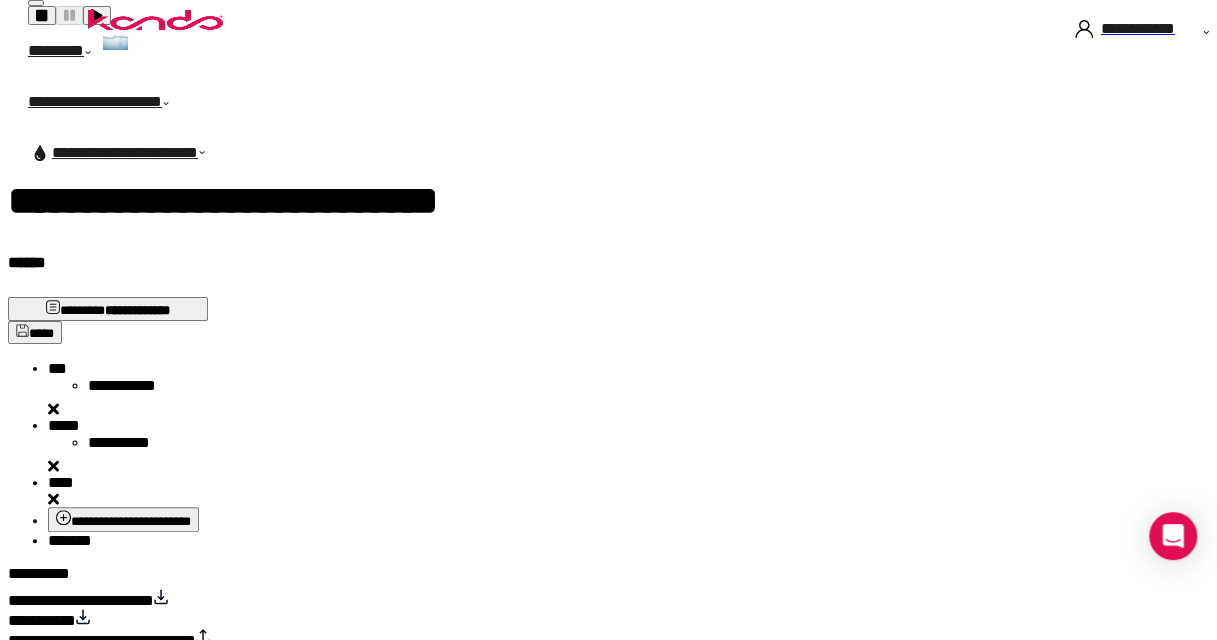 click on "**********" at bounding box center (123, 519) 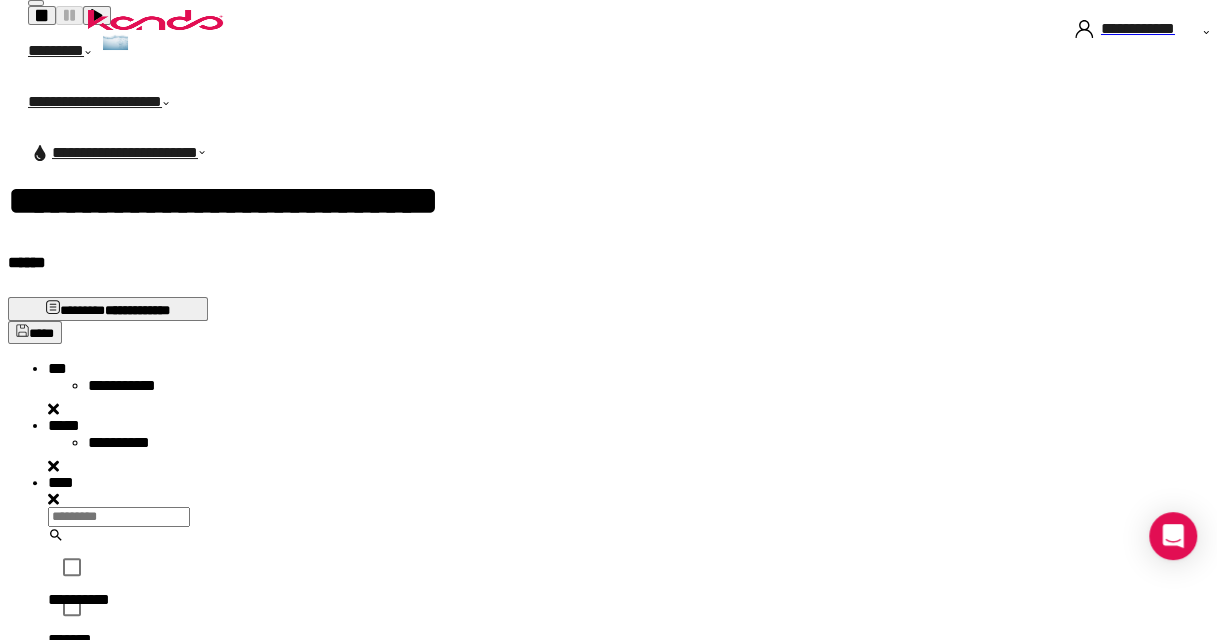 scroll, scrollTop: 16, scrollLeft: 16, axis: both 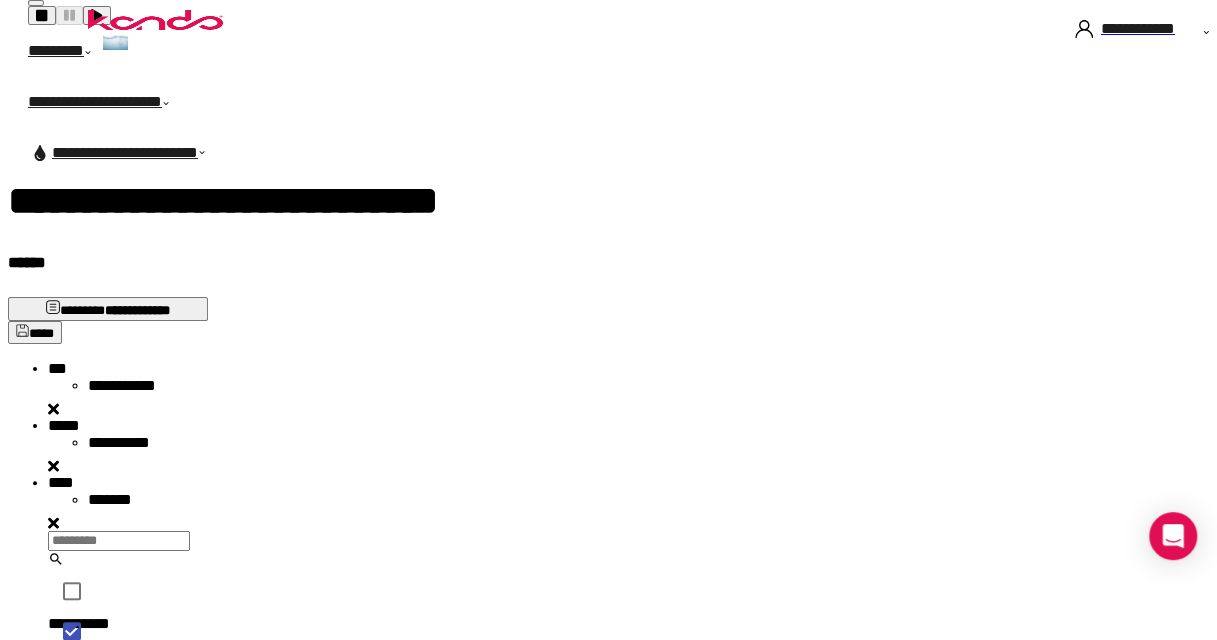click on "*******" at bounding box center [70, 889] 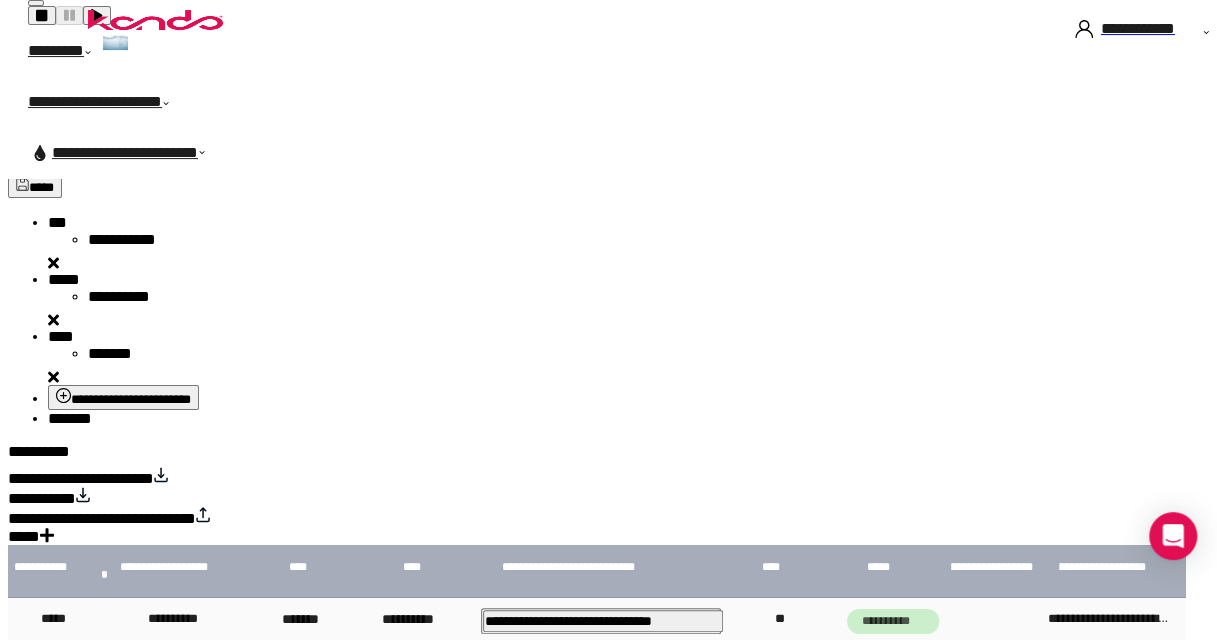 scroll, scrollTop: 188, scrollLeft: 0, axis: vertical 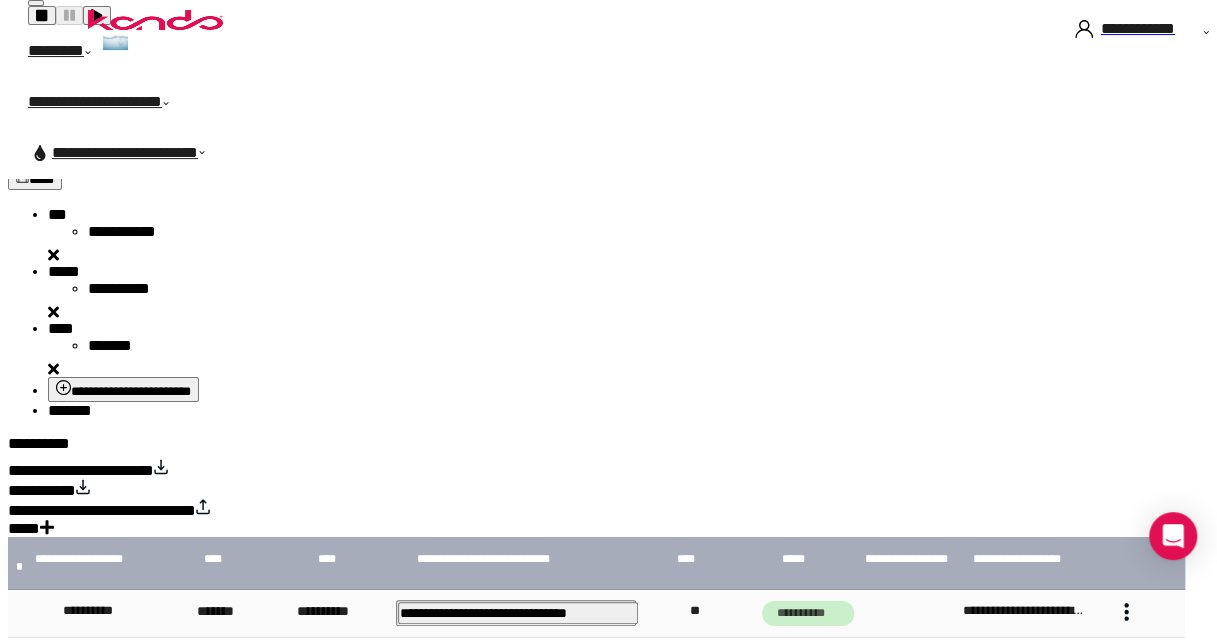 click at bounding box center [1126, 612] 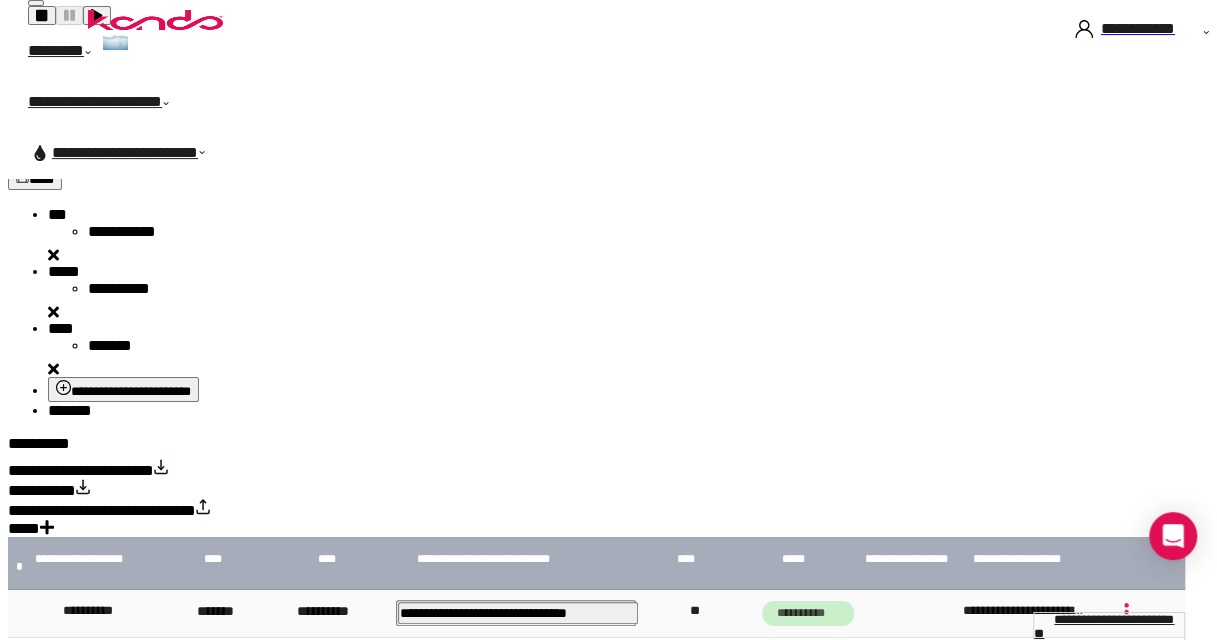 click on "**********" at bounding box center [1104, 626] 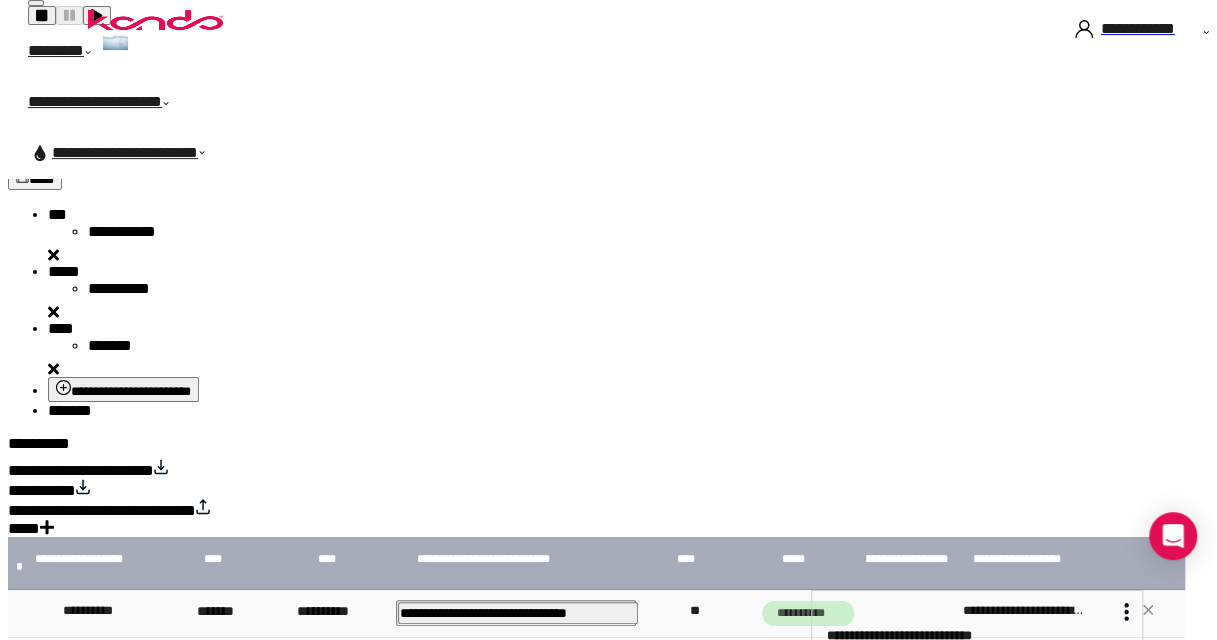 scroll, scrollTop: 421, scrollLeft: 0, axis: vertical 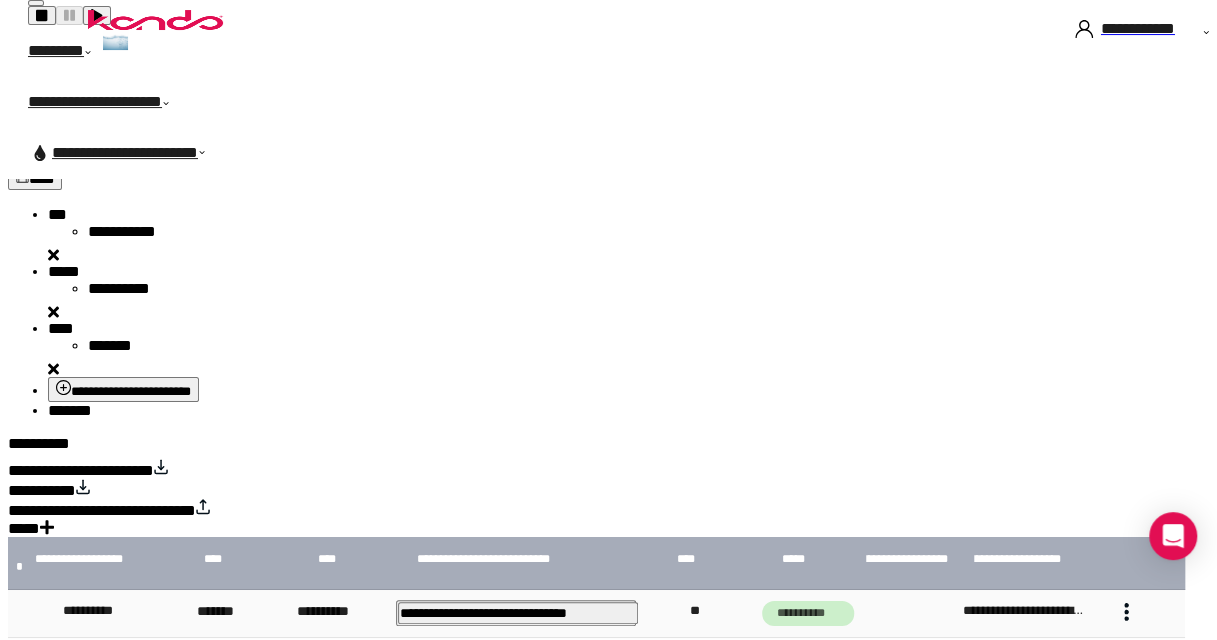 click at bounding box center [1126, 662] 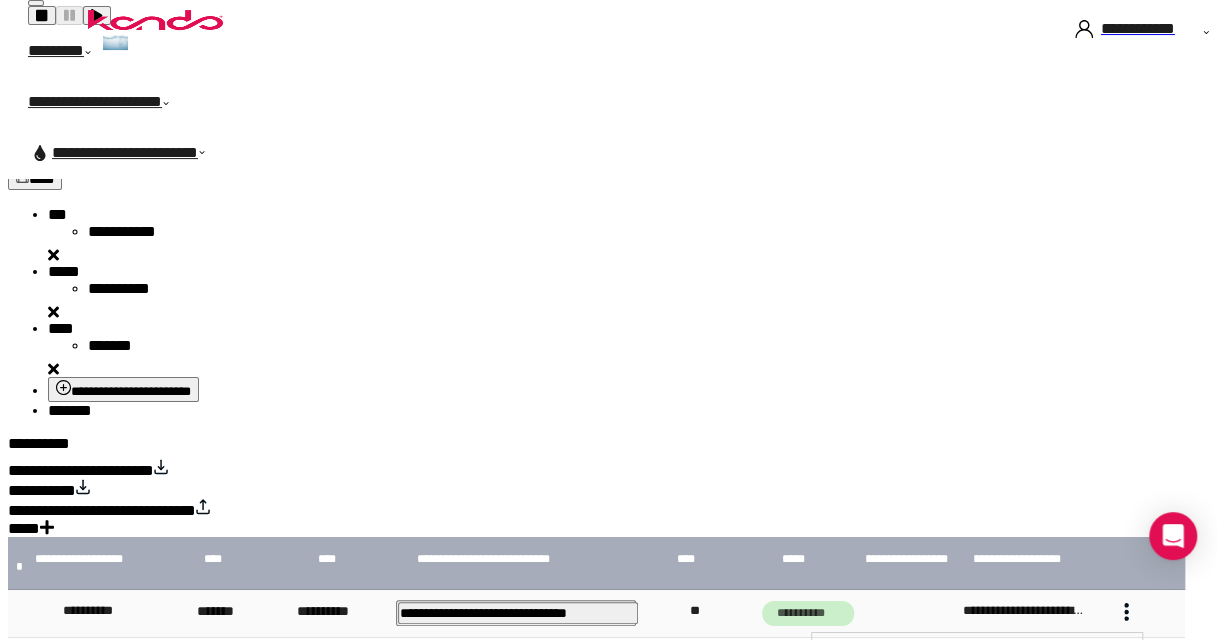 scroll, scrollTop: 420, scrollLeft: 0, axis: vertical 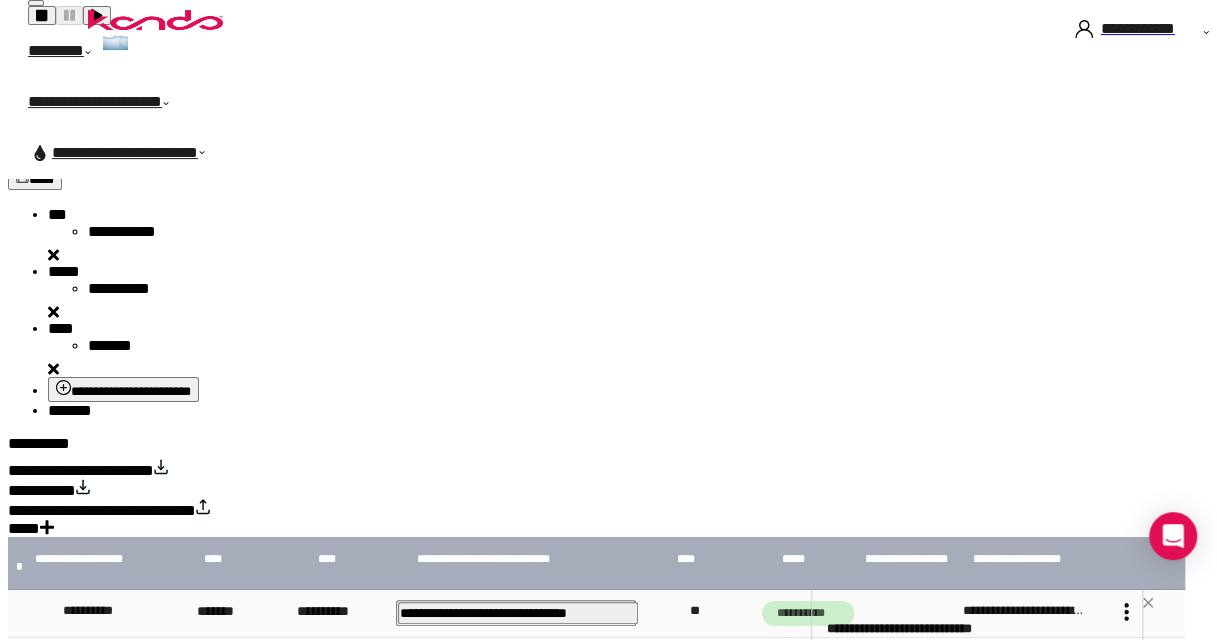 click at bounding box center [1148, 602] 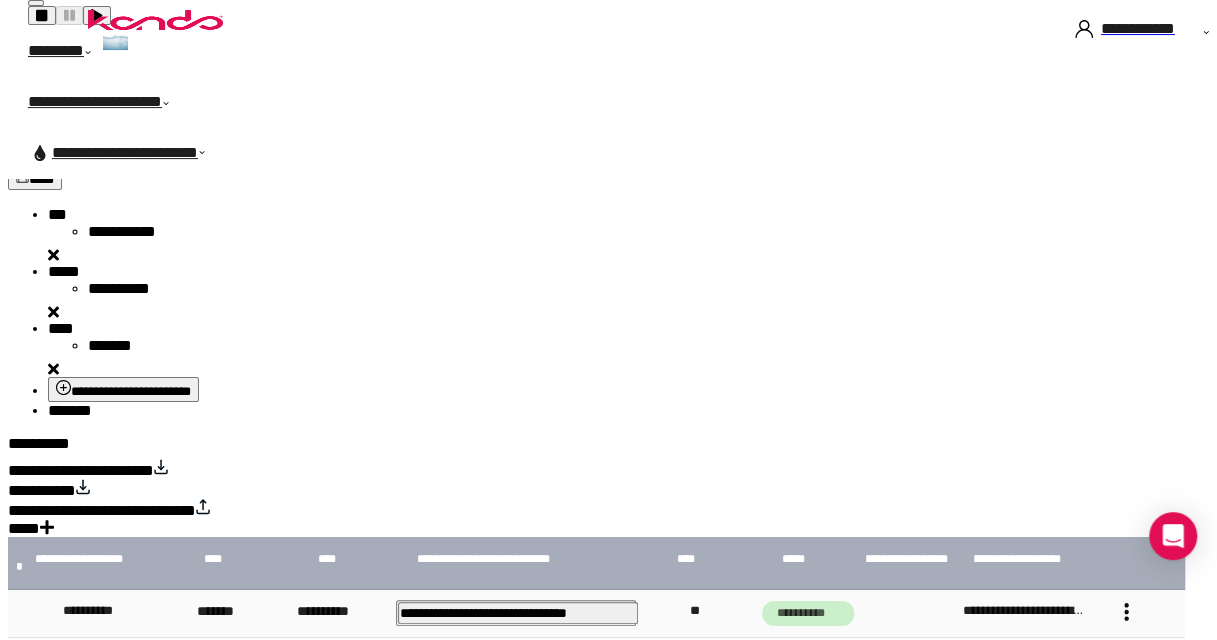 scroll, scrollTop: 0, scrollLeft: 167, axis: horizontal 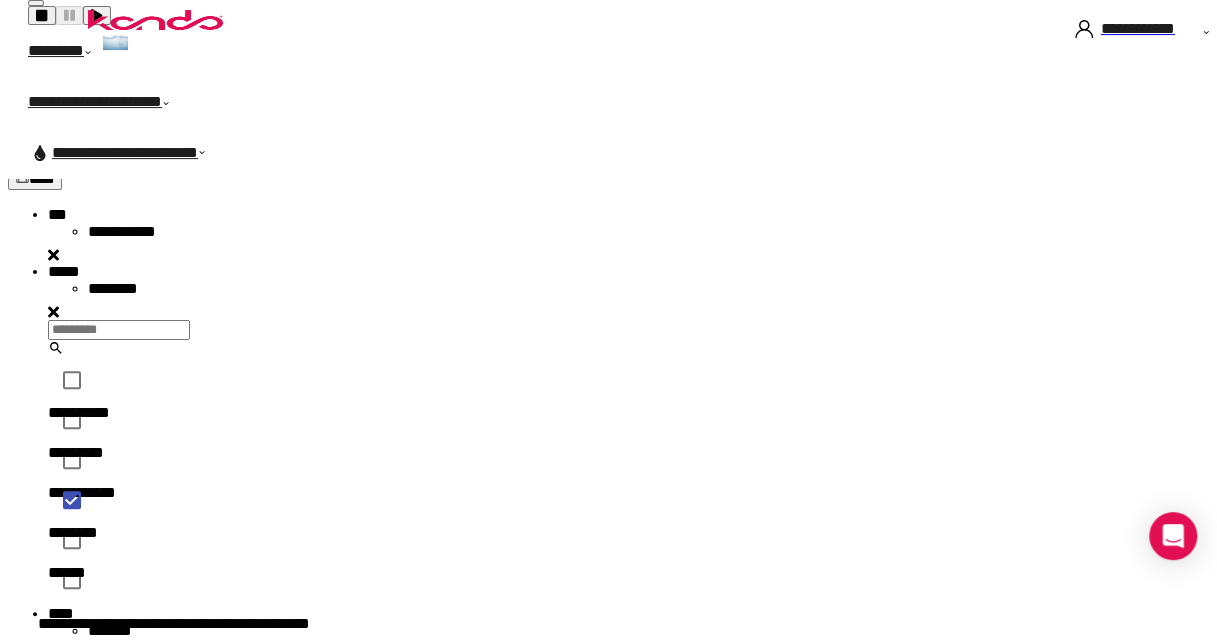 click on "[FIRST] [LAST] [STREET] [CITY], [STATE] [ZIP]" at bounding box center (616, 771) 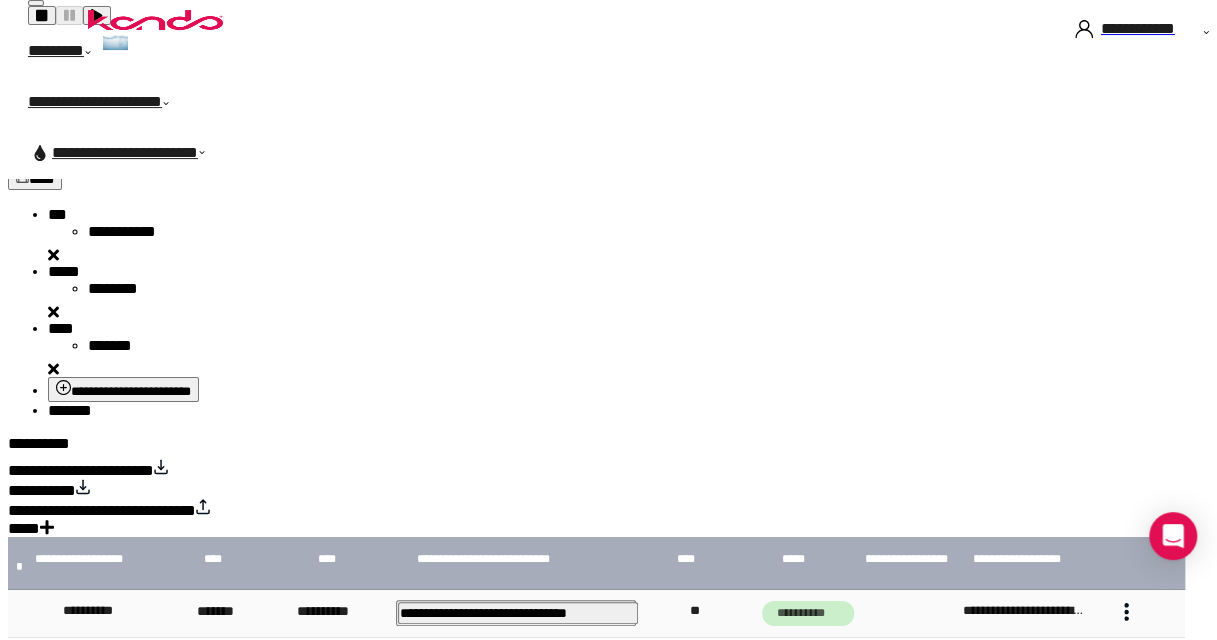 click on "*******" at bounding box center (70, 410) 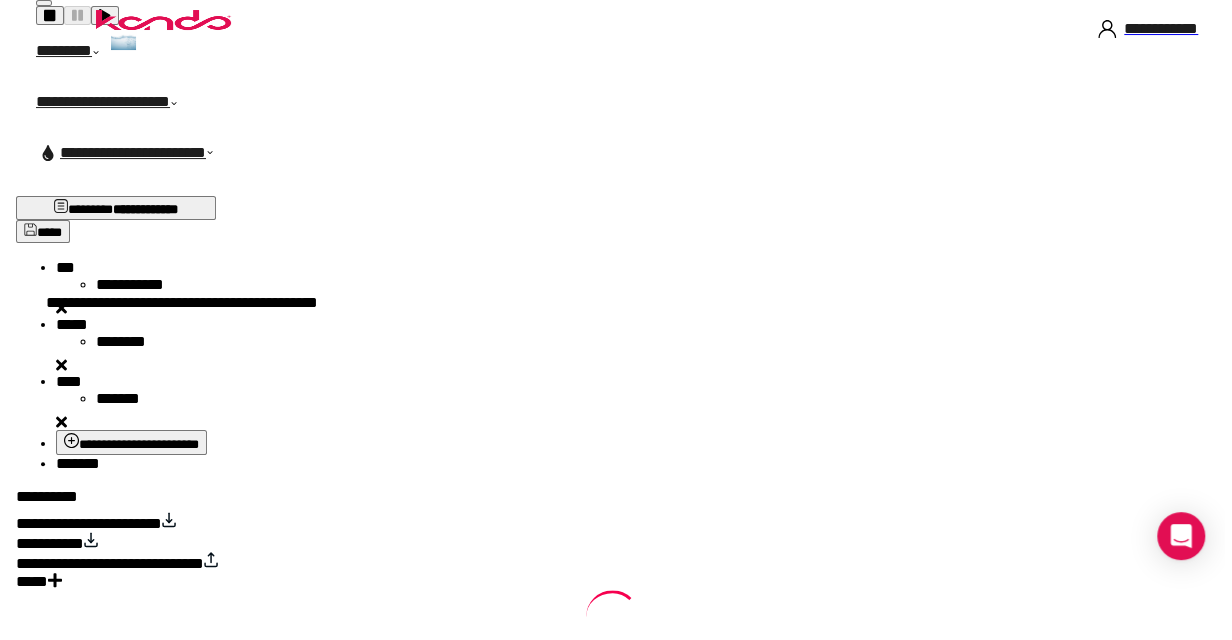 scroll, scrollTop: 0, scrollLeft: 0, axis: both 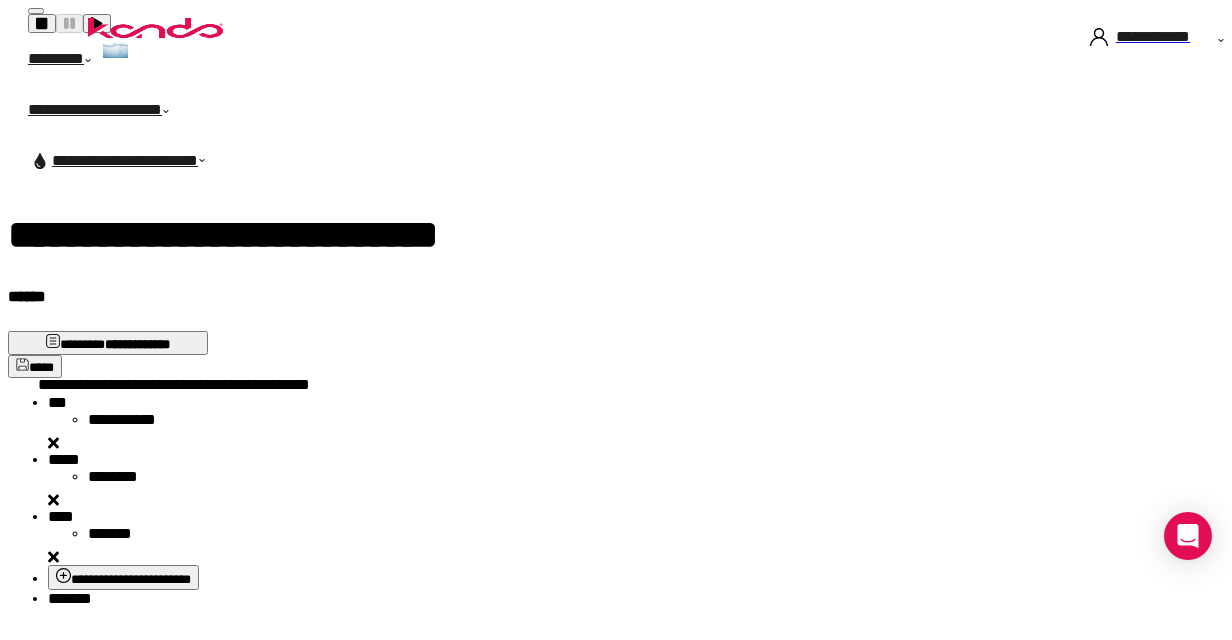 click on "*****" at bounding box center [57, 402] 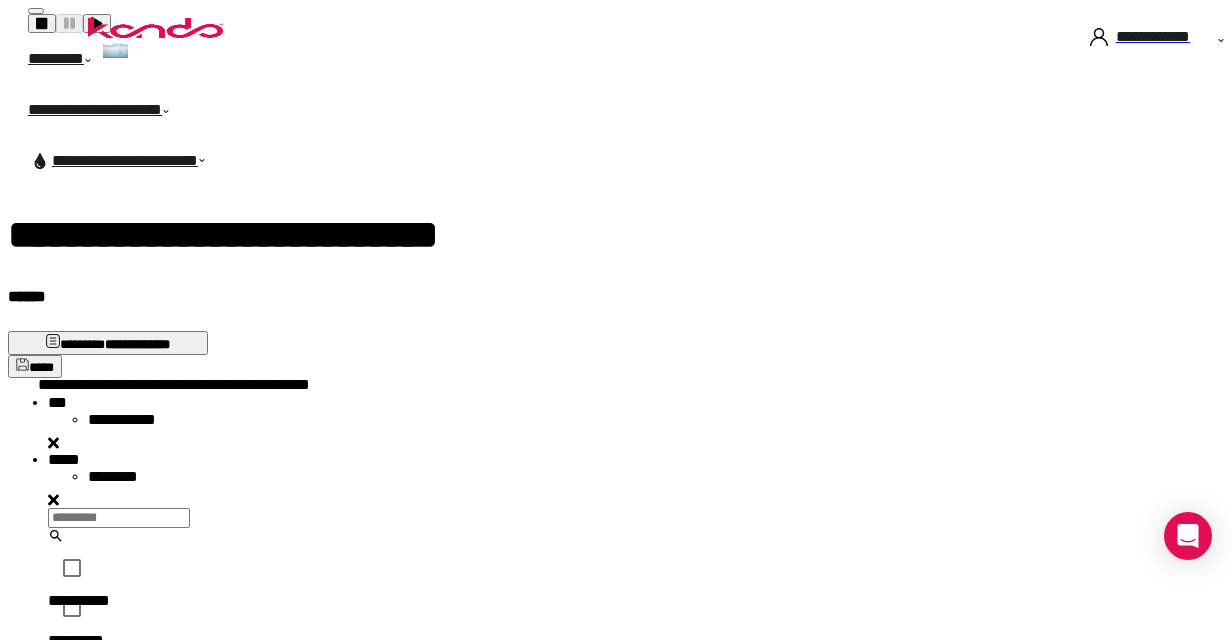 scroll, scrollTop: 16, scrollLeft: 16, axis: both 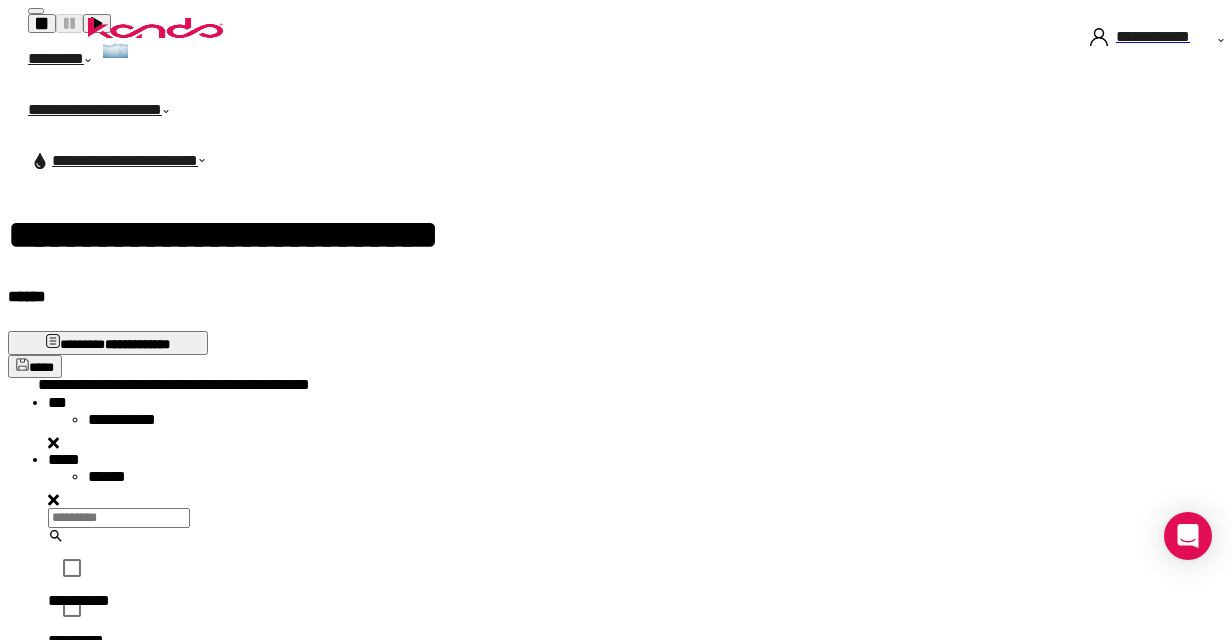 click on "[FIRST] [LAST] [STREET] [CITY], [STATE] [ZIP]" at bounding box center (624, 590) 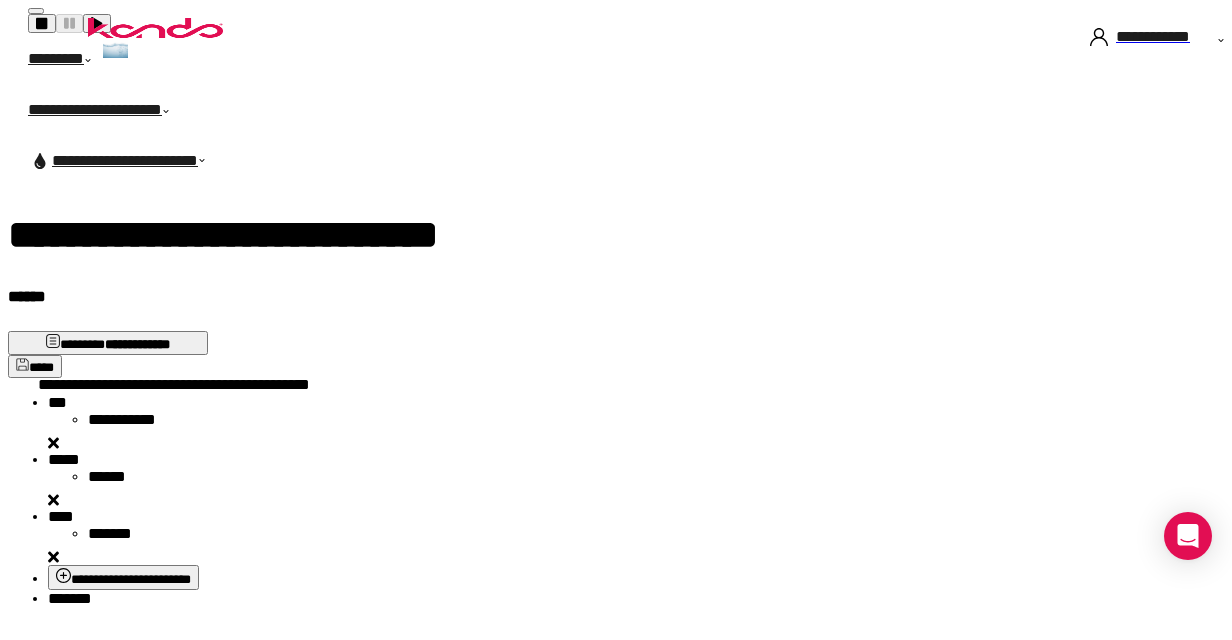 click on "*******" at bounding box center (70, 598) 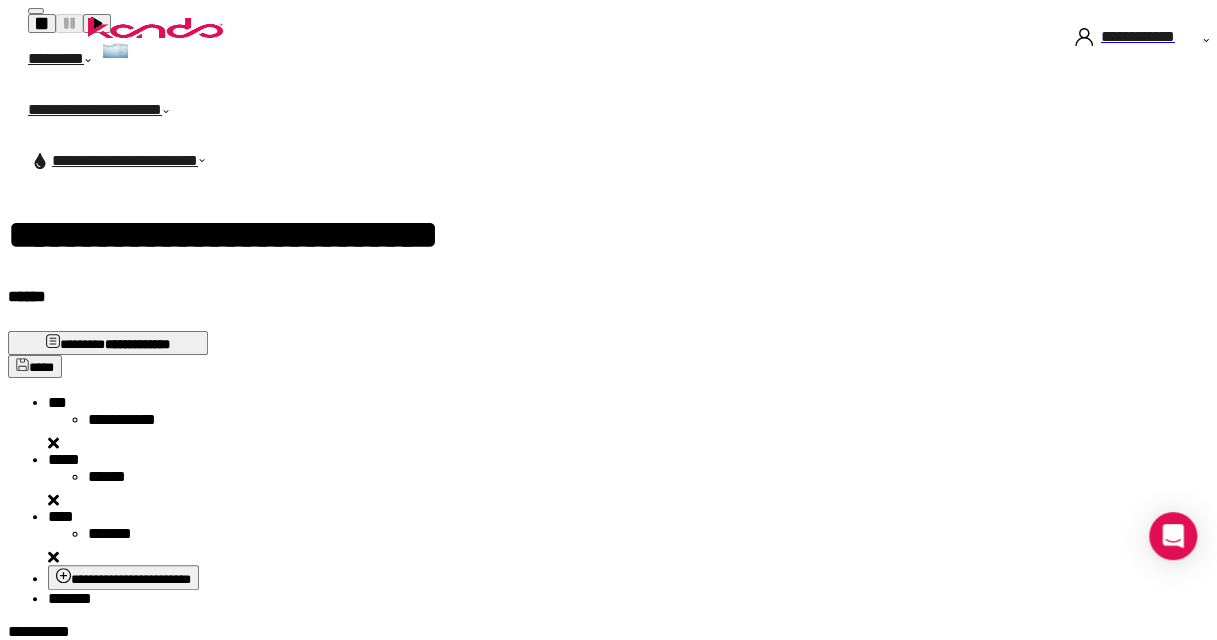 click on "*****" at bounding box center (57, 402) 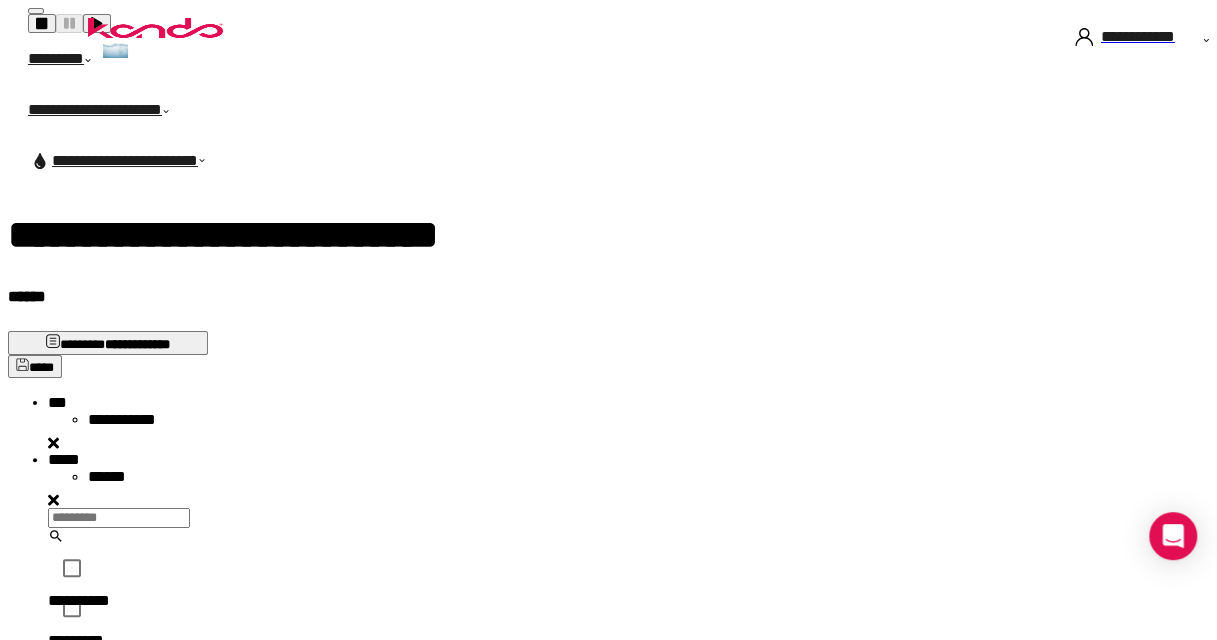 scroll, scrollTop: 16, scrollLeft: 16, axis: both 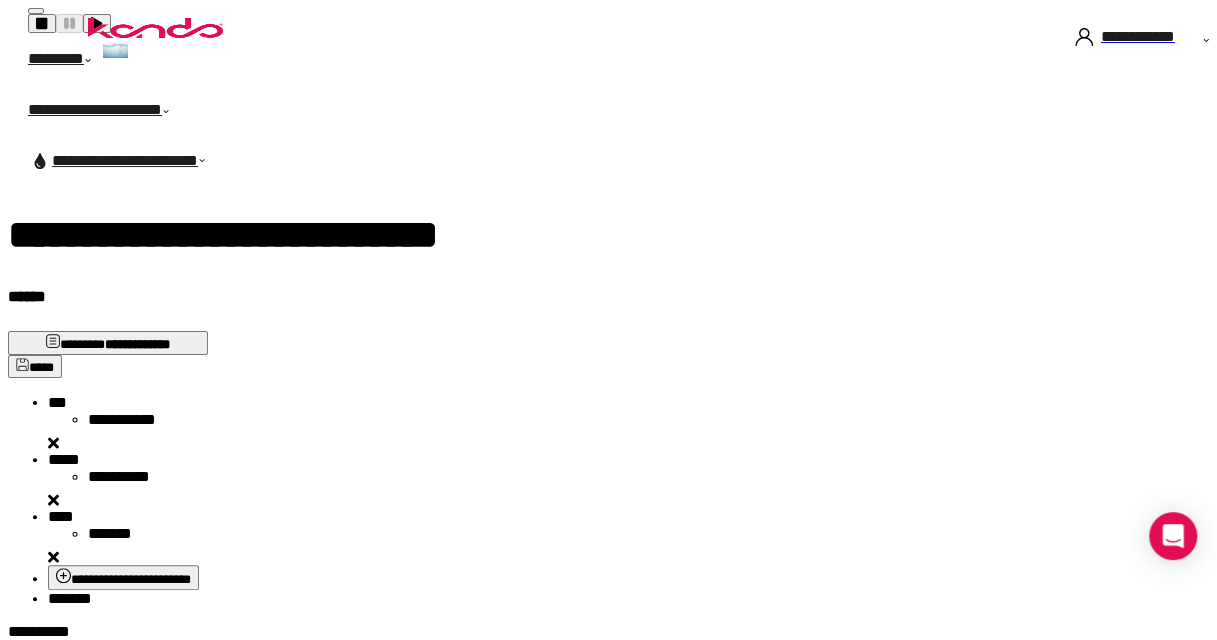 click on "***" at bounding box center [57, 402] 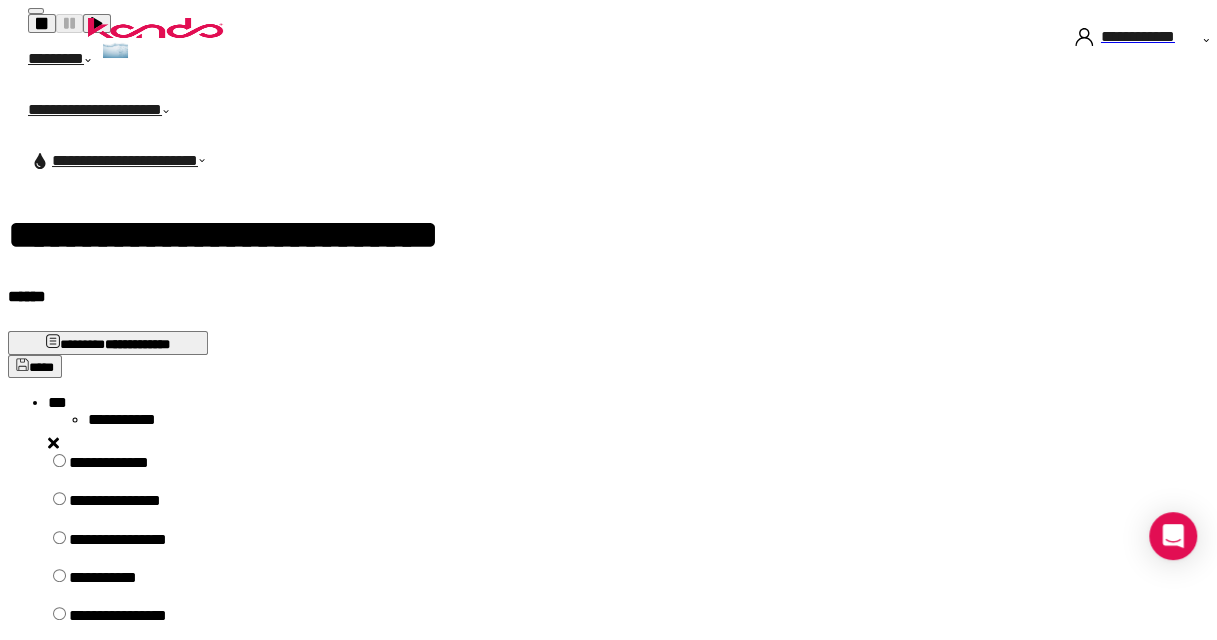 click on "**********" at bounding box center [143, 623] 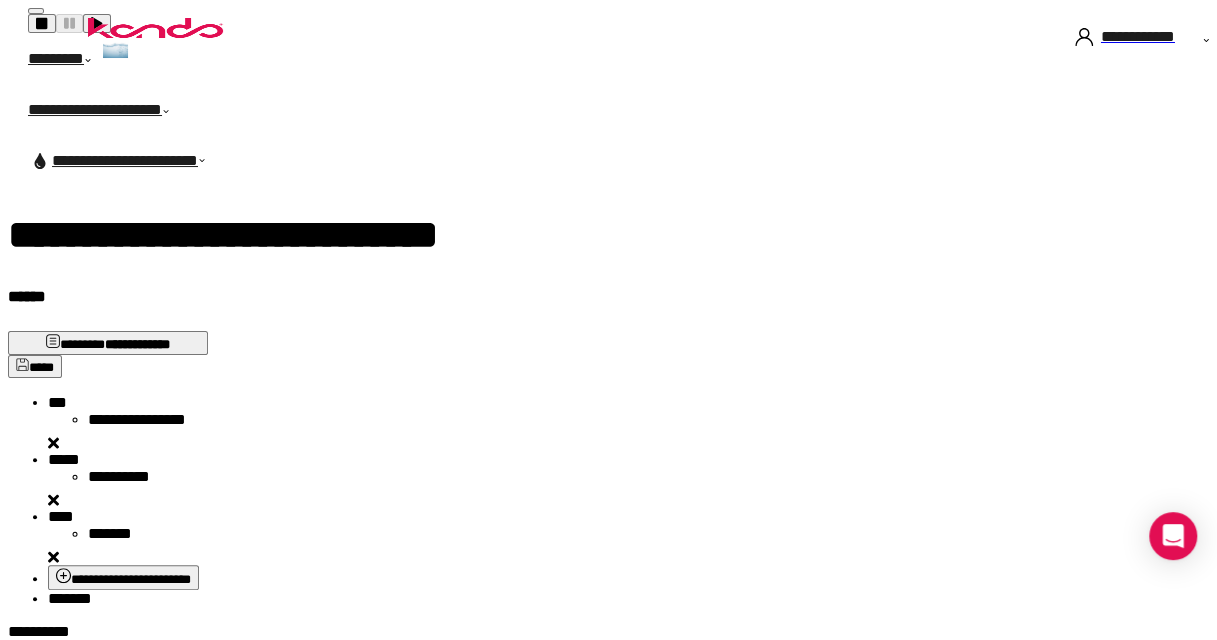 click on "*******" at bounding box center [70, 598] 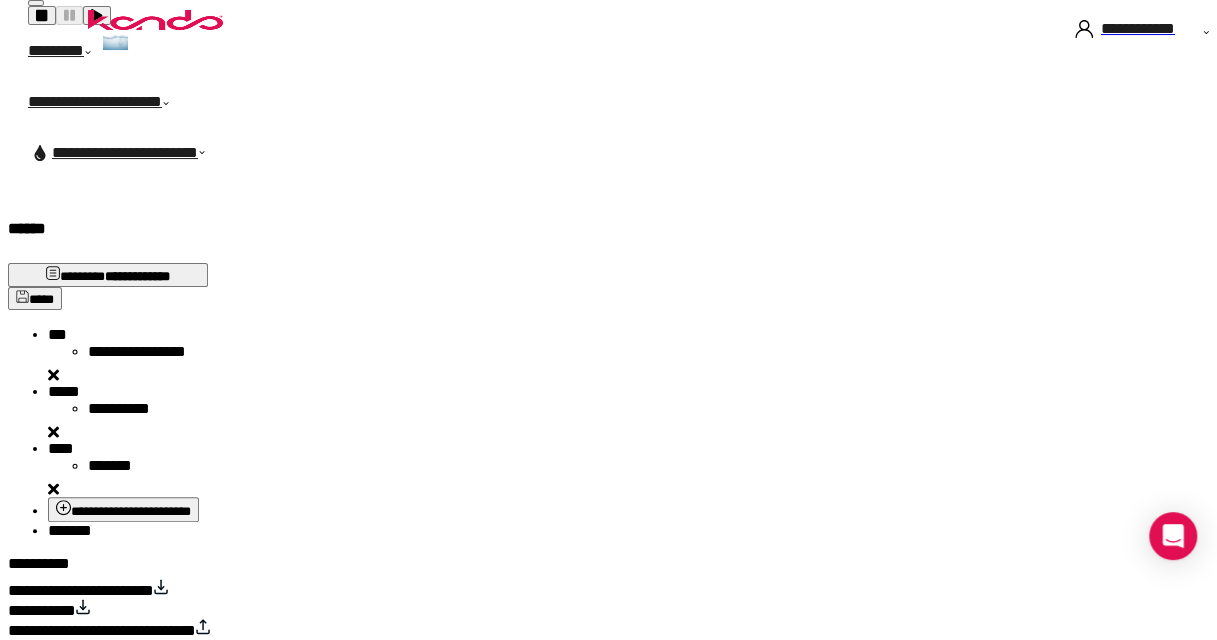 scroll, scrollTop: 100, scrollLeft: 0, axis: vertical 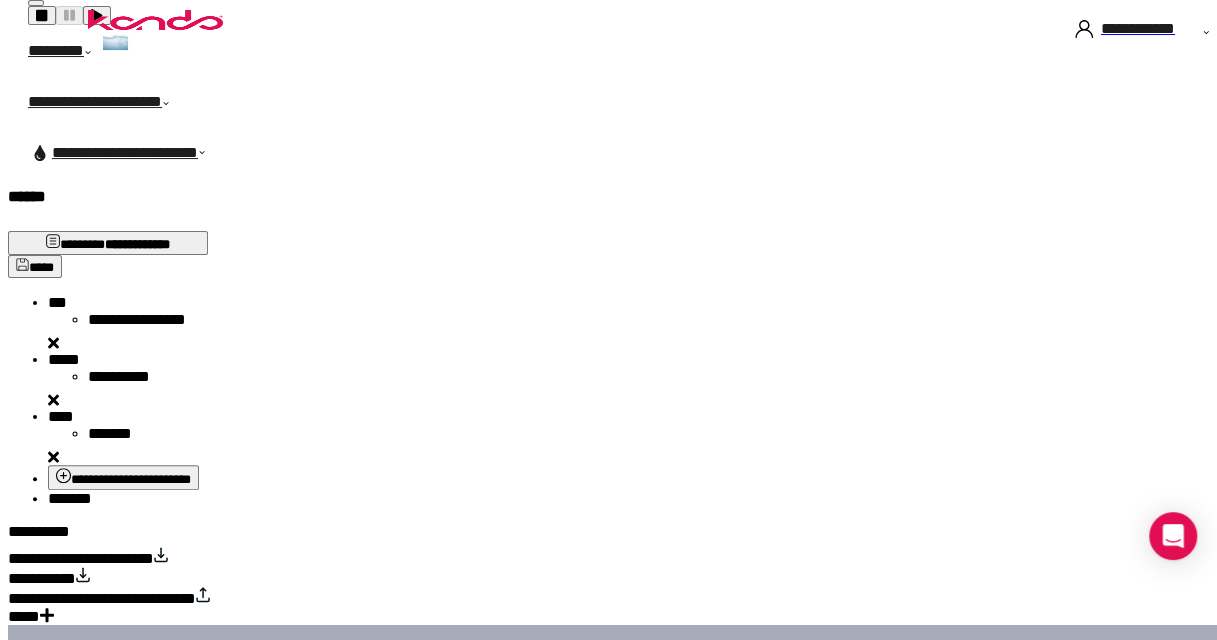 click on "**********" at bounding box center (81, 558) 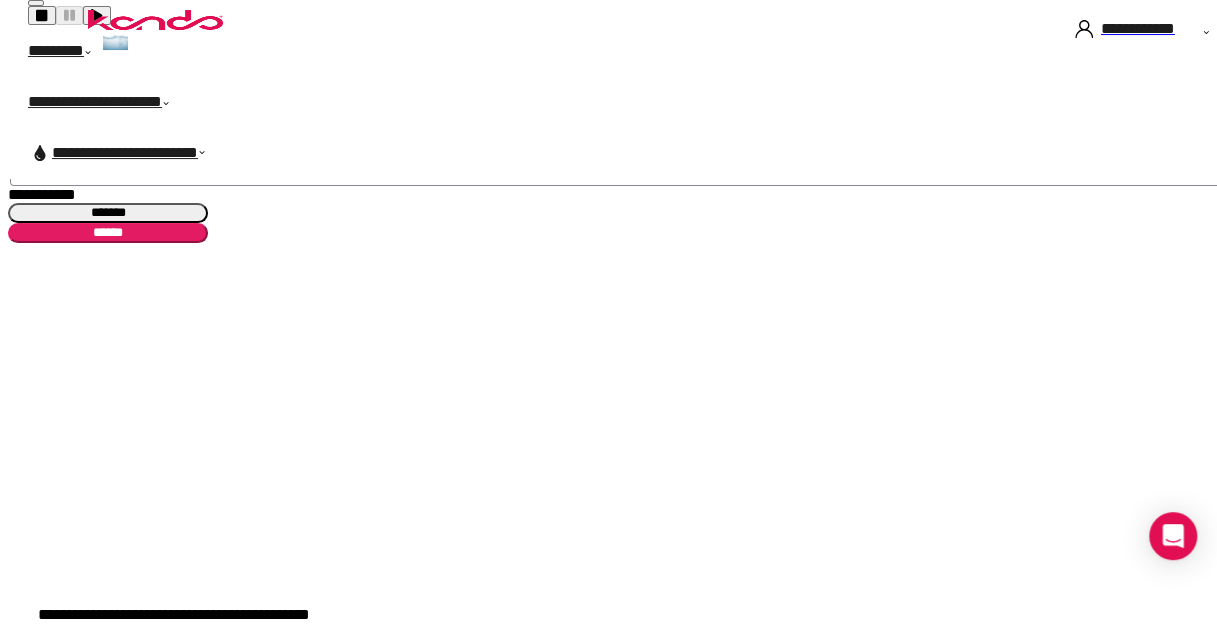 scroll, scrollTop: 92, scrollLeft: 0, axis: vertical 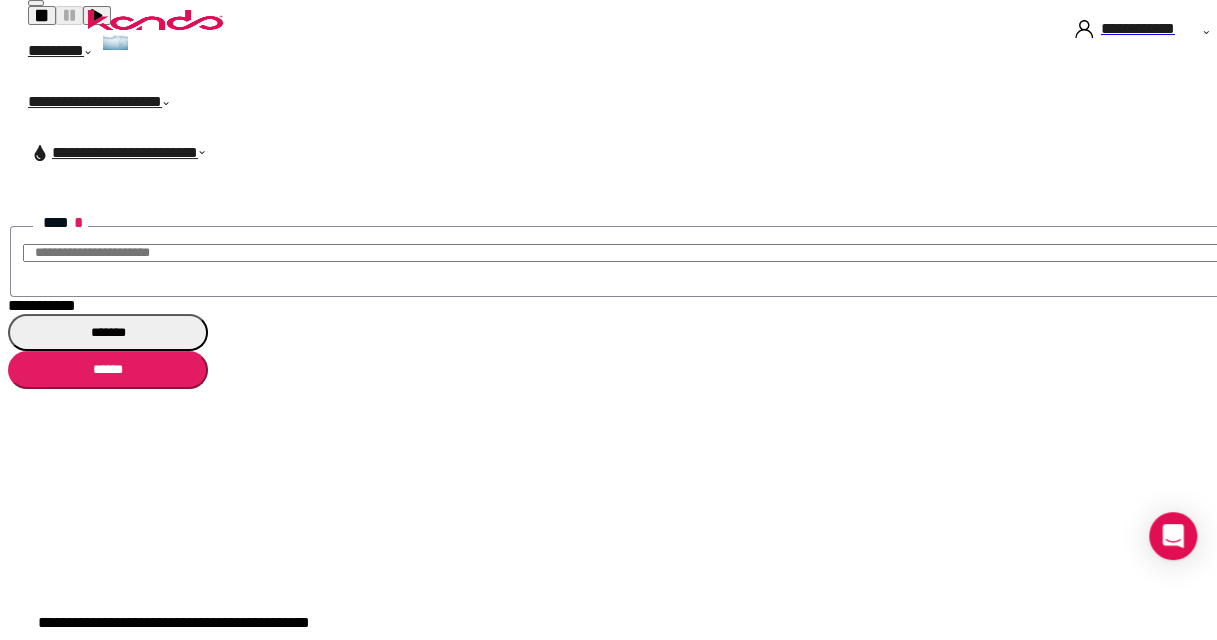 click on "**********" at bounding box center [42, 305] 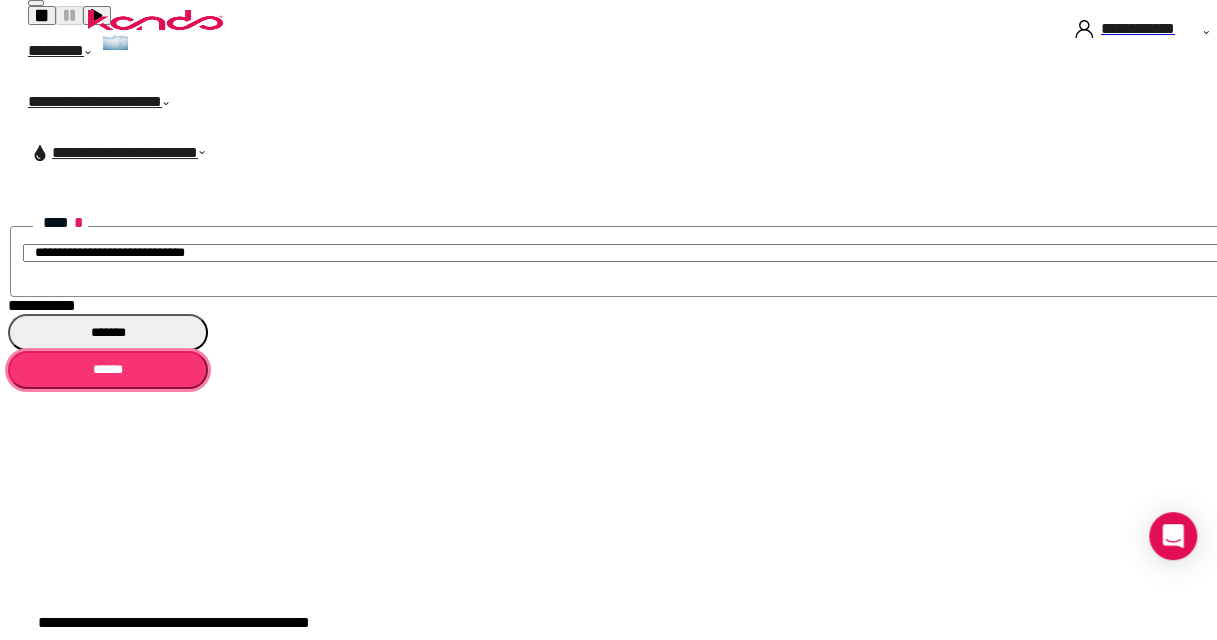click on "******" at bounding box center (108, 369) 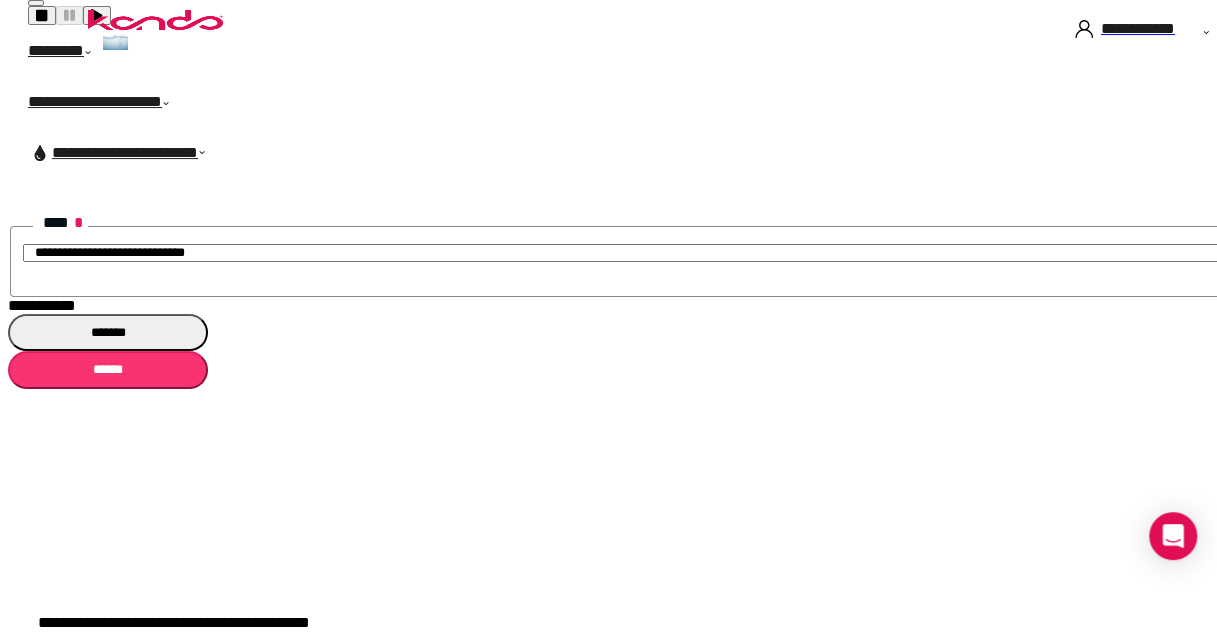 scroll, scrollTop: 0, scrollLeft: 0, axis: both 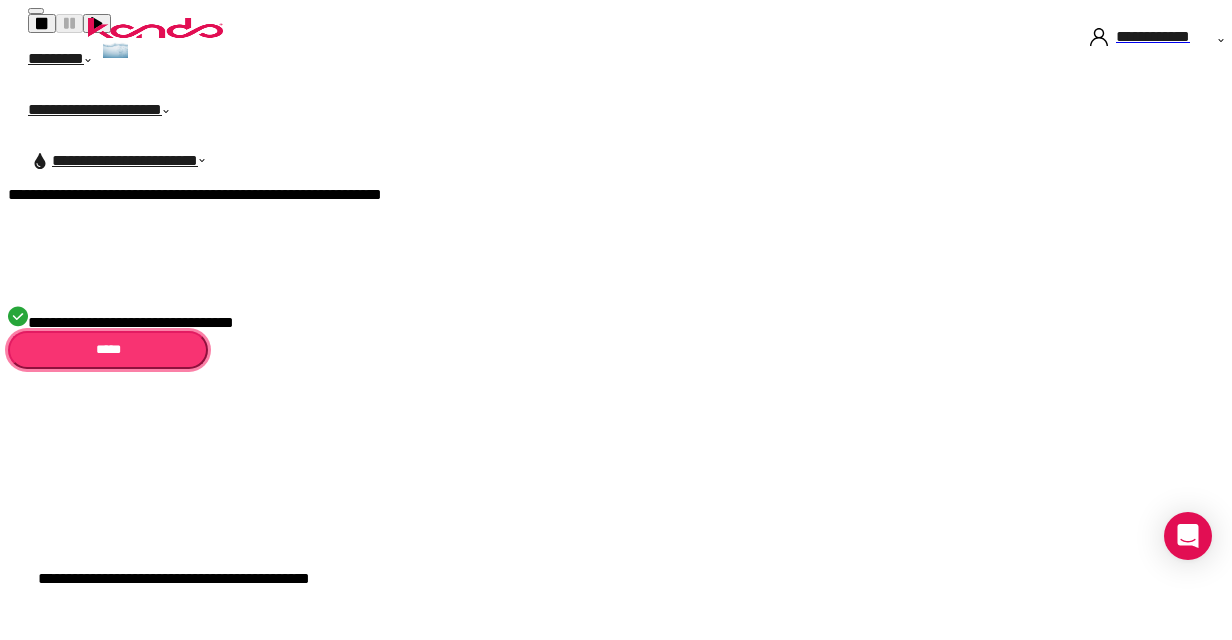 click on "*****" at bounding box center (108, 349) 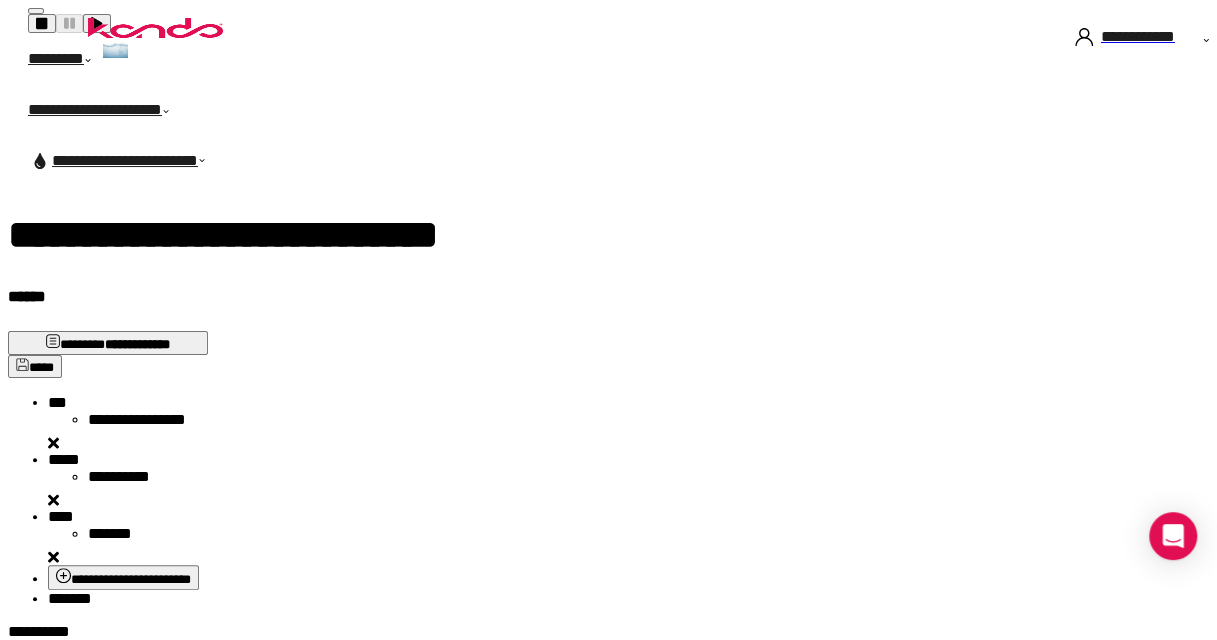 click on "****" at bounding box center [57, 402] 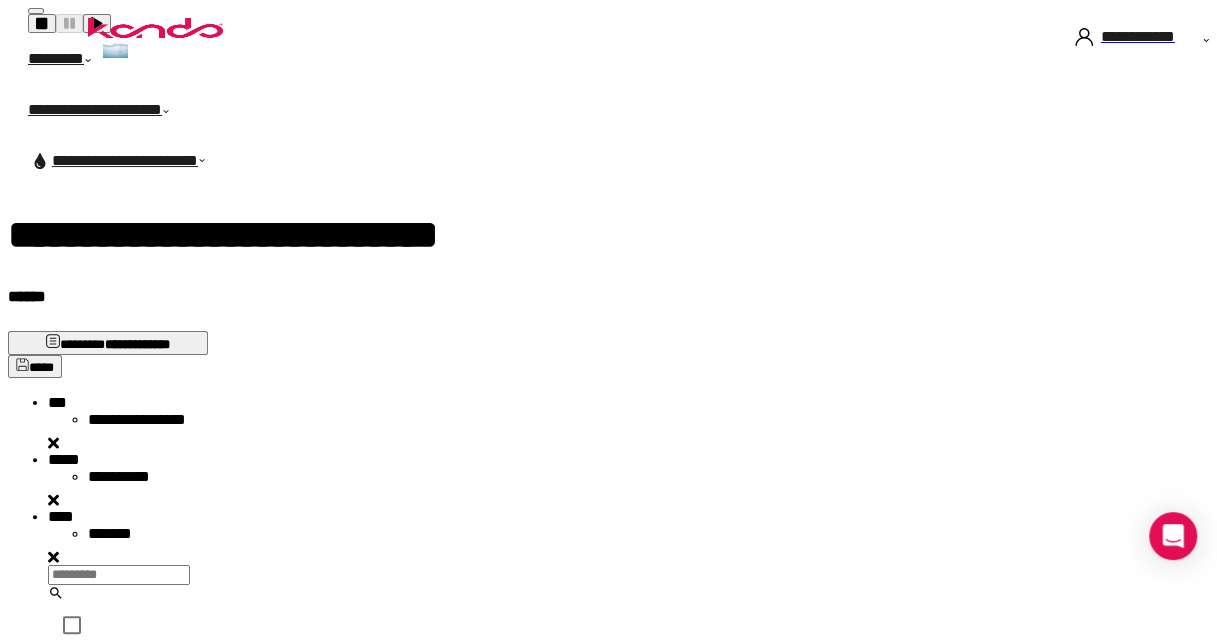 scroll, scrollTop: 16, scrollLeft: 16, axis: both 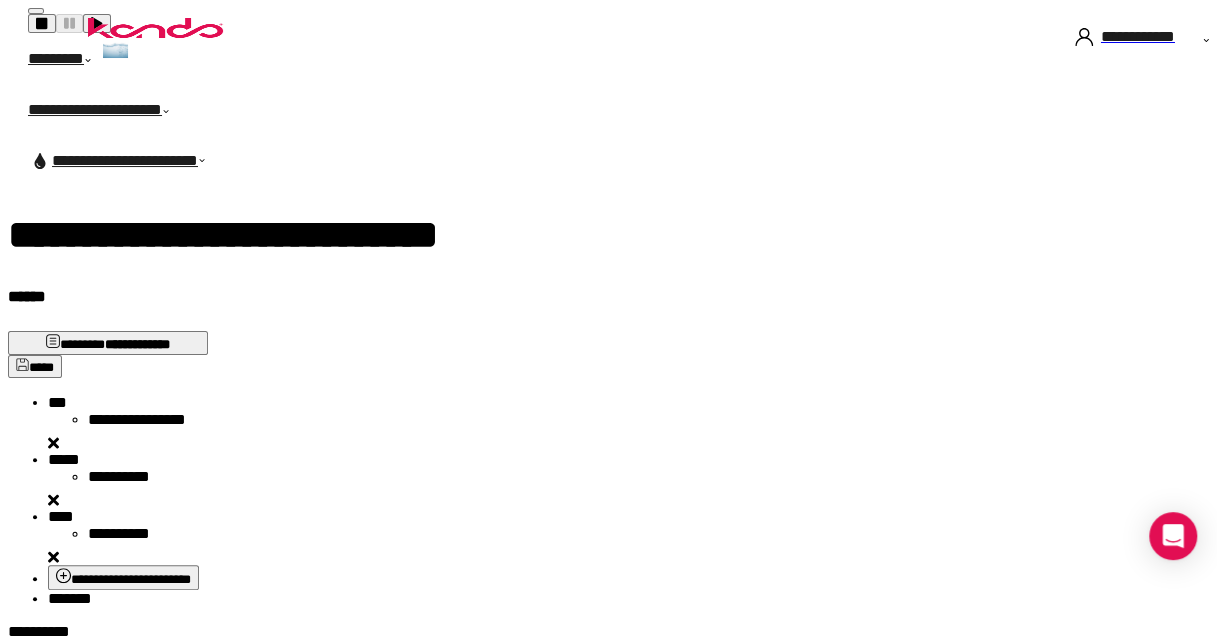 click on "*******" at bounding box center (70, 598) 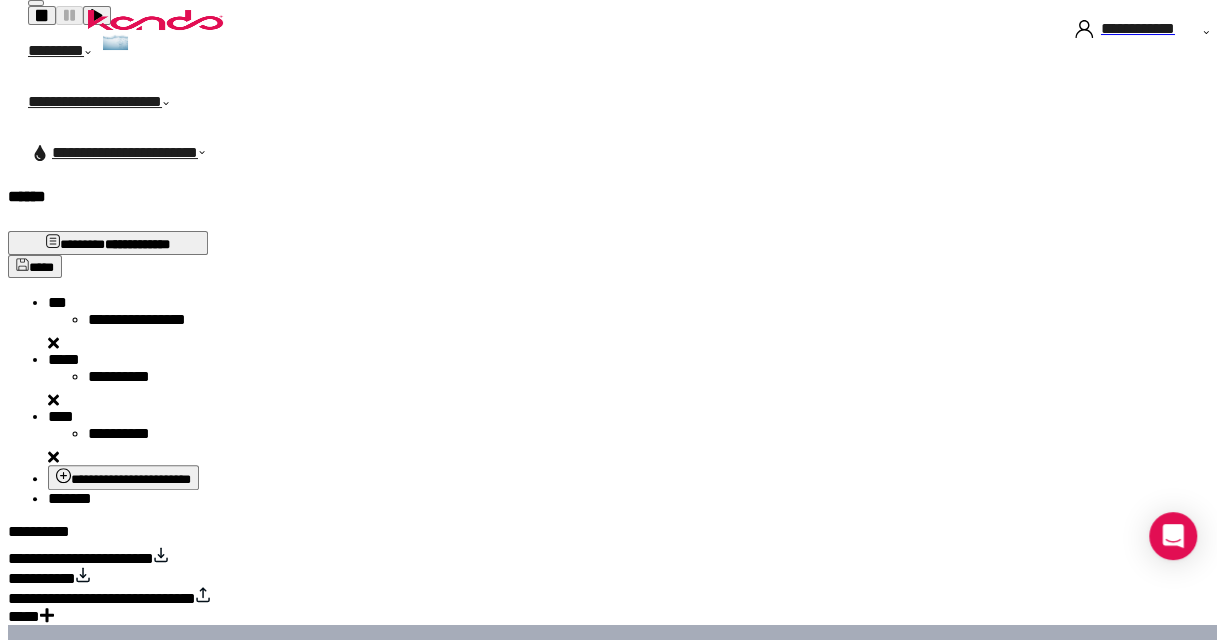 scroll, scrollTop: 188, scrollLeft: 0, axis: vertical 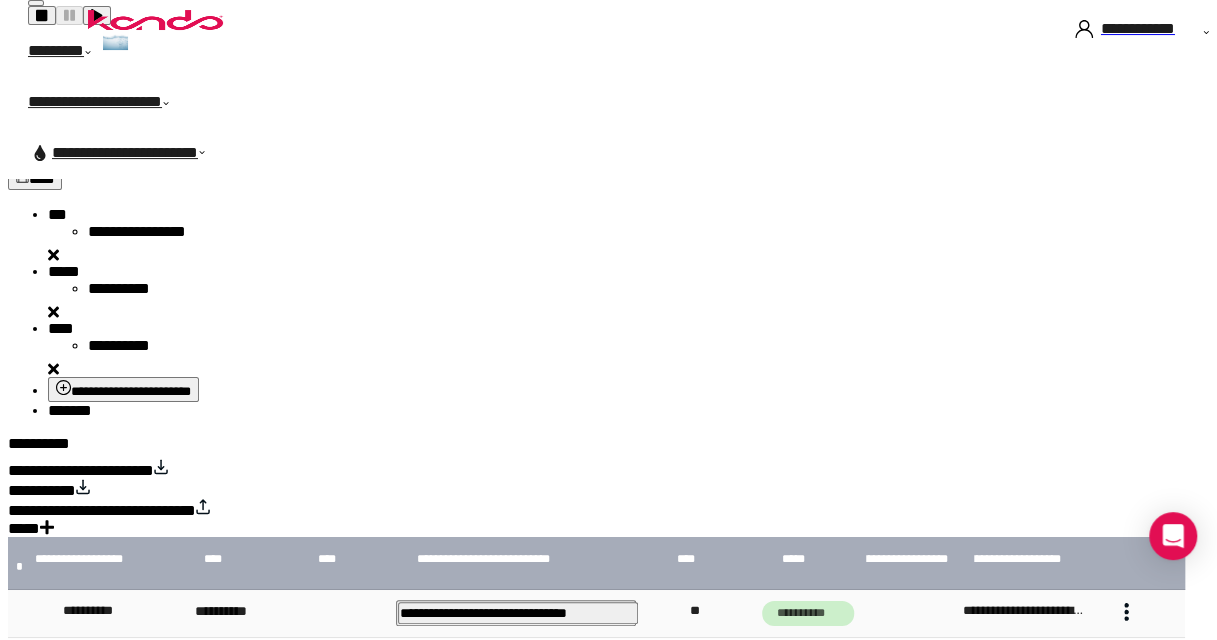 click at bounding box center [1126, 859] 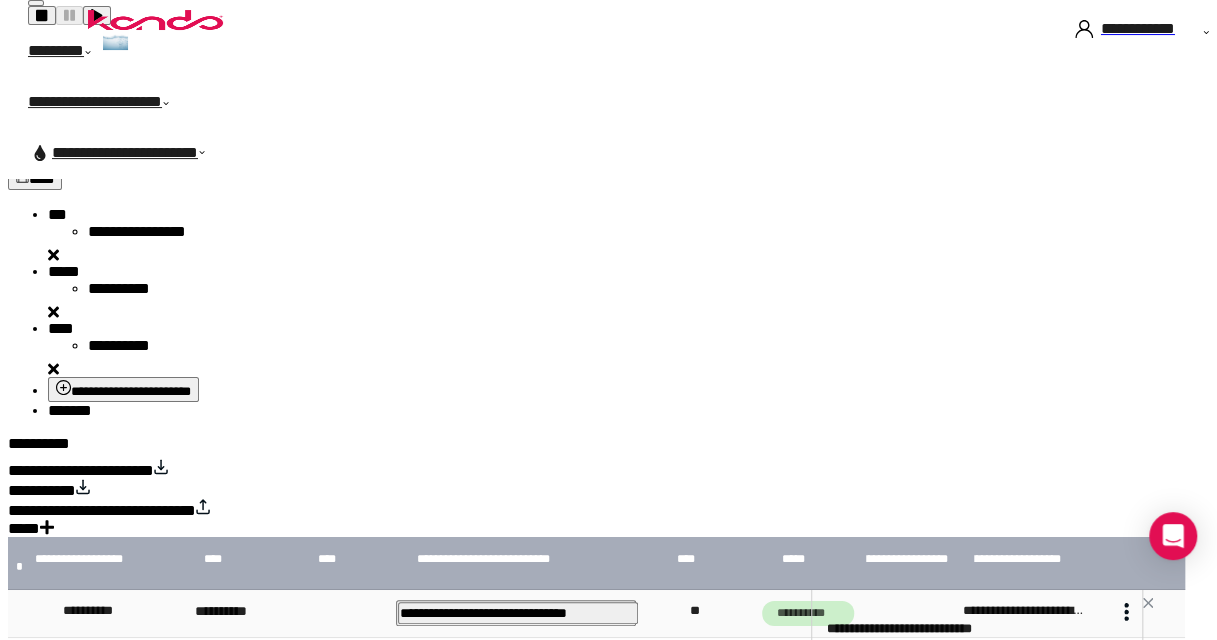 scroll, scrollTop: 421, scrollLeft: 0, axis: vertical 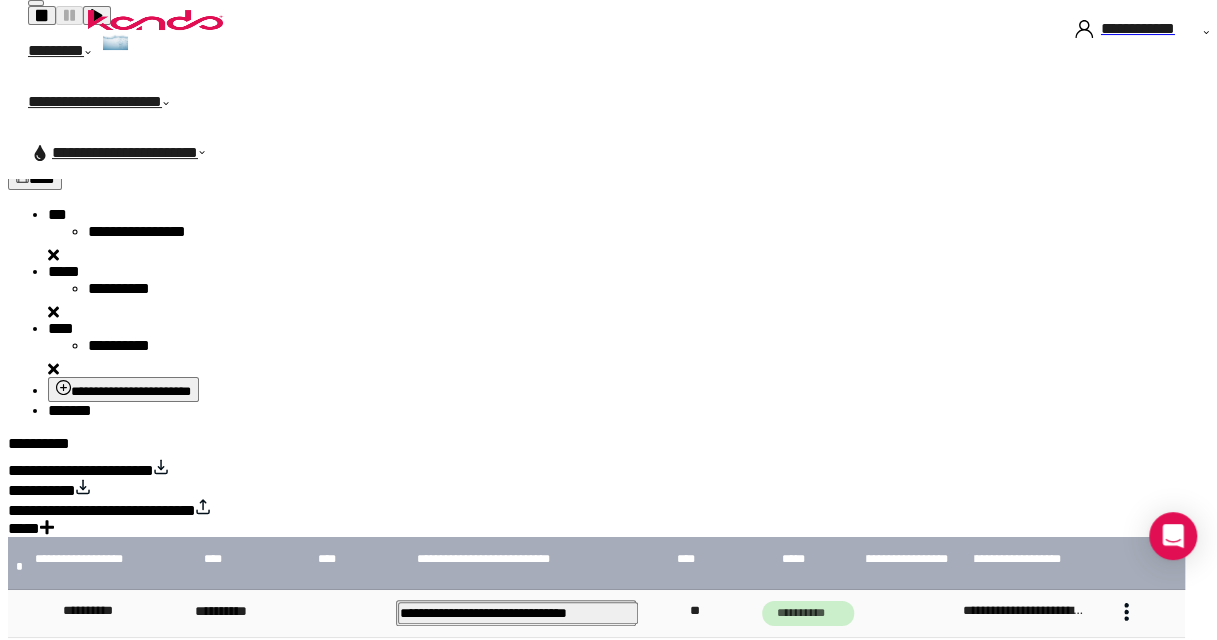 click at bounding box center [1126, 756] 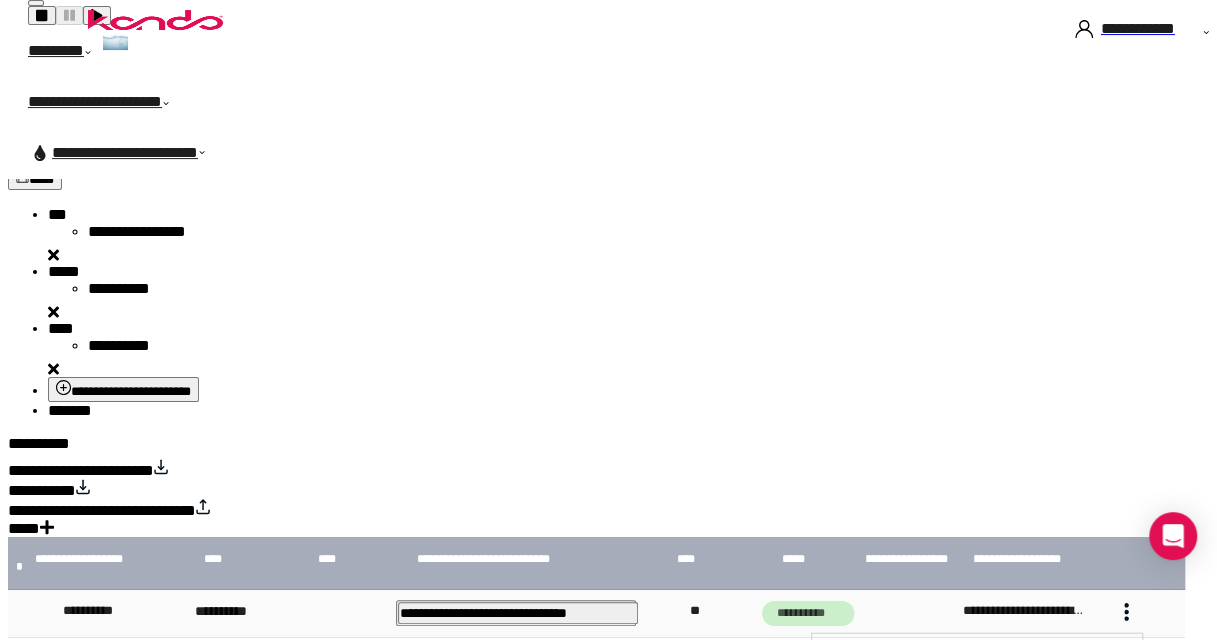 scroll, scrollTop: 421, scrollLeft: 0, axis: vertical 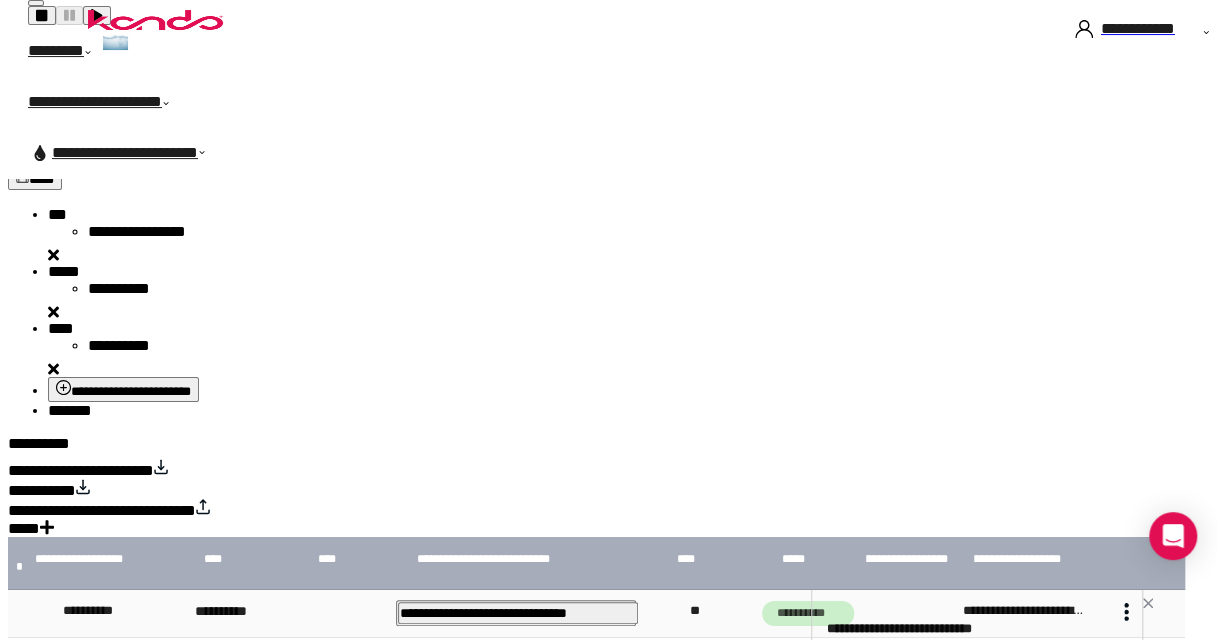 click at bounding box center (1148, 603) 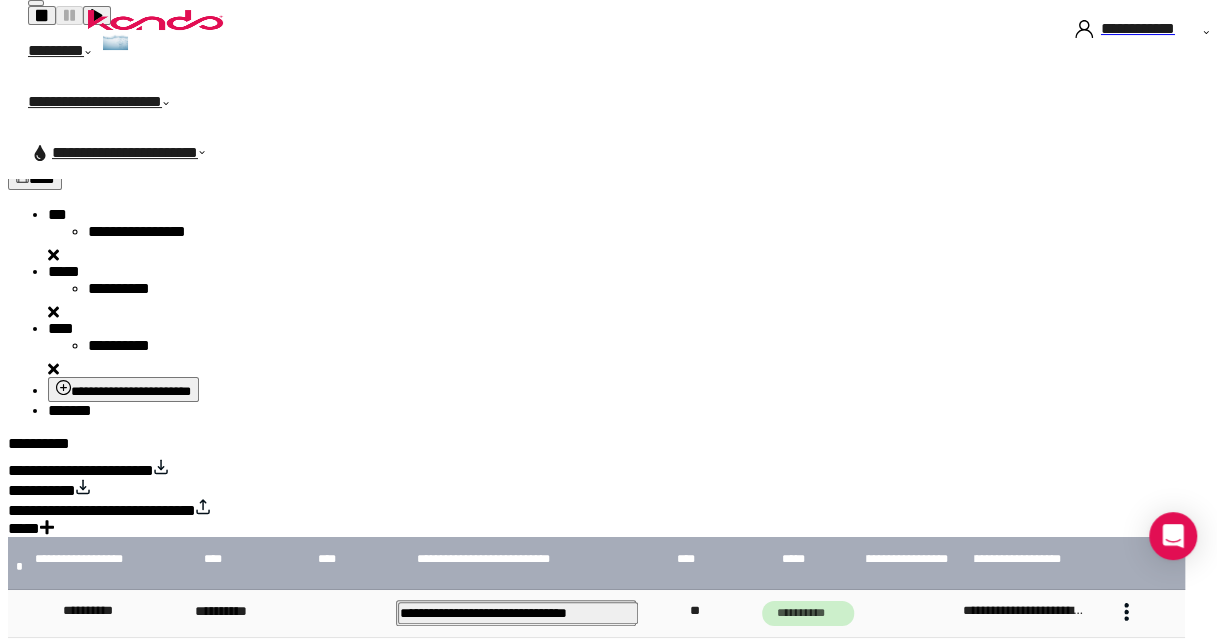 scroll, scrollTop: 0, scrollLeft: 0, axis: both 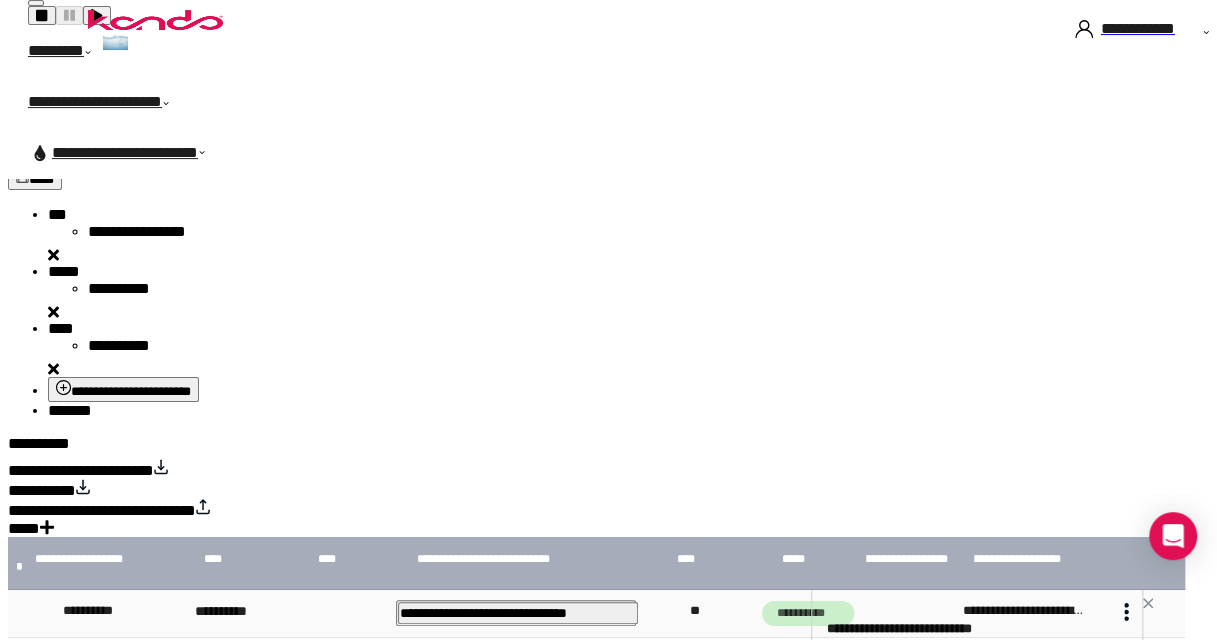 click at bounding box center [1148, 603] 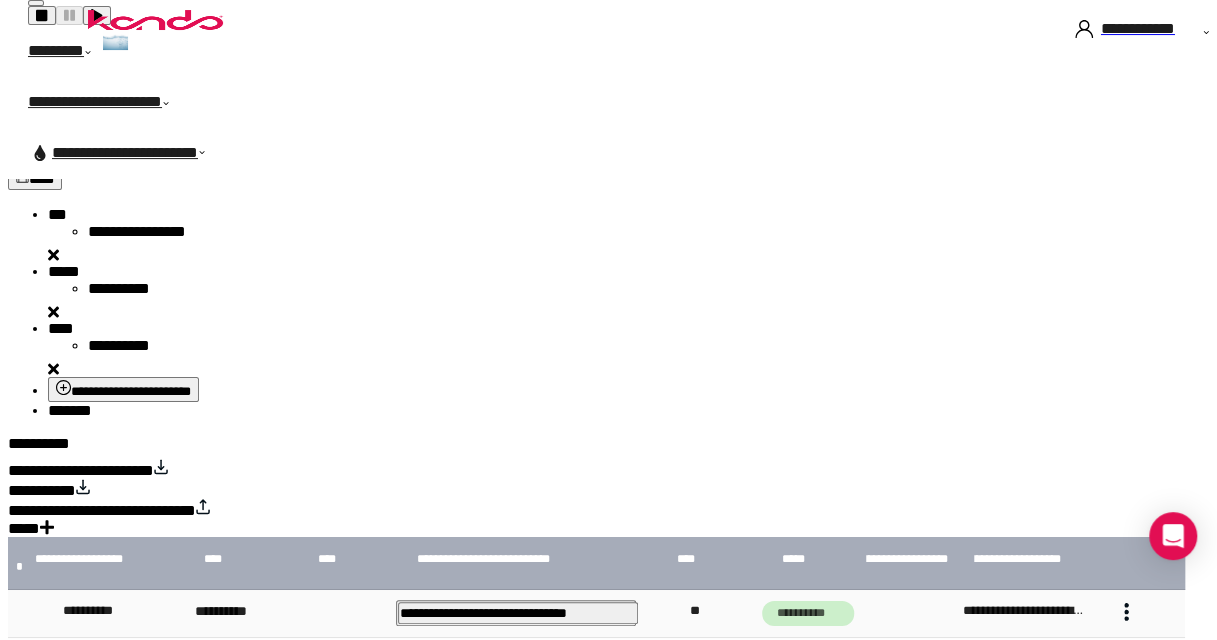 scroll, scrollTop: 0, scrollLeft: 167, axis: horizontal 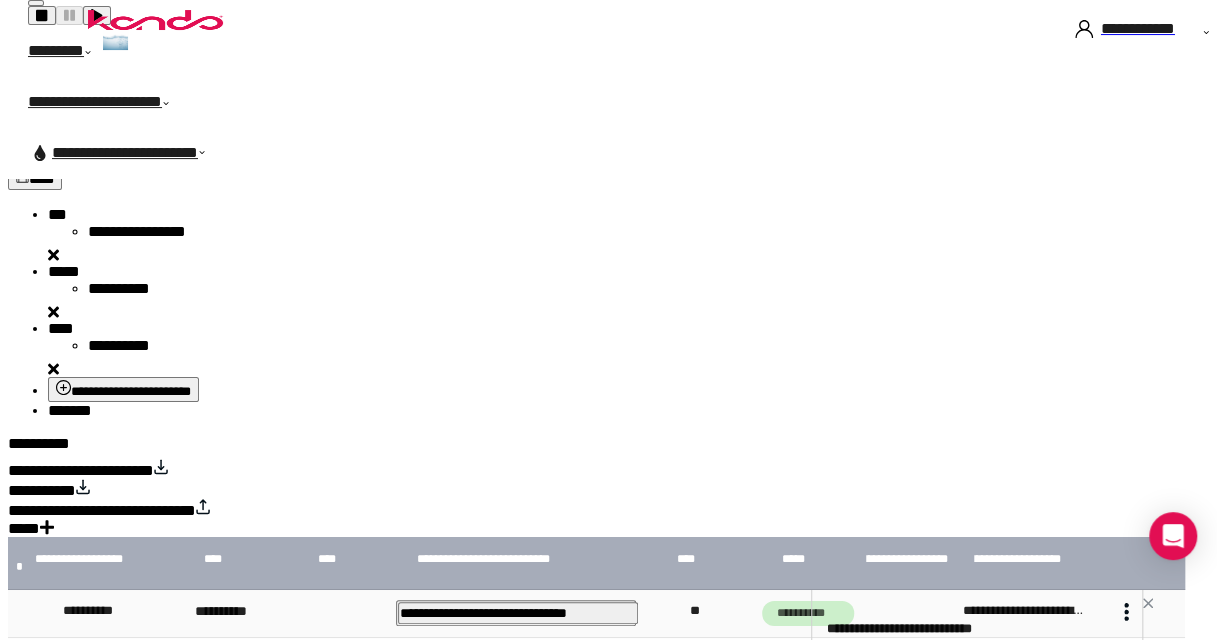 click at bounding box center [1148, 603] 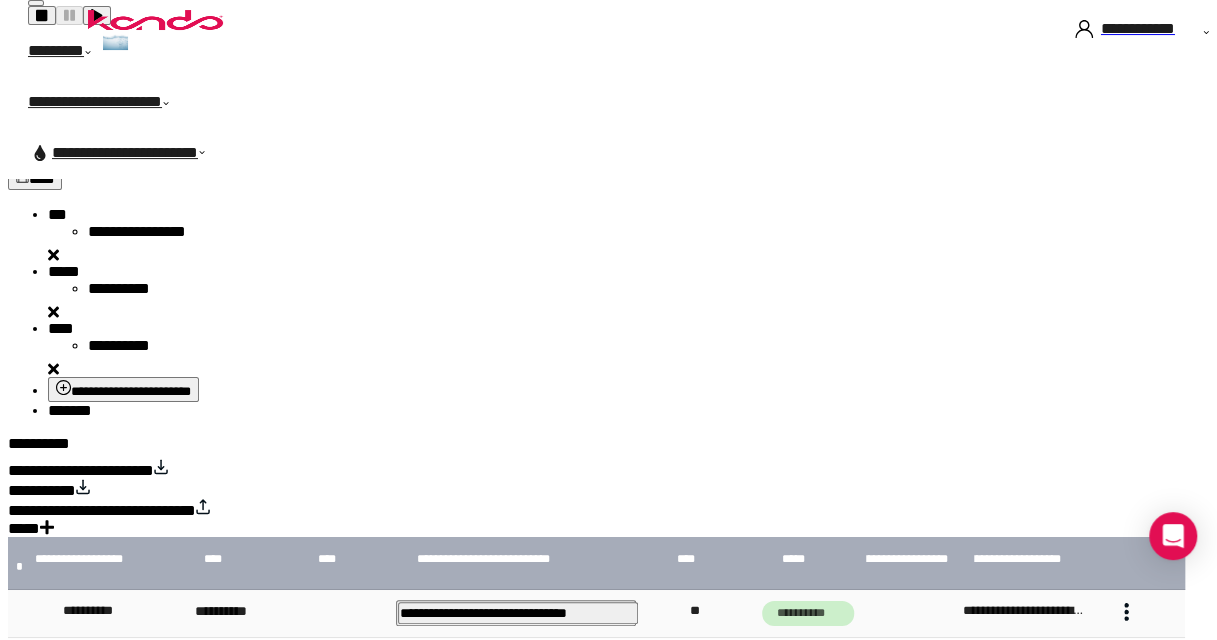 scroll, scrollTop: 0, scrollLeft: 167, axis: horizontal 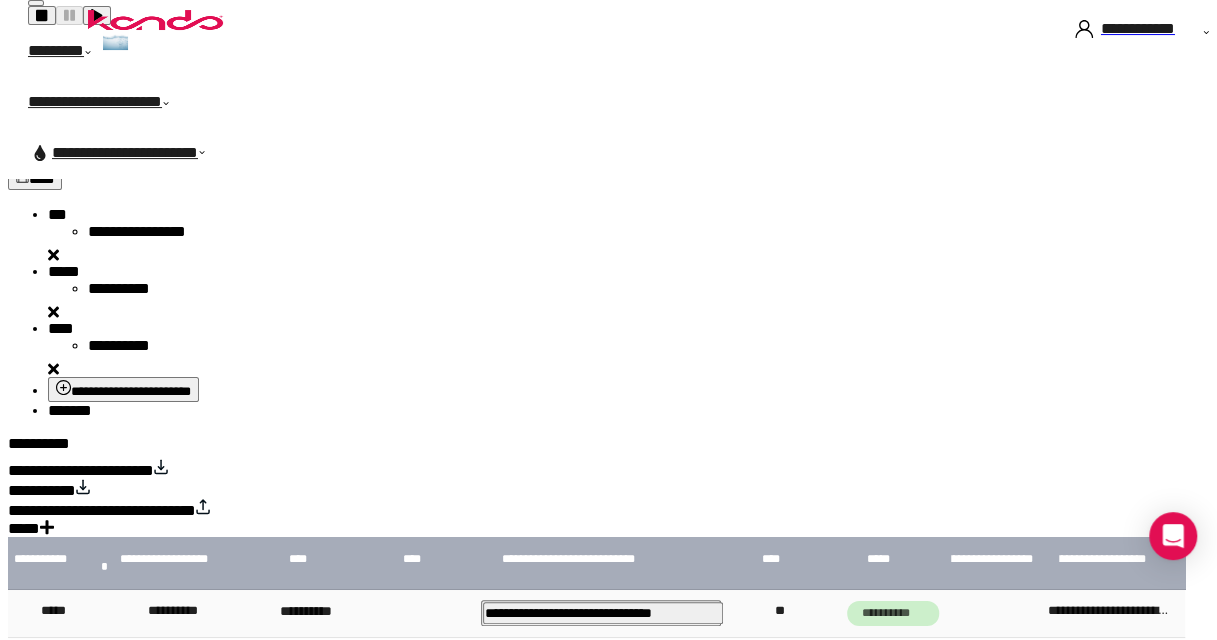 click on "**********" at bounding box center [81, 470] 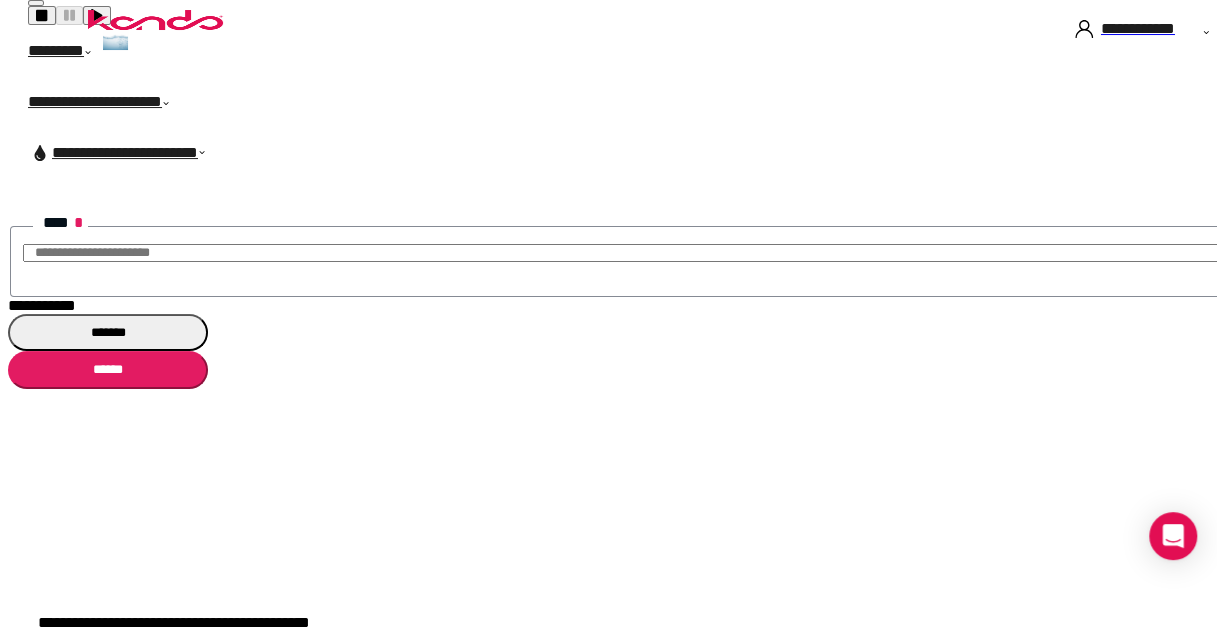 click on "**********" at bounding box center (42, 305) 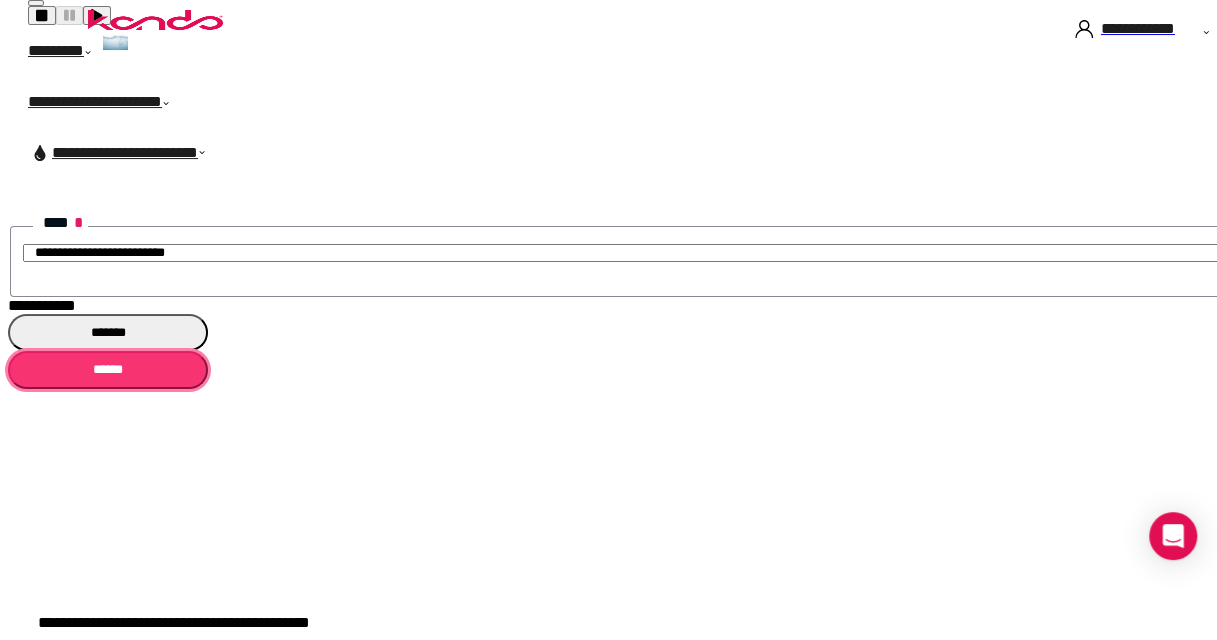 click on "******" at bounding box center (108, 369) 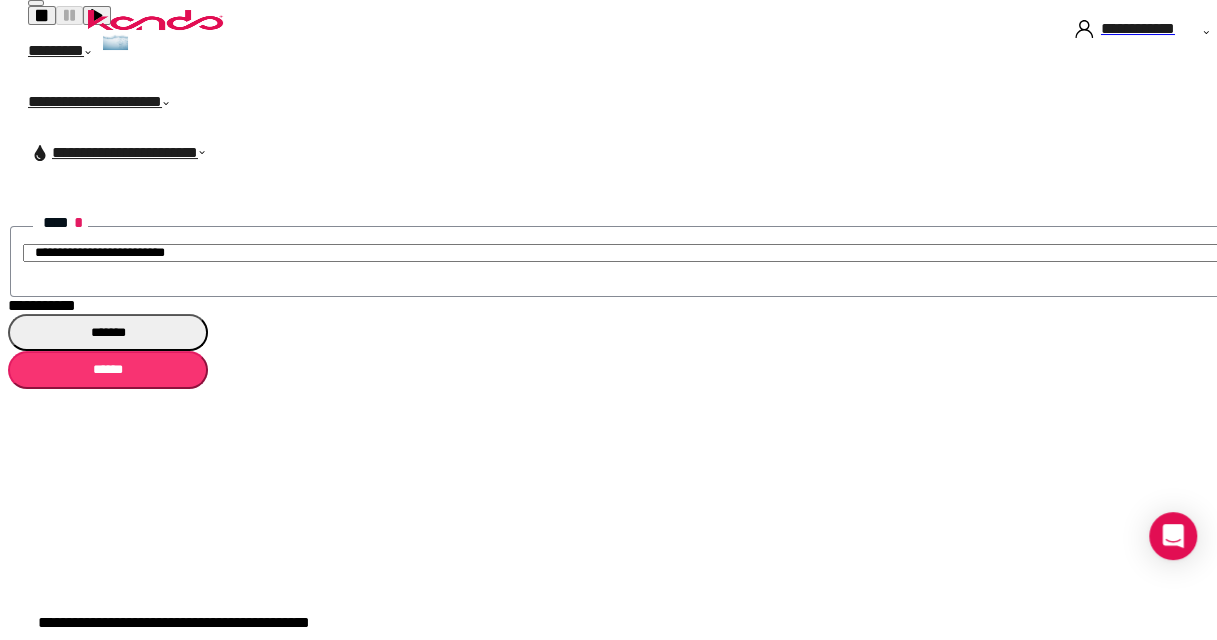 scroll, scrollTop: 0, scrollLeft: 0, axis: both 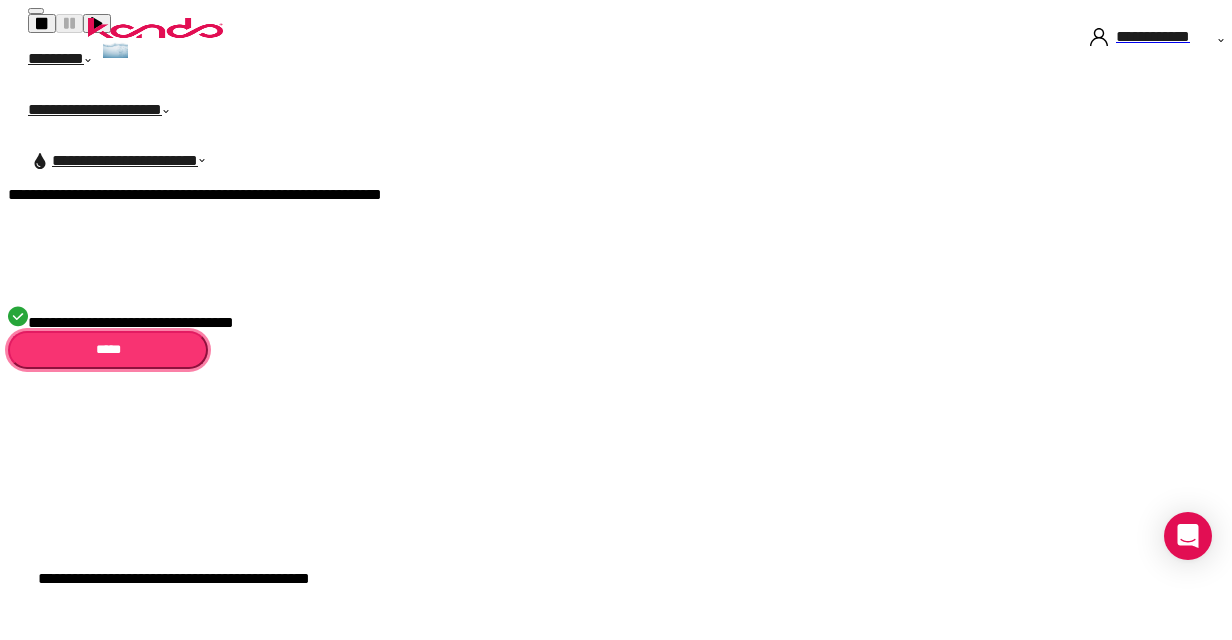 click on "*****" at bounding box center [108, 349] 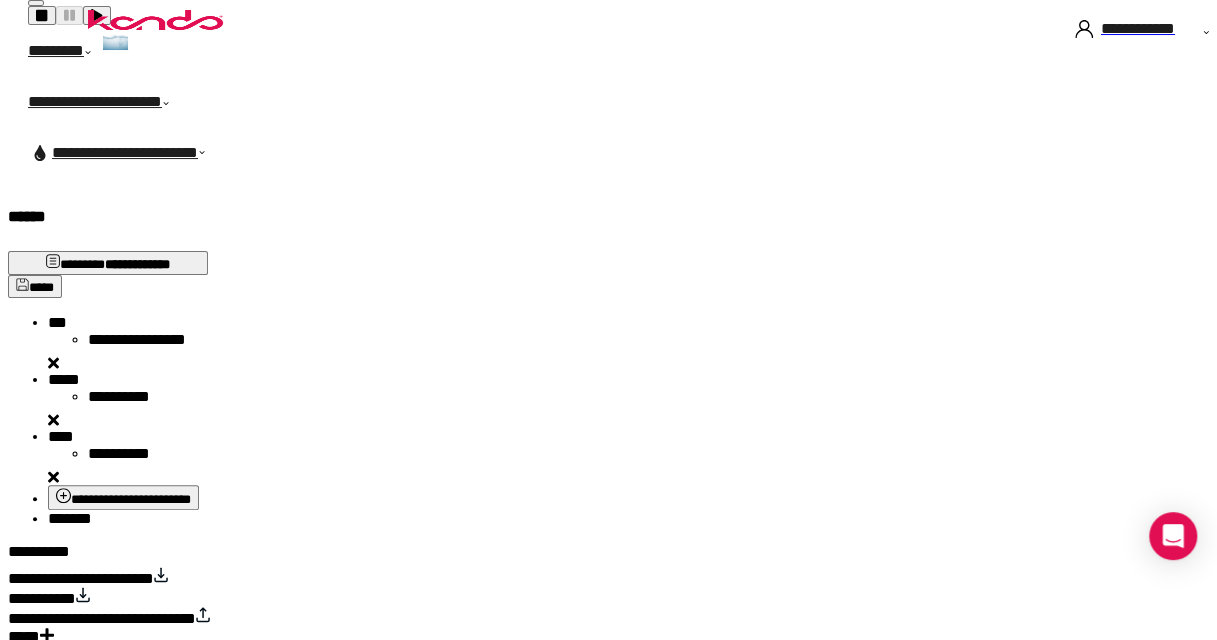 scroll, scrollTop: 188, scrollLeft: 0, axis: vertical 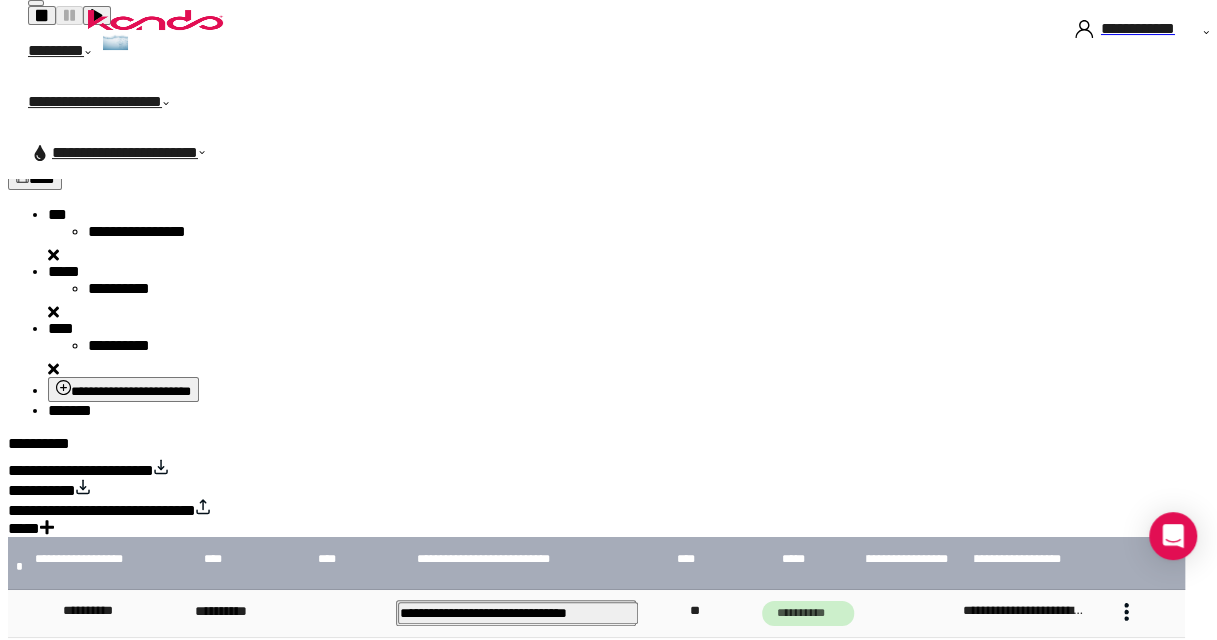 click at bounding box center (1126, 612) 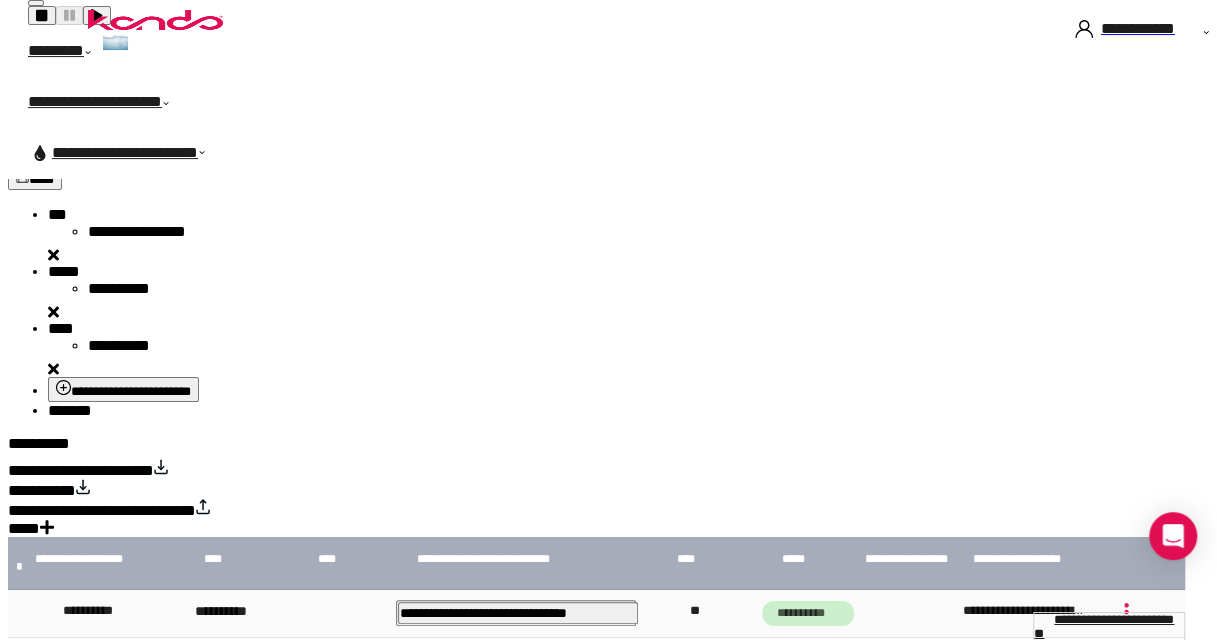 click on "**********" at bounding box center [1104, 626] 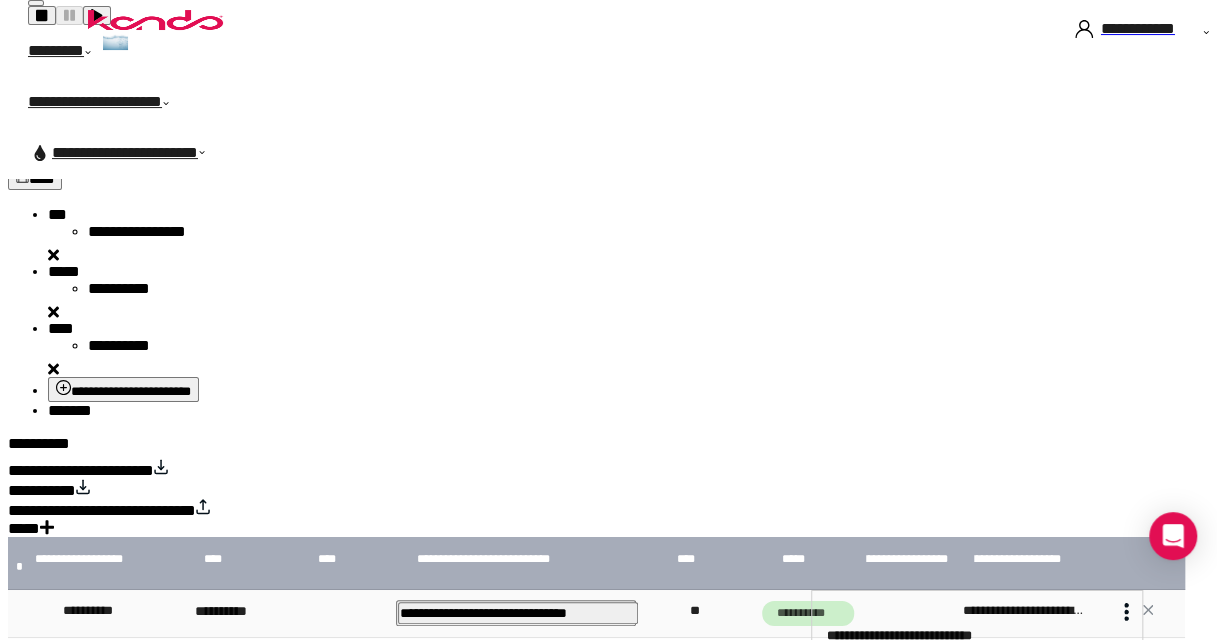 scroll, scrollTop: 394, scrollLeft: 0, axis: vertical 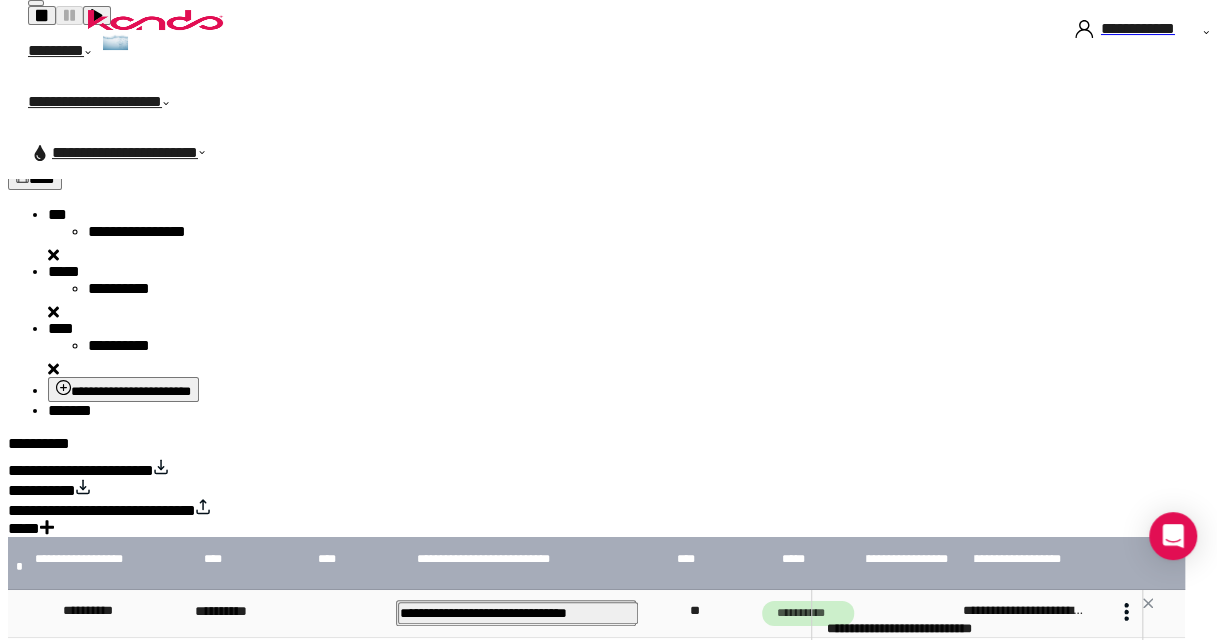 click at bounding box center (1148, 603) 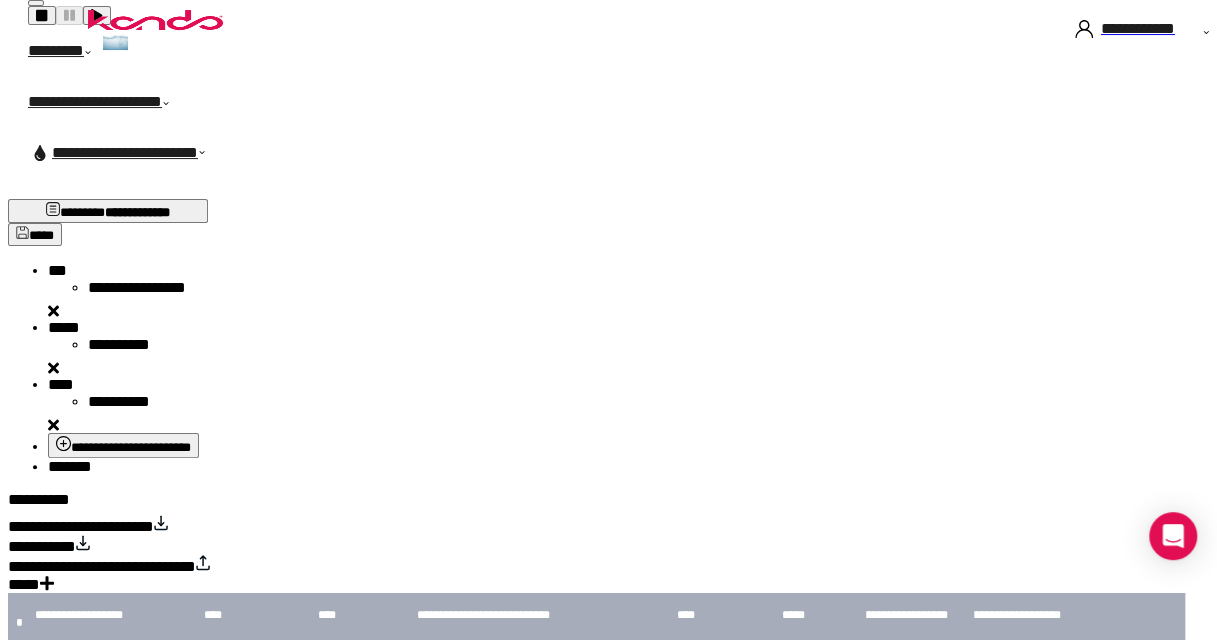 scroll, scrollTop: 88, scrollLeft: 0, axis: vertical 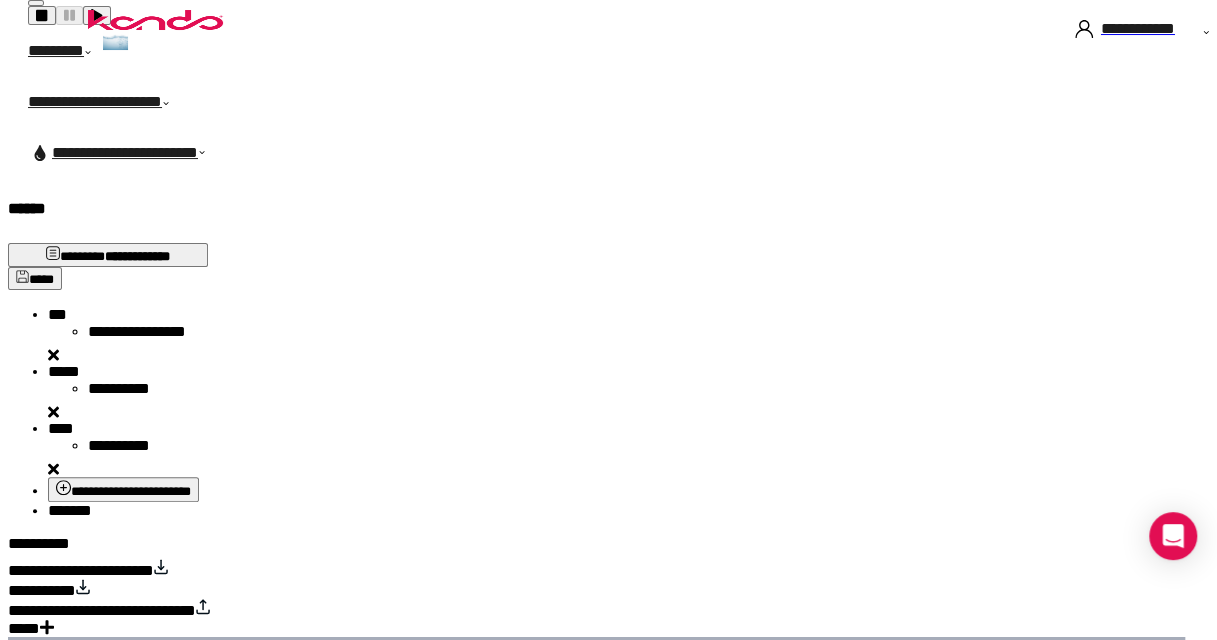 click on "*****" at bounding box center (57, 314) 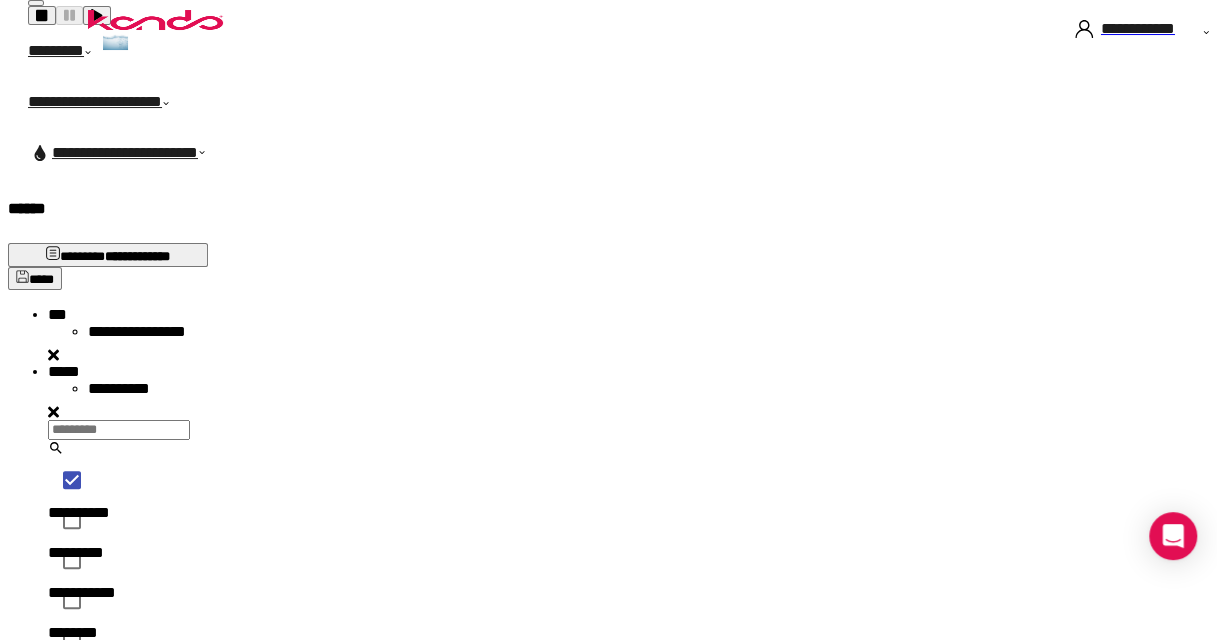 scroll, scrollTop: 16, scrollLeft: 16, axis: both 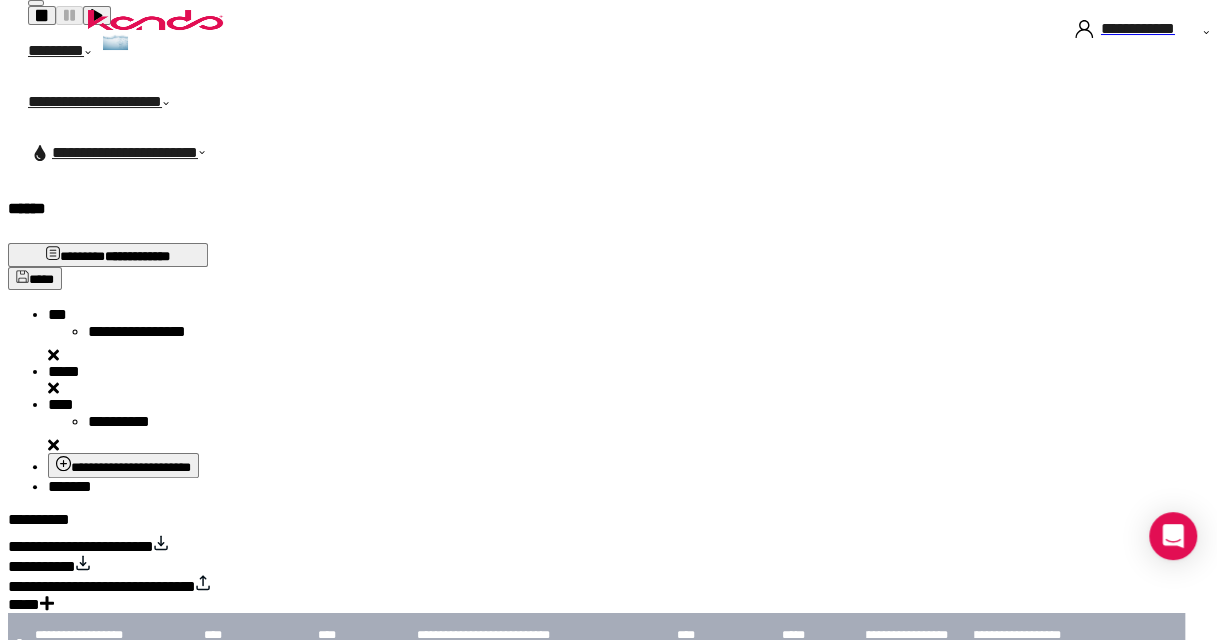 click on "[FIRST] [LAST] [STREET] [CITY], [STATE] [ZIP]" at bounding box center [616, 369] 